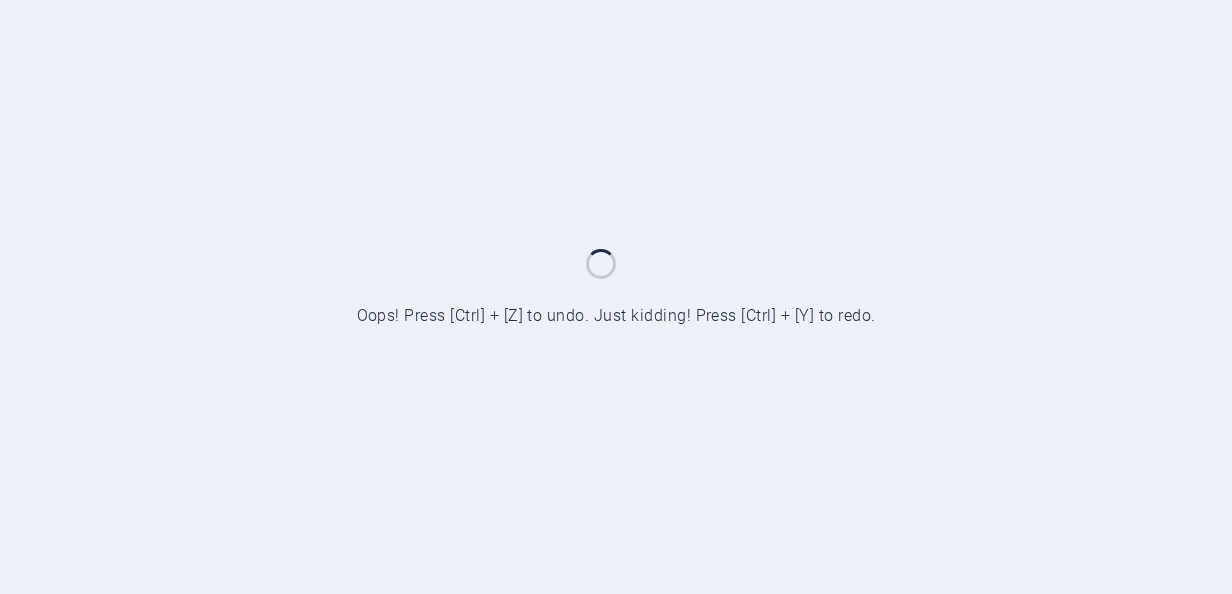 scroll, scrollTop: 0, scrollLeft: 0, axis: both 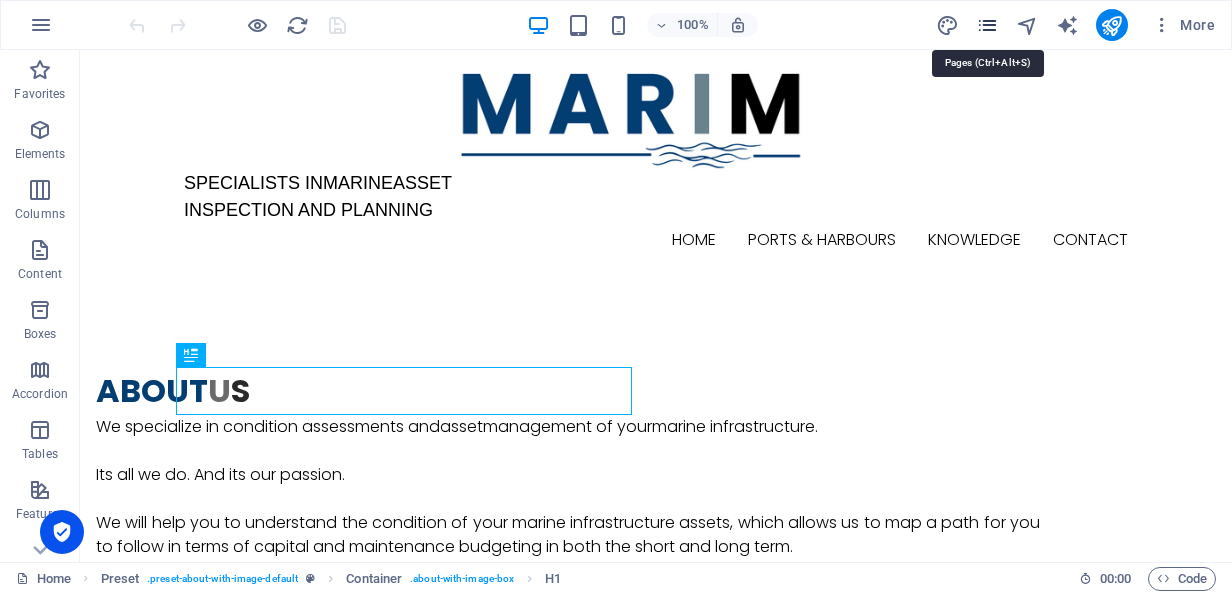 click at bounding box center [987, 25] 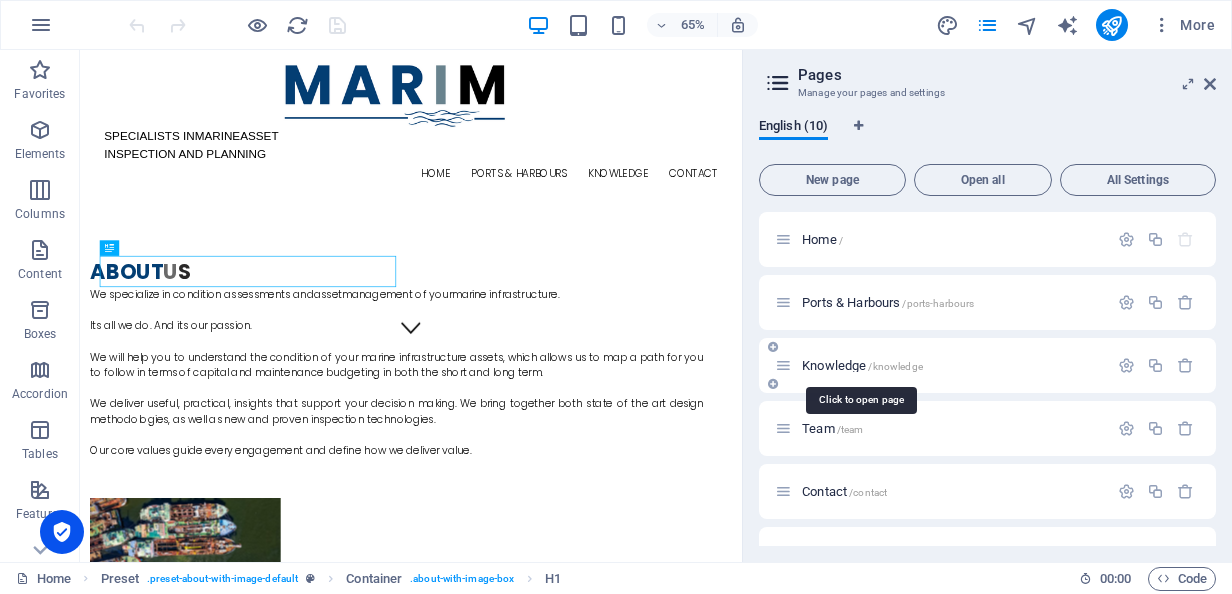 click on "Knowledge /knowledge" at bounding box center (862, 365) 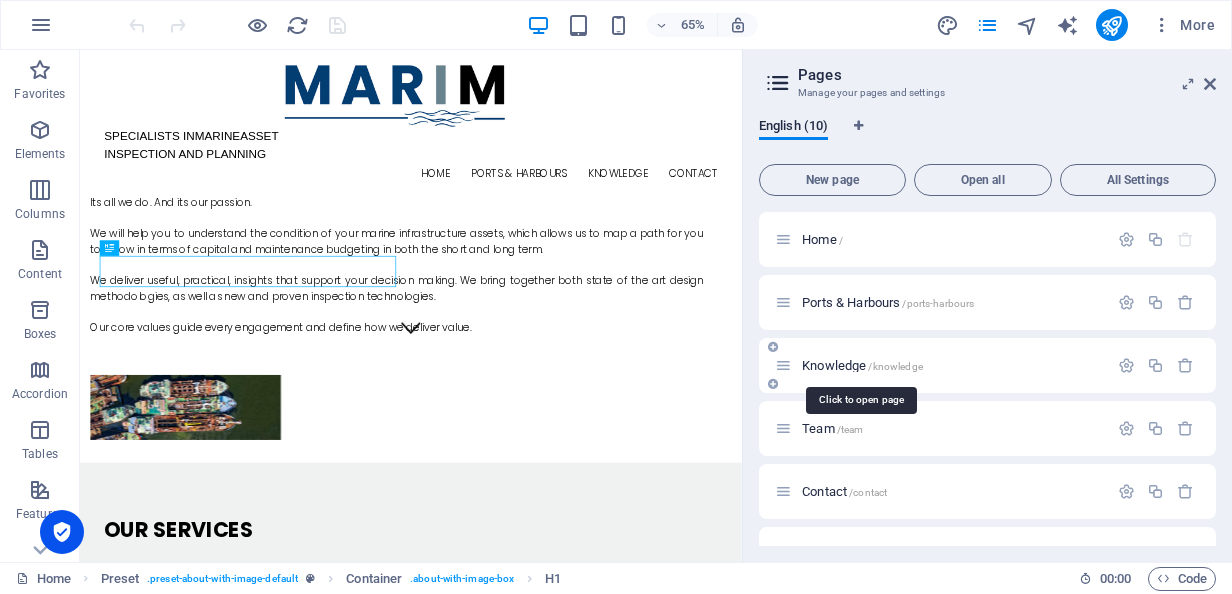 scroll, scrollTop: 0, scrollLeft: 0, axis: both 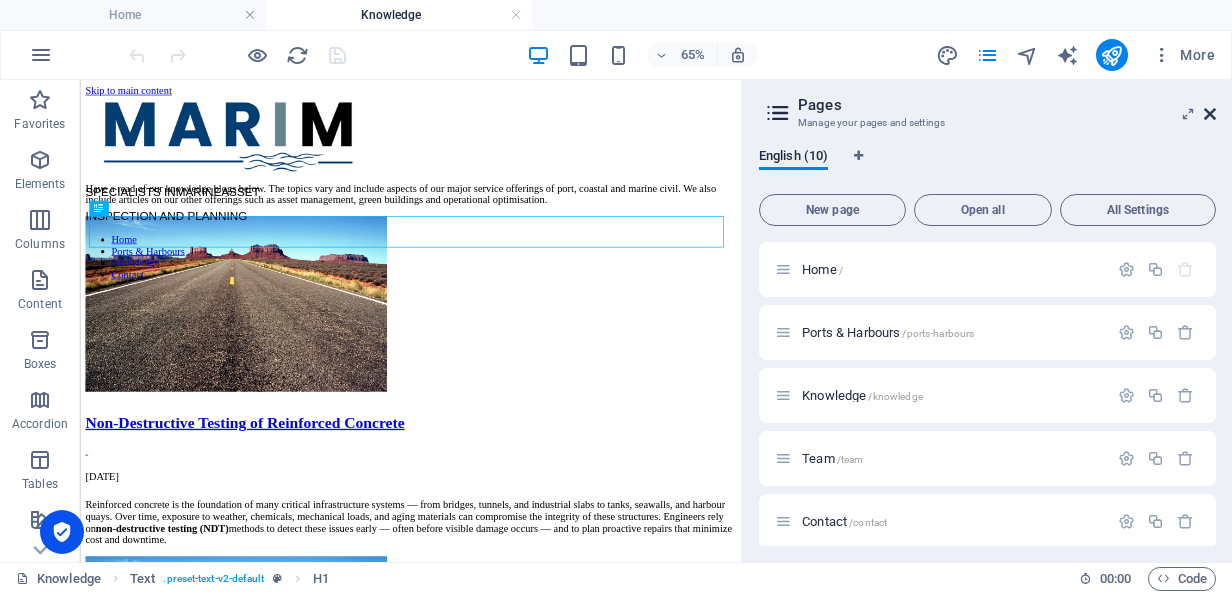 click at bounding box center (1210, 114) 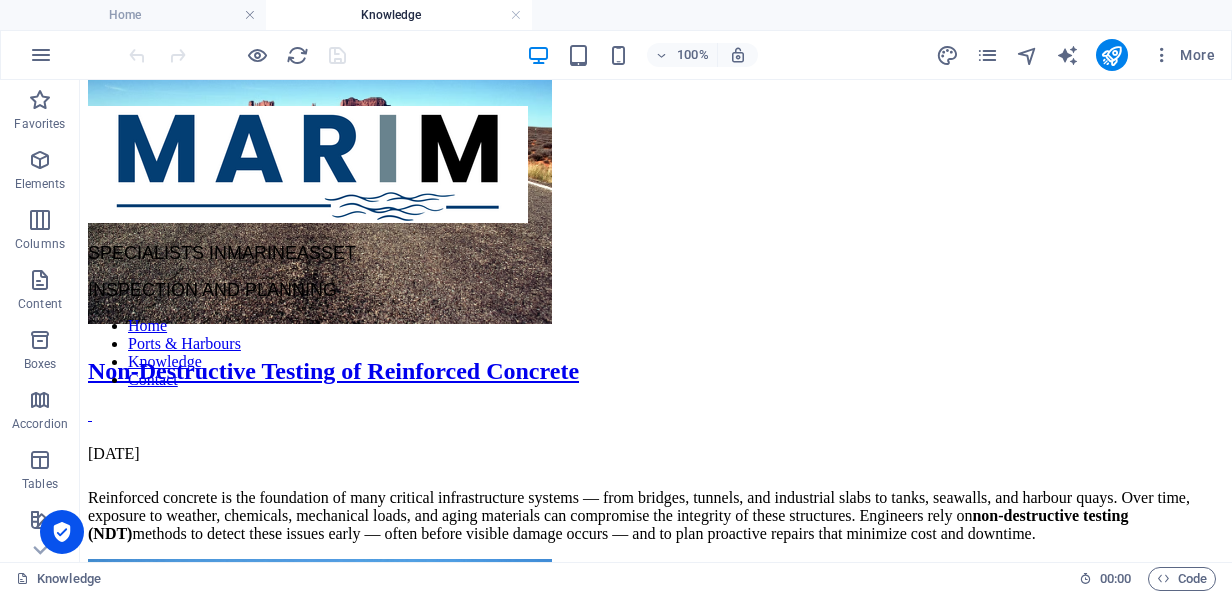 scroll, scrollTop: 141, scrollLeft: 0, axis: vertical 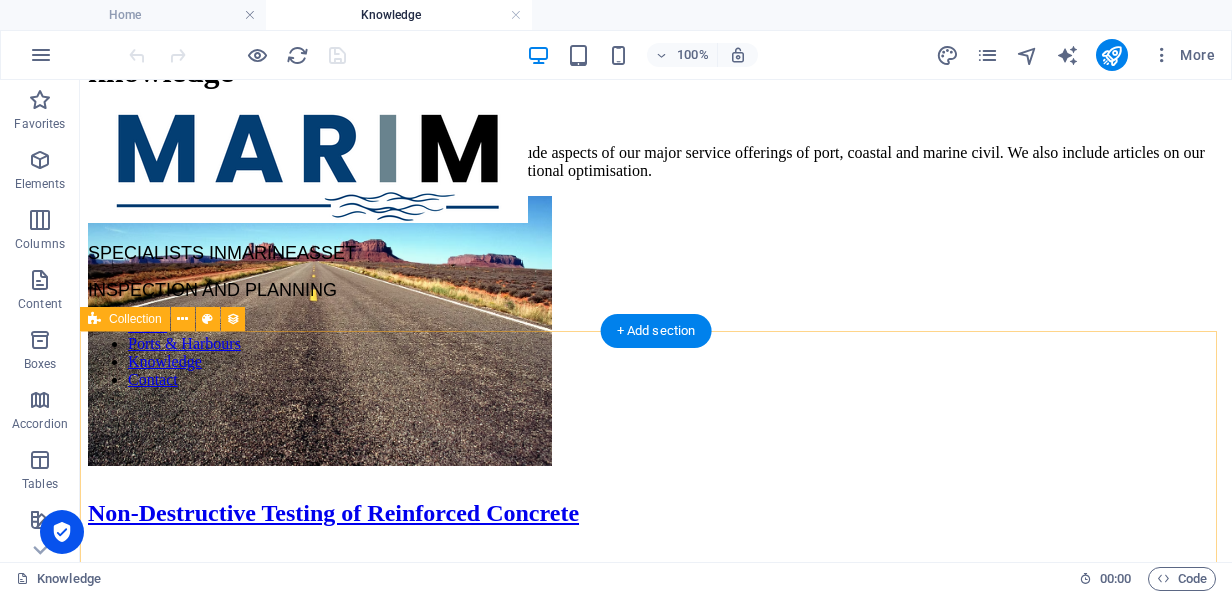 click on "Non-Destructive Testing of Reinforced Concrete   [DATE] Reinforced concrete is the foundation of many critical infrastructure systems — from bridges, tunnels, and industrial slabs to tanks, seawalls, and harbour quays. Over time, exposure to weather, chemicals, mechanical loads, and aging materials can compromise the integrity of these structures. Engineers rely on  non-destructive testing (NDT)  methods to detect these issues early — often before visible damage occurs — and to plan proactive repairs that minimize cost and downtime. Infrastructure. Asset Management. And Life.   [DATE] As an infrastructure owner, how do you maintain your infrastructure? Is to maximise the bottom line for your business? Do you 'work it' as much as you can and then fix it when it breaks? Or do you fix it regularly but don't really know when to build new? How do you know when you are hitting the proverbial nail on the head, ensuring that your maintenance regime is maximising your businesses bottom line?  Previous" at bounding box center (656, 724) 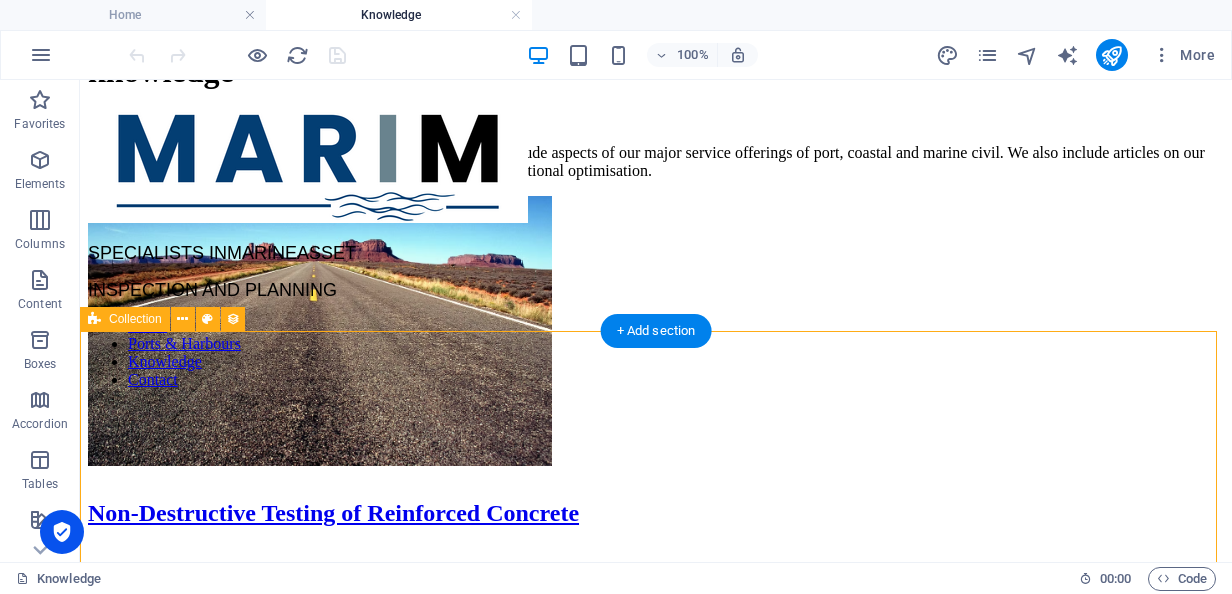 click on "Non-Destructive Testing of Reinforced Concrete   [DATE] Reinforced concrete is the foundation of many critical infrastructure systems — from bridges, tunnels, and industrial slabs to tanks, seawalls, and harbour quays. Over time, exposure to weather, chemicals, mechanical loads, and aging materials can compromise the integrity of these structures. Engineers rely on  non-destructive testing (NDT)  methods to detect these issues early — often before visible damage occurs — and to plan proactive repairs that minimize cost and downtime. Infrastructure. Asset Management. And Life.   [DATE] As an infrastructure owner, how do you maintain your infrastructure? Is to maximise the bottom line for your business? Do you 'work it' as much as you can and then fix it when it breaks? Or do you fix it regularly but don't really know when to build new? How do you know when you are hitting the proverbial nail on the head, ensuring that your maintenance regime is maximising your businesses bottom line?  Previous" at bounding box center (656, 724) 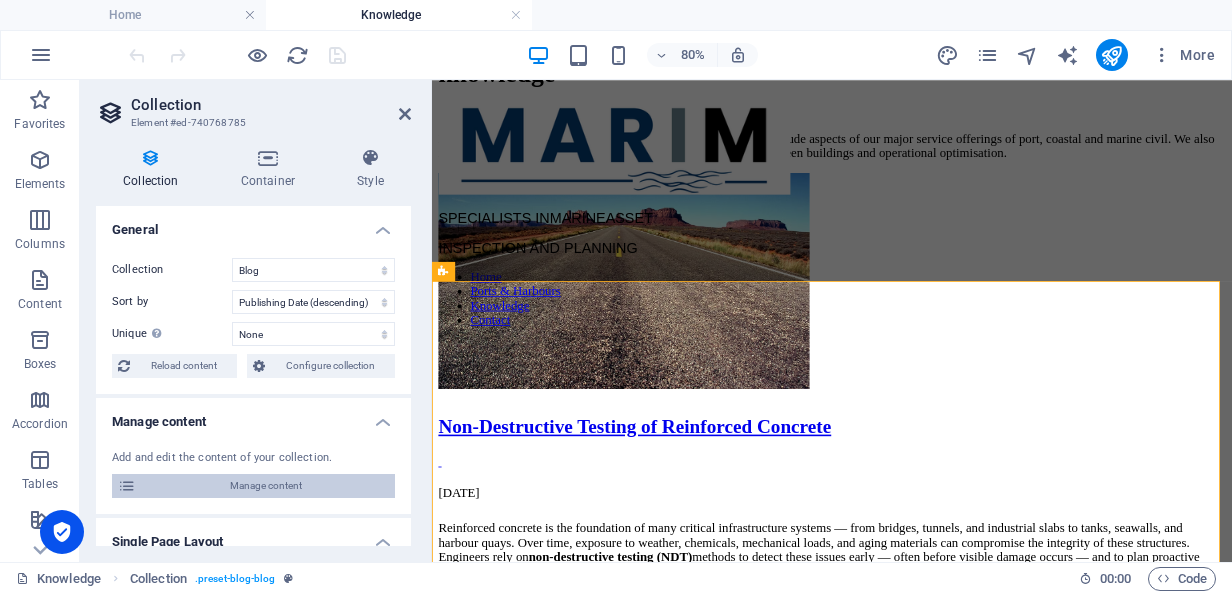 click on "Manage content" at bounding box center [265, 486] 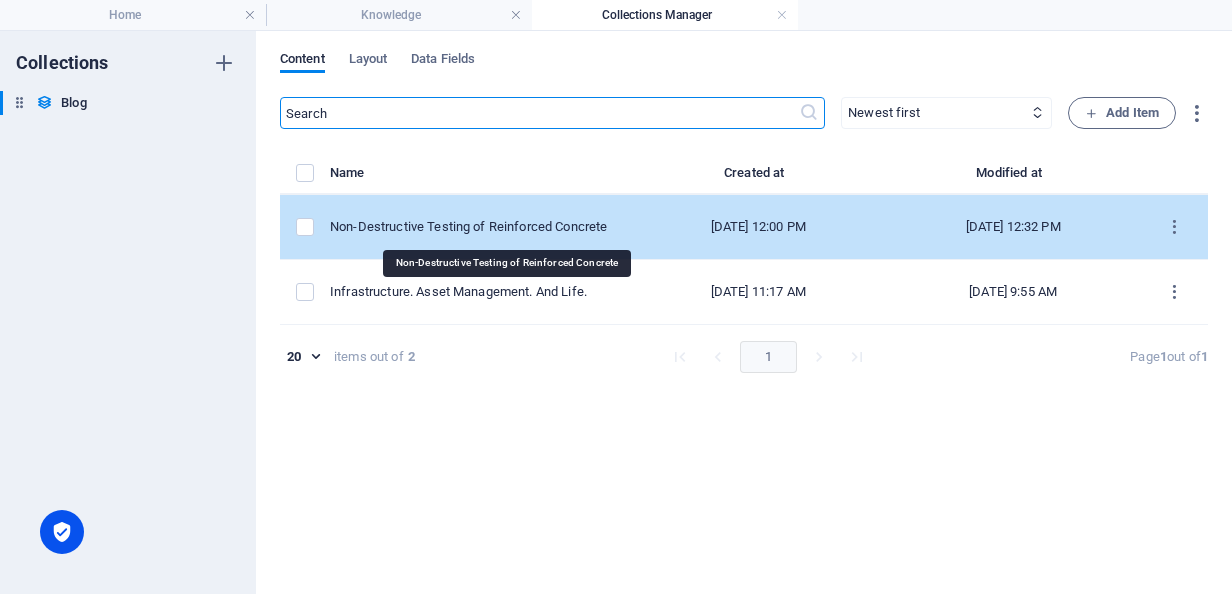 click on "Non-Destructive Testing of Reinforced Concrete" at bounding box center (472, 227) 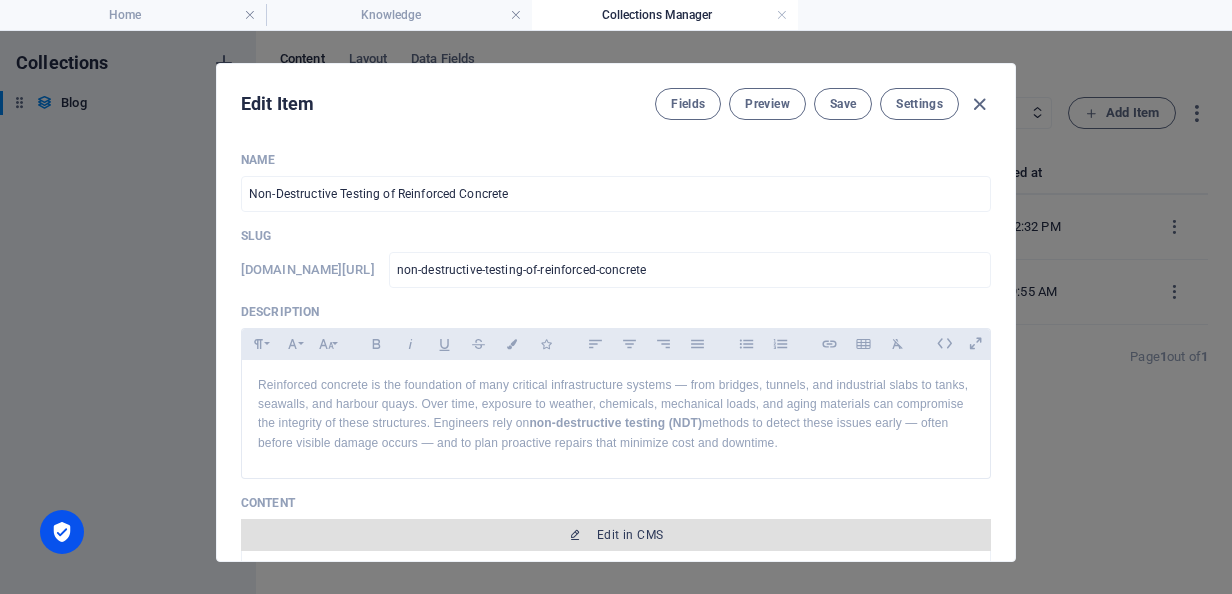 click on "Edit in CMS" at bounding box center (616, 535) 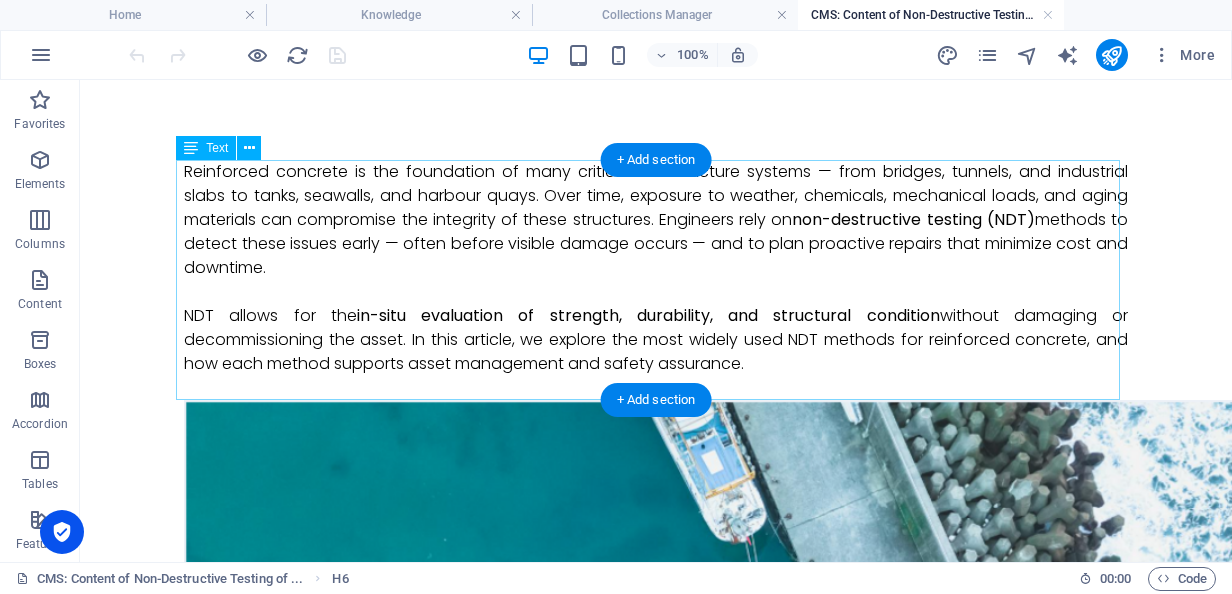 scroll, scrollTop: 0, scrollLeft: 0, axis: both 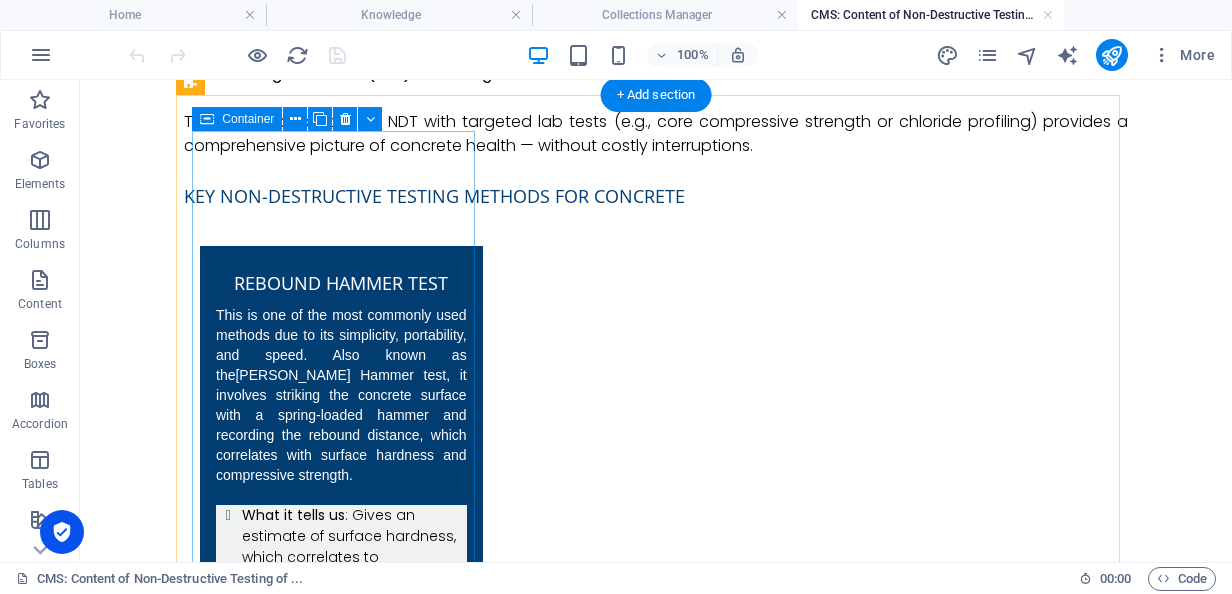 click on "Rebound Hammer Test This is one of the most commonly used methods due to its simplicity, portability, and speed. Also known as the  [PERSON_NAME] Hammer test , it involves striking the concrete surface with a spring-loaded hammer and recording the rebound distance, which correlates with surface hardness and compressive strength. What it tells us : Gives an estimate of surface hardness, which correlates to compressive strength through empirical calibration charts. Best for:  Quick screening of surface strength uniformity across slabs, plinths, or vertical elements. Limitations:  Results are affected by moisture content, carbonation, surface texture, and the orientation of testing. In practice, this method is widely used in industrial tank farms and bund areas to compare strength across panels. However, it's recommended as a  relative  indicator — not a substitute for standard compression tests." at bounding box center [341, 690] 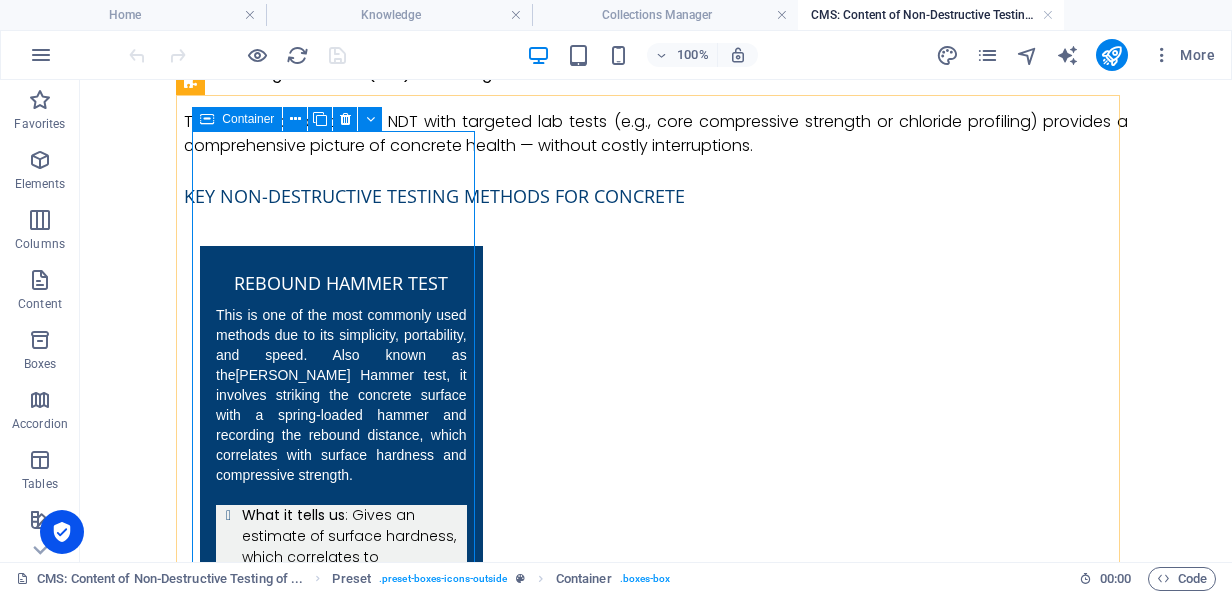 click on "Container" at bounding box center [248, 119] 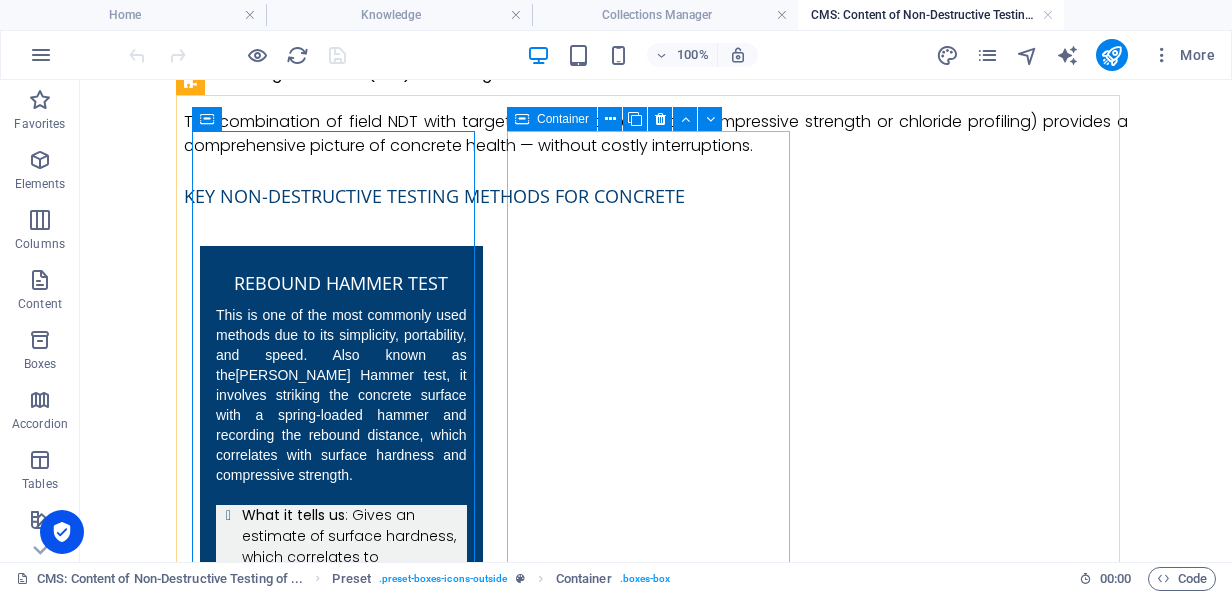 click on "Container" at bounding box center (552, 119) 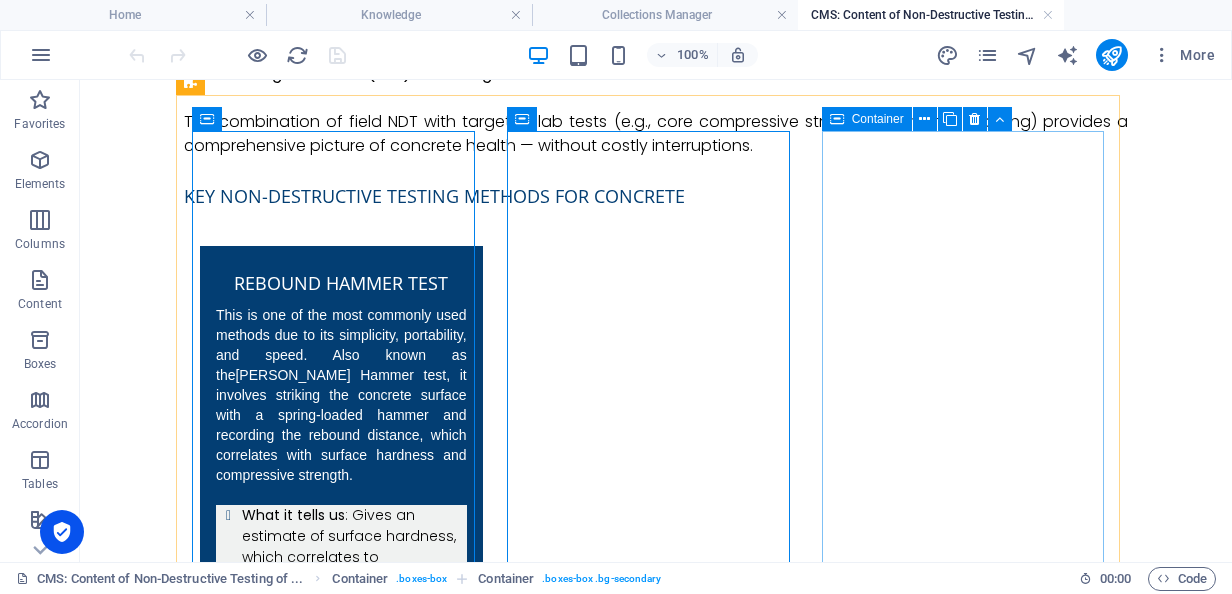 click at bounding box center (837, 119) 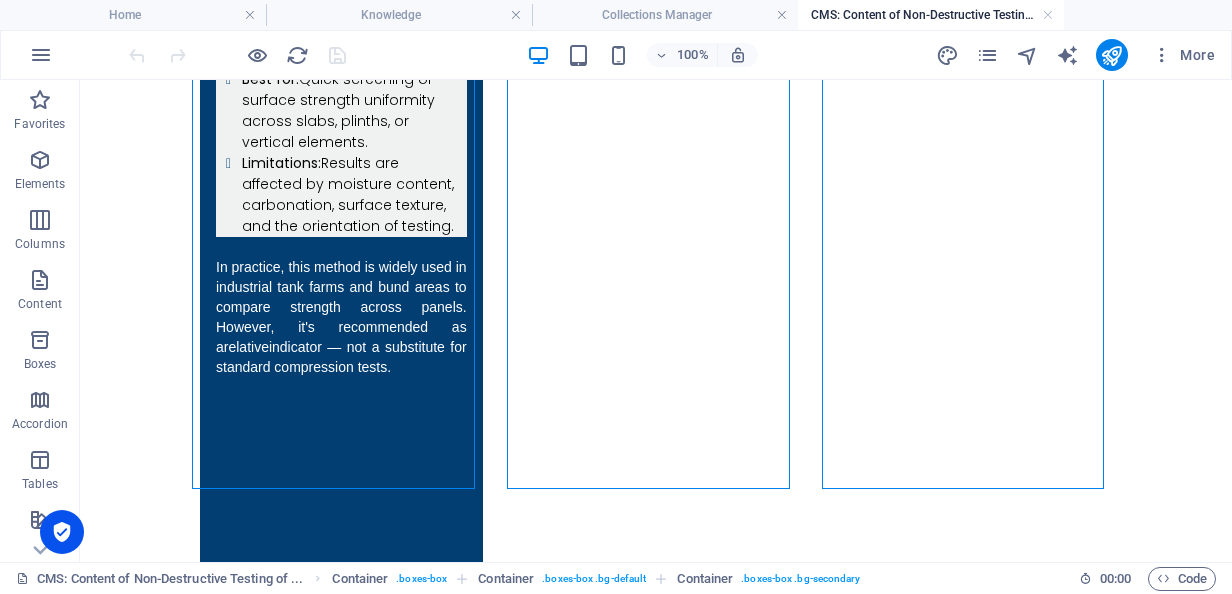 scroll, scrollTop: 1842, scrollLeft: 0, axis: vertical 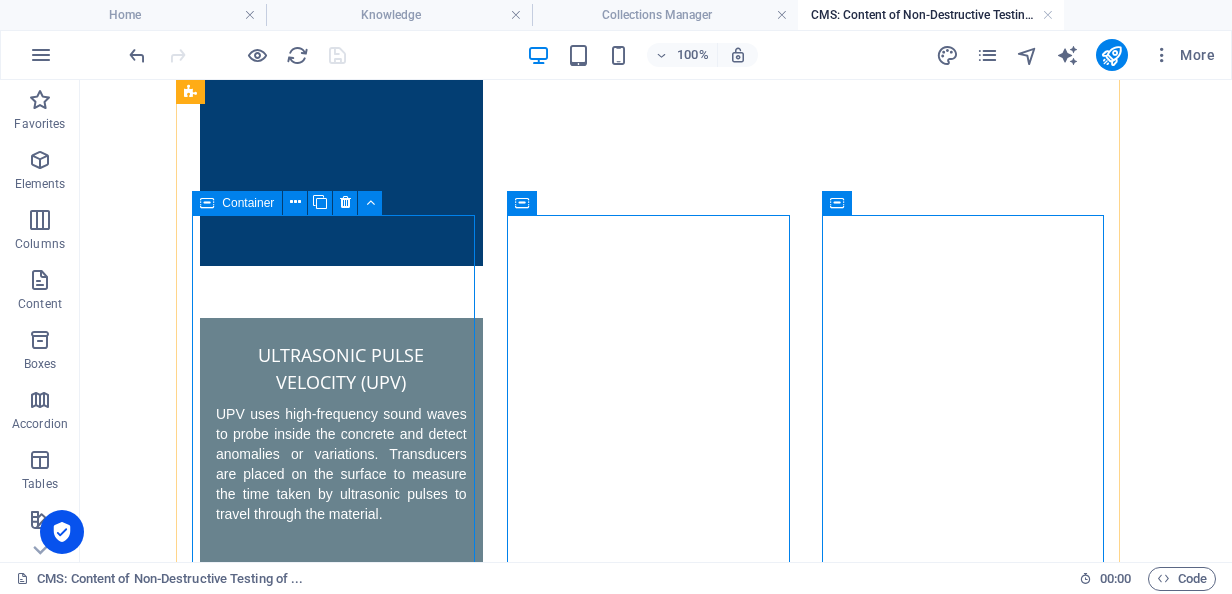 click on "Rebound Hammer Test This is one of the most commonly used methods due to its simplicity, portability, and speed. Also known as the  [PERSON_NAME] Hammer test , it involves striking the concrete surface with a spring-loaded hammer and recording the rebound distance, which correlates with surface hardness and compressive strength. What it tells us : Gives an estimate of surface hardness, which correlates to compressive strength through empirical calibration charts. Best for:  Quick screening of surface strength uniformity across slabs, plinths, or vertical elements. Limitations:  Results are affected by moisture content, carbonation, surface texture, and the orientation of testing. In practice, this method is widely used in industrial tank farms and bund areas to compare strength across panels. However, it's recommended as a  relative  indicator — not a substitute for standard compression tests." at bounding box center [341, 2724] 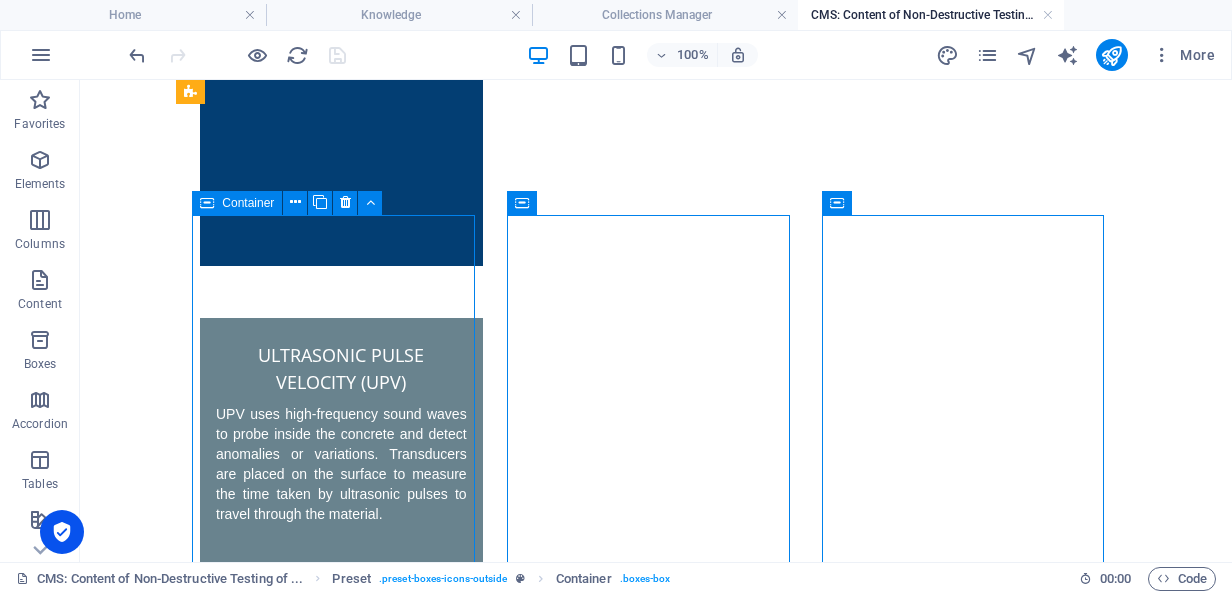 click on "Rebound Hammer Test This is one of the most commonly used methods due to its simplicity, portability, and speed. Also known as the  [PERSON_NAME] Hammer test , it involves striking the concrete surface with a spring-loaded hammer and recording the rebound distance, which correlates with surface hardness and compressive strength. What it tells us : Gives an estimate of surface hardness, which correlates to compressive strength through empirical calibration charts. Best for:  Quick screening of surface strength uniformity across slabs, plinths, or vertical elements. Limitations:  Results are affected by moisture content, carbonation, surface texture, and the orientation of testing. In practice, this method is widely used in industrial tank farms and bund areas to compare strength across panels. However, it's recommended as a  relative  indicator — not a substitute for standard compression tests." at bounding box center (341, 2724) 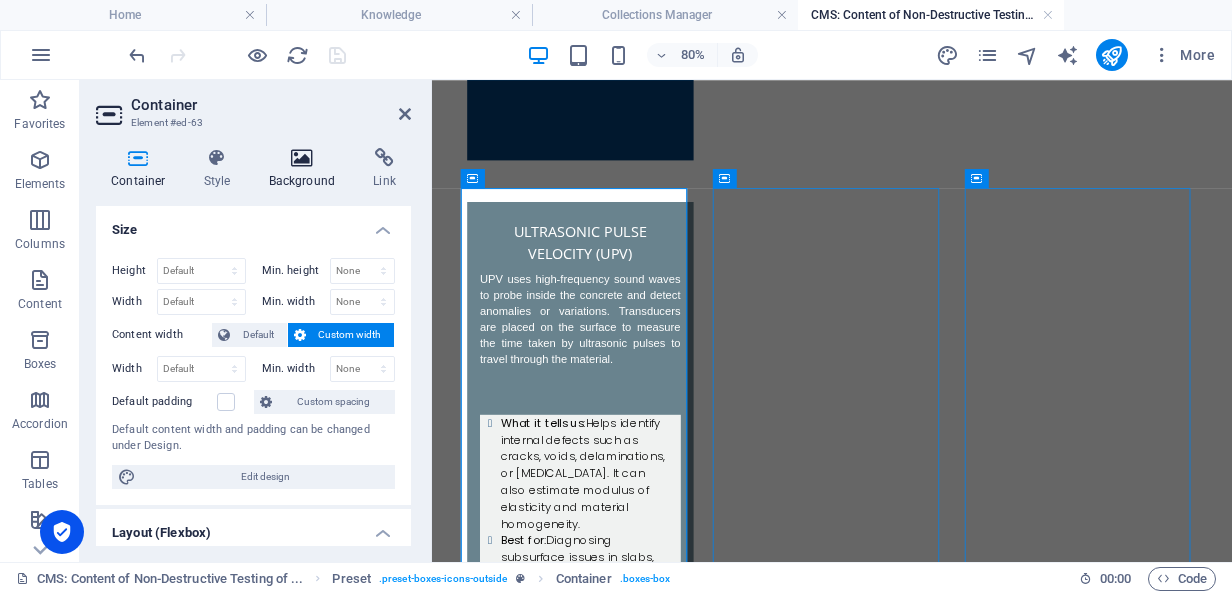 click at bounding box center (302, 158) 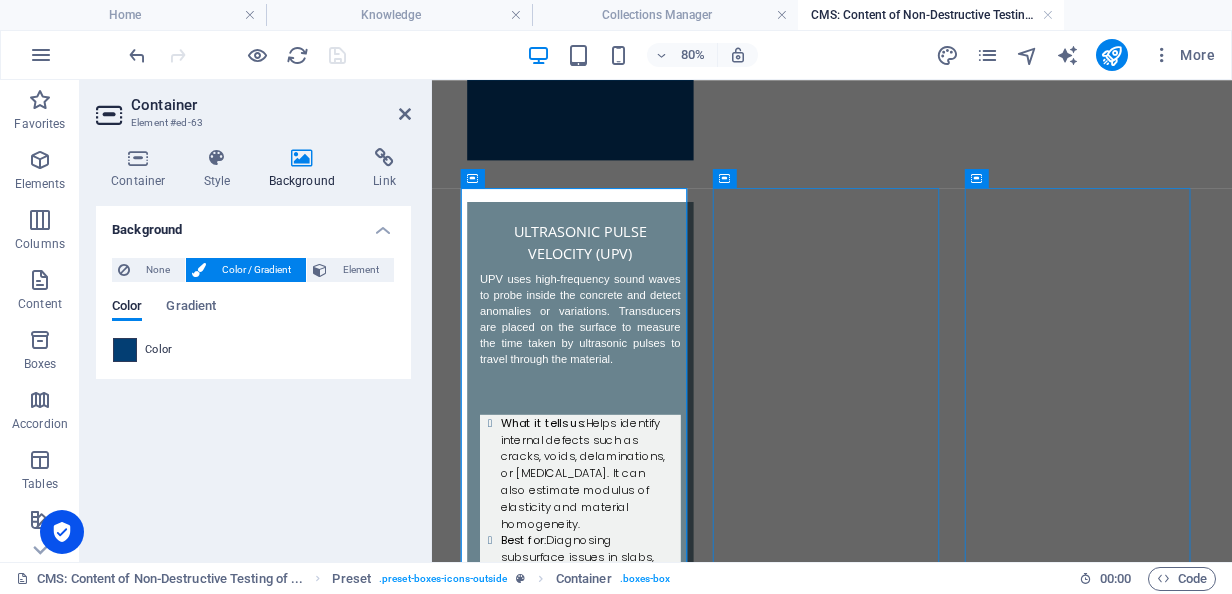 click at bounding box center [125, 350] 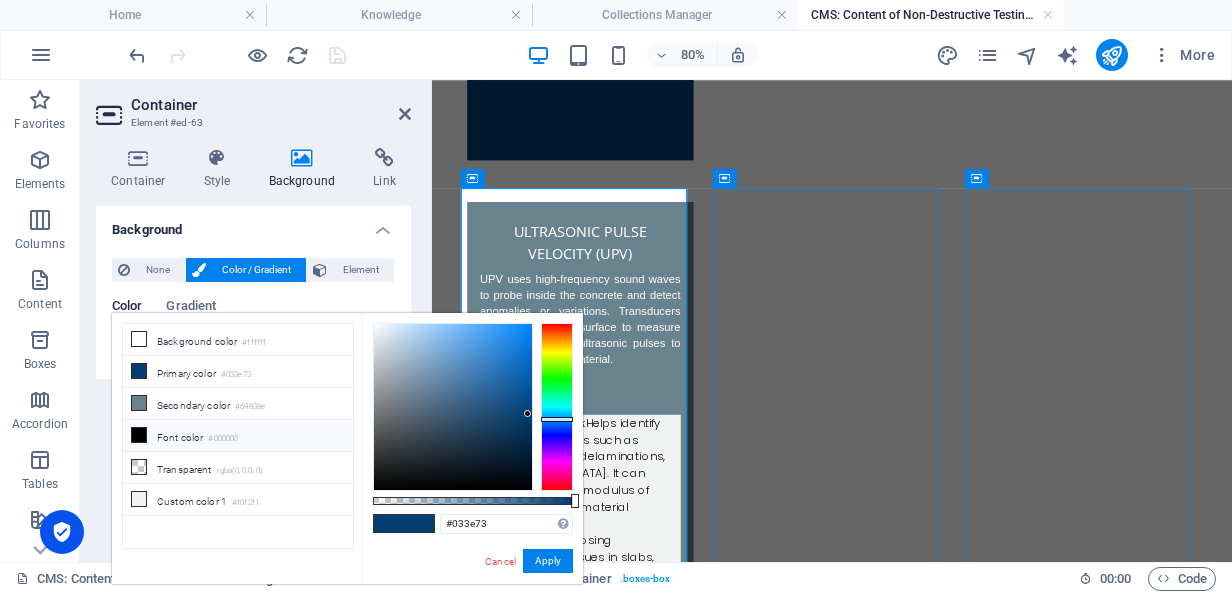click at bounding box center [139, 435] 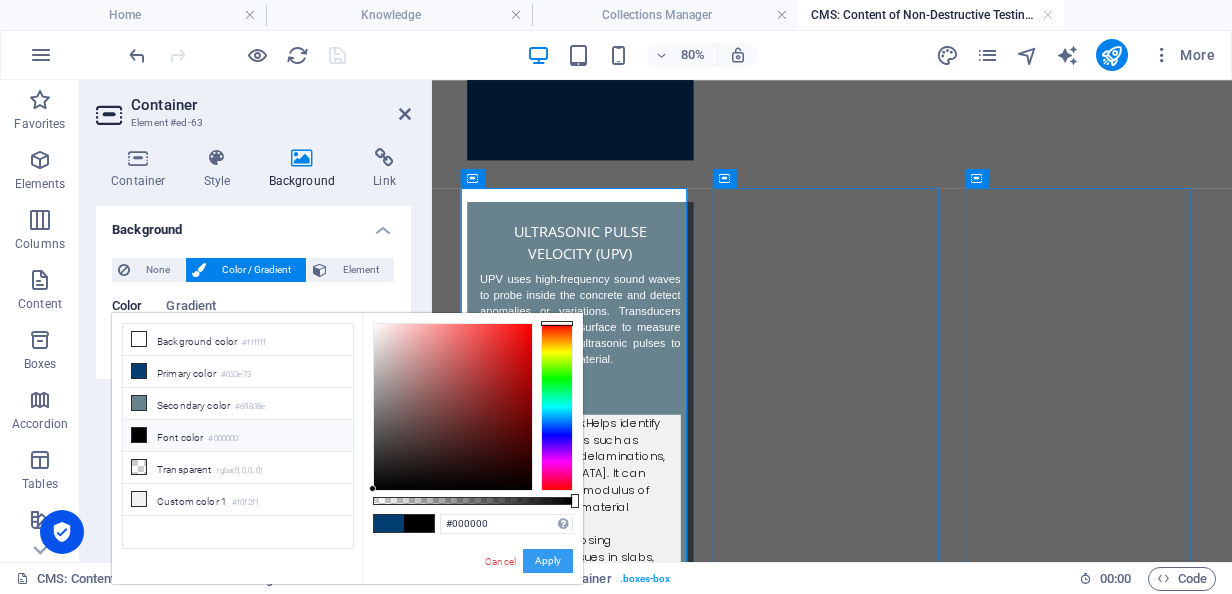 click on "Apply" at bounding box center [548, 561] 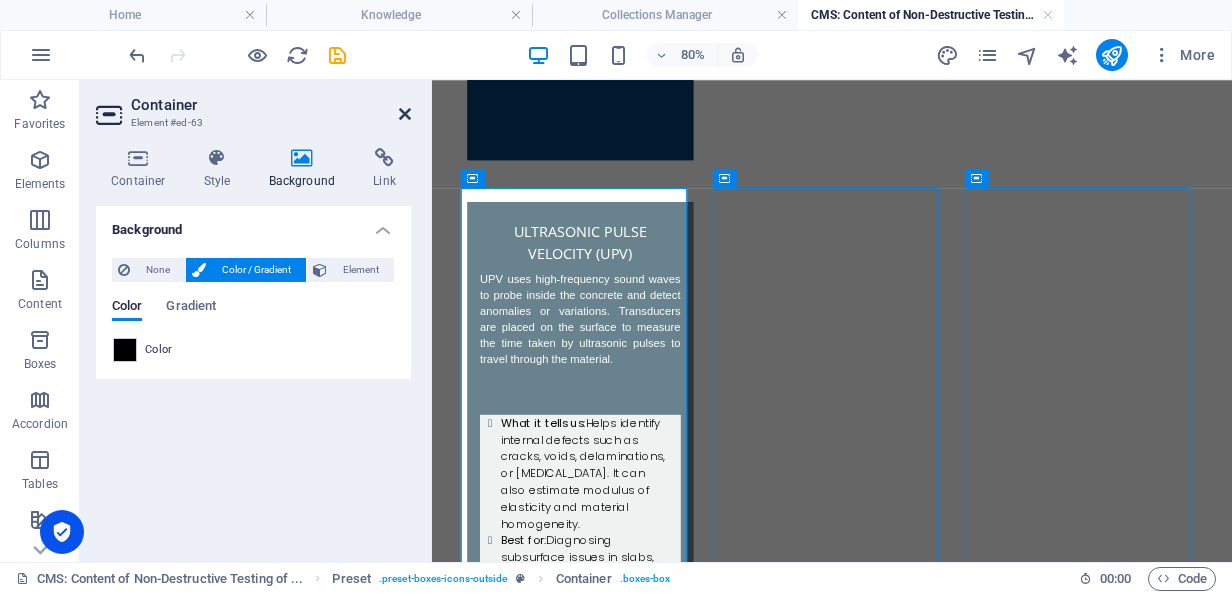 click at bounding box center (405, 114) 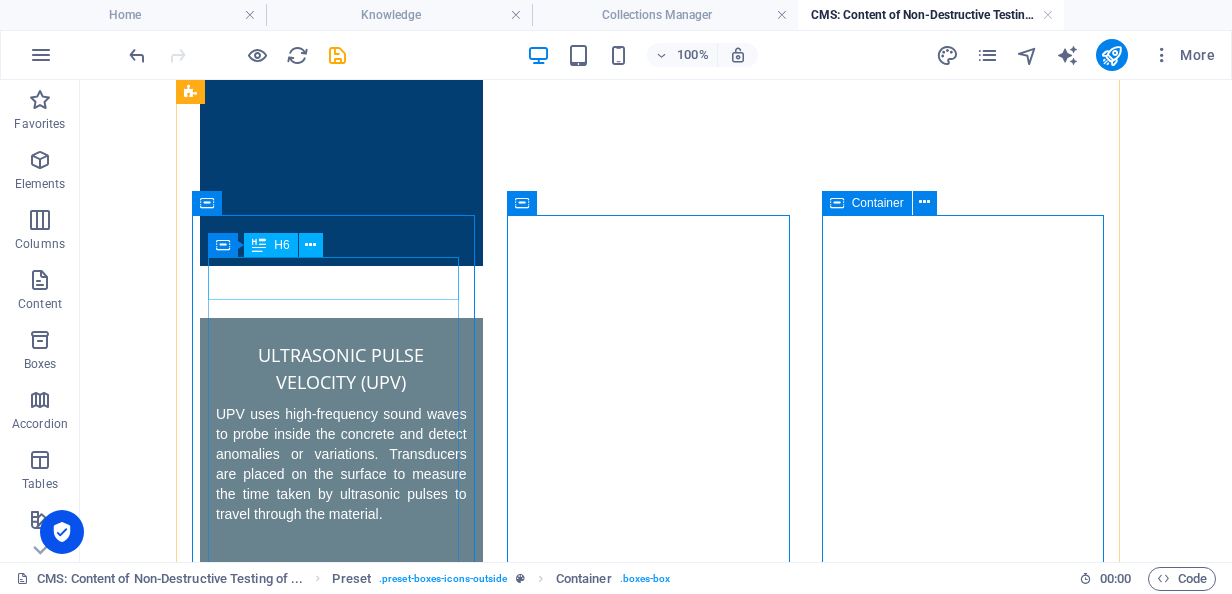 click on "Rebound Hammer Test" at bounding box center (341, 2317) 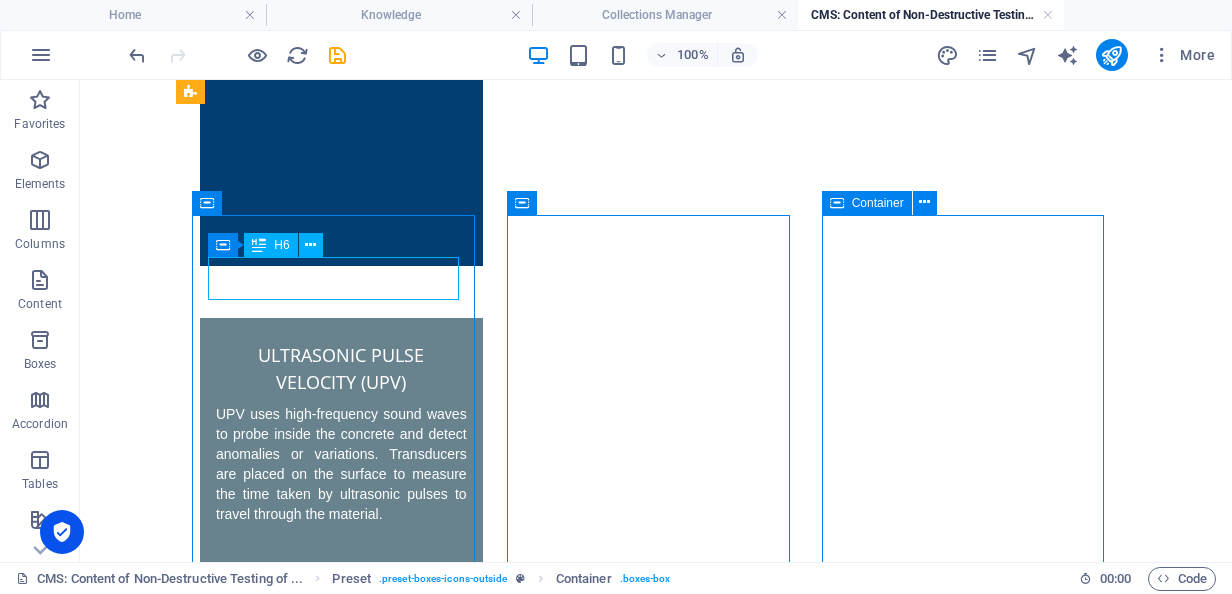 click on "Rebound Hammer Test" at bounding box center [341, 2317] 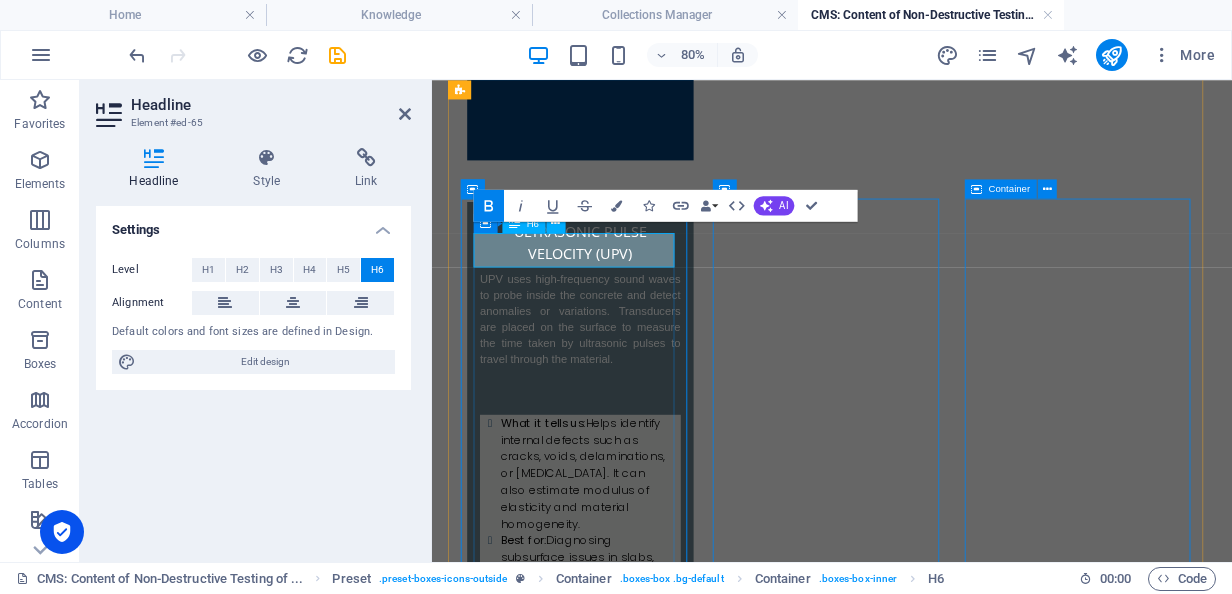 scroll, scrollTop: 2114, scrollLeft: 0, axis: vertical 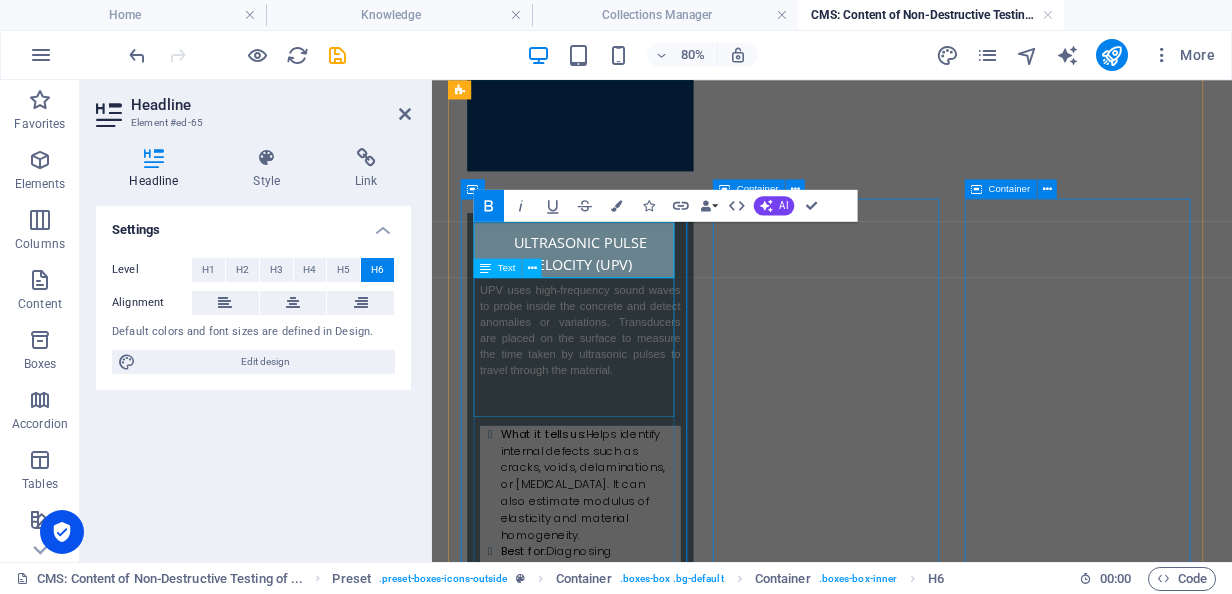 click on "This is one of the most commonly used methods due to its simplicity, portability, and speed. Also known as the  [PERSON_NAME] Hammer test , it involves striking the concrete surface with a spring-loaded hammer and recording the rebound distance, which correlates with surface hardness and compressive strength." at bounding box center (617, 2384) 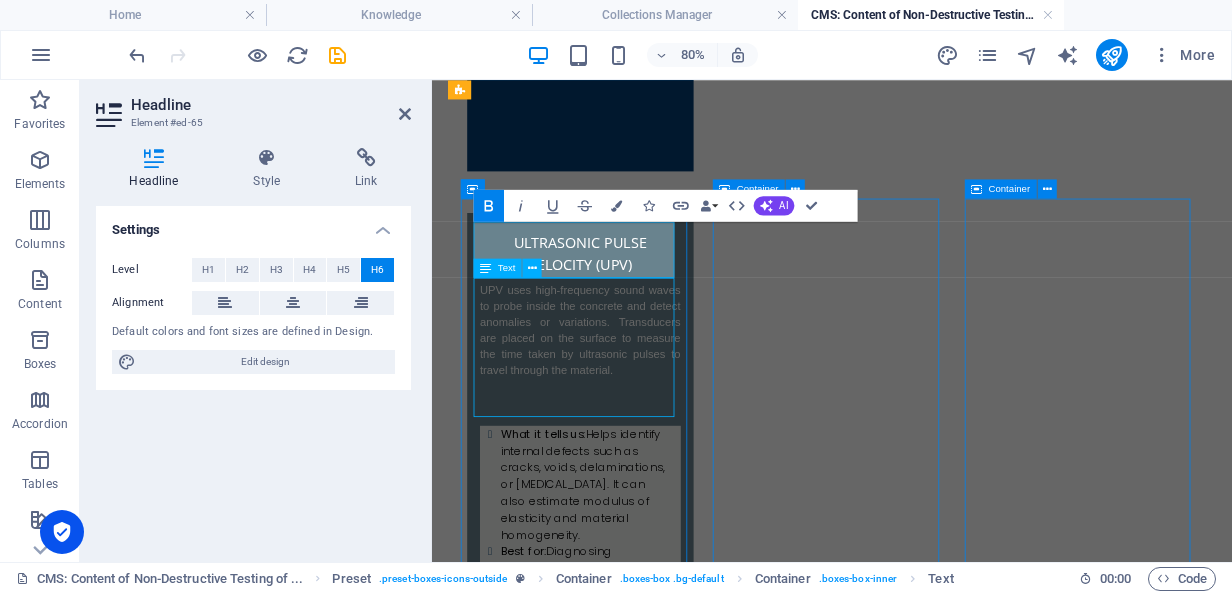 click on "This is one of the most commonly used methods due to its simplicity, portability, and speed. Also known as the  [PERSON_NAME] Hammer test , it involves striking the concrete surface with a spring-loaded hammer and recording the rebound distance, which correlates with surface hardness and compressive strength." at bounding box center [617, 2384] 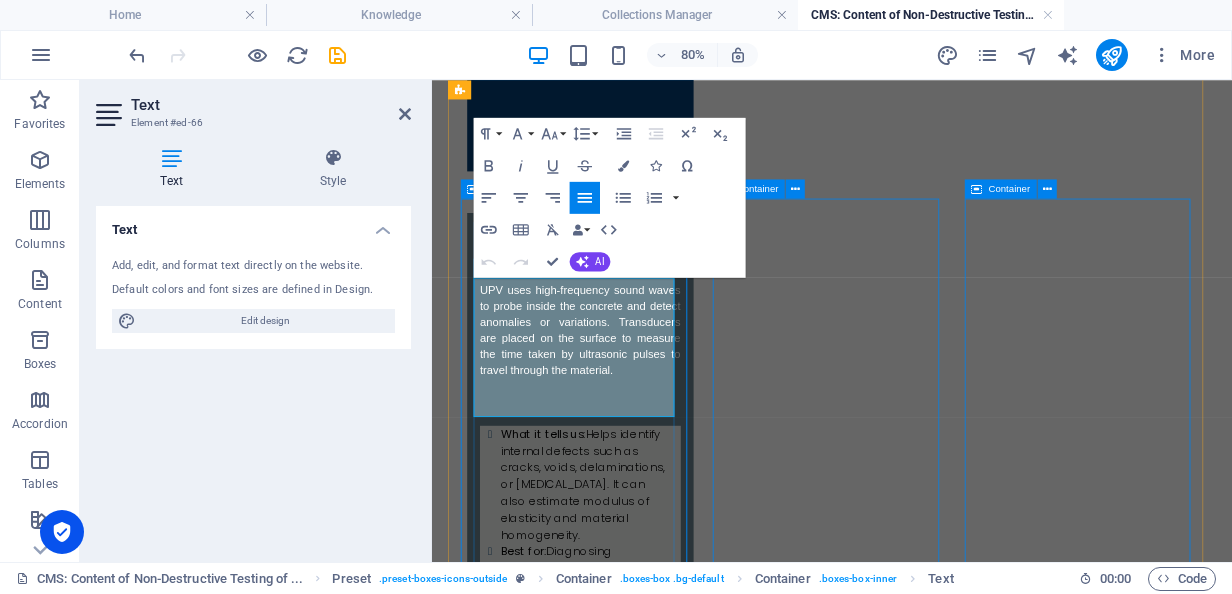 scroll, scrollTop: 2134, scrollLeft: 0, axis: vertical 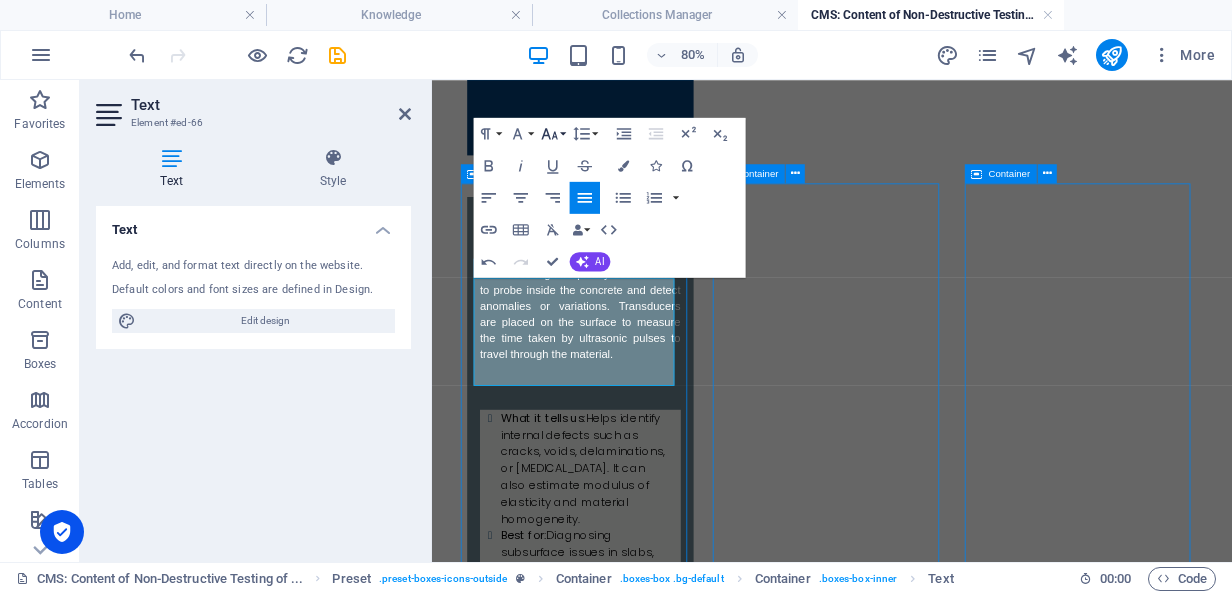click 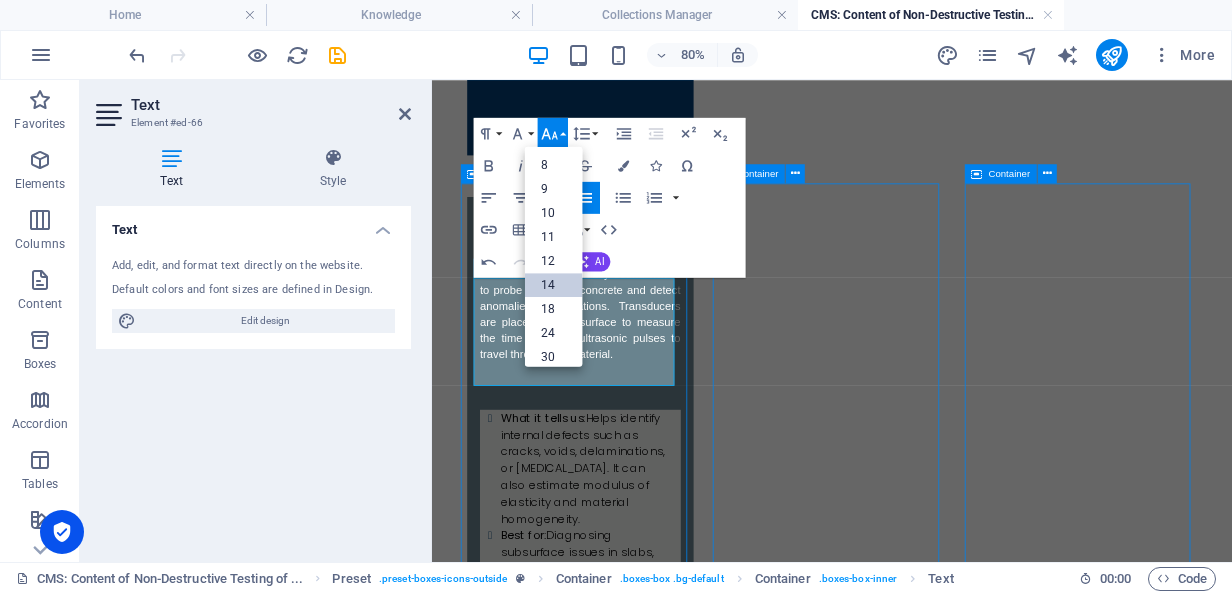click on "14" at bounding box center [554, 285] 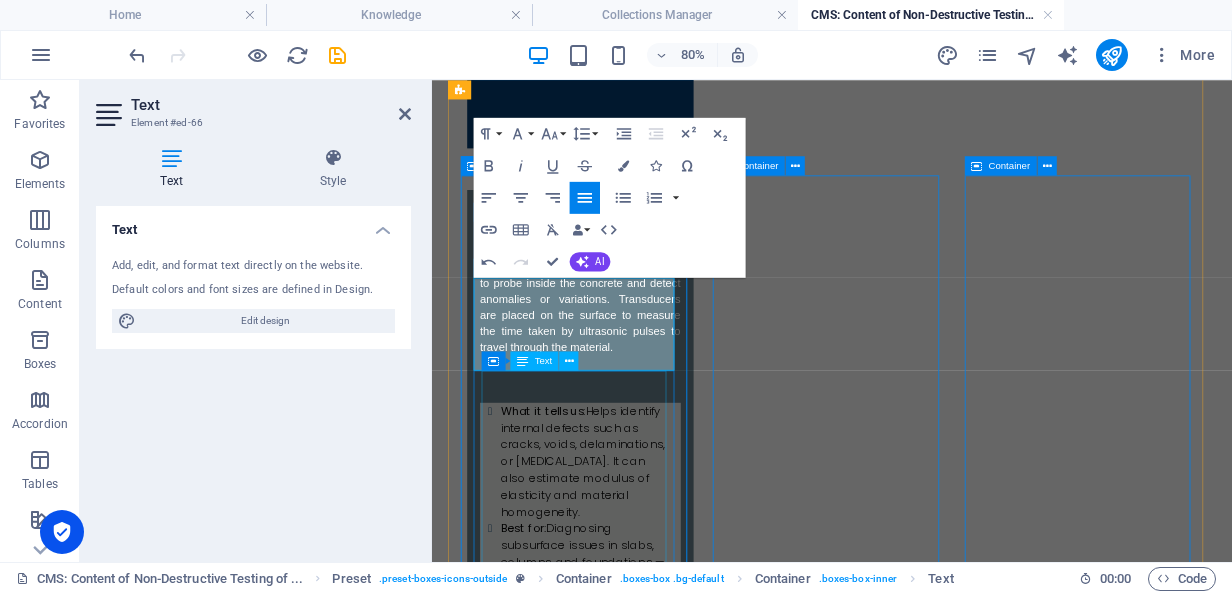 click on "What it tells us : Gives an estimate of surface hardness, which correlates to compressive strength through empirical calibration charts. Best for:  Quick screening of surface strength uniformity across slabs, plinths, or vertical elements. Limitations:  Results are affected by moisture content, carbonation, surface texture, and the orientation of testing." at bounding box center (617, 2532) 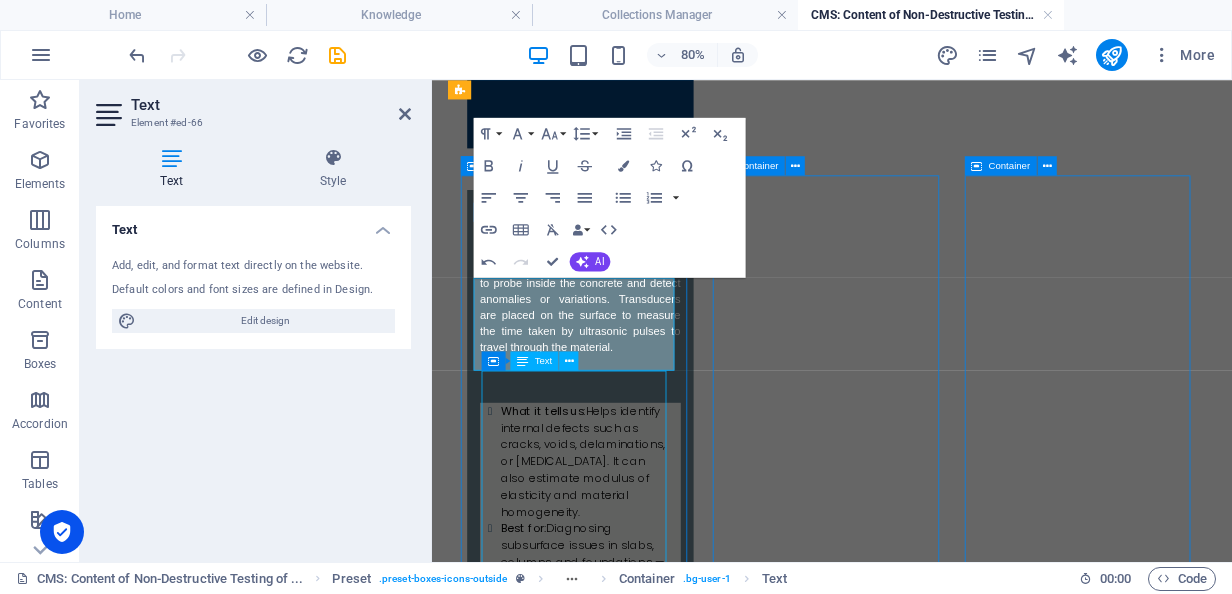 click on "What it tells us : Gives an estimate of surface hardness, which correlates to compressive strength through empirical calibration charts. Best for:  Quick screening of surface strength uniformity across slabs, plinths, or vertical elements. Limitations:  Results are affected by moisture content, carbonation, surface texture, and the orientation of testing." at bounding box center (617, 2532) 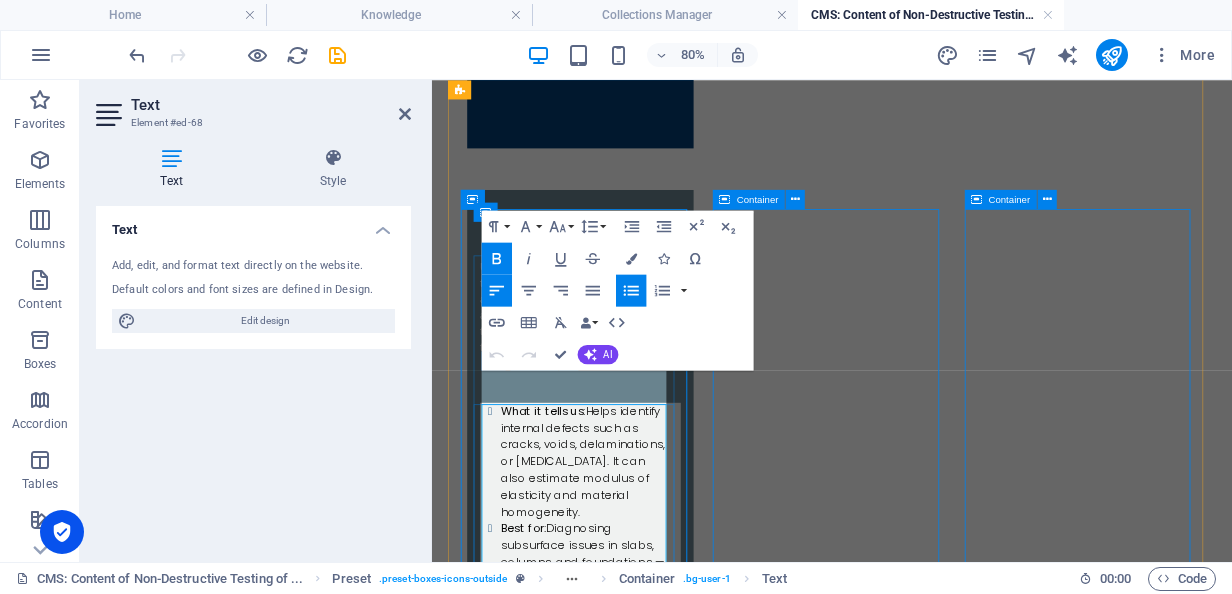 scroll, scrollTop: 2101, scrollLeft: 0, axis: vertical 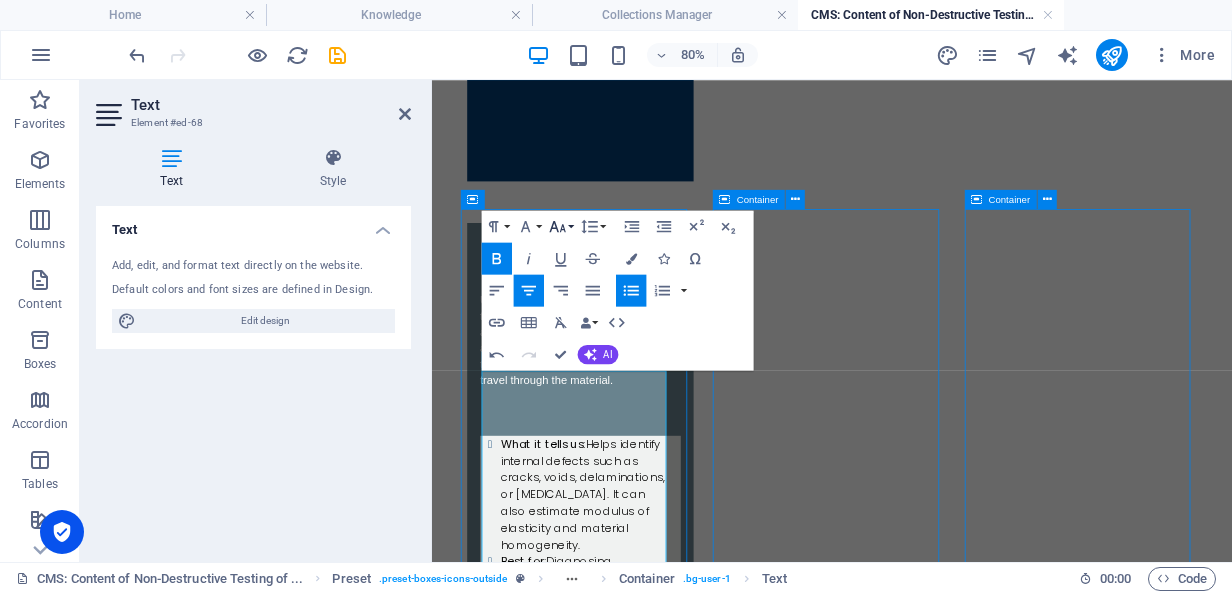 click 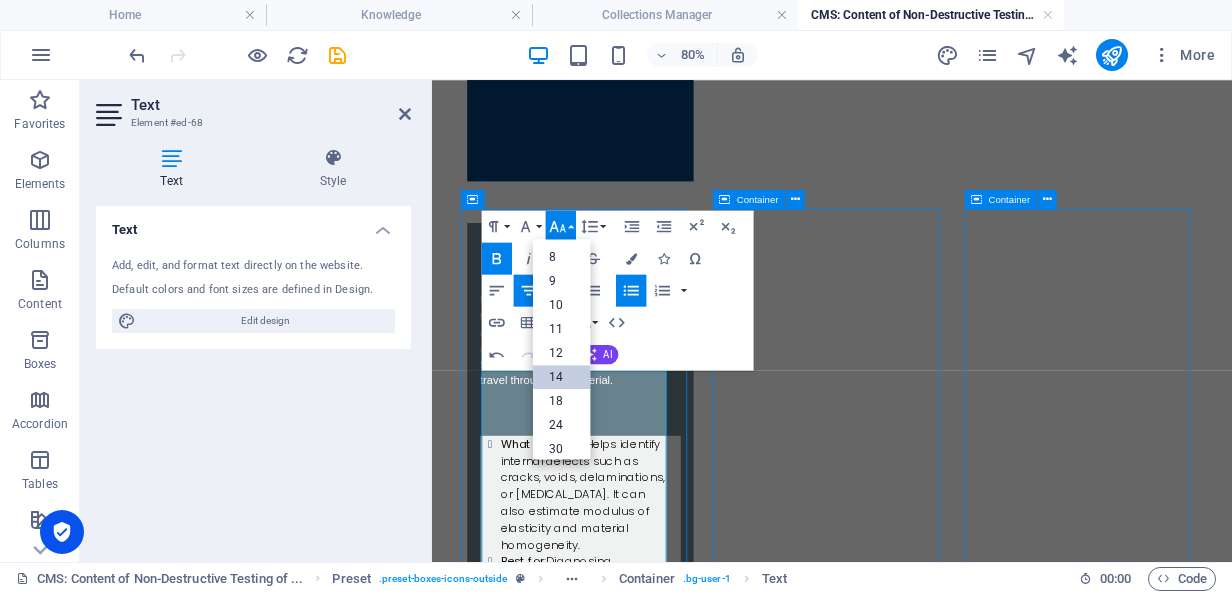 click on "14" at bounding box center [562, 378] 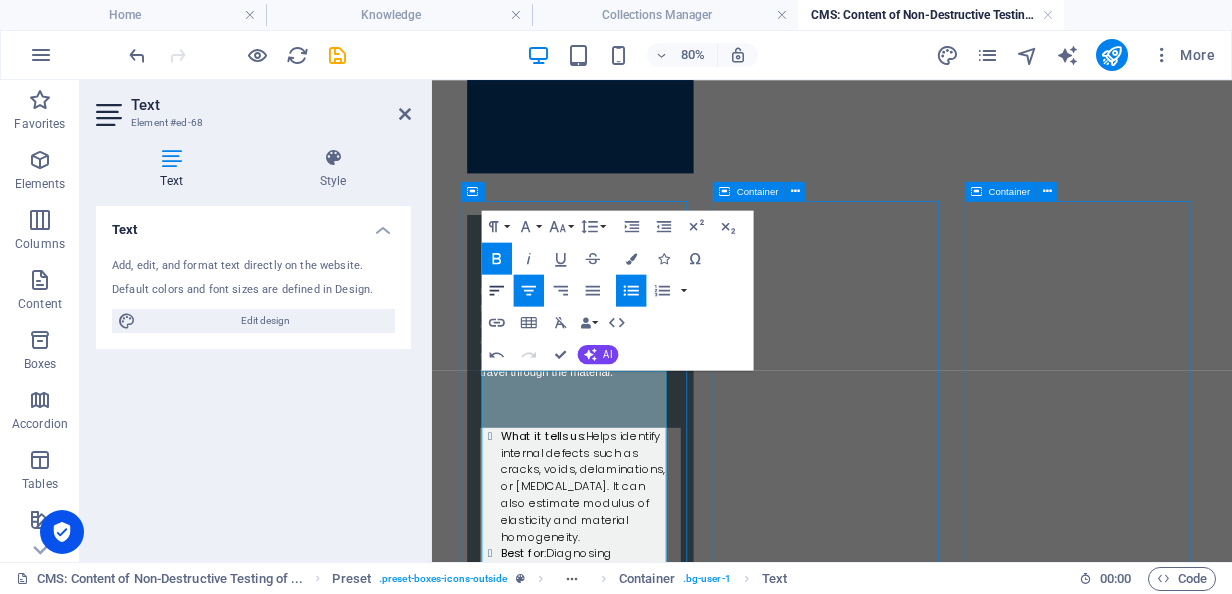 click 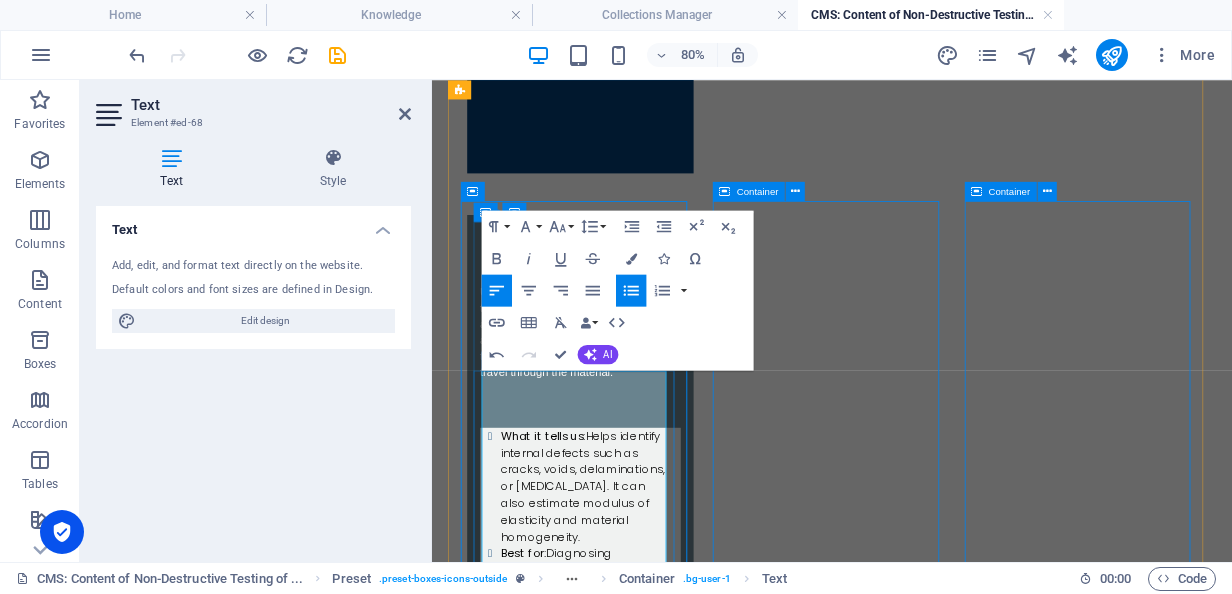 click on "What it tells us: Measures tensile or compressive bond strength, giving insight into concrete quality, overlay adhesion, or structural capacity." at bounding box center (625, 2479) 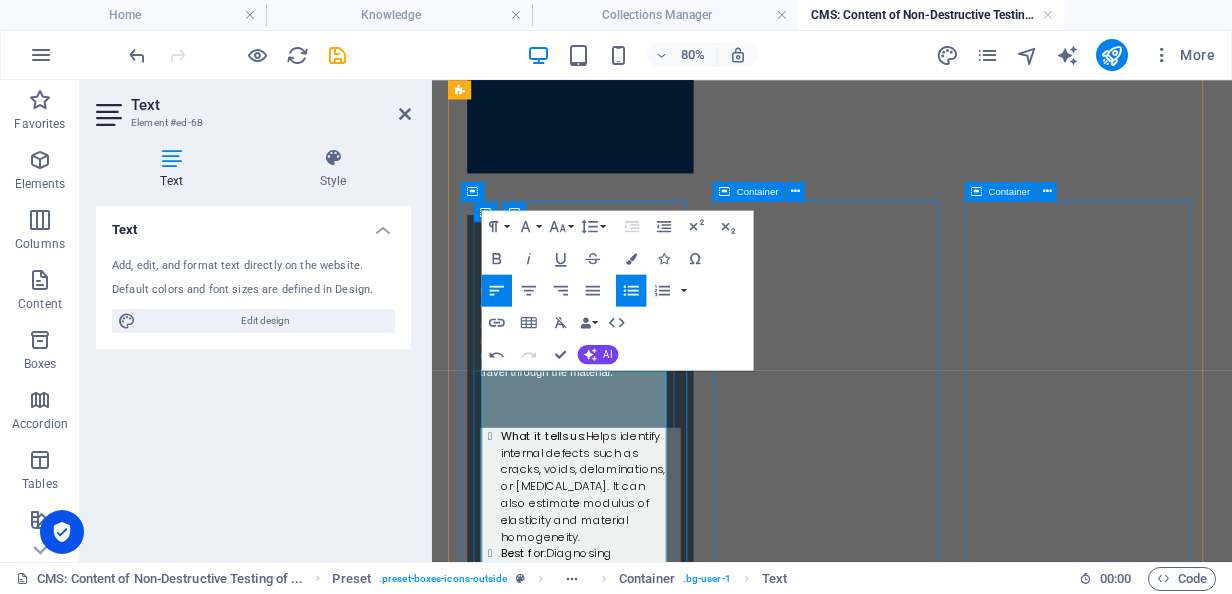 drag, startPoint x: 618, startPoint y: 454, endPoint x: 516, endPoint y: 456, distance: 102.01961 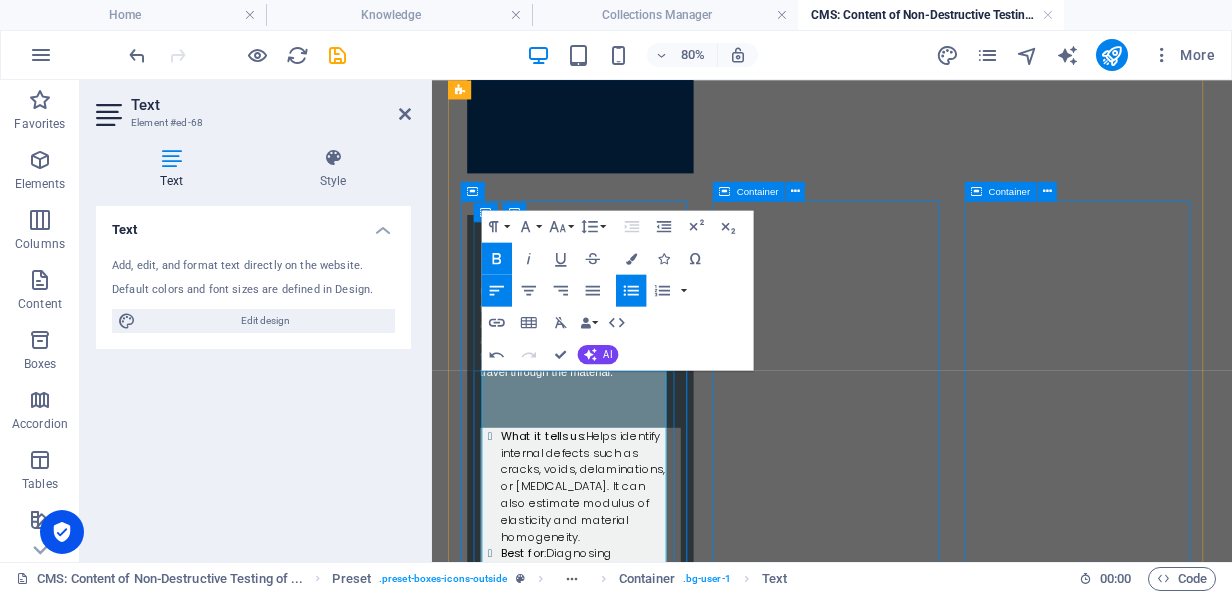 drag, startPoint x: 566, startPoint y: 581, endPoint x: 506, endPoint y: 586, distance: 60.207973 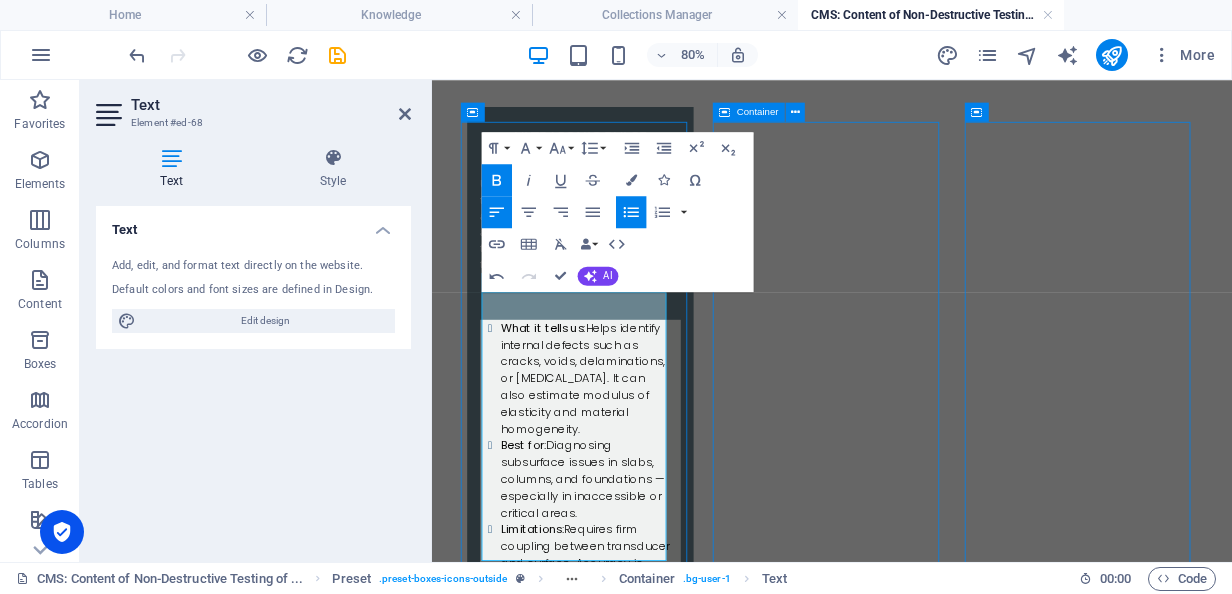 scroll, scrollTop: 2341, scrollLeft: 0, axis: vertical 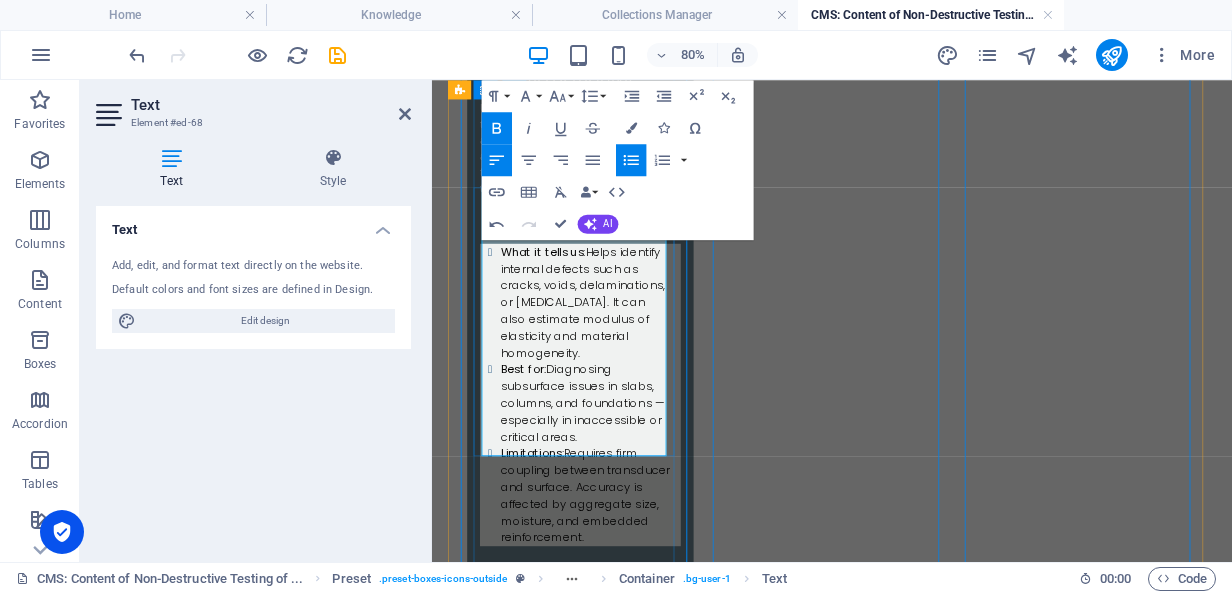drag, startPoint x: 588, startPoint y: 463, endPoint x: 508, endPoint y: 466, distance: 80.05623 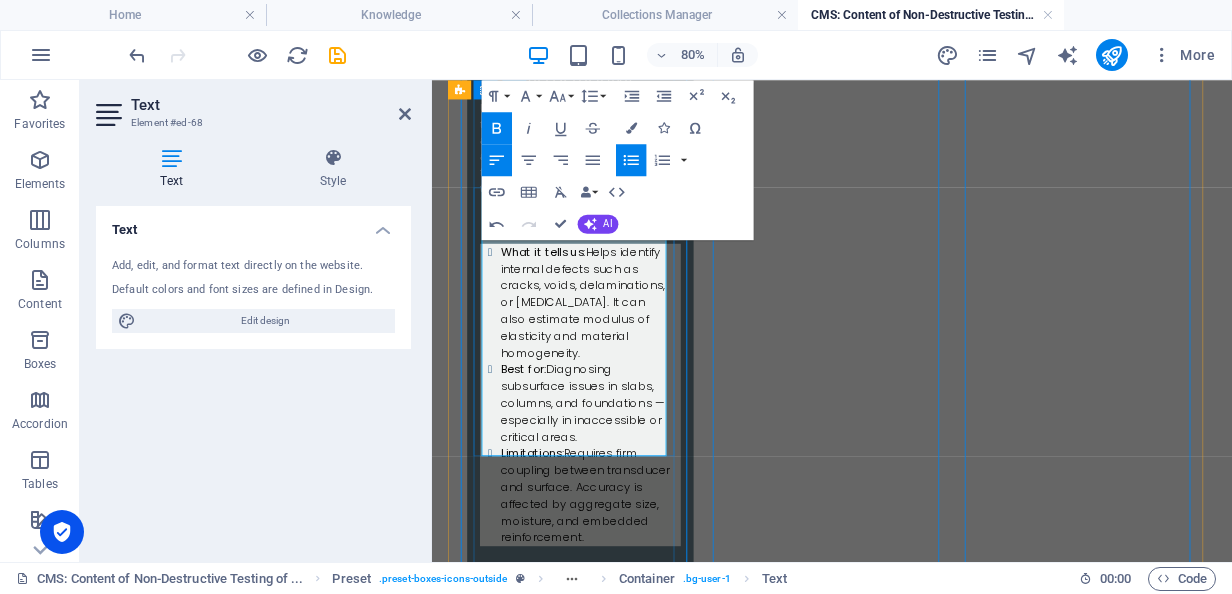 click on "What it tells us:  Measures tensile or compressive bond strength, giving insight into concrete quality, overlay adhesion, or structural capacity. Best for:  Situations where in-place strength confirmation is needed (e.g., overlays, patches, coatings, or fire-damaged concrete). Limitations: Requires drilling or bonding and sufficient adhesive curing time (usually 24 hours). Surface prep is crucial." at bounding box center (617, 2355) 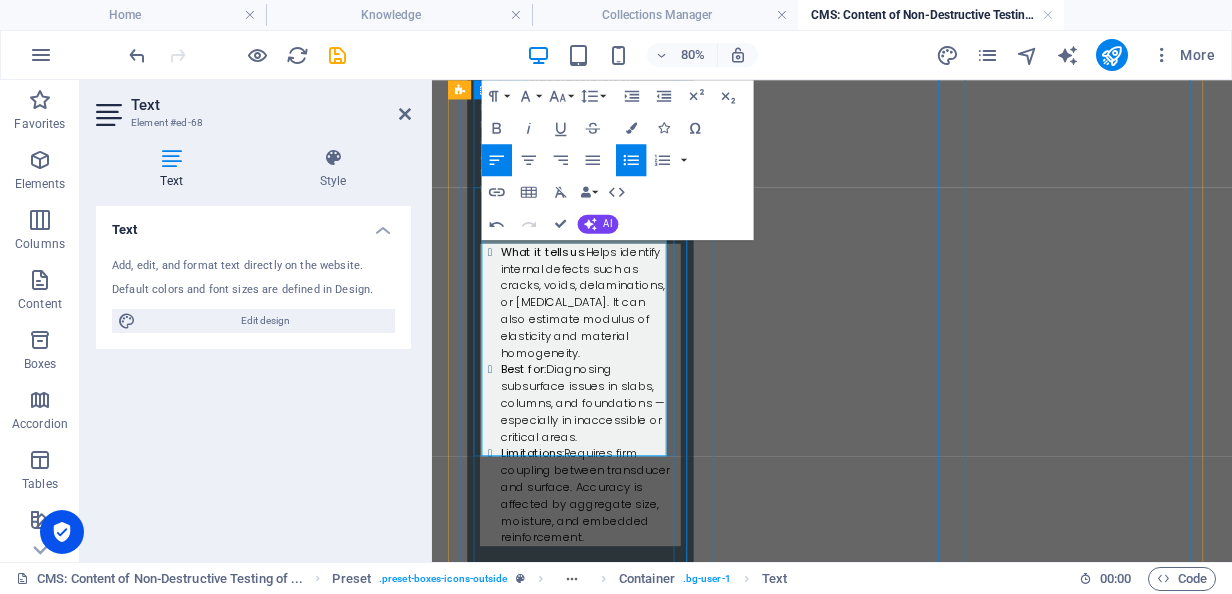 click on "What it tells us:  Measures tensile or compressive bond strength, giving insight into concrete quality, overlay adhesion, or structural capacity. Best for:  Situations where in-place strength confirmation is needed (e.g., overlays, patches, coatings, or fire-damaged concrete). Limitations: Requires drilling or bonding and sufficient adhesive curing time (usually 24 hours). Surface prep is crucial." at bounding box center [617, 2355] 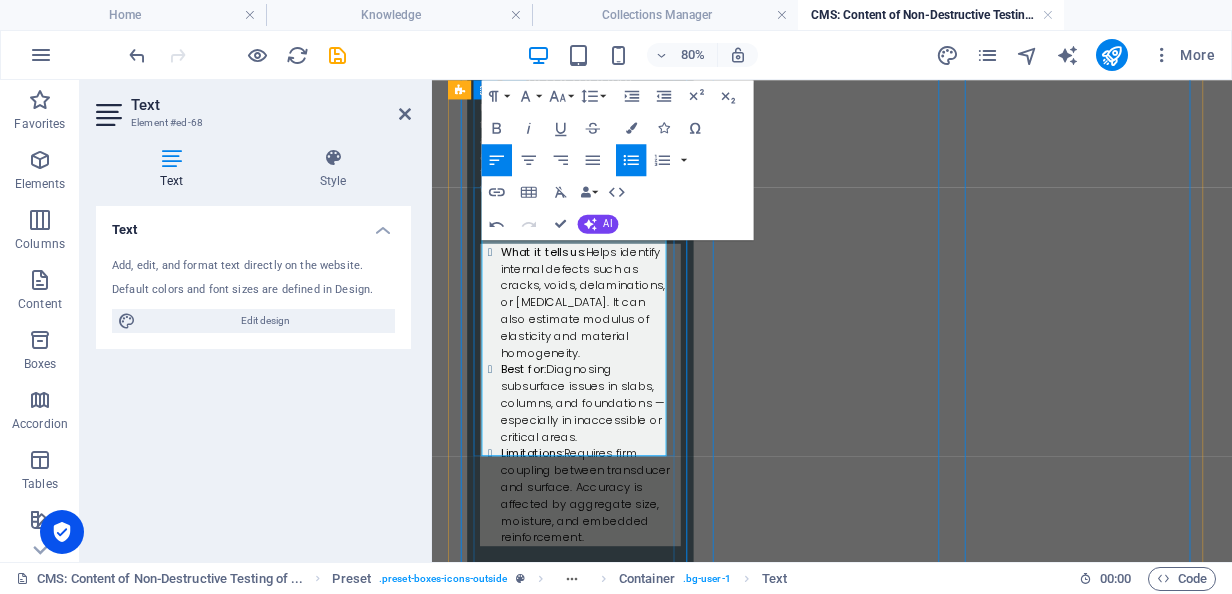 drag, startPoint x: 587, startPoint y: 455, endPoint x: 496, endPoint y: 460, distance: 91.13726 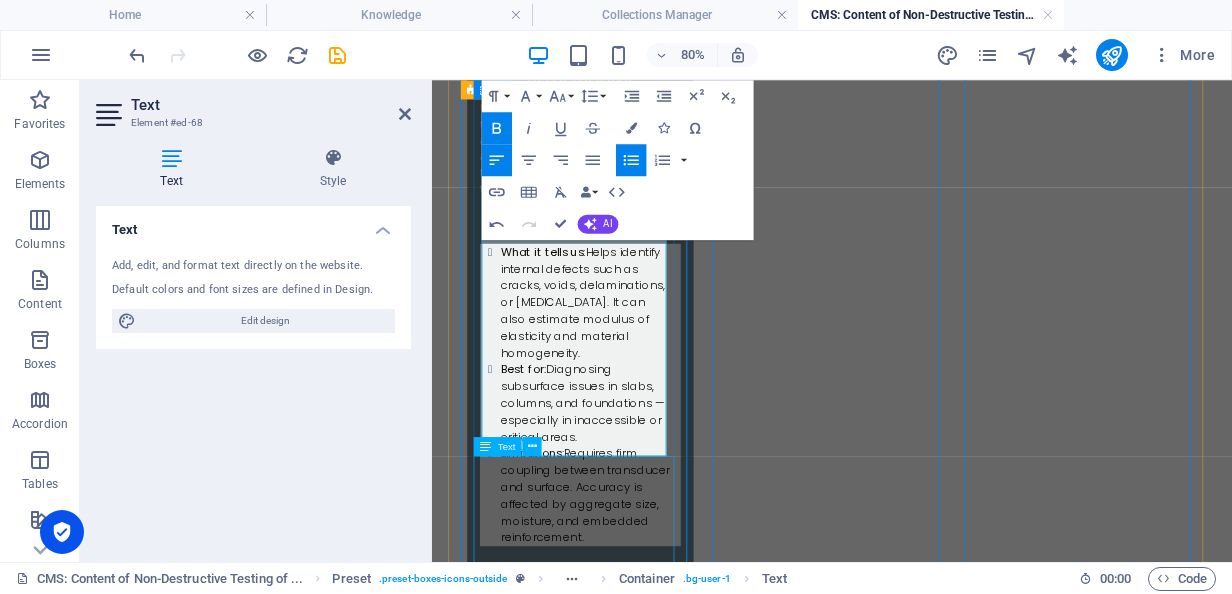 click on "In practice, this method is widely used in industrial tank farms and bund areas to compare strength across panels. However, it's recommended as a  relative  indicator — not a substitute for standard compression tests." at bounding box center (617, 2603) 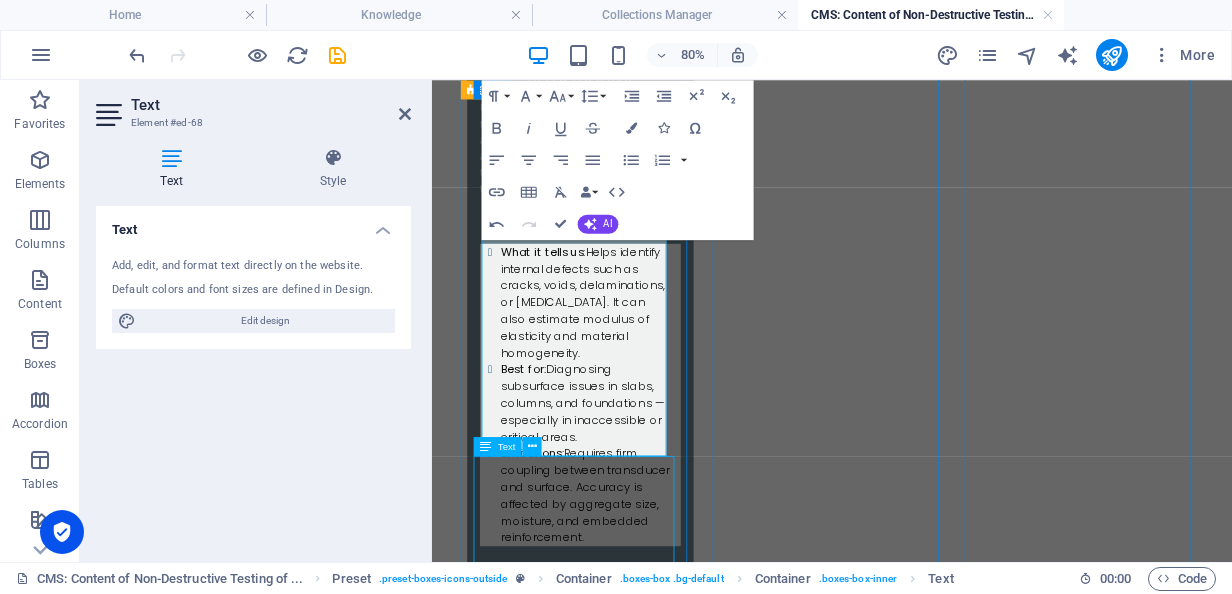 click on "In practice, this method is widely used in industrial tank farms and bund areas to compare strength across panels. However, it's recommended as a  relative  indicator — not a substitute for standard compression tests." at bounding box center [617, 2603] 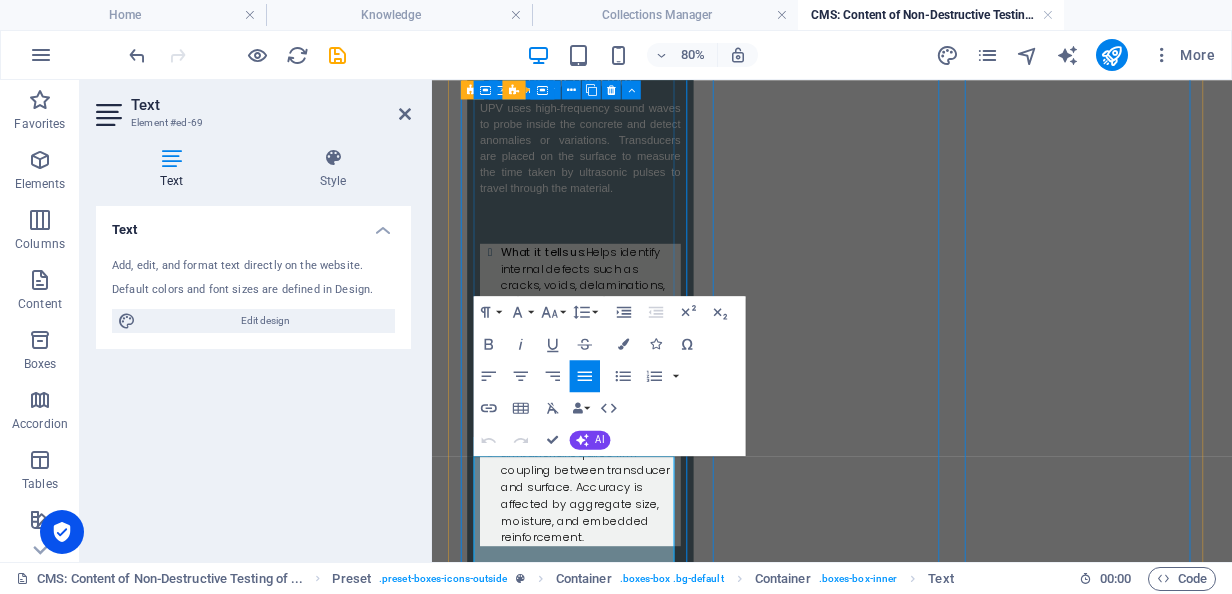 click on "In practice, this method is widely used in industrial tank farms and bund areas to compare strength across panels. However, it's recommended as a  relative  indicator — not a substitute for standard compression tests." at bounding box center (617, 2603) 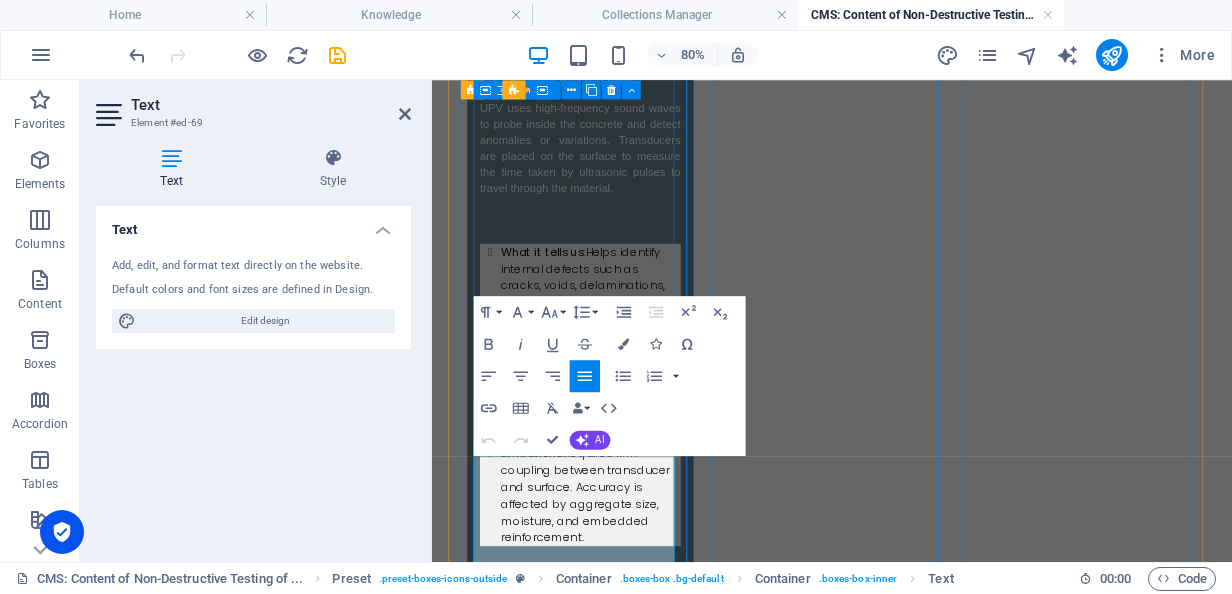 scroll, scrollTop: 2410, scrollLeft: 0, axis: vertical 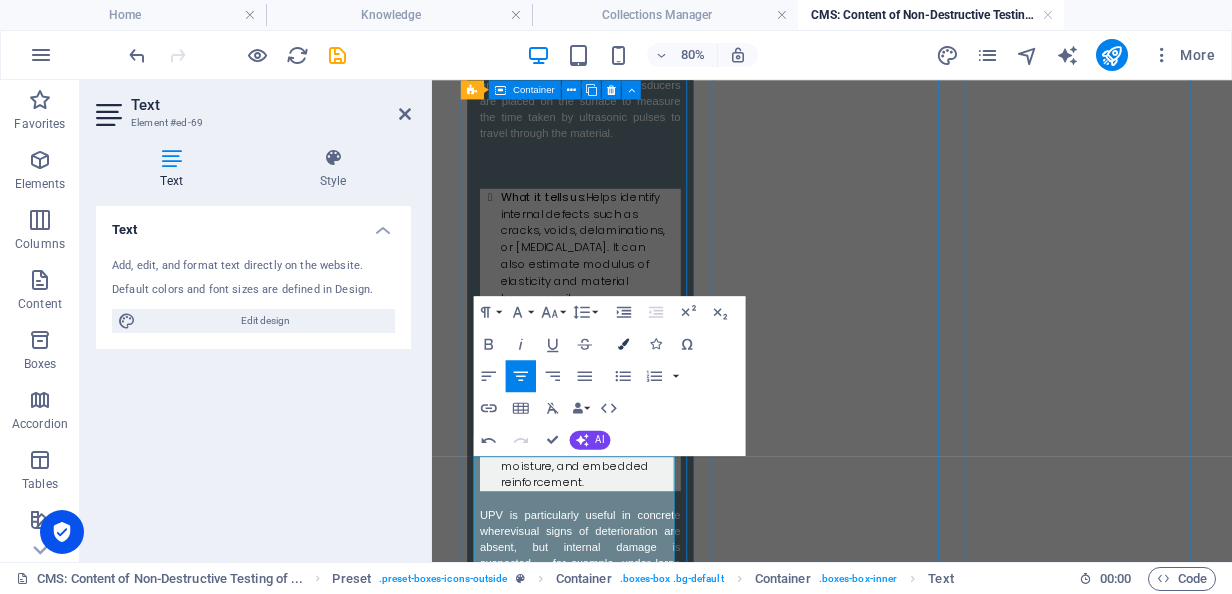 click at bounding box center [623, 344] 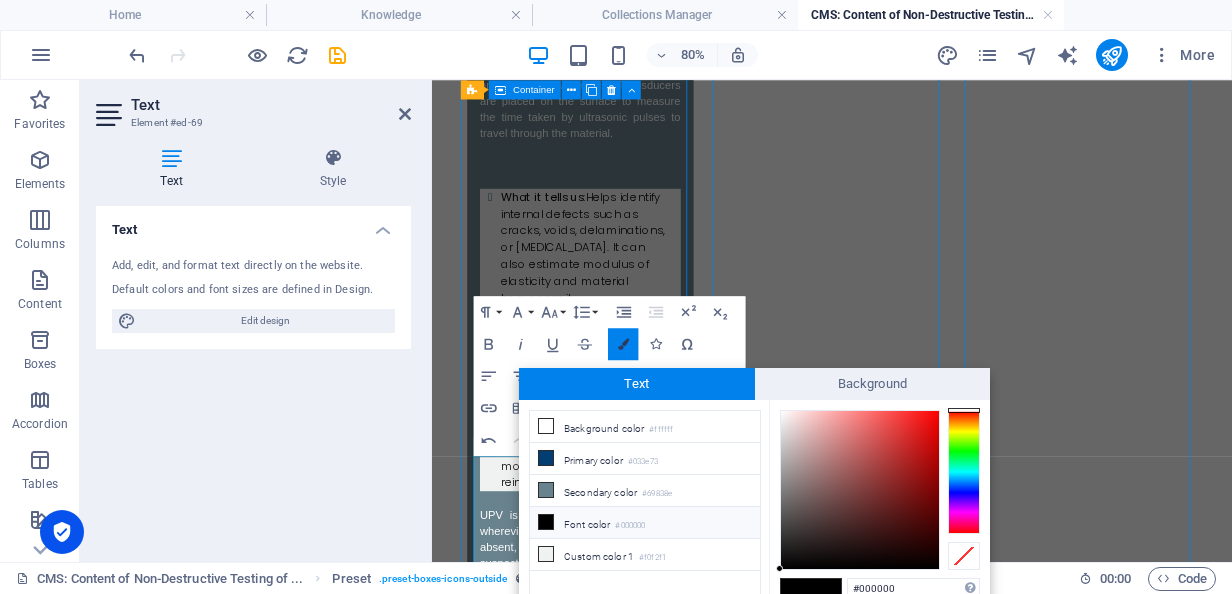scroll, scrollTop: 4, scrollLeft: 0, axis: vertical 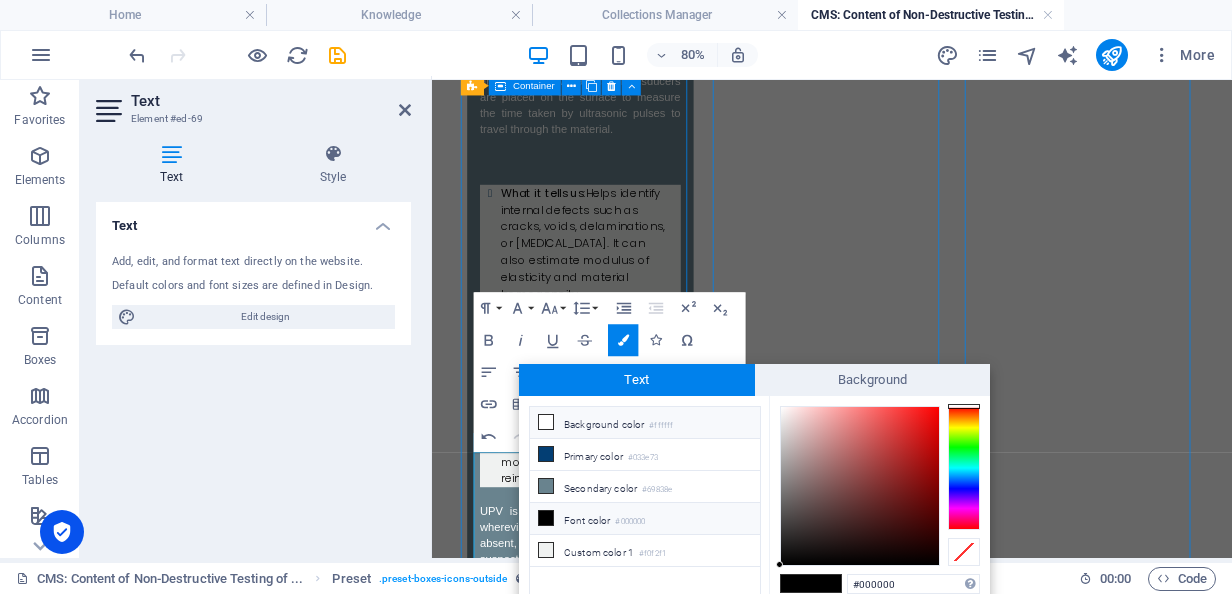 click on "Background color
#ffffff" at bounding box center (645, 423) 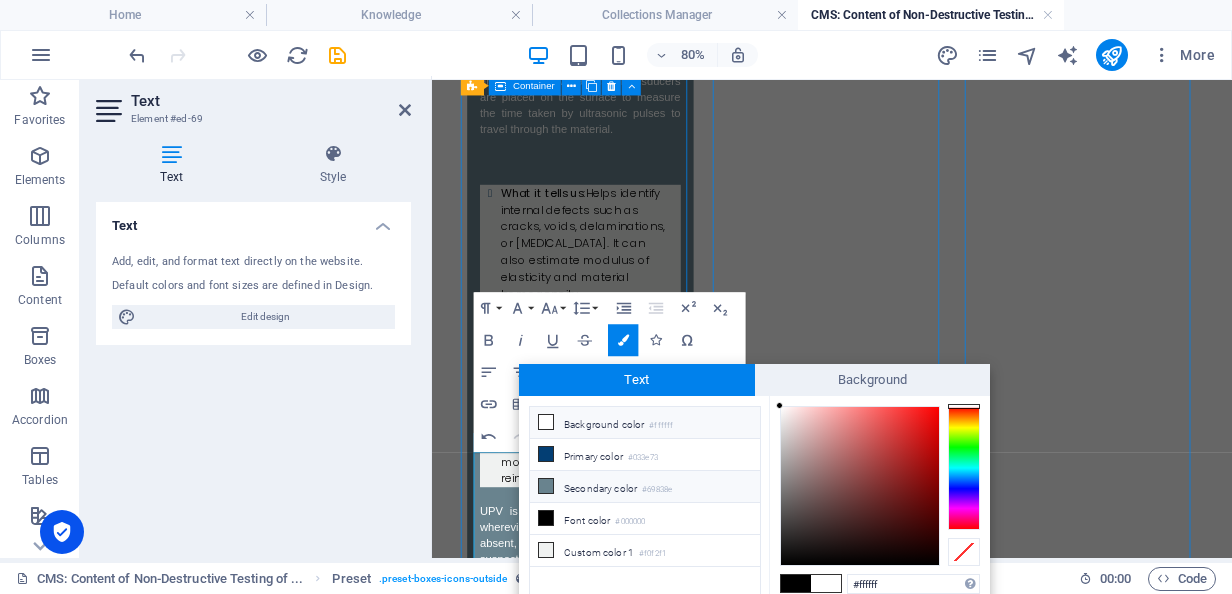 scroll, scrollTop: 54, scrollLeft: 0, axis: vertical 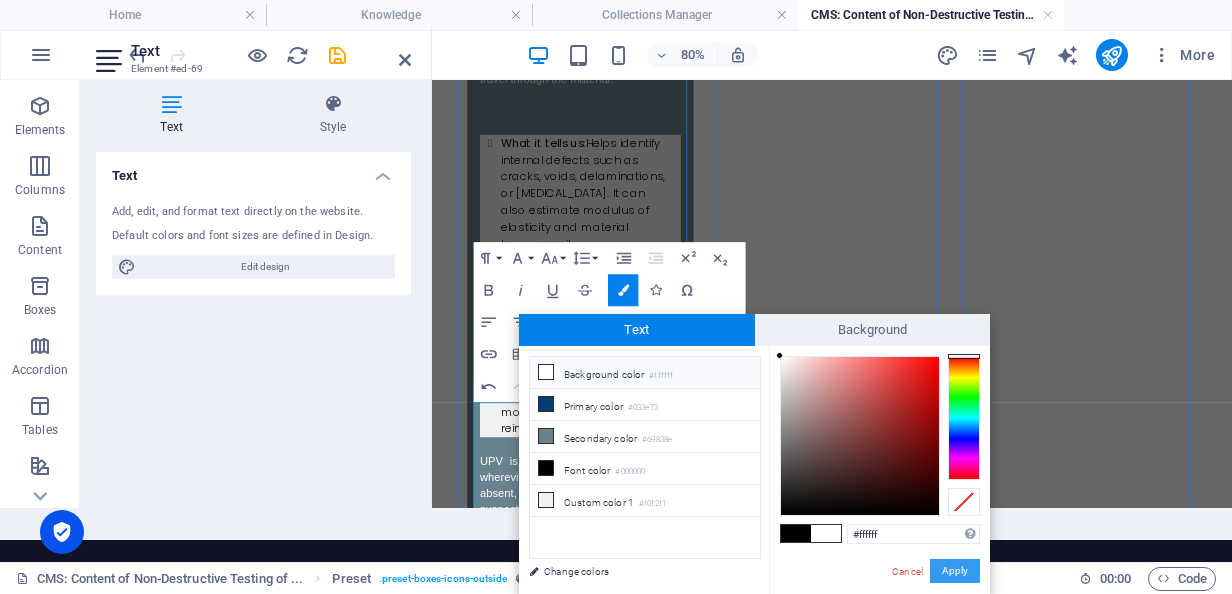 click on "Apply" at bounding box center (955, 571) 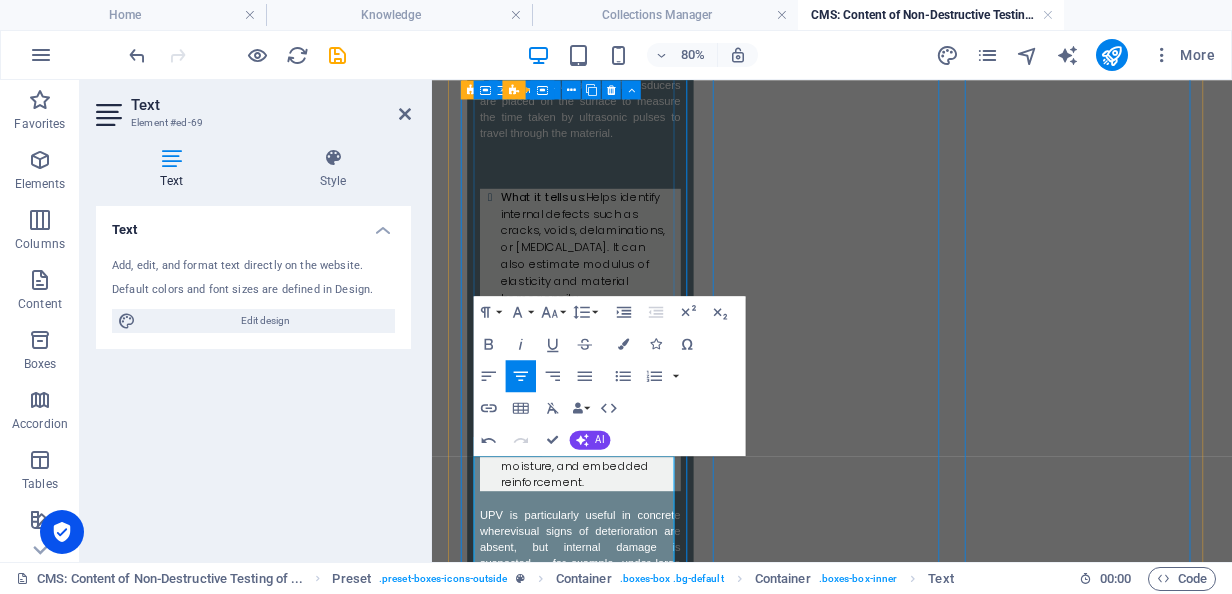 scroll, scrollTop: 0, scrollLeft: 0, axis: both 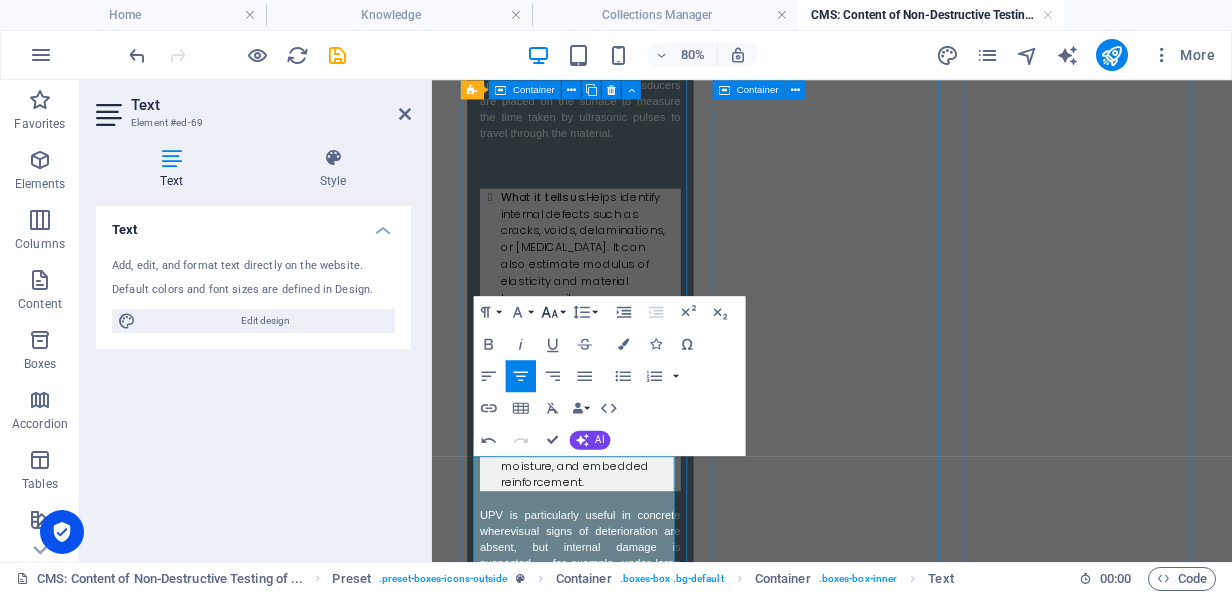 click on "Font Size" at bounding box center (553, 312) 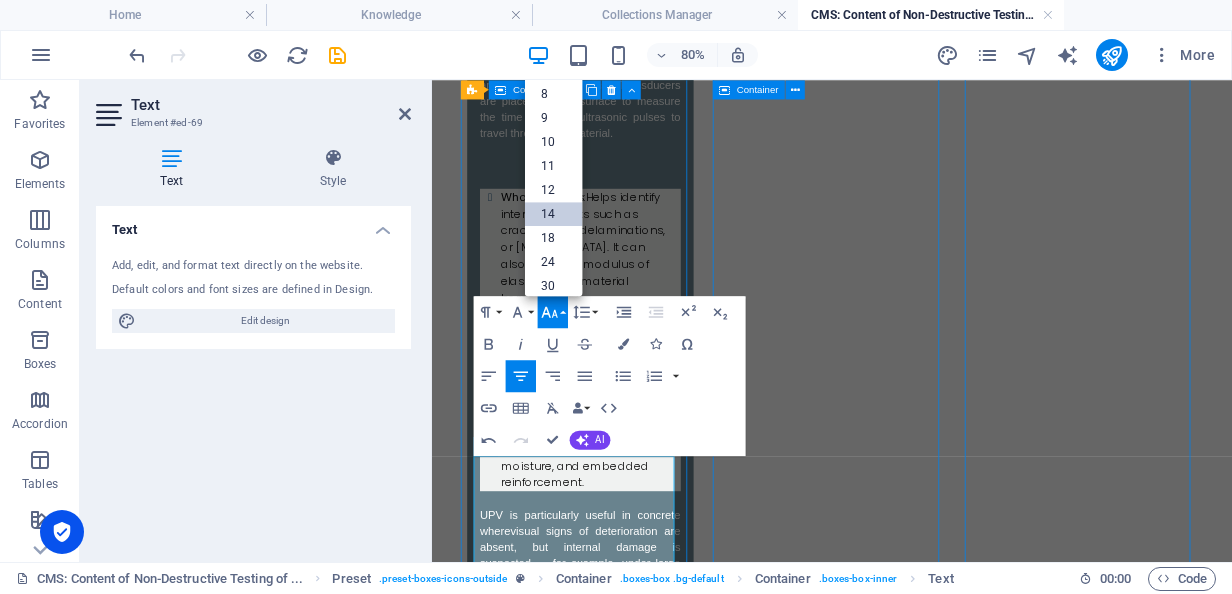 click on "14" at bounding box center (554, 215) 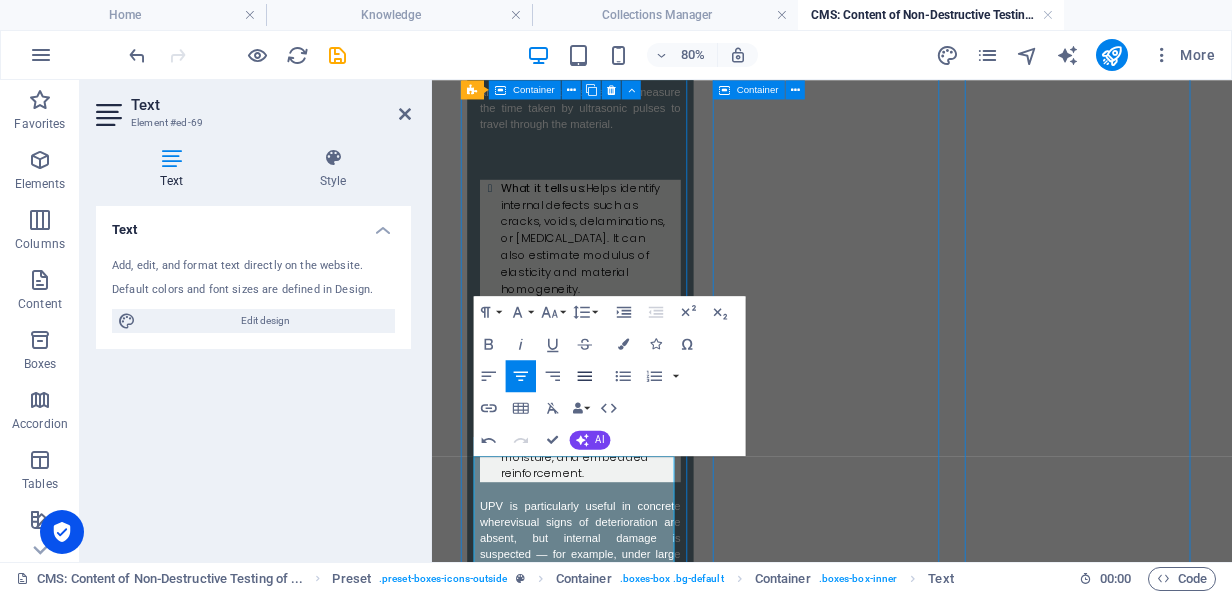 click 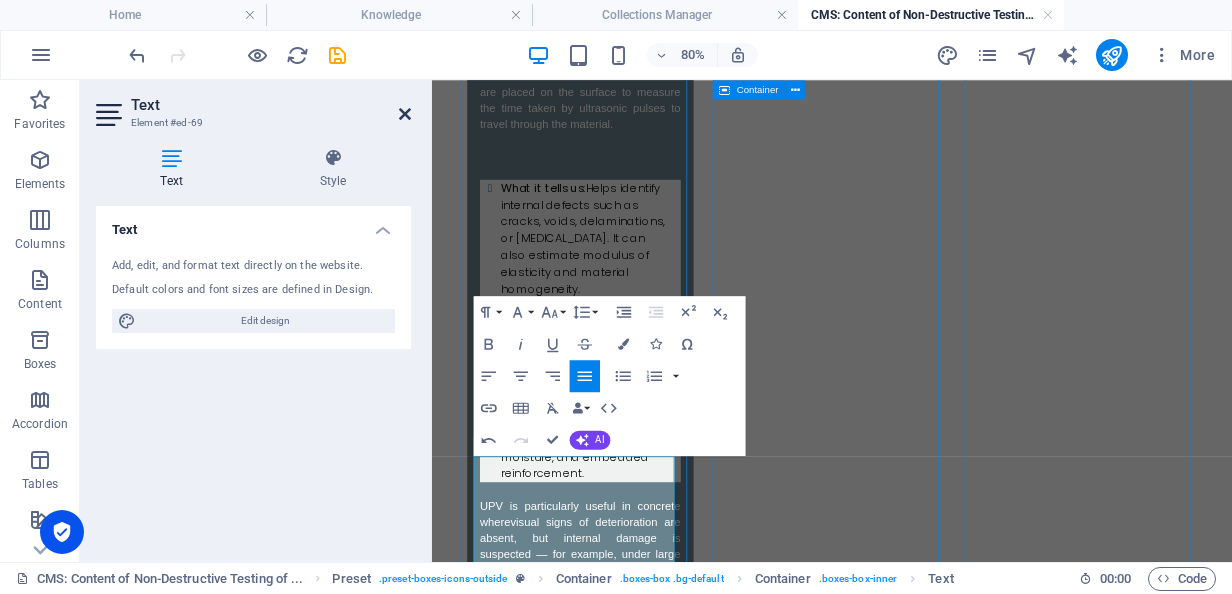 click at bounding box center [405, 114] 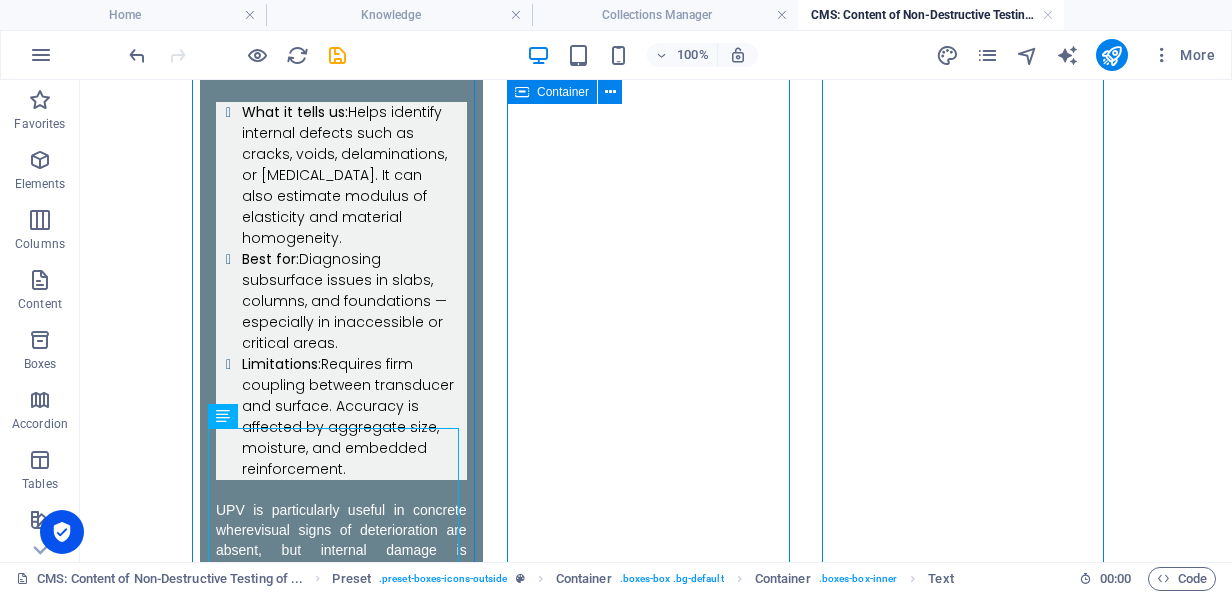 scroll, scrollTop: 2660, scrollLeft: 0, axis: vertical 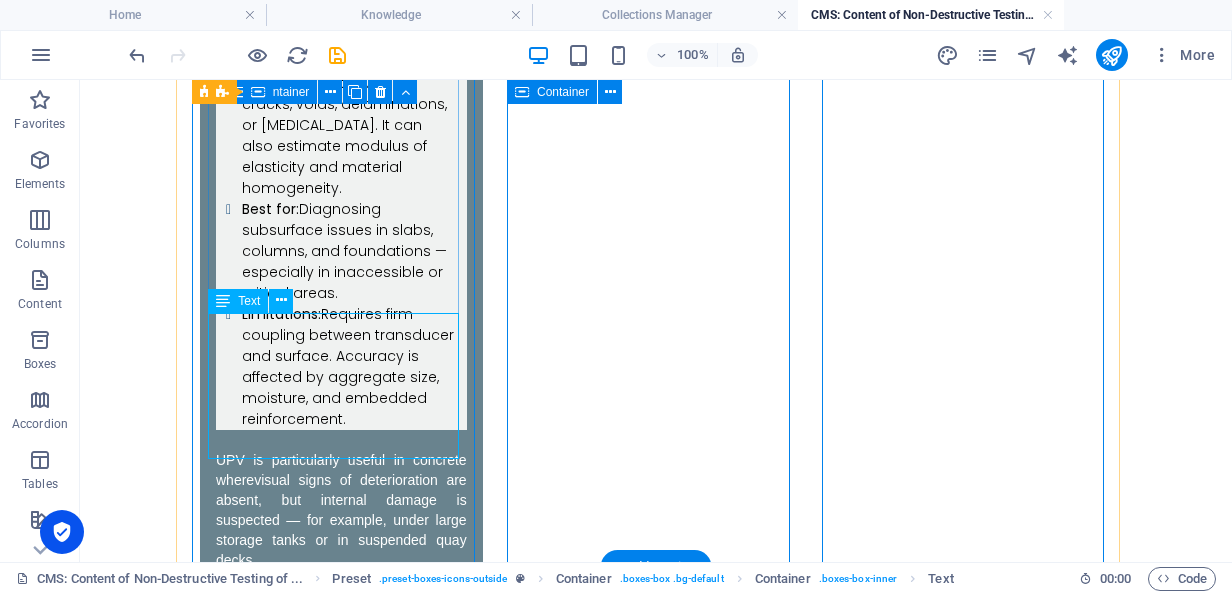 click at bounding box center [341, 2451] 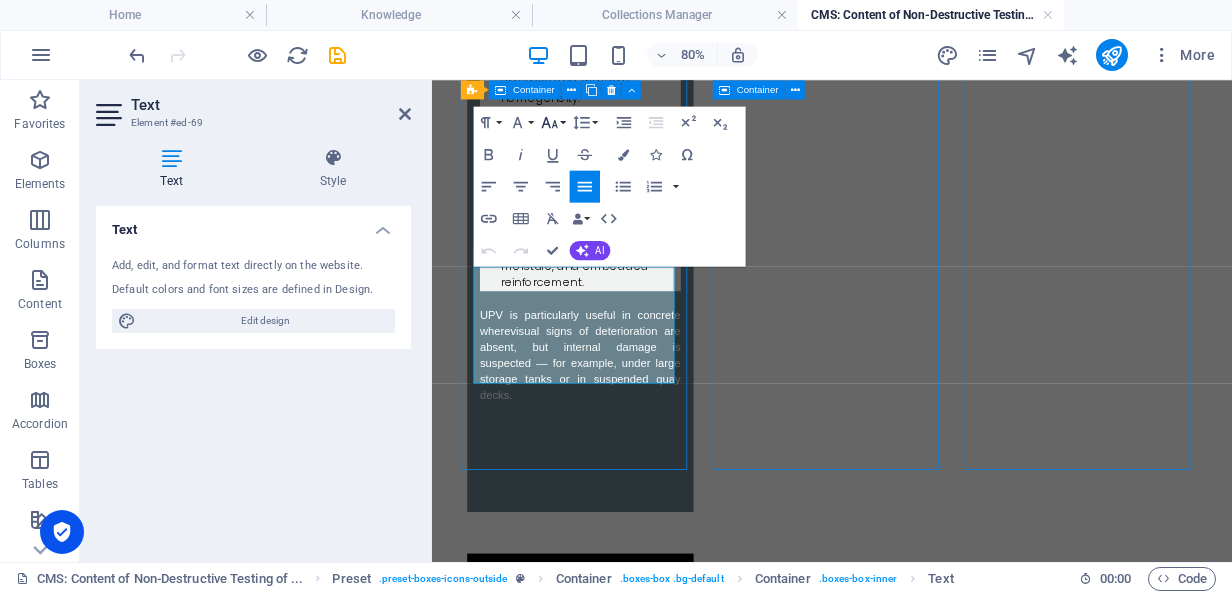 click on "Font Size" at bounding box center [553, 122] 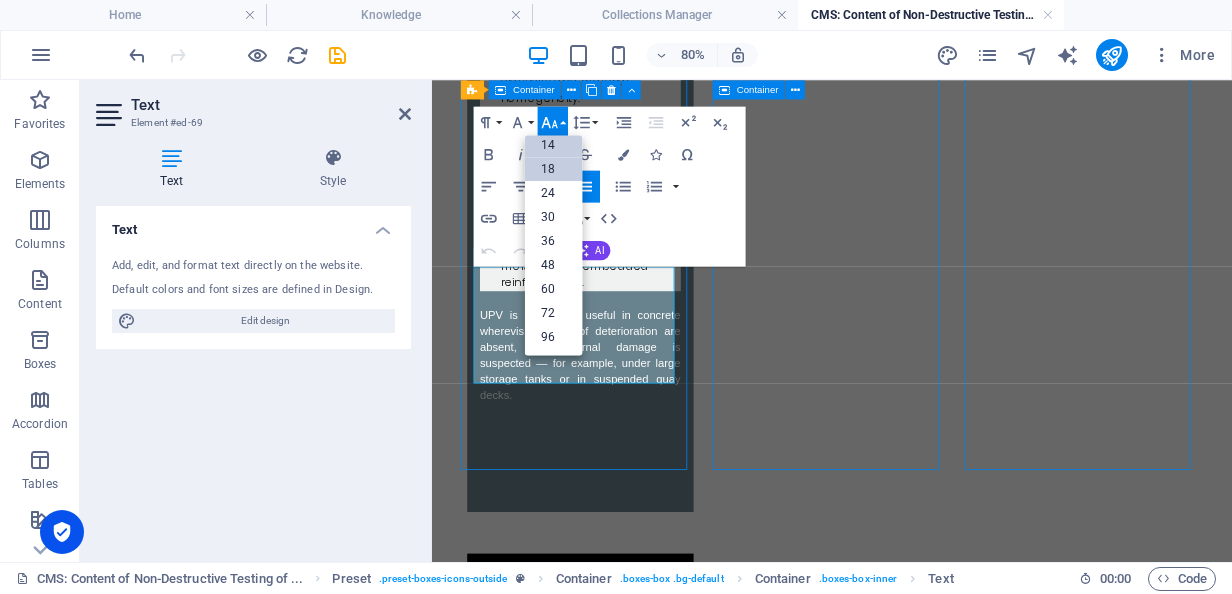scroll, scrollTop: 160, scrollLeft: 0, axis: vertical 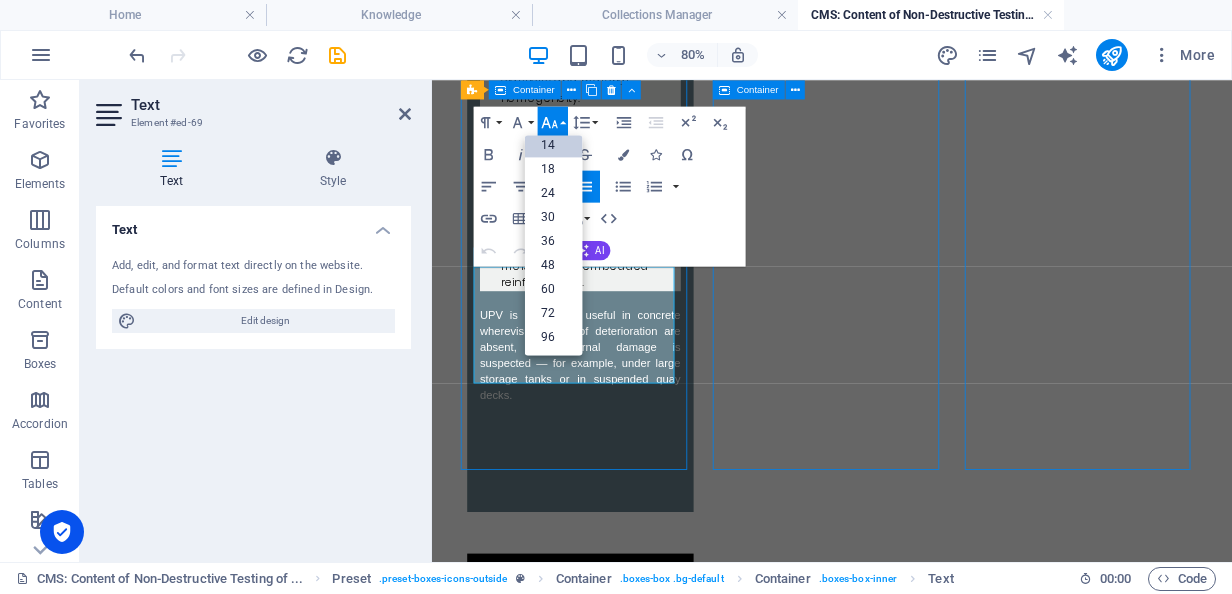 click on "14" at bounding box center [554, 145] 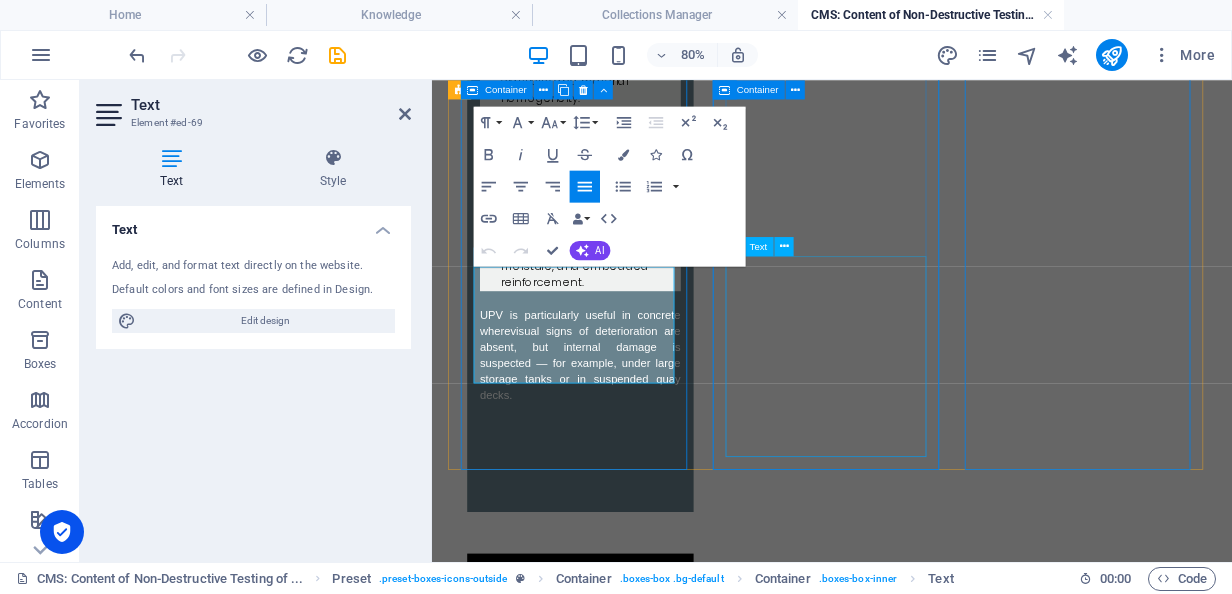 click on "UPV is particularly useful in concrete where  visual signs of deterioration are absent , but internal damage is suspected — for example, under large storage tanks or in suspended quay decks." at bounding box center (617, 3167) 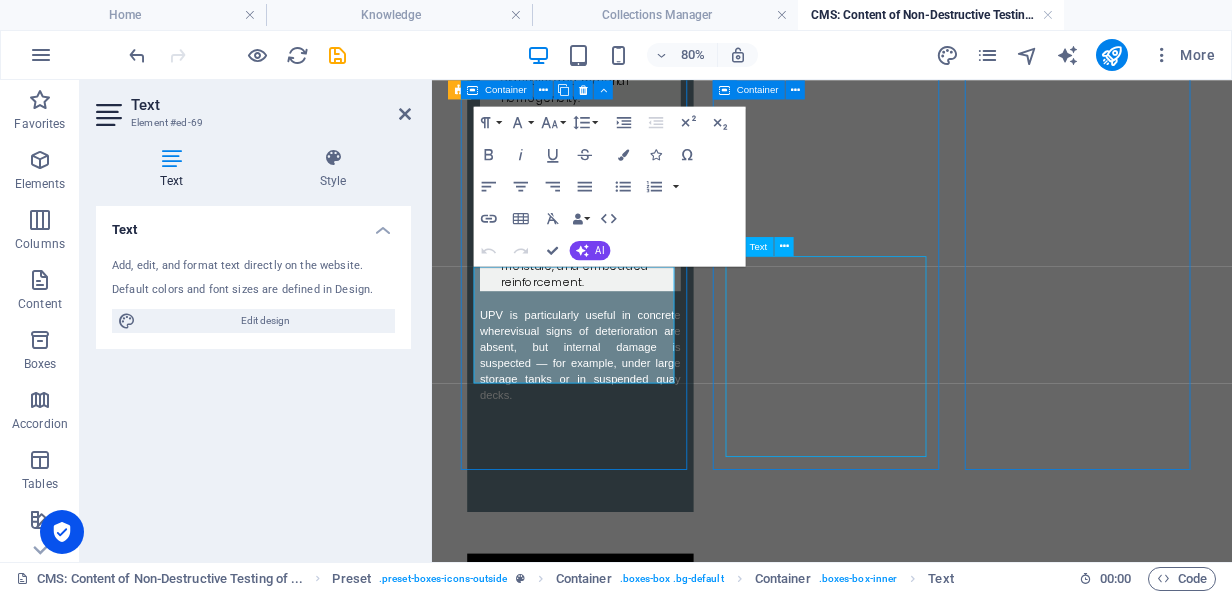 click on "UPV is particularly useful in concrete where  visual signs of deterioration are absent , but internal damage is suspected — for example, under large storage tanks or in suspended quay decks." at bounding box center (617, 3167) 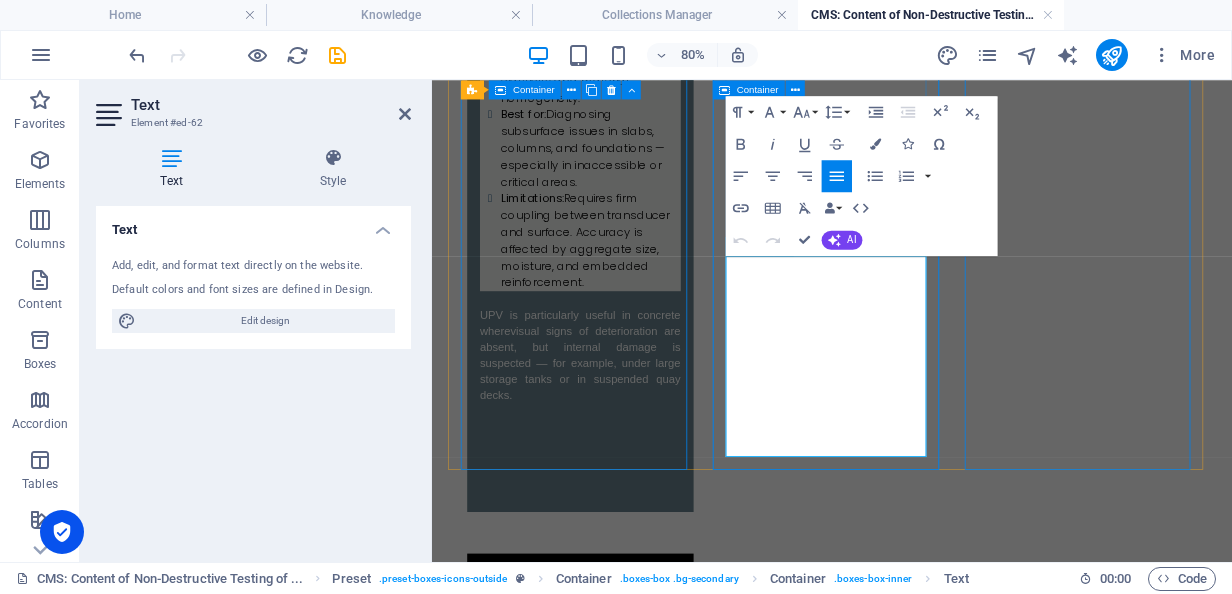 click on "UPV is particularly useful in concrete where  visual signs of deterioration are absent , but internal damage is suspected — for example, under large storage tanks or in suspended quay decks." at bounding box center (617, 3167) 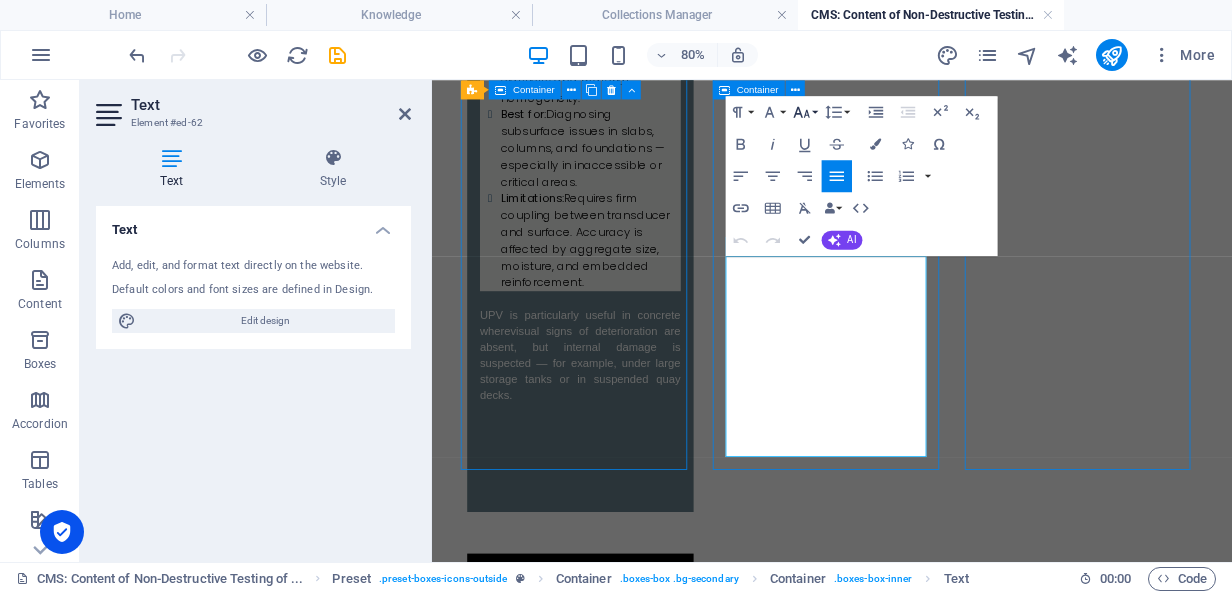 click 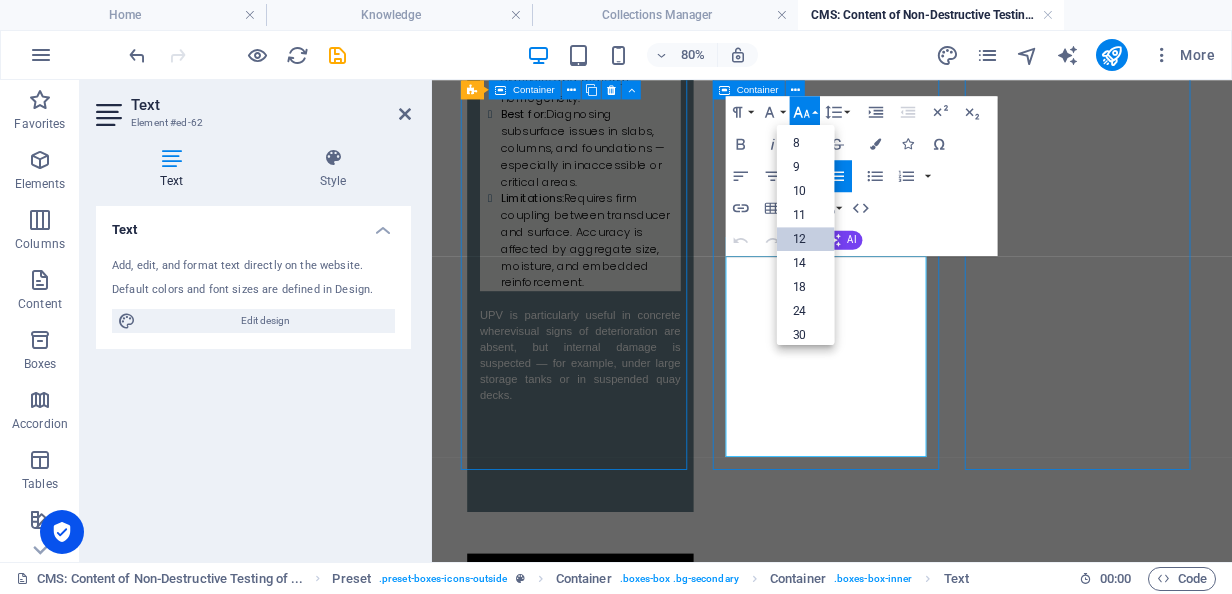 click on "12" at bounding box center (806, 239) 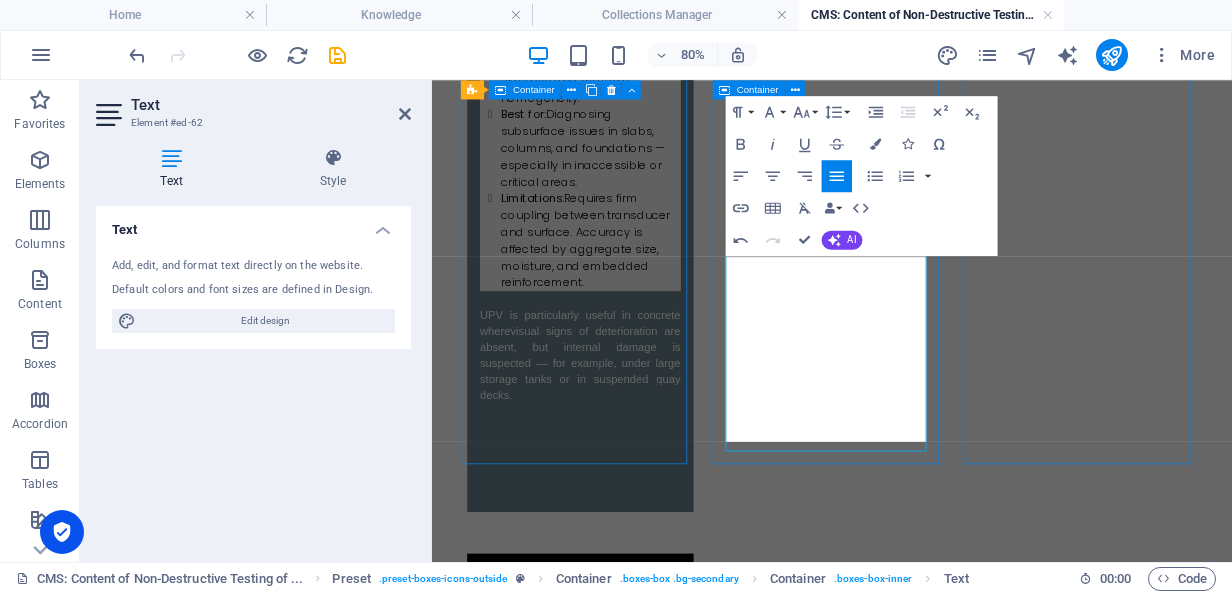 scroll, scrollTop: 2666, scrollLeft: 0, axis: vertical 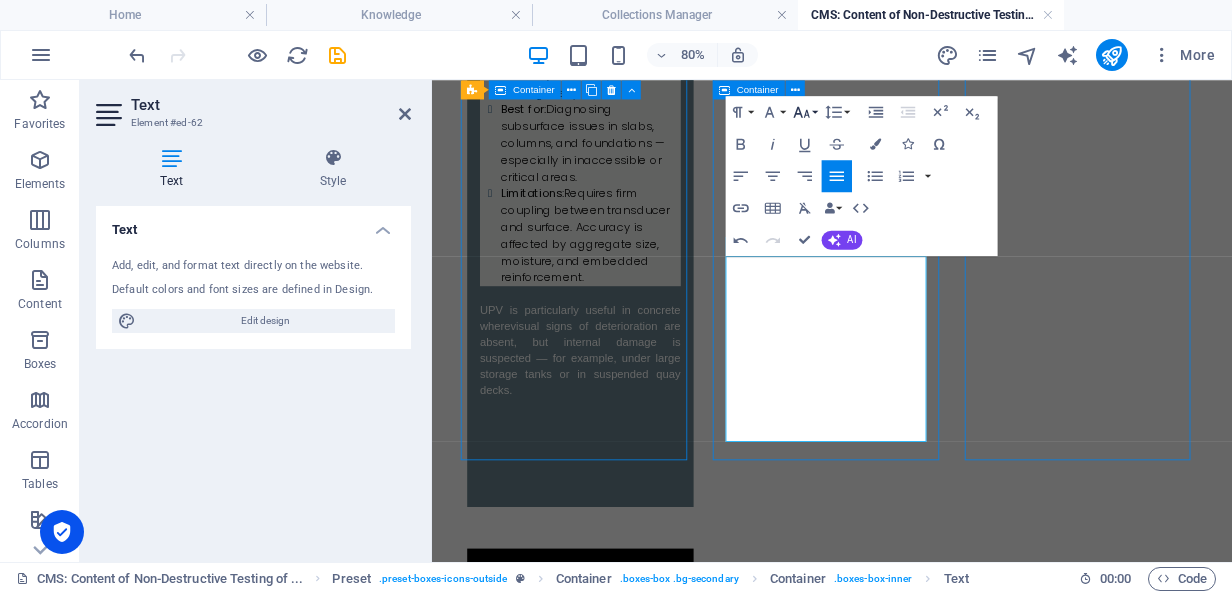 click 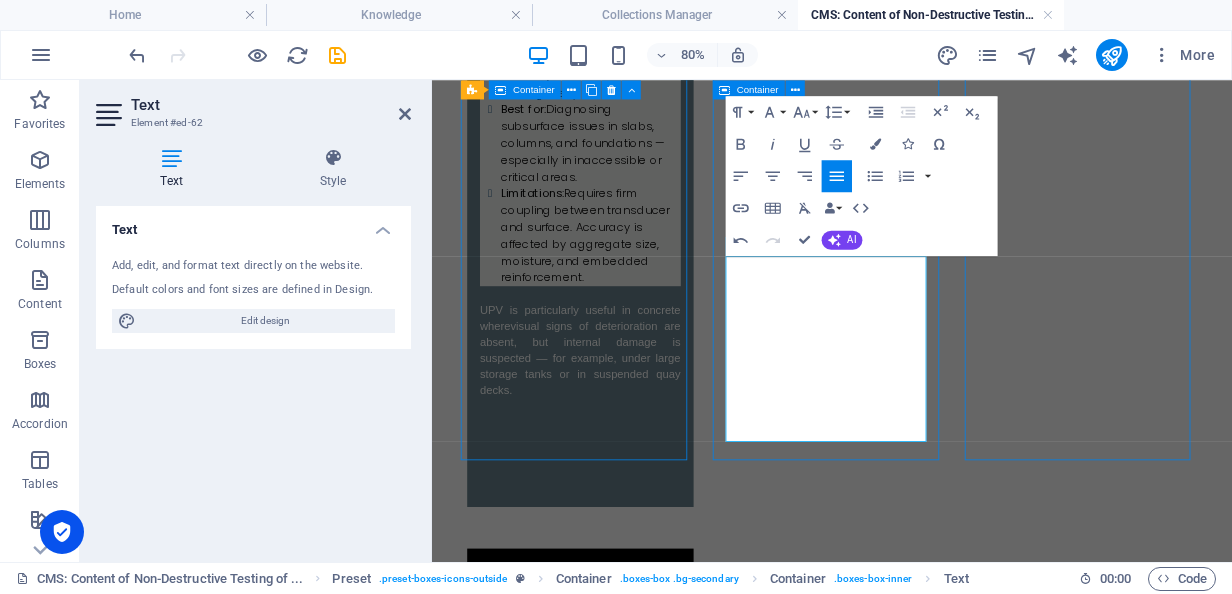 scroll, scrollTop: 142, scrollLeft: 0, axis: vertical 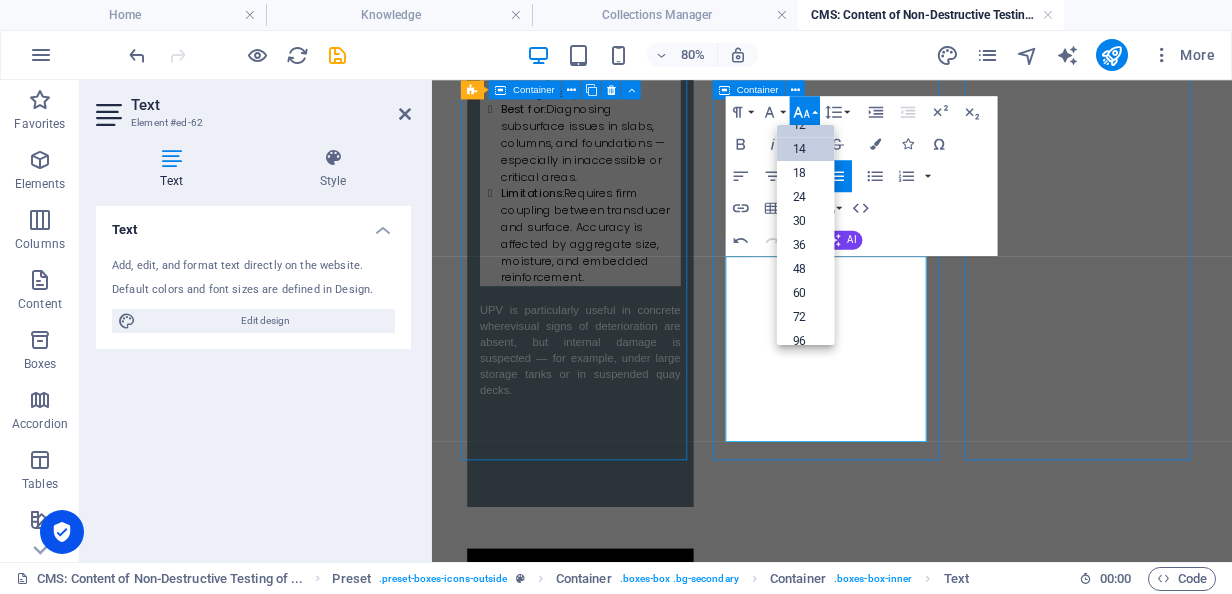 click on "14" at bounding box center (806, 150) 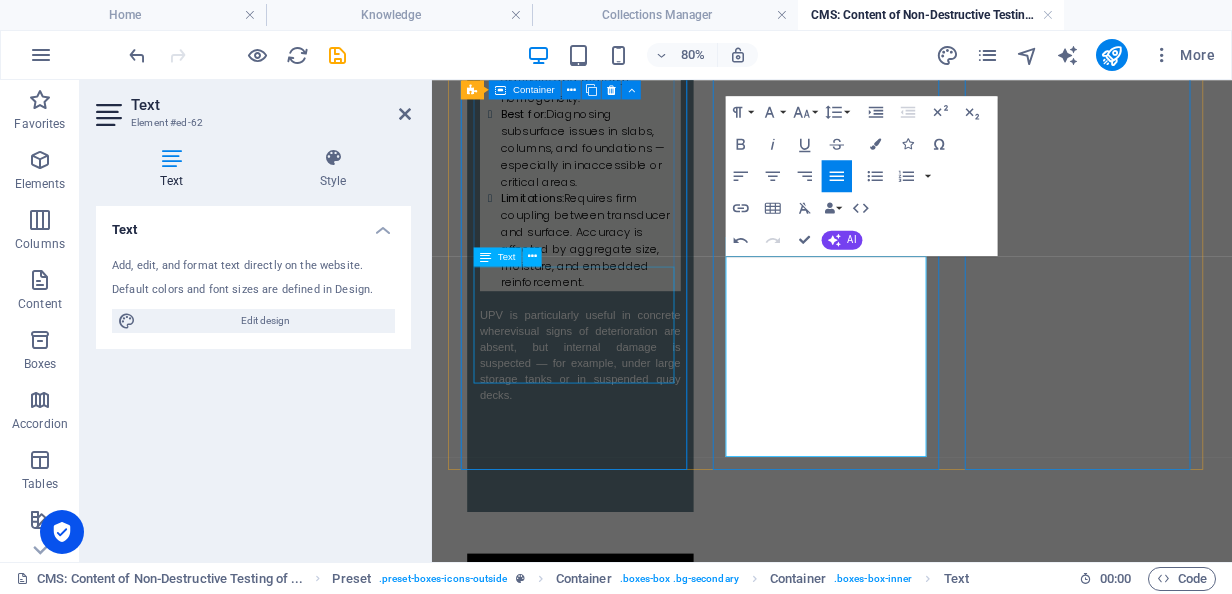 click on "Pull-off tests are especially effective for  coating adhesion checks  or when  delamination  is suspected in slabs or plinths, such as those near chemical storage zones." at bounding box center (617, 2289) 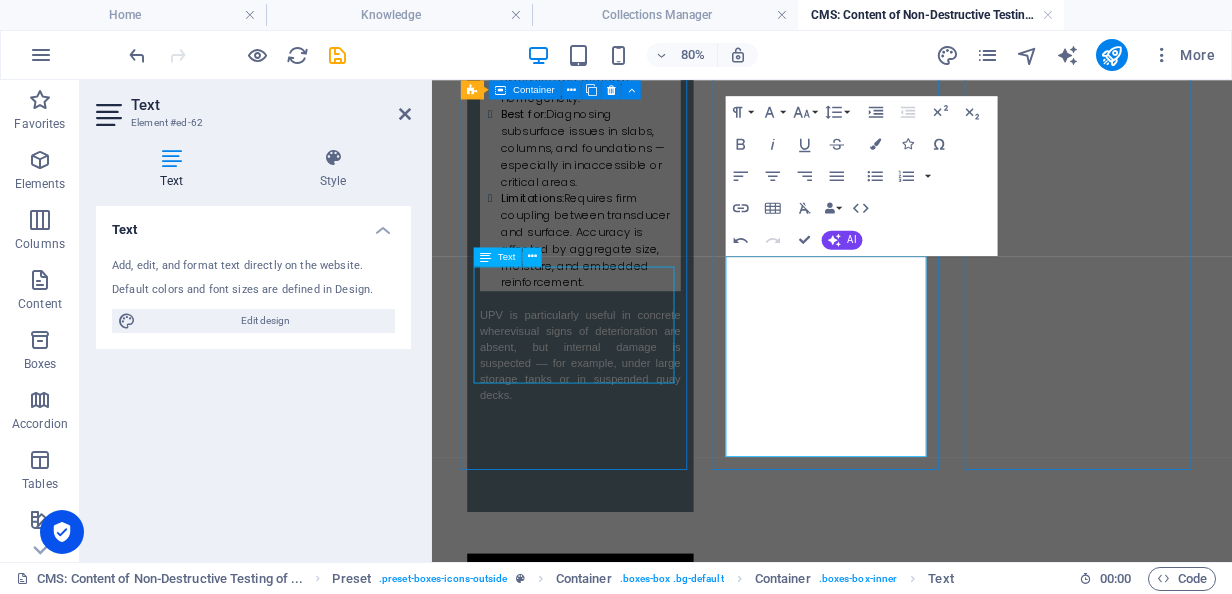 click on "Rebound Hammer Test This is one of the most commonly used methods due to its simplicity, portability, and speed. Also known as the  [PERSON_NAME] Hammer test , it involves striking the concrete surface with a spring-loaded hammer and recording the rebound distance, which correlates with surface hardness and compressive strength. What it tells us : Gives an estimate of surface hardness, which correlates to compressive strength through empirical calibration charts. Best for:  Quick screening of surface strength uniformity across slabs, plinths, or vertical elements. Limitations:  Results are affected by moisture content, carbonation, surface texture, and the orientation of testing. In practice, this method is widely used in industrial tank farms and bund areas to compare strength across panels. However, it's recommended as a  relative  indicator — not a substitute for standard compression tests. Ultrasonic Pulse Velocity (UPV) What it tells us:  Best for: Limitations: UPV is particularly useful in concrete where" at bounding box center (932, 1538) 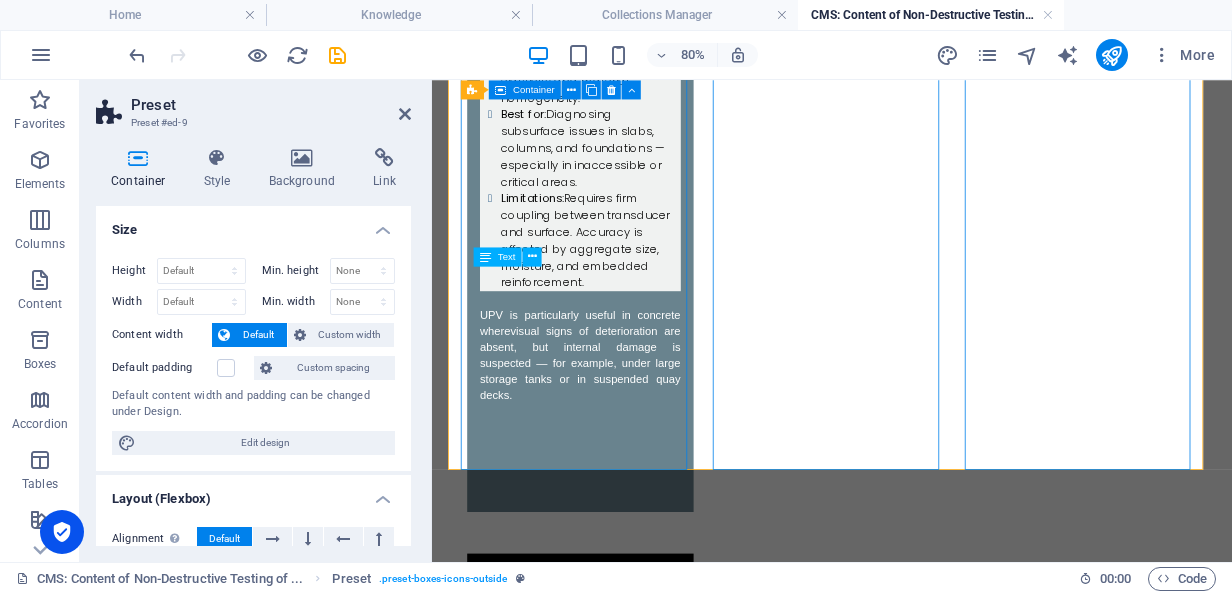 click on "Pull-off tests are especially effective for  coating adhesion checks  or when  delamination  is suspected in slabs or plinths, such as those near chemical storage zones." at bounding box center (617, 2289) 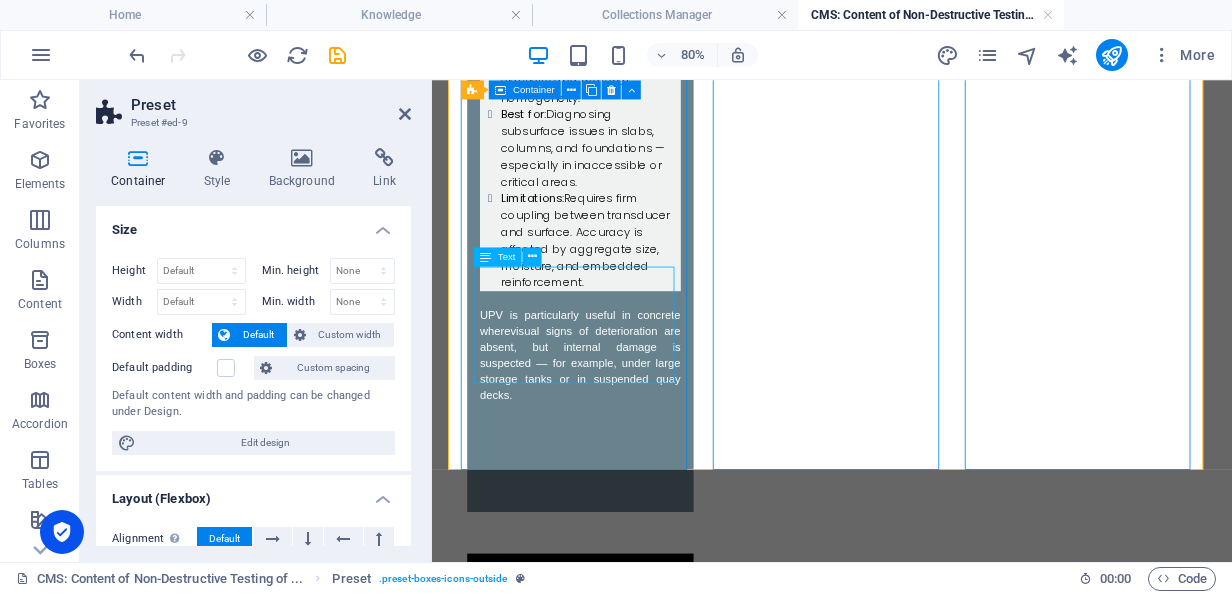 click on "Pull-off tests are especially effective for  coating adhesion checks  or when  delamination  is suspected in slabs or plinths, such as those near chemical storage zones." at bounding box center [617, 2289] 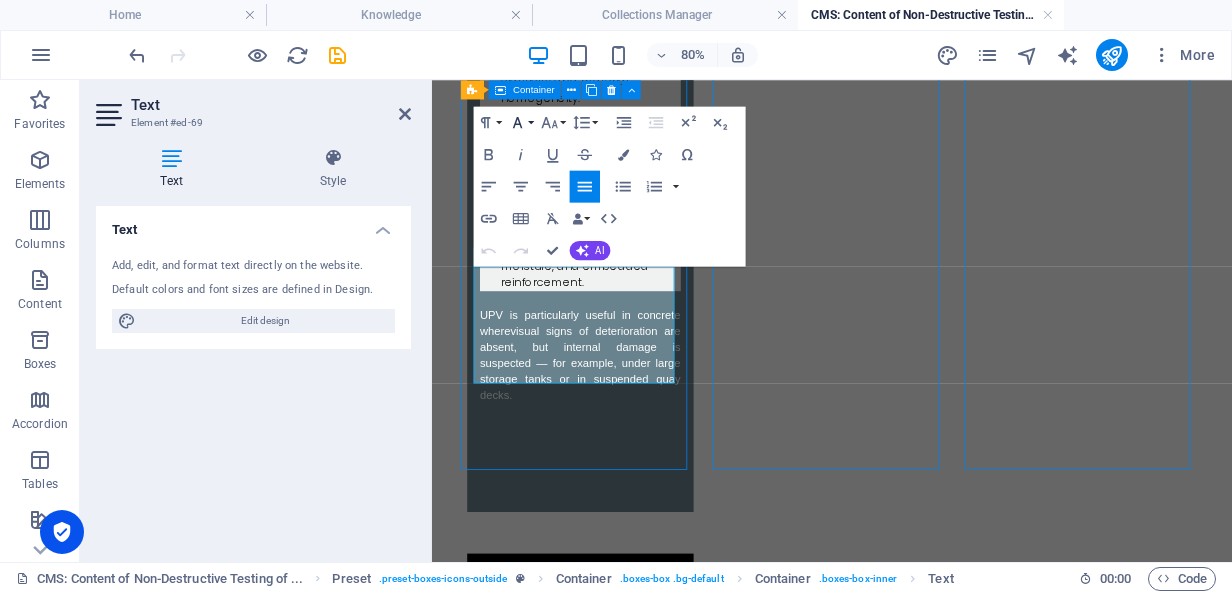click 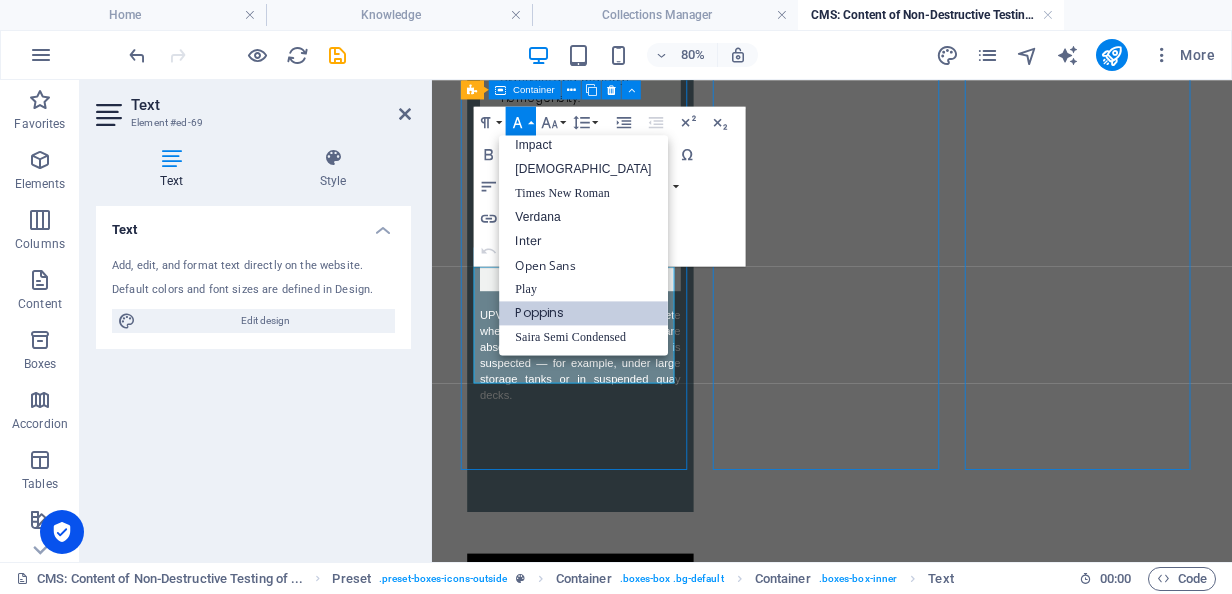 scroll, scrollTop: 70, scrollLeft: 0, axis: vertical 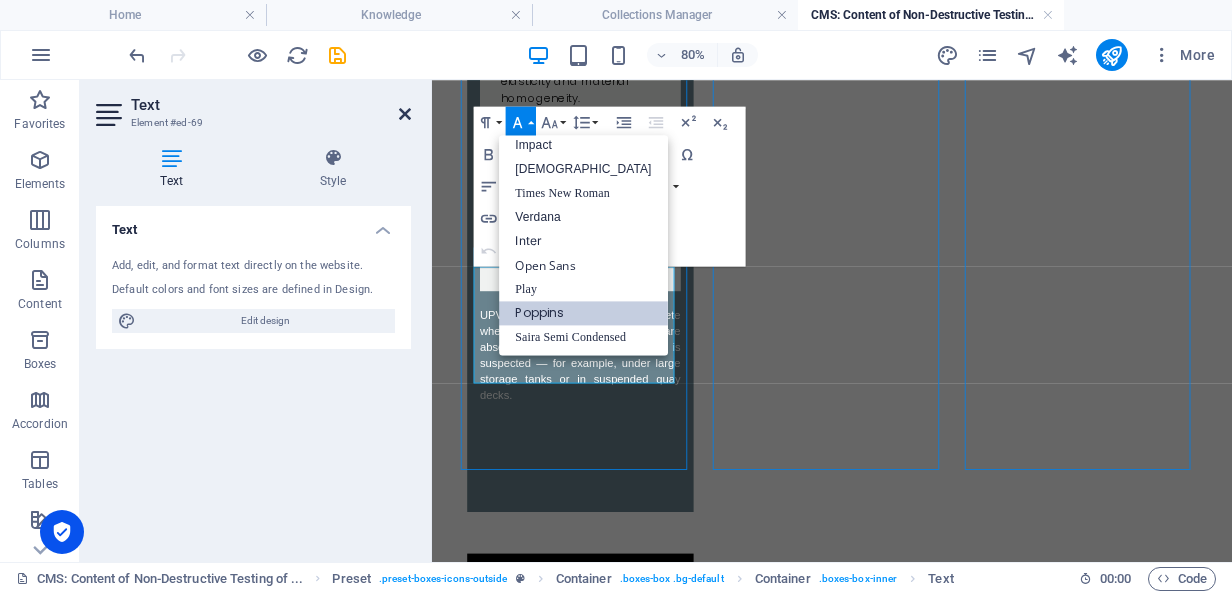 click at bounding box center (405, 114) 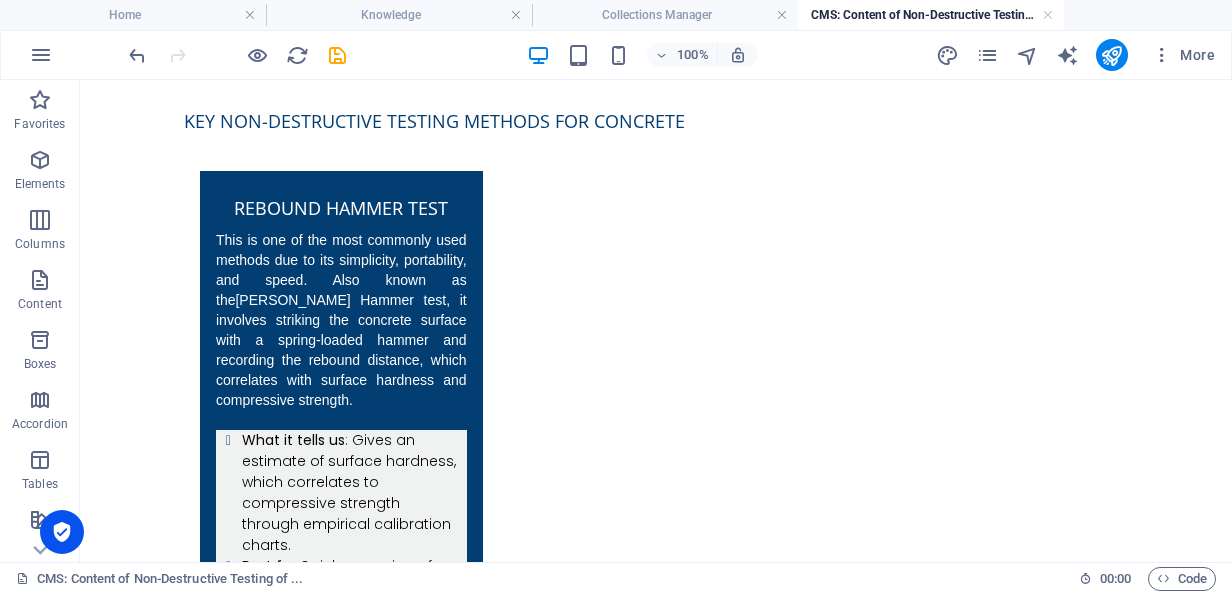 scroll, scrollTop: 1335, scrollLeft: 0, axis: vertical 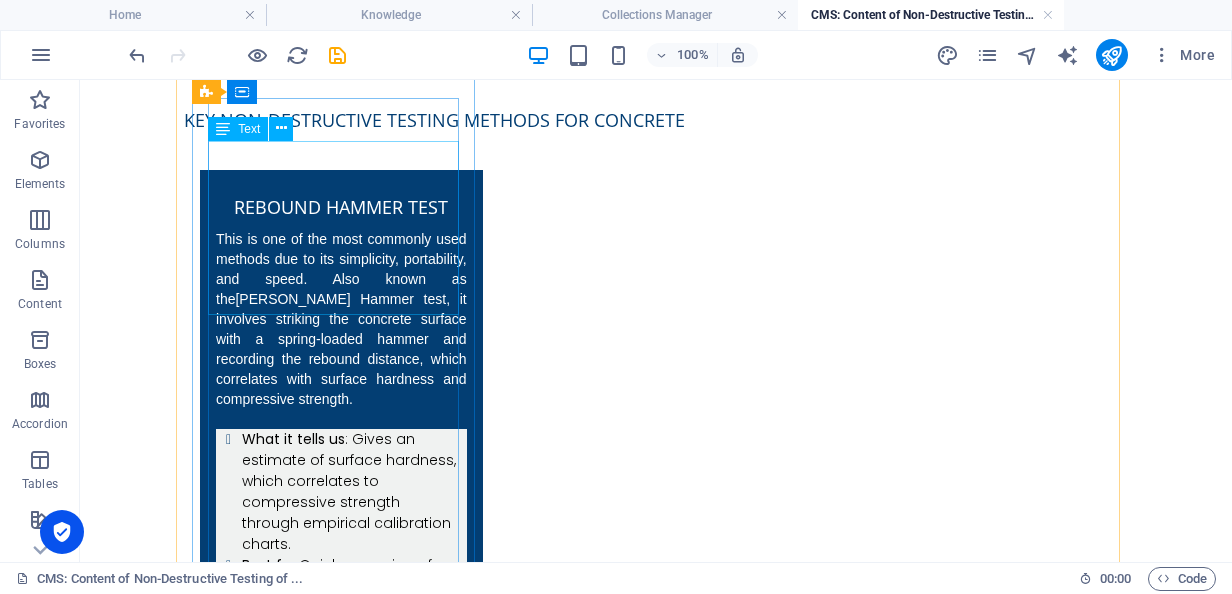 click on "This is one of the most commonly used methods due to its simplicity, portability, and speed. Also known as the  [PERSON_NAME] Hammer test , it involves striking the concrete surface with a spring-loaded hammer and recording the rebound distance, which correlates with surface hardness and compressive strength." at bounding box center [341, 319] 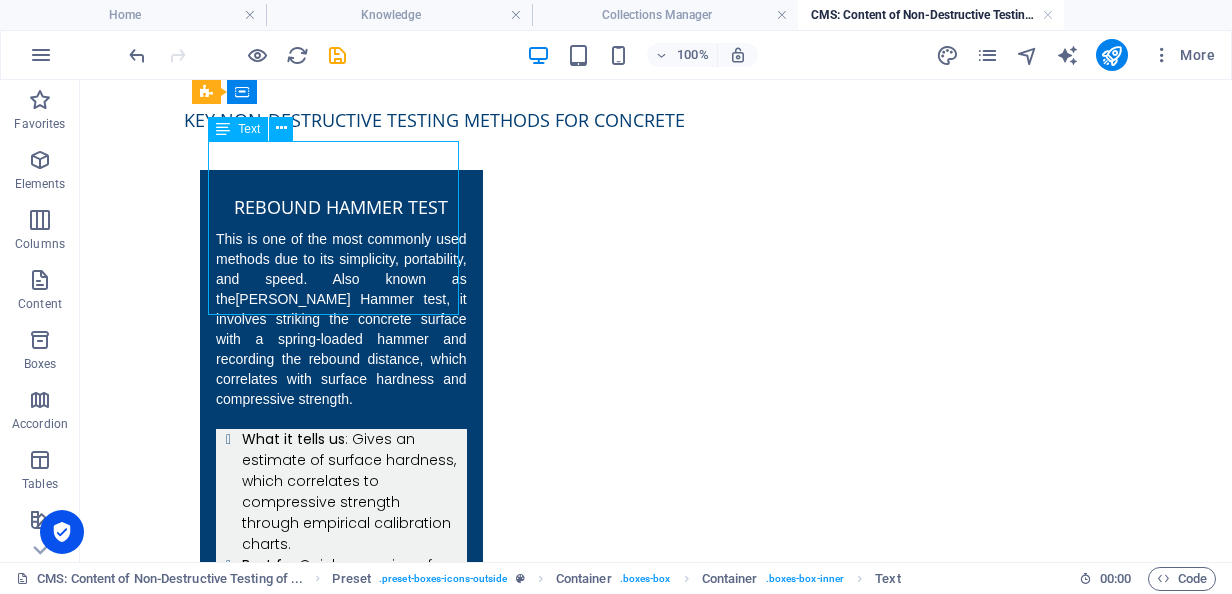click on "This is one of the most commonly used methods due to its simplicity, portability, and speed. Also known as the  [PERSON_NAME] Hammer test , it involves striking the concrete surface with a spring-loaded hammer and recording the rebound distance, which correlates with surface hardness and compressive strength." at bounding box center [341, 319] 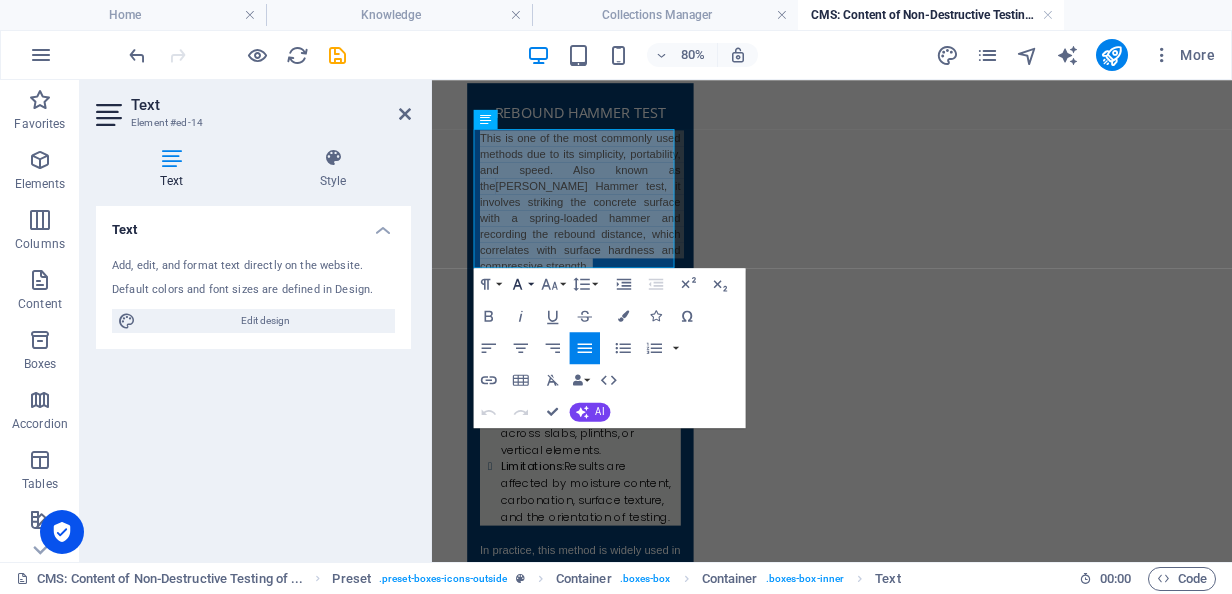 click 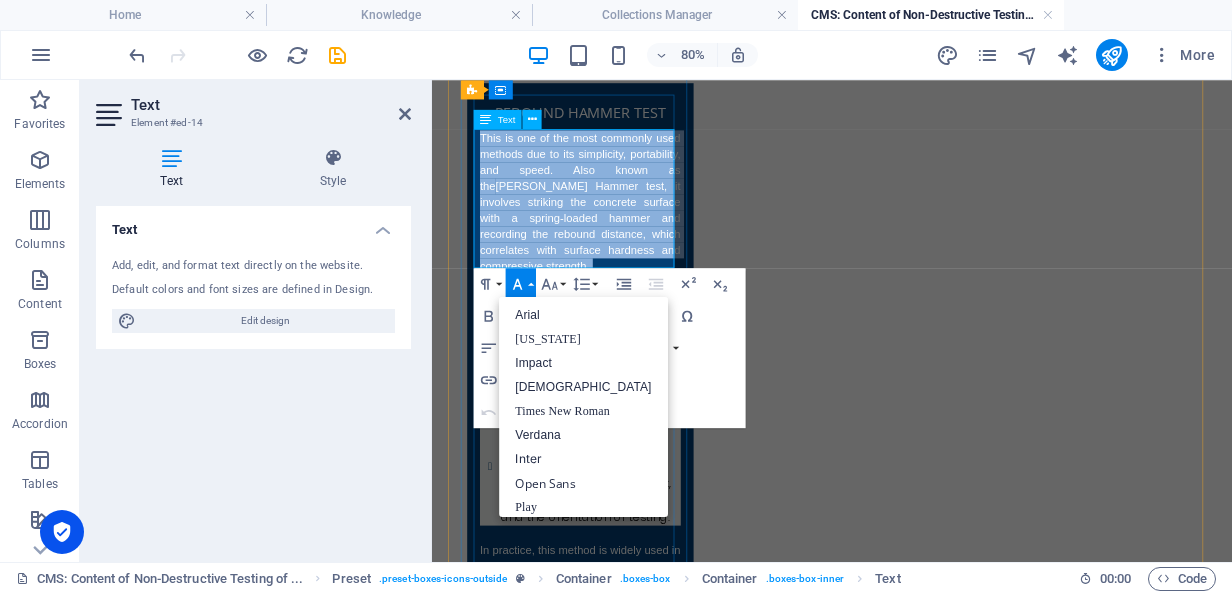 click on "This is one of the most commonly used methods due to its simplicity, portability, and speed. Also known as the  [PERSON_NAME] Hammer test , it involves striking the concrete surface with a spring-loaded hammer and recording the rebound distance, which correlates with surface hardness and compressive strength." at bounding box center (617, 233) 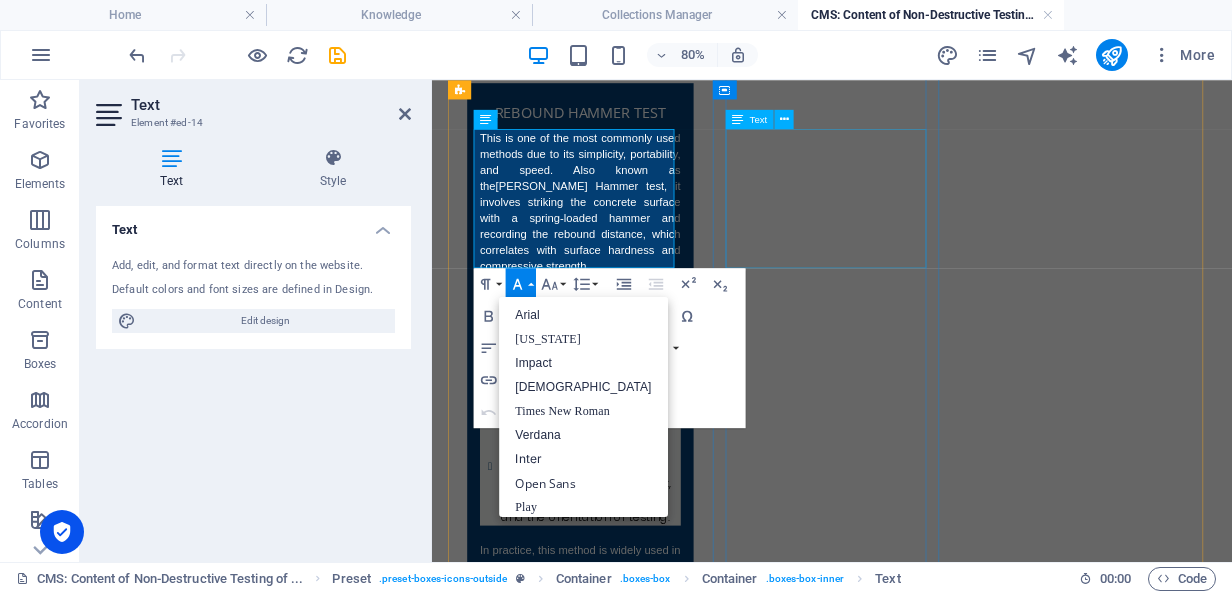 click on "UPV uses high-frequency sound waves to probe inside the concrete and detect anomalies or variations. Transducers are placed on the surface to measure the time taken by ultrasonic pulses to travel through the material." at bounding box center [617, 1171] 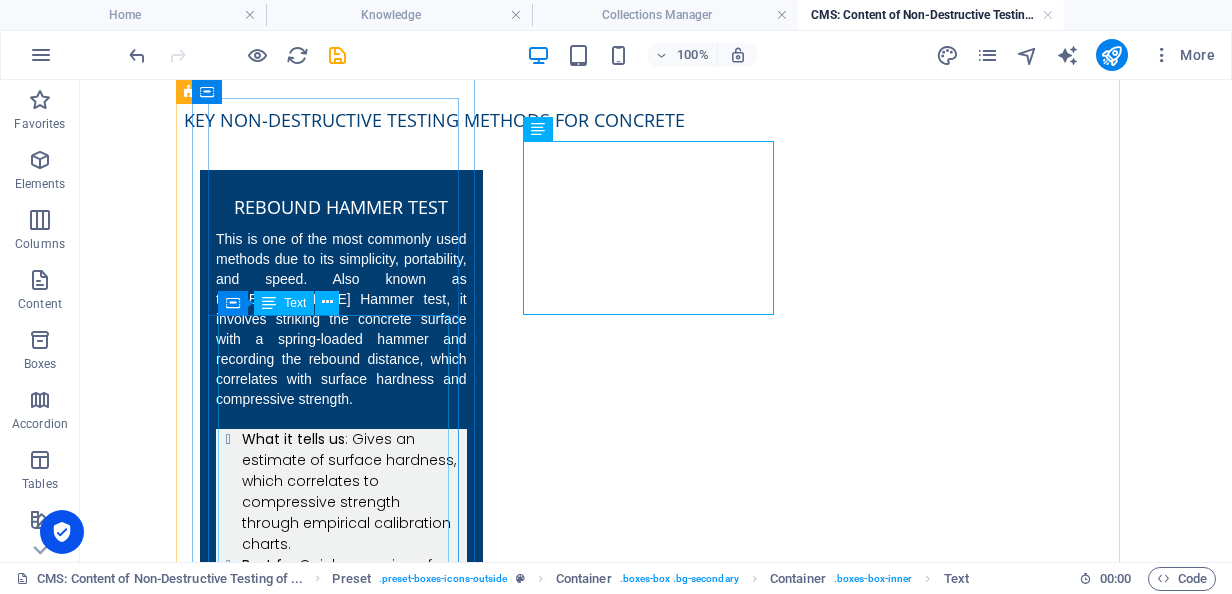 click on "What it tells us : Gives an estimate of surface hardness, which correlates to compressive strength through empirical calibration charts. Best for:  Quick screening of surface strength uniformity across slabs, plinths, or vertical elements. Limitations:  Results are affected by moisture content, carbonation, surface texture, and the orientation of testing." at bounding box center (341, 576) 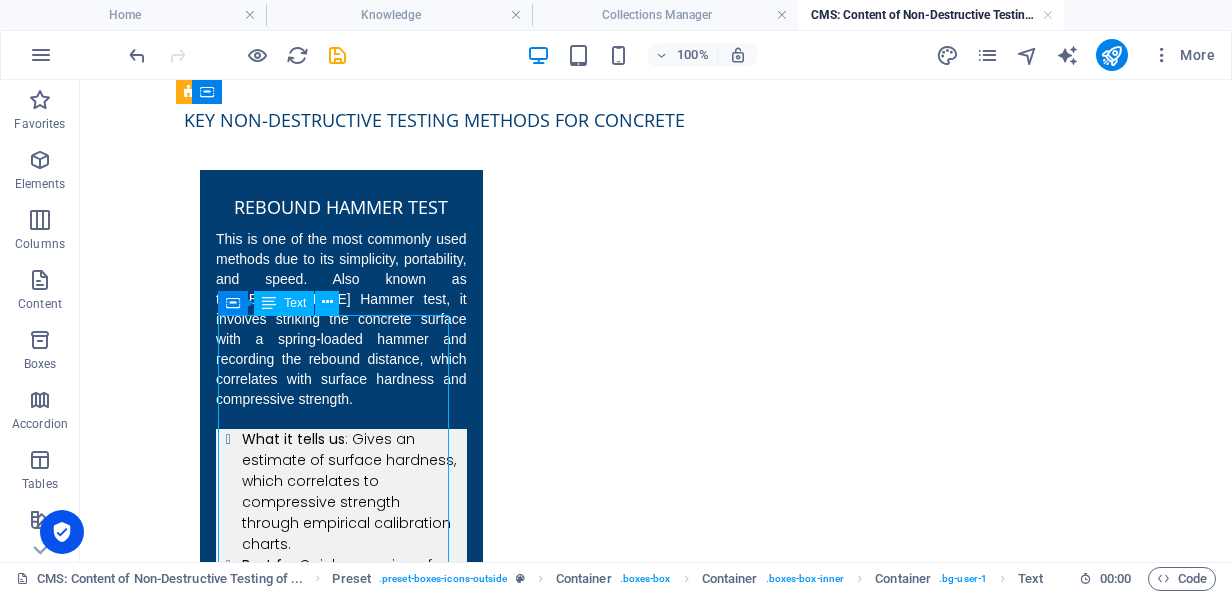 click on "What it tells us : Gives an estimate of surface hardness, which correlates to compressive strength through empirical calibration charts. Best for:  Quick screening of surface strength uniformity across slabs, plinths, or vertical elements. Limitations:  Results are affected by moisture content, carbonation, surface texture, and the orientation of testing." at bounding box center [341, 576] 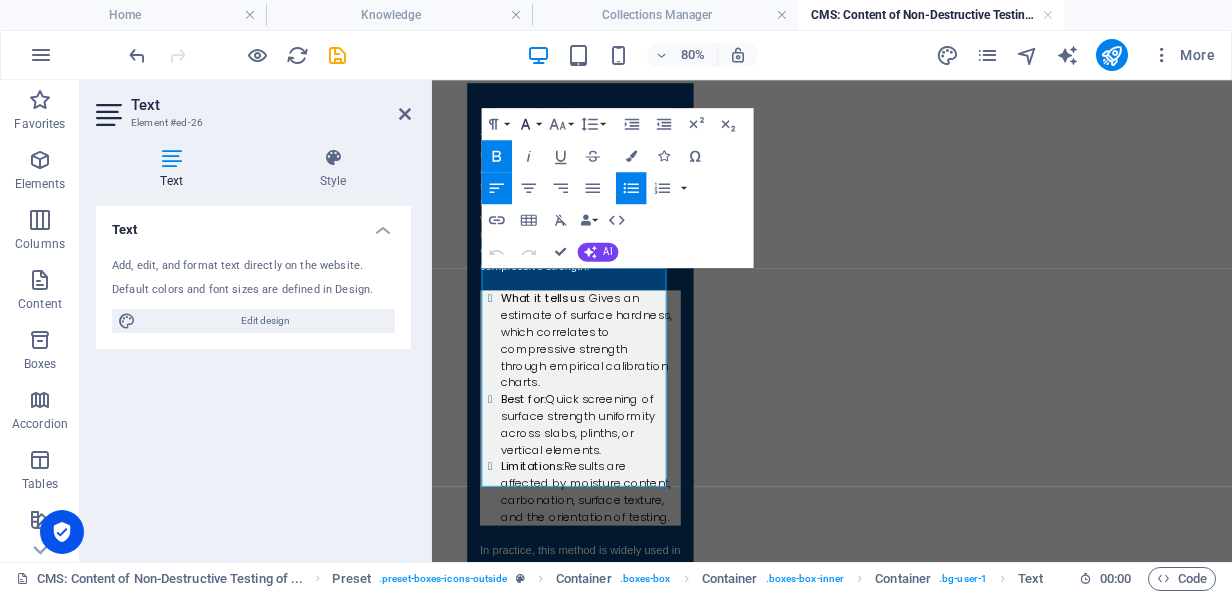 click 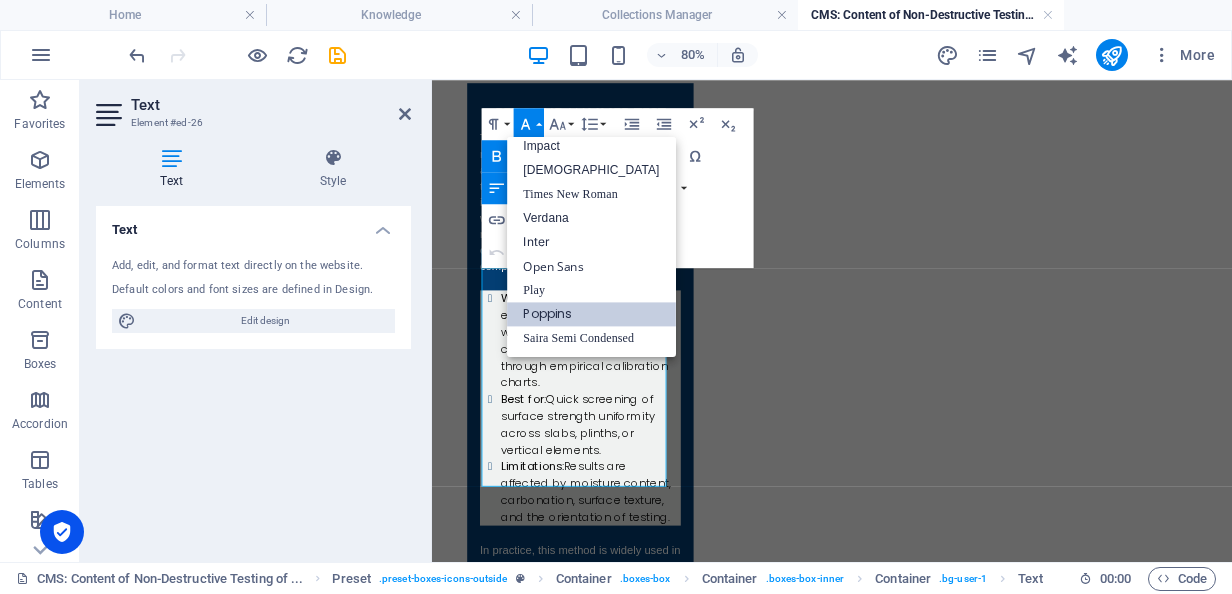 scroll, scrollTop: 70, scrollLeft: 0, axis: vertical 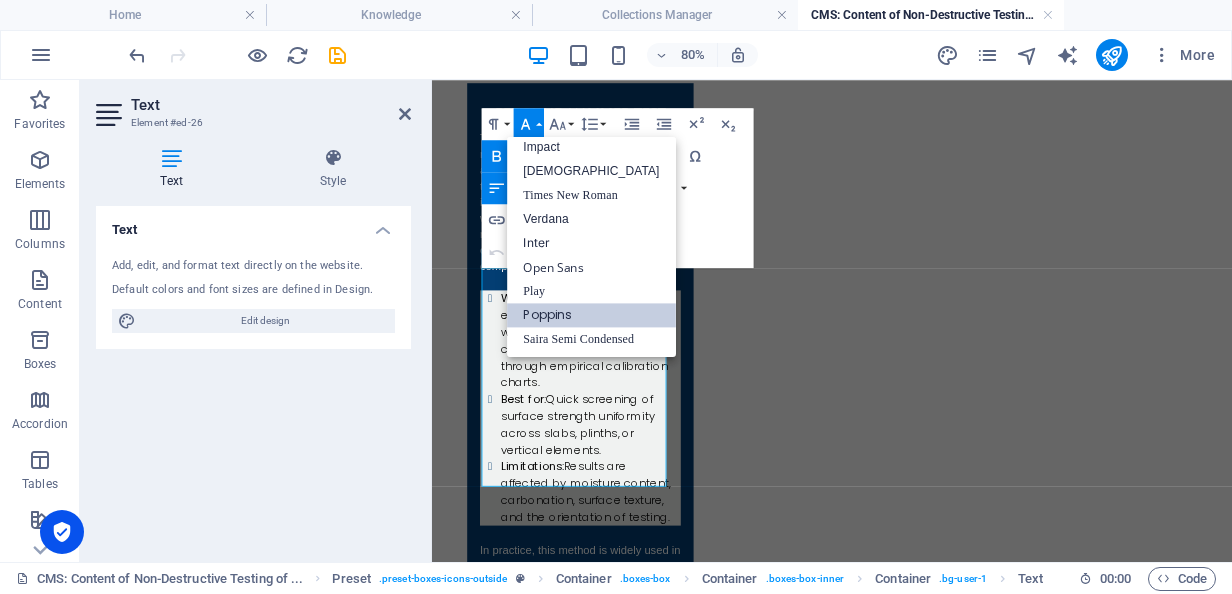 click 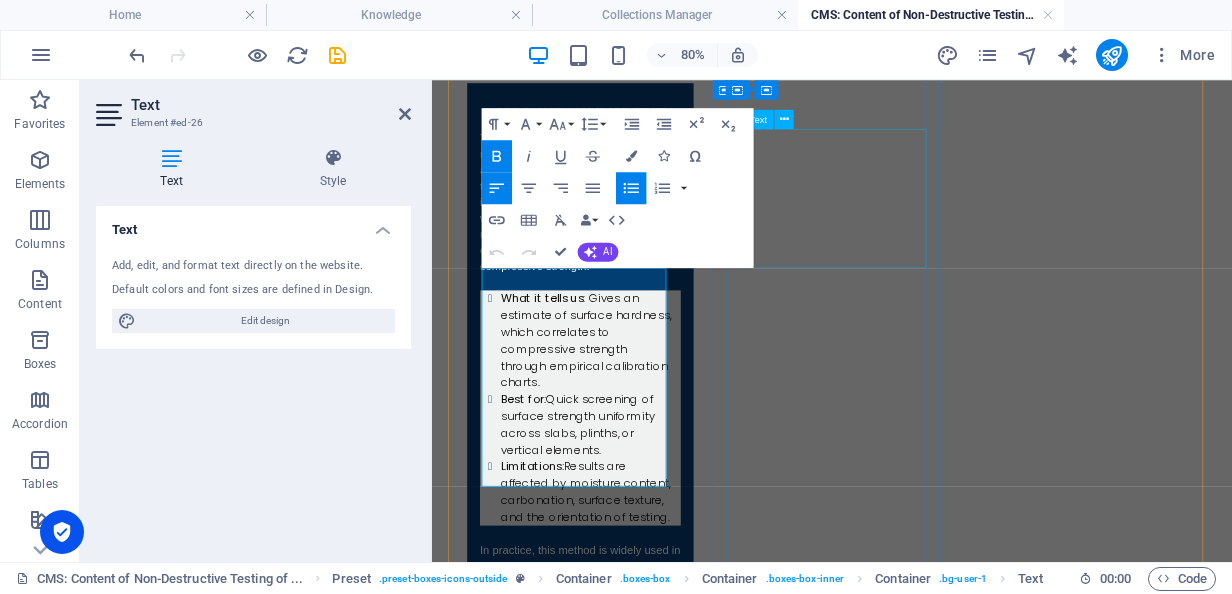 click on "UPV uses high-frequency sound waves to probe inside the concrete and detect anomalies or variations. Transducers are placed on the surface to measure the time taken by ultrasonic pulses to travel through the material." at bounding box center (617, 1171) 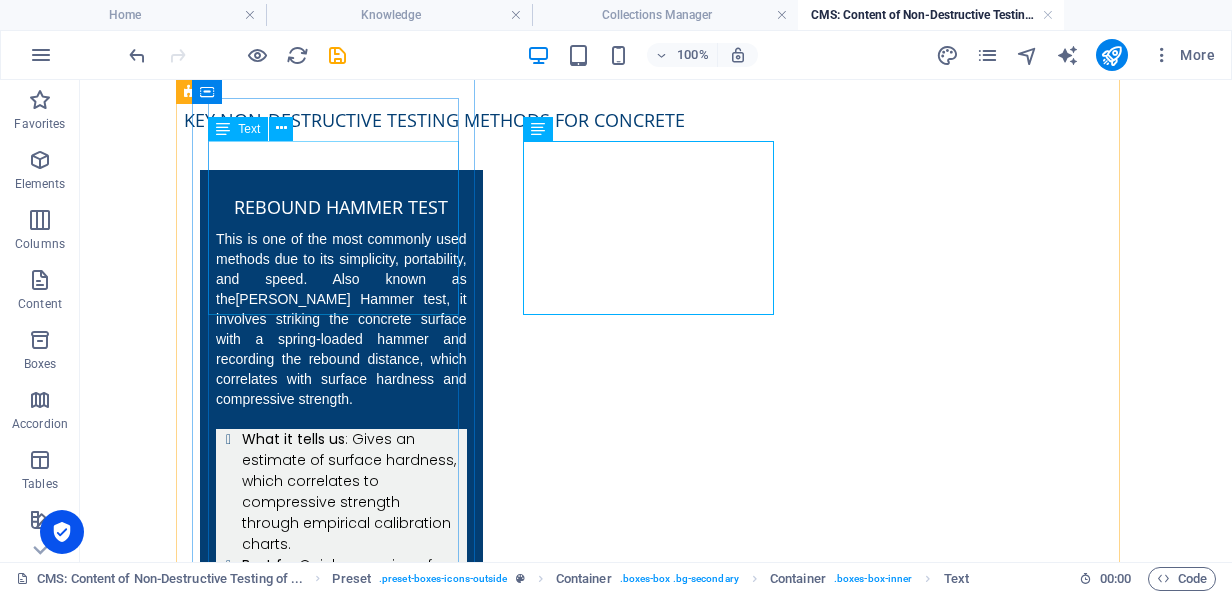 click on "This is one of the most commonly used methods due to its simplicity, portability, and speed. Also known as the  [PERSON_NAME] Hammer test , it involves striking the concrete surface with a spring-loaded hammer and recording the rebound distance, which correlates with surface hardness and compressive strength." at bounding box center [341, 319] 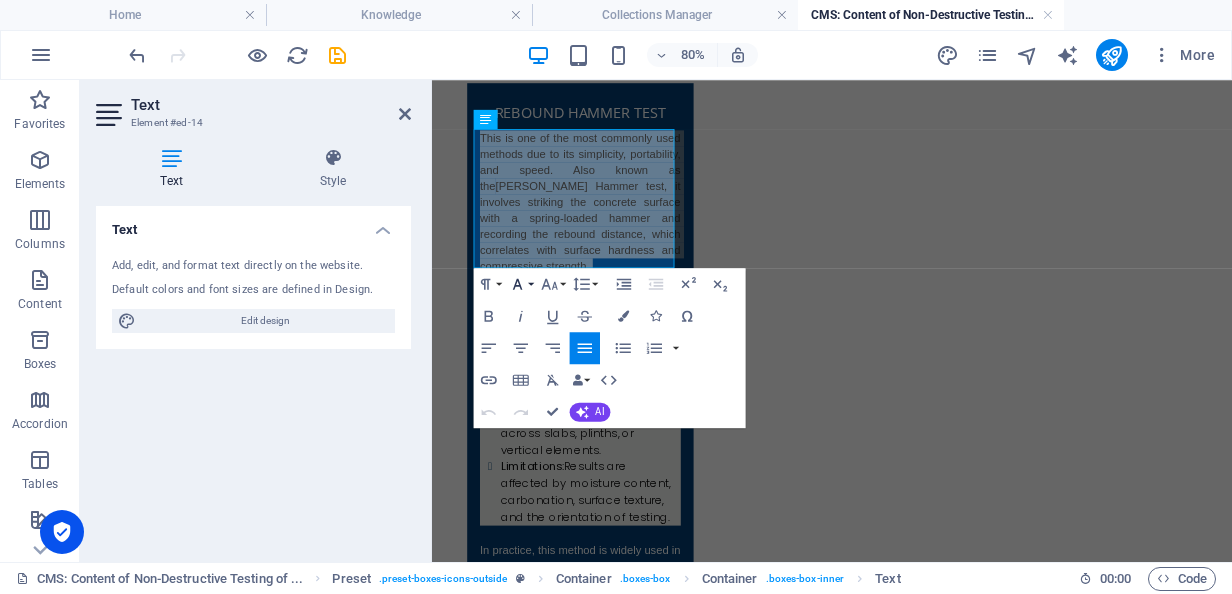 click on "Font Family" at bounding box center (521, 284) 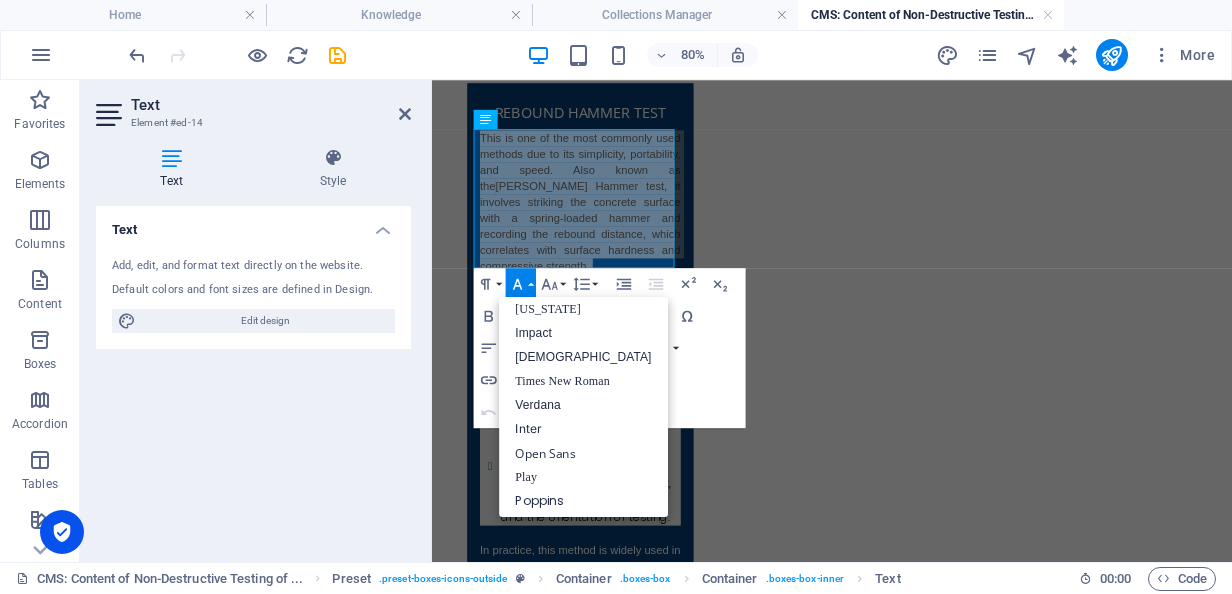 scroll, scrollTop: 70, scrollLeft: 0, axis: vertical 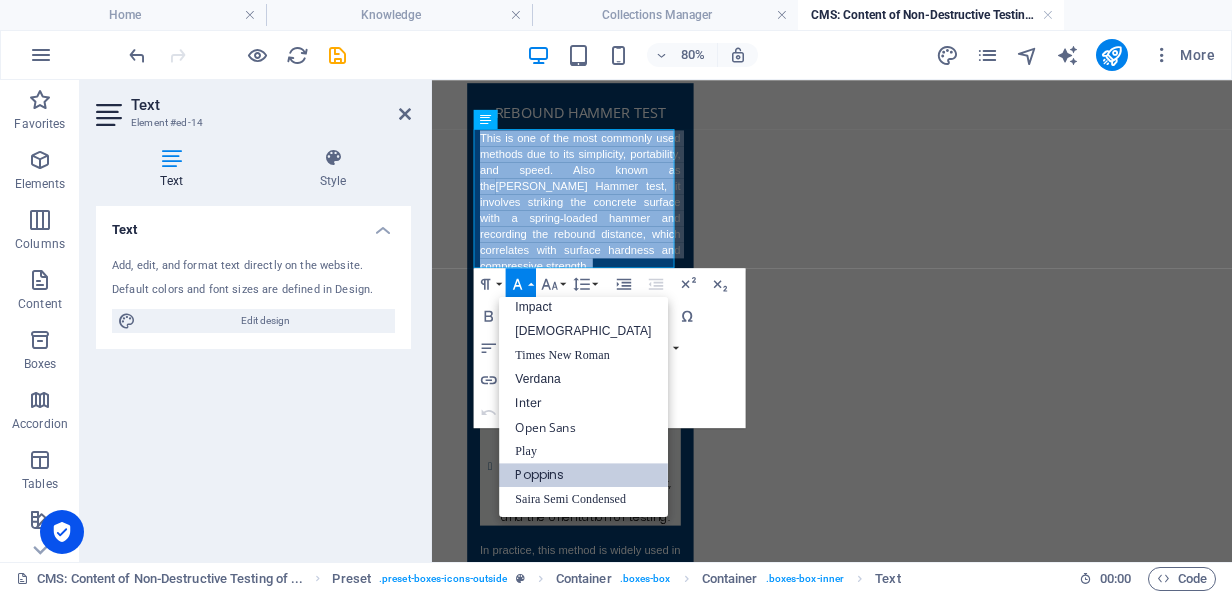 click on "Poppins" at bounding box center [583, 475] 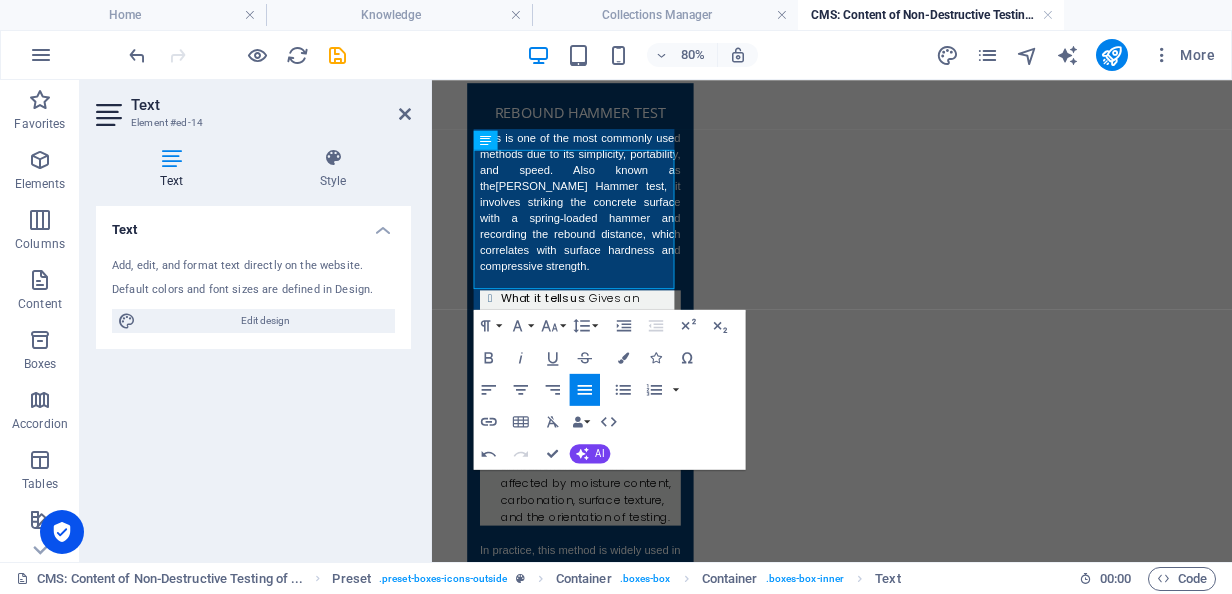 scroll, scrollTop: 1309, scrollLeft: 0, axis: vertical 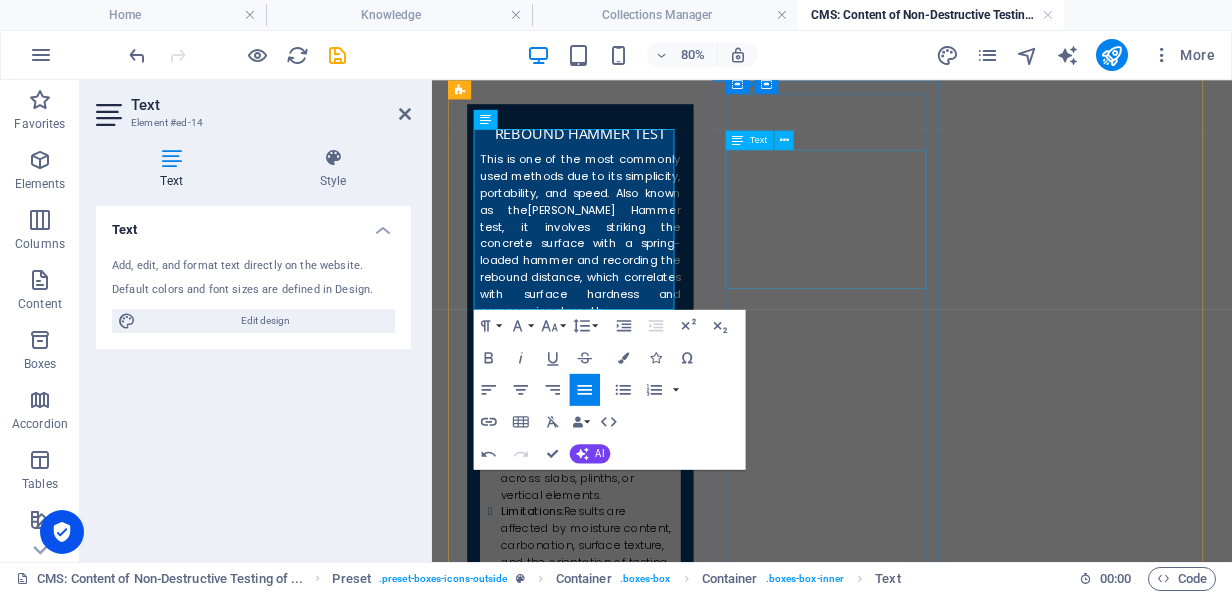 click on "UPV uses high-frequency sound waves to probe inside the concrete and detect anomalies or variations. Transducers are placed on the surface to measure the time taken by ultrasonic pulses to travel through the material." at bounding box center [617, 1227] 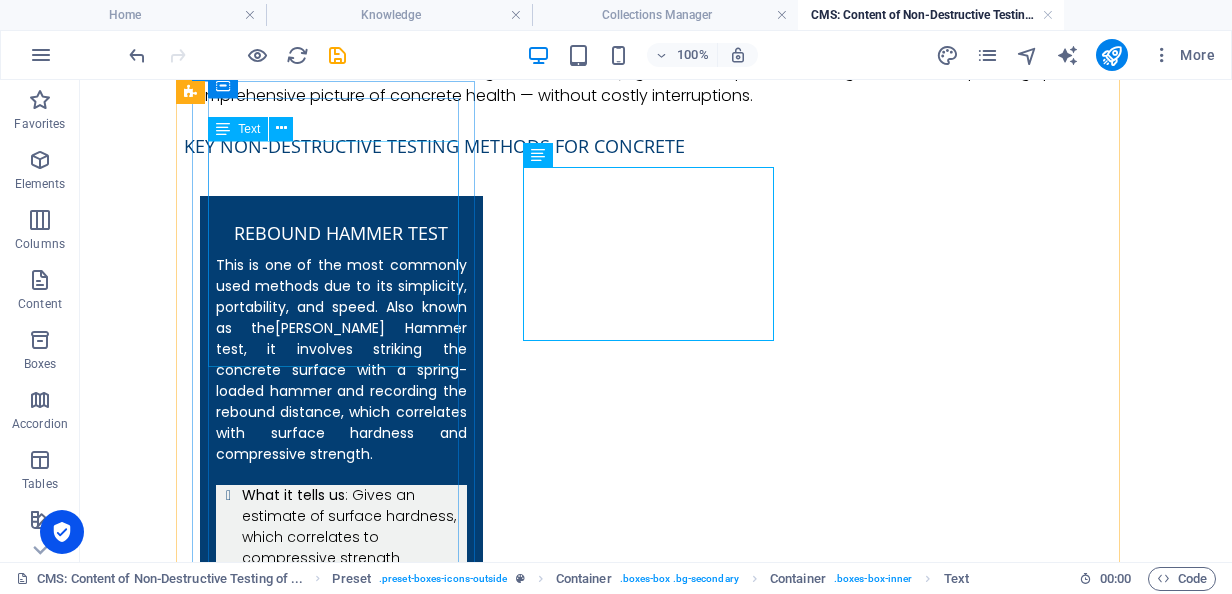 click on "This is one of the most commonly used methods due to its simplicity, portability, and speed. Also known as the  [PERSON_NAME] Hammer test , it involves striking the concrete surface with a spring-loaded hammer and recording the rebound distance, which correlates with surface hardness and compressive strength." at bounding box center (341, 359) 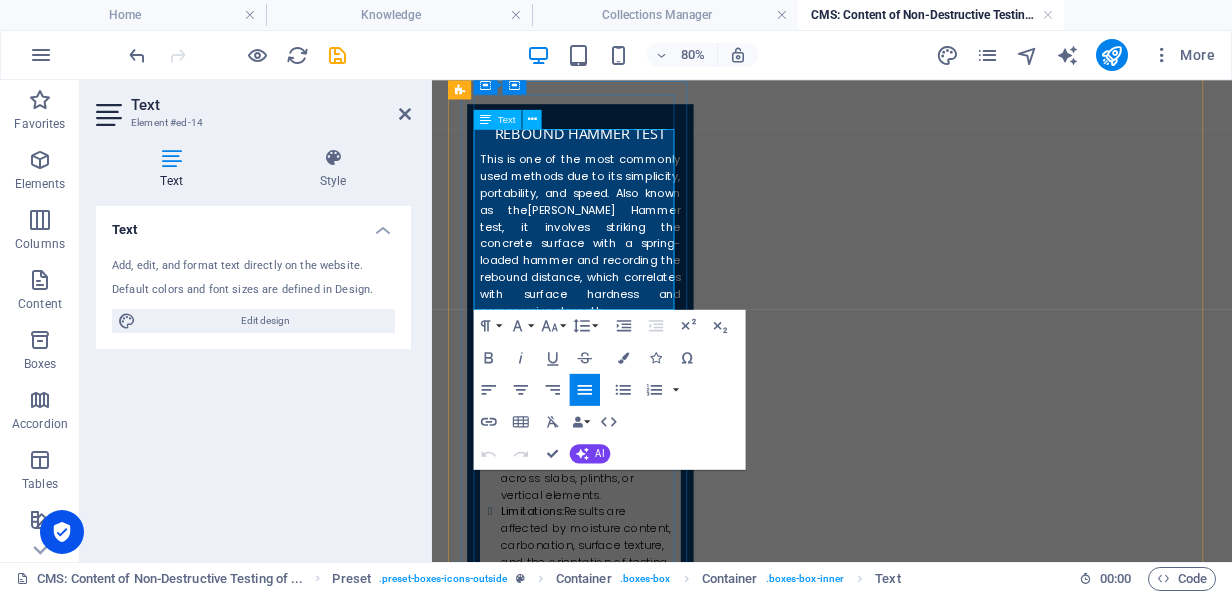click on "This is one of the most commonly used methods due to its simplicity, portability, and speed. Also known as the  [PERSON_NAME] Hammer test , it involves striking the concrete surface with a spring-loaded hammer and recording the rebound distance, which correlates with surface hardness and compressive strength." at bounding box center [617, 273] 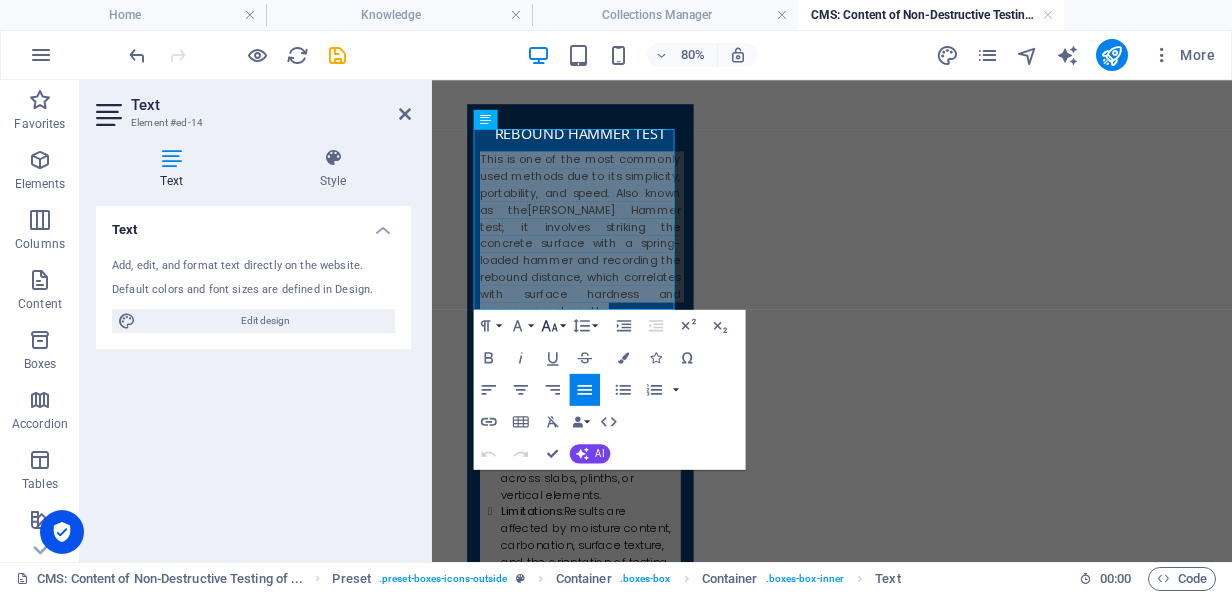 click 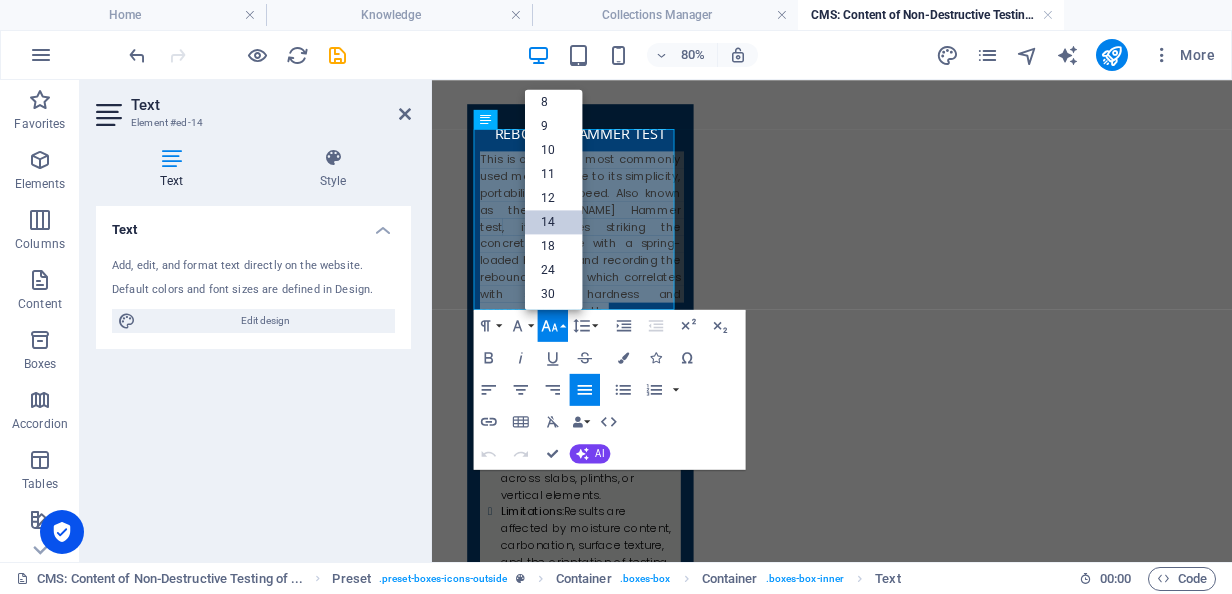 scroll, scrollTop: 0, scrollLeft: 0, axis: both 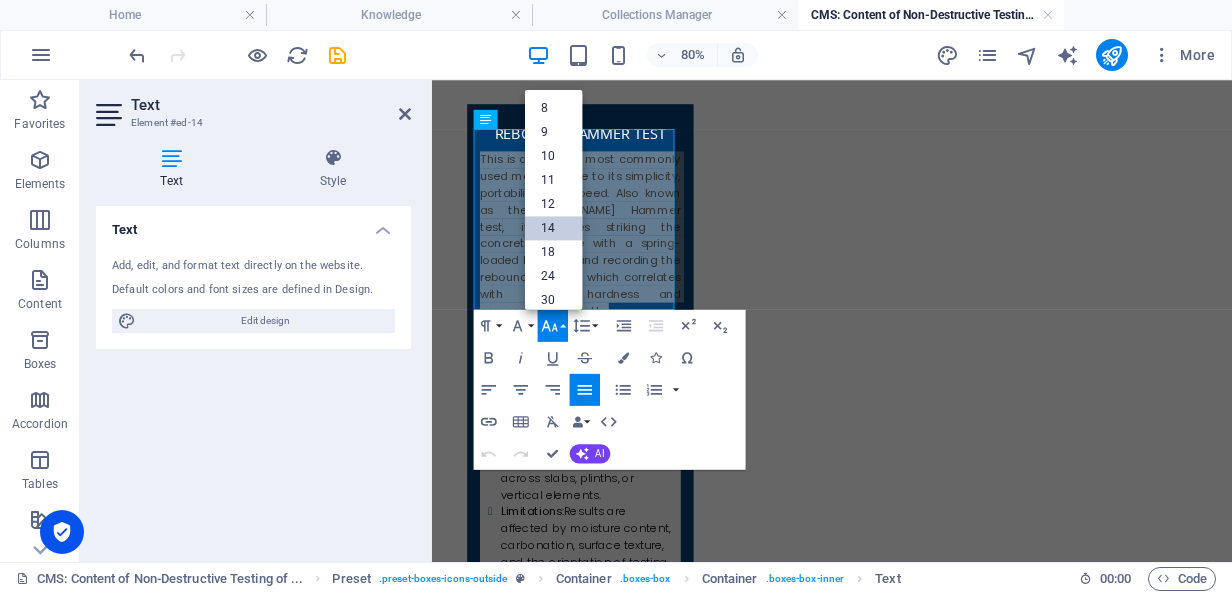 drag, startPoint x: 585, startPoint y: 150, endPoint x: 193, endPoint y: 74, distance: 399.29938 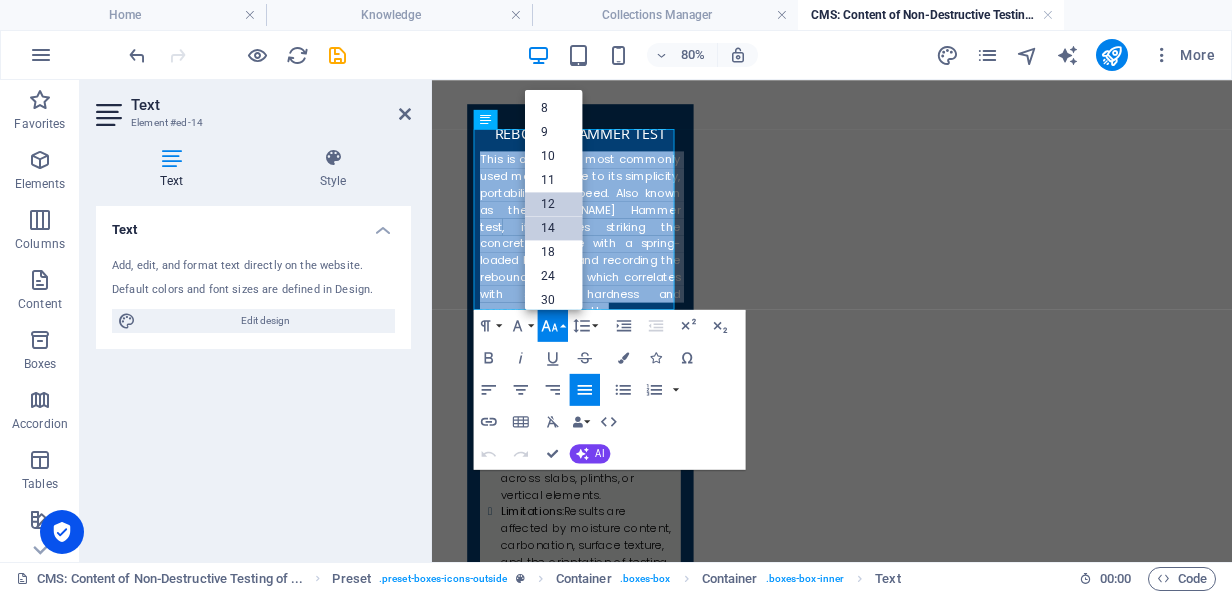 click on "12" at bounding box center [554, 204] 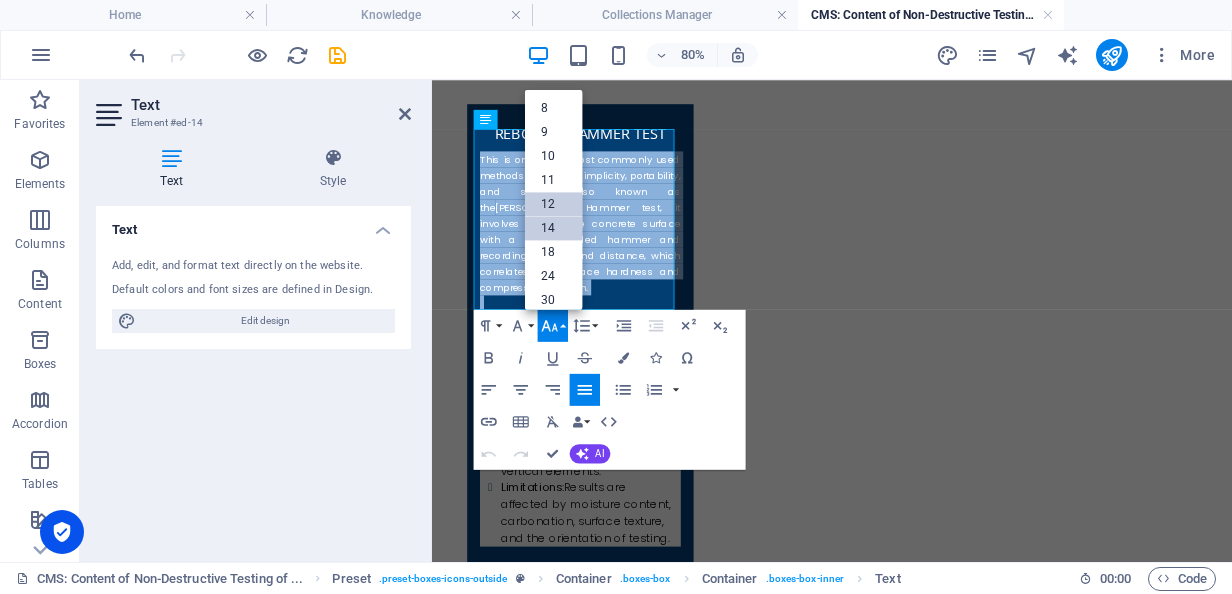 scroll, scrollTop: 1332, scrollLeft: 0, axis: vertical 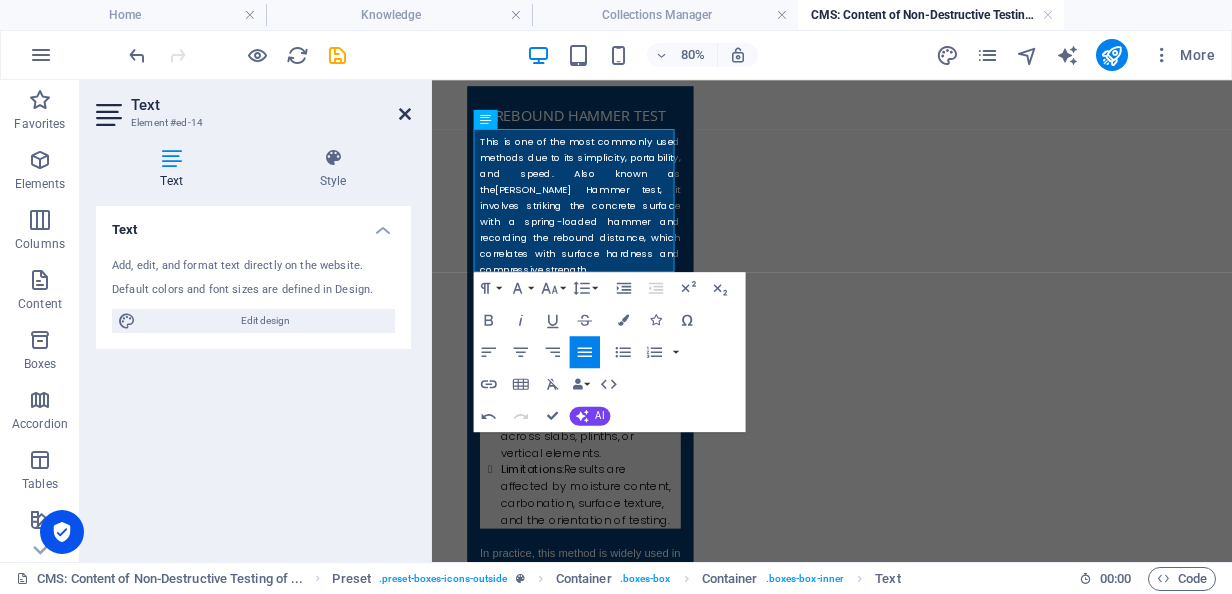 click at bounding box center [405, 114] 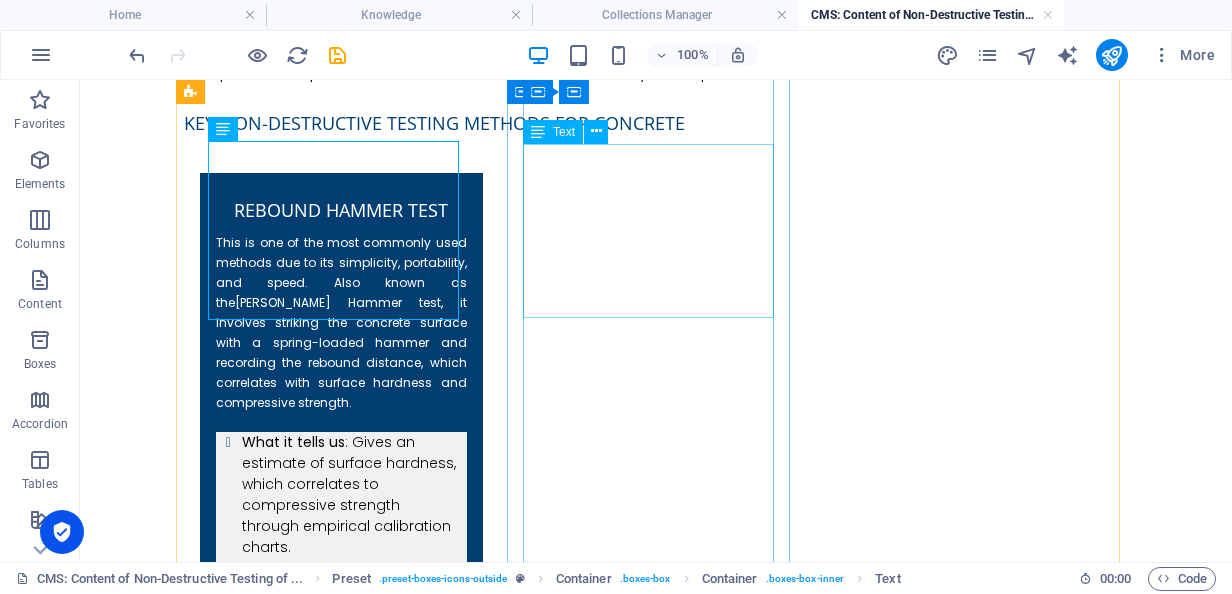 click on "UPV uses high-frequency sound waves to probe inside the concrete and detect anomalies or variations. Transducers are placed on the surface to measure the time taken by ultrasonic pulses to travel through the material." at bounding box center [341, 1260] 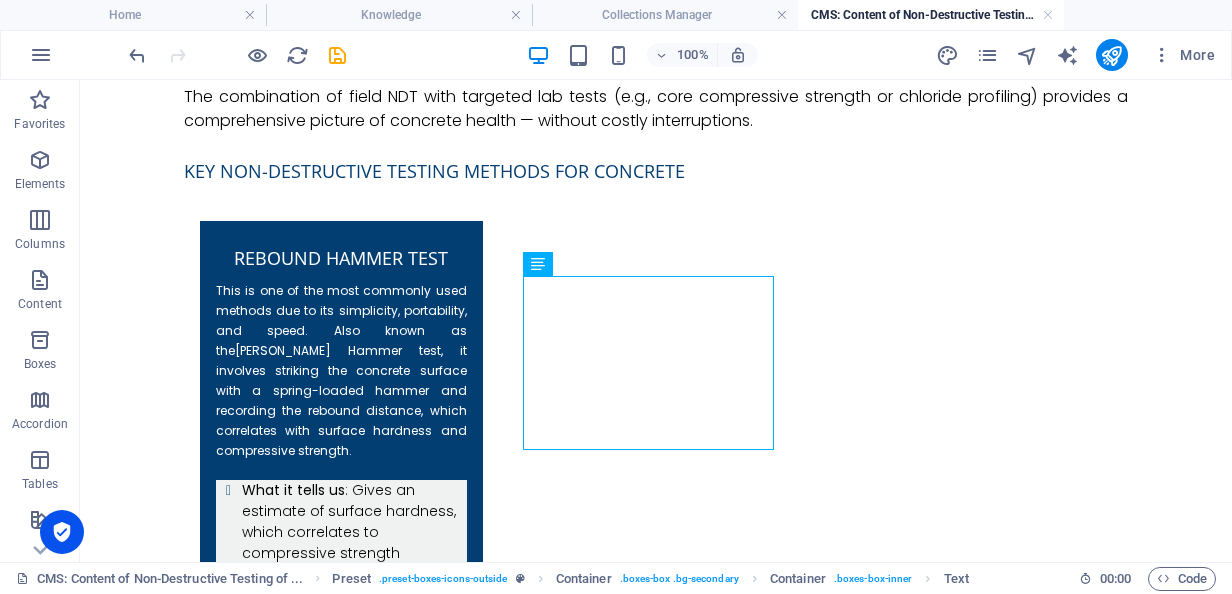 scroll, scrollTop: 1290, scrollLeft: 0, axis: vertical 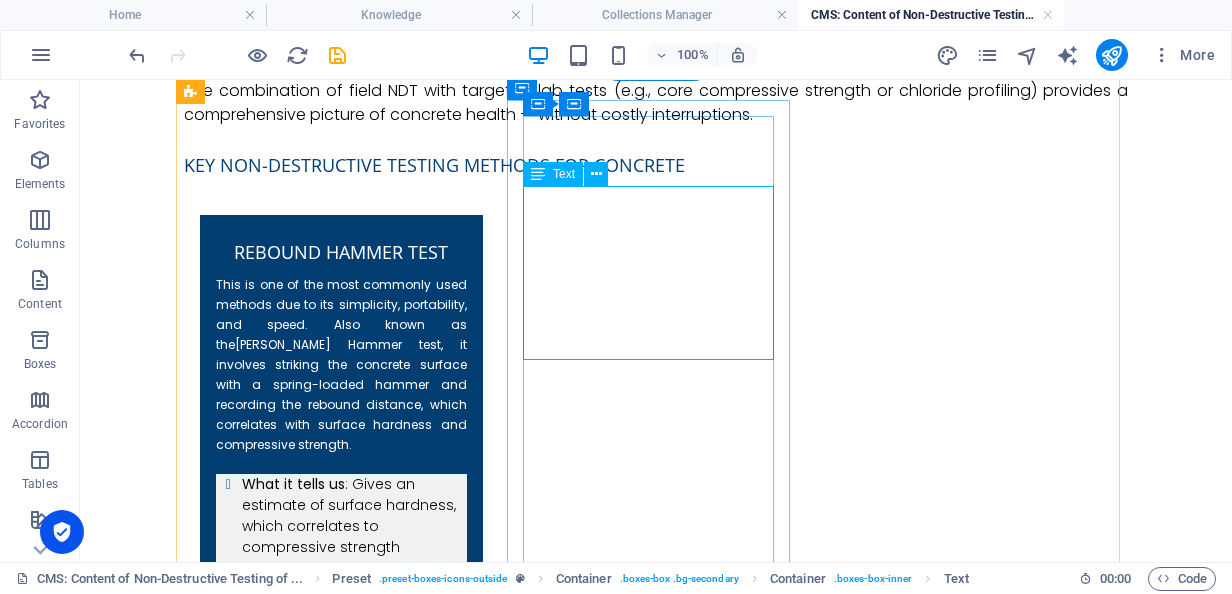 click on "UPV uses high-frequency sound waves to probe inside the concrete and detect anomalies or variations. Transducers are placed on the surface to measure the time taken by ultrasonic pulses to travel through the material." at bounding box center [341, 1302] 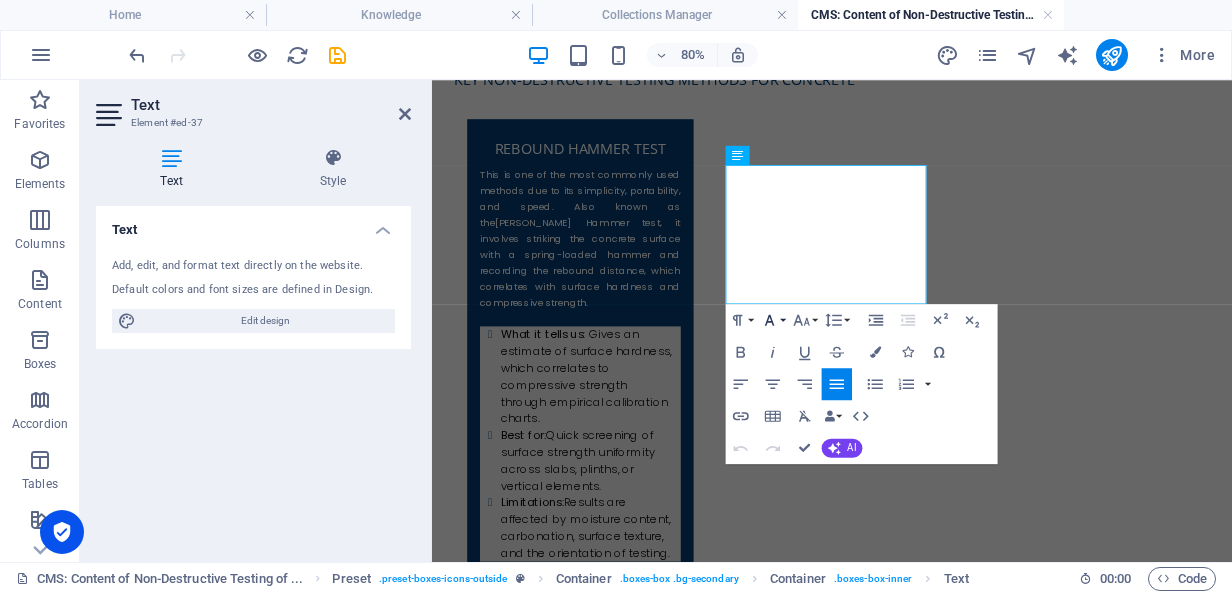 click on "Font Family" at bounding box center [773, 320] 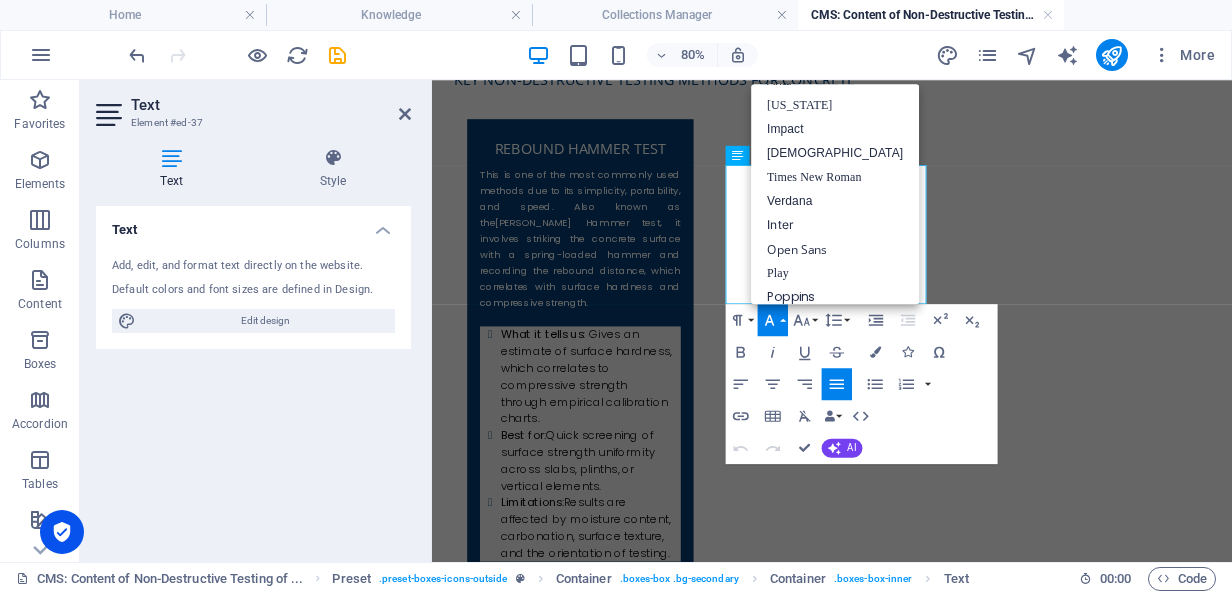scroll, scrollTop: 46, scrollLeft: 0, axis: vertical 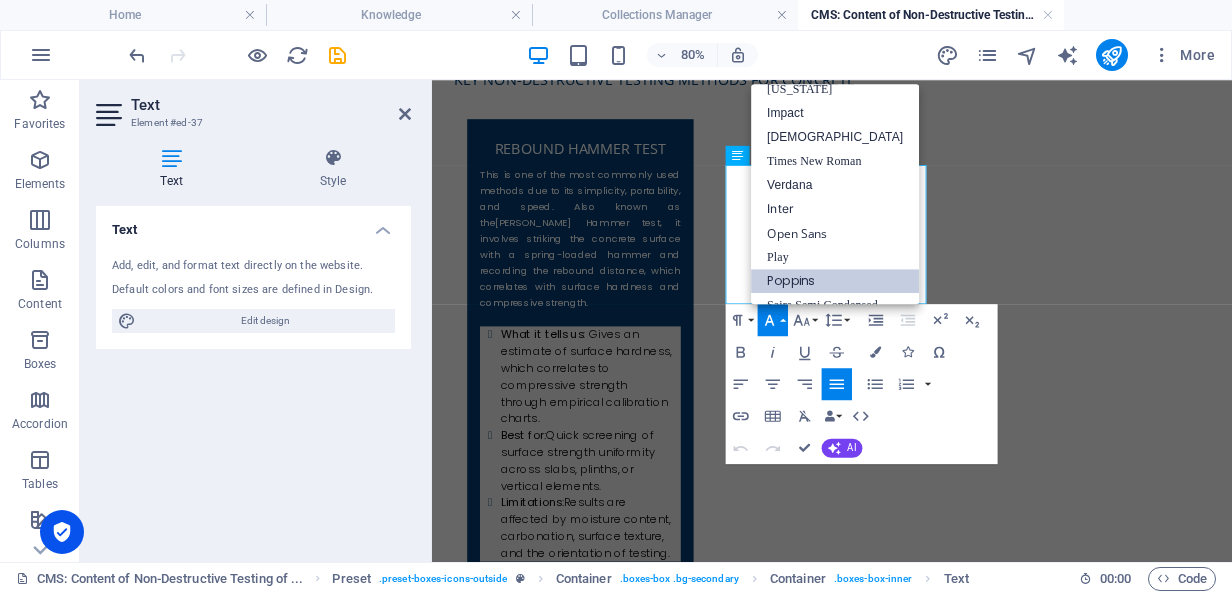 click on "Poppins" at bounding box center [835, 282] 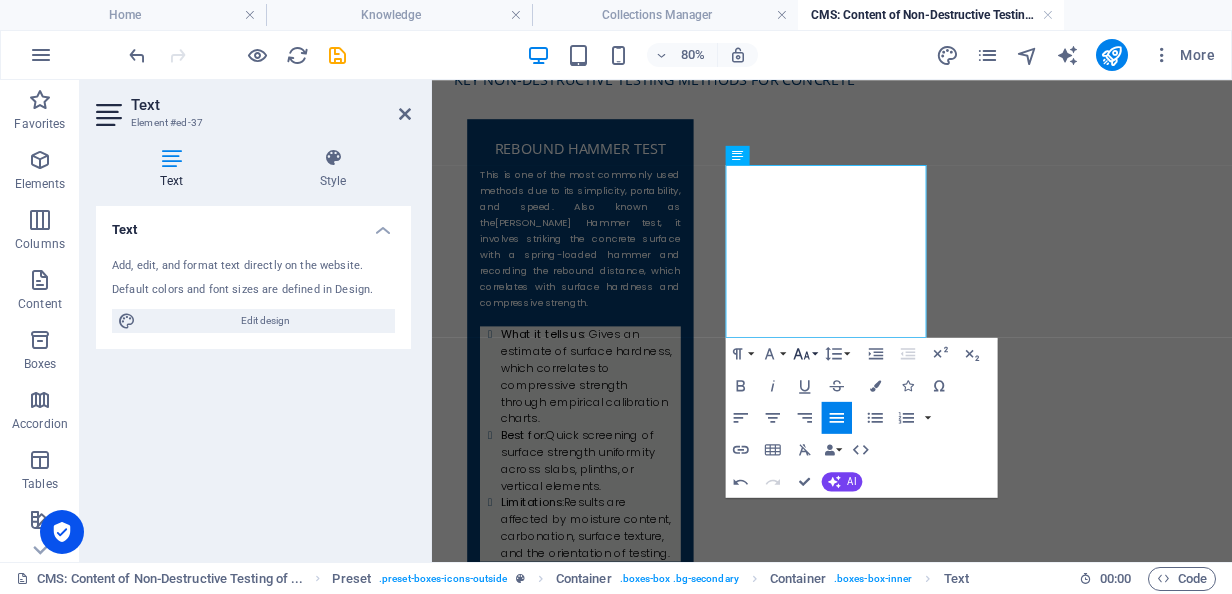 click on "Font Size" at bounding box center (805, 354) 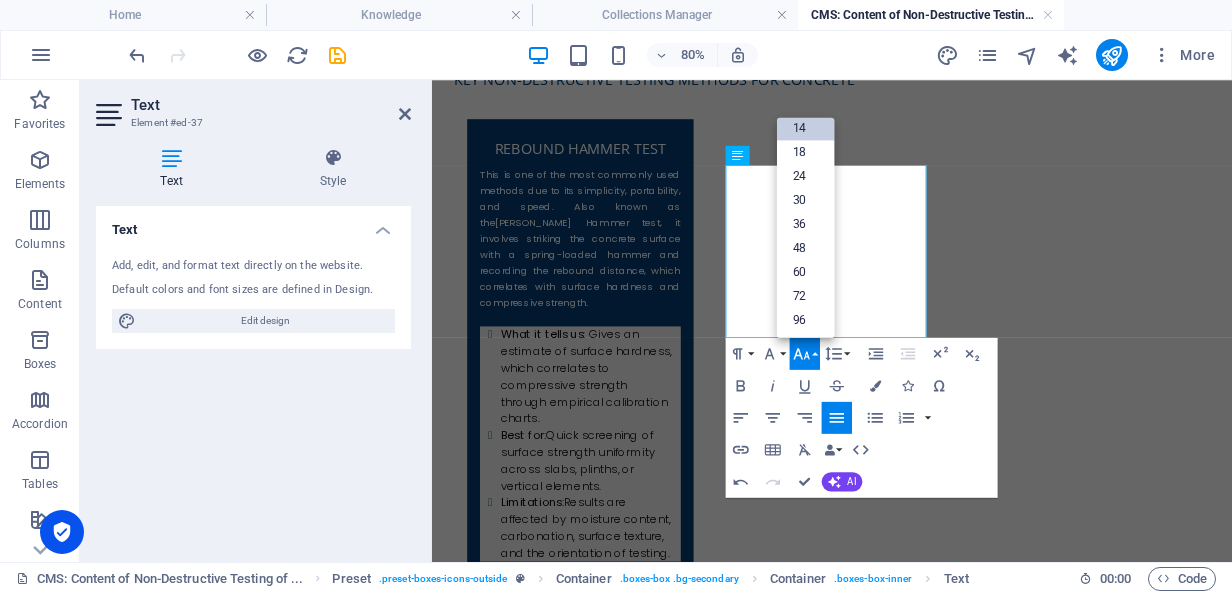 scroll, scrollTop: 112, scrollLeft: 0, axis: vertical 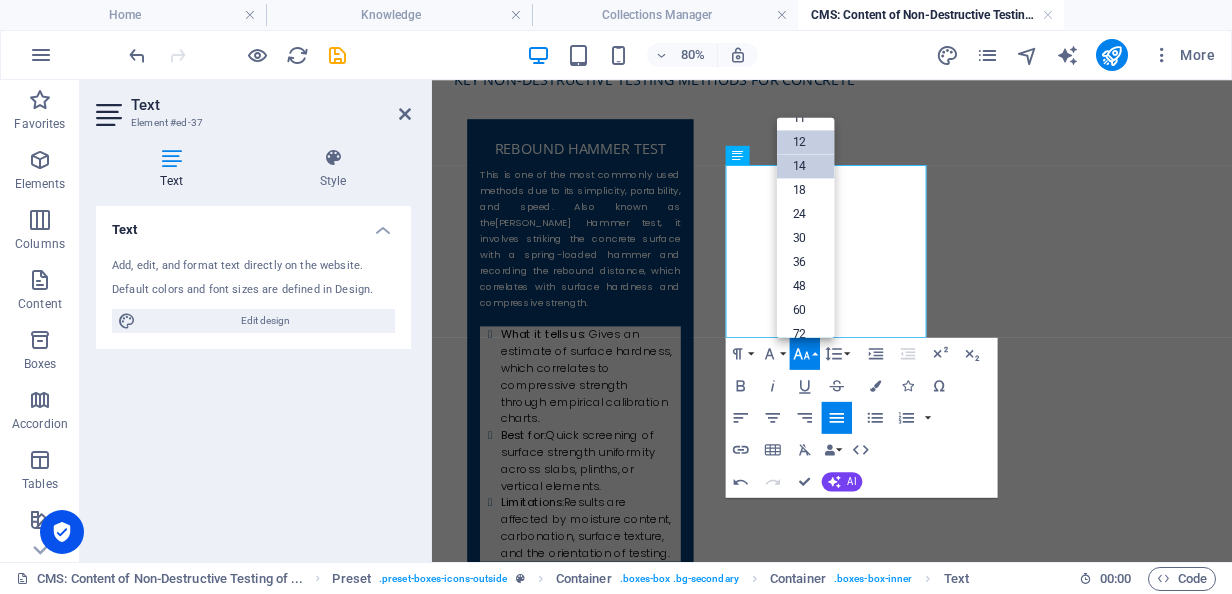click on "12" at bounding box center (806, 143) 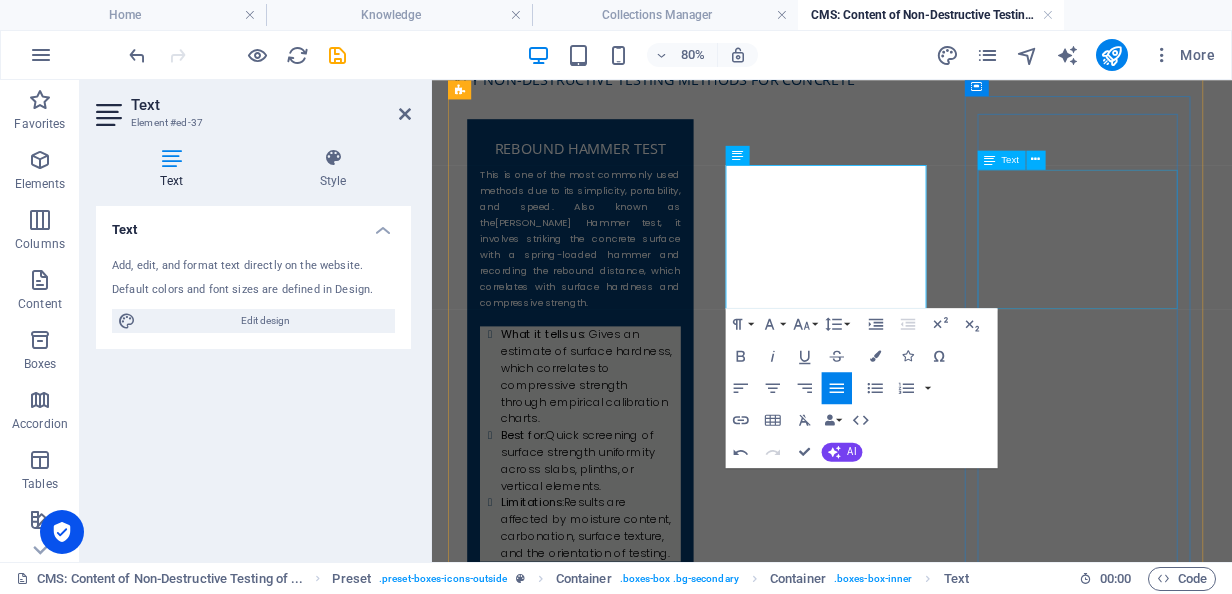 click on "A powder-actuated device drives a steel probe into the surface of hardened concrete. The  depth of penetration  is measured and correlated with compressive strength." at bounding box center (617, 2178) 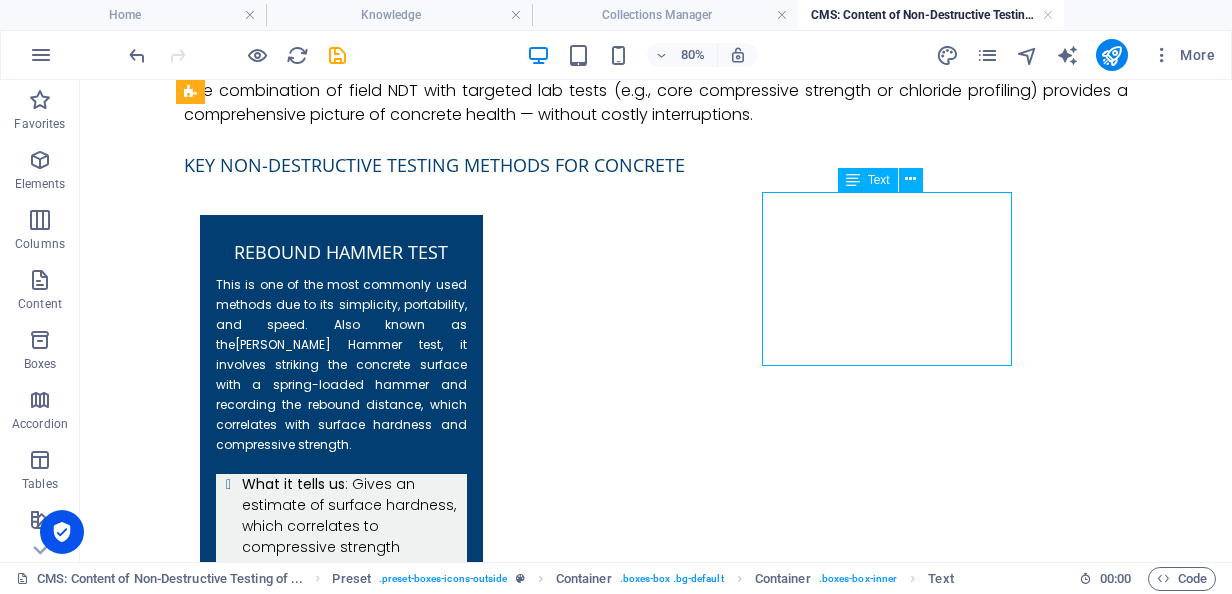 click on "A powder-actuated device drives a steel probe into the surface of hardened concrete. The  depth of penetration  is measured and correlated with compressive strength." at bounding box center [341, 2264] 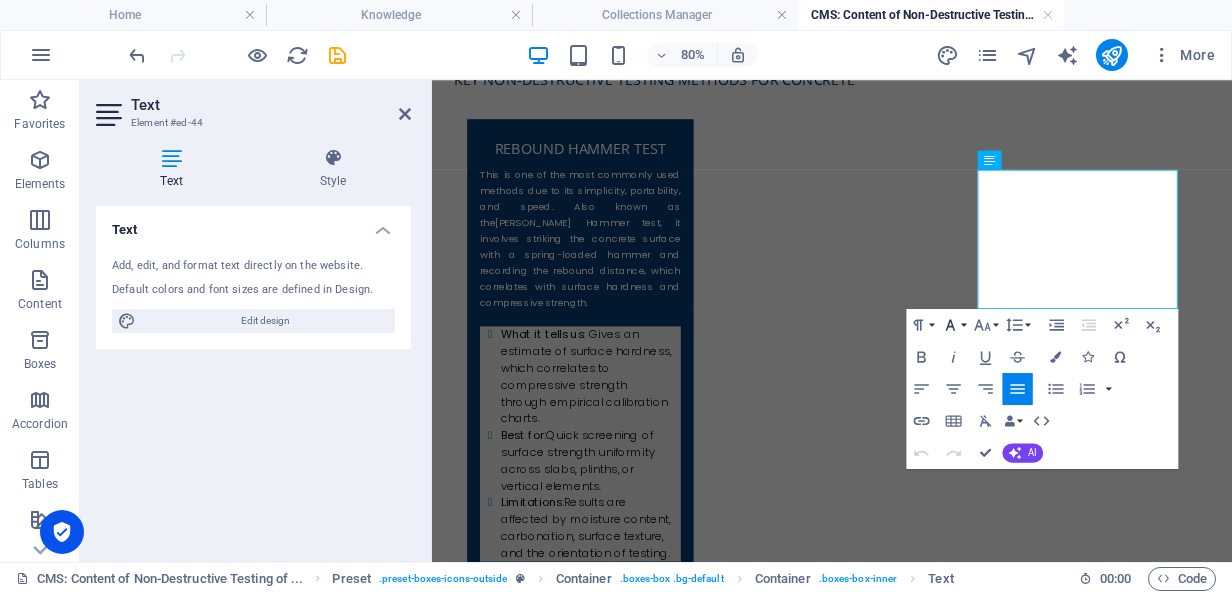 click on "Font Family" at bounding box center [953, 324] 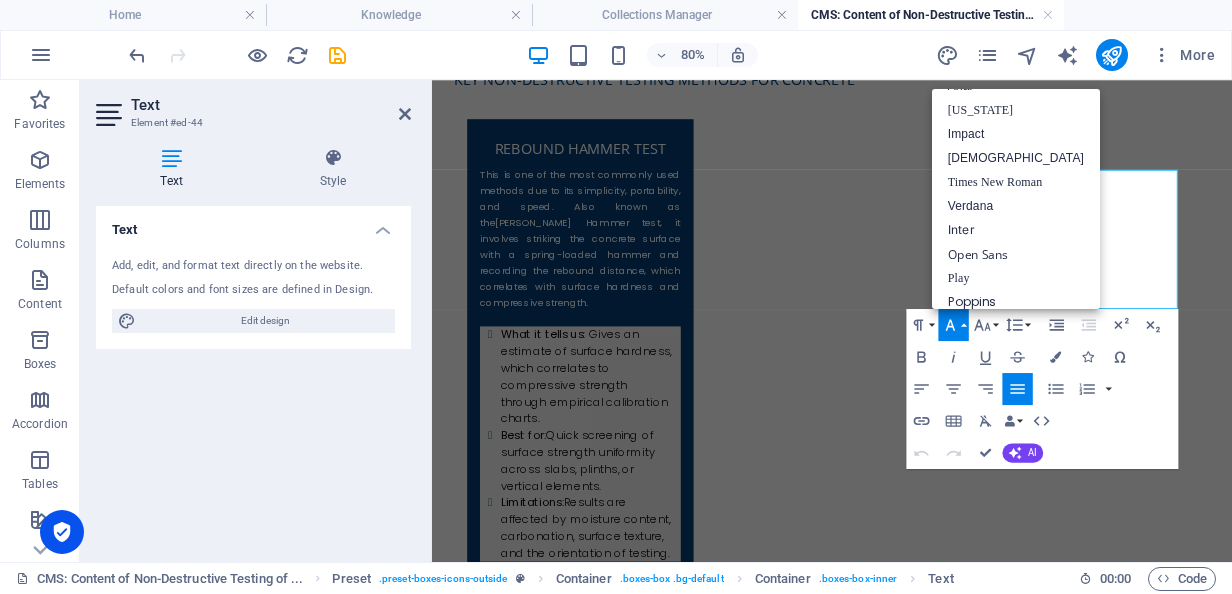 scroll, scrollTop: 26, scrollLeft: 0, axis: vertical 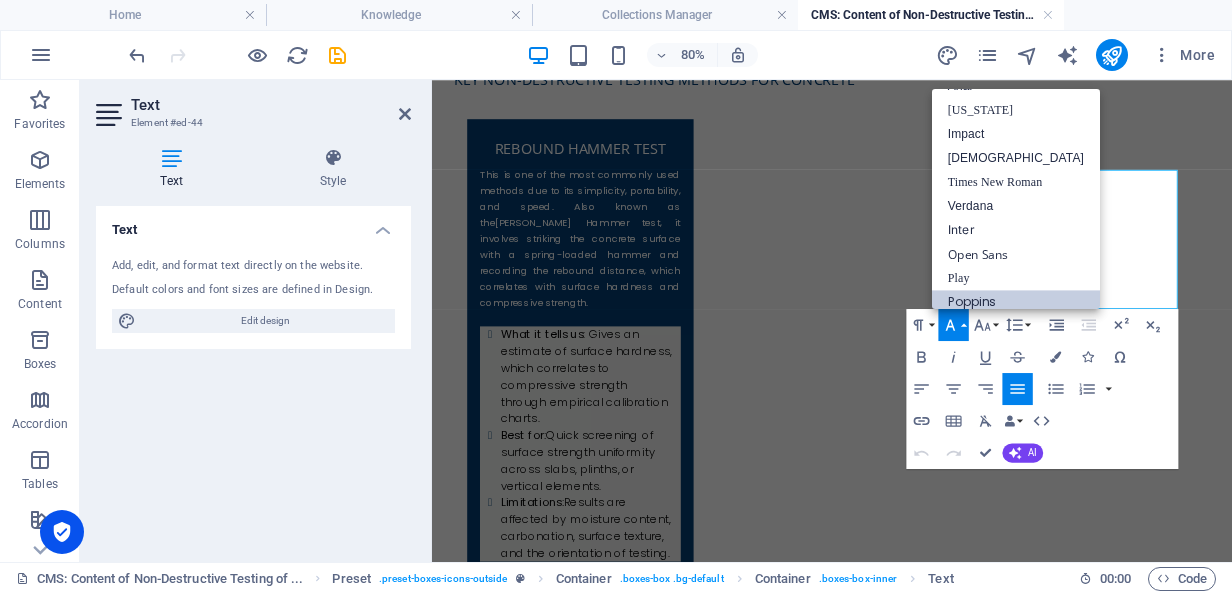 click on "Poppins" at bounding box center (1016, 302) 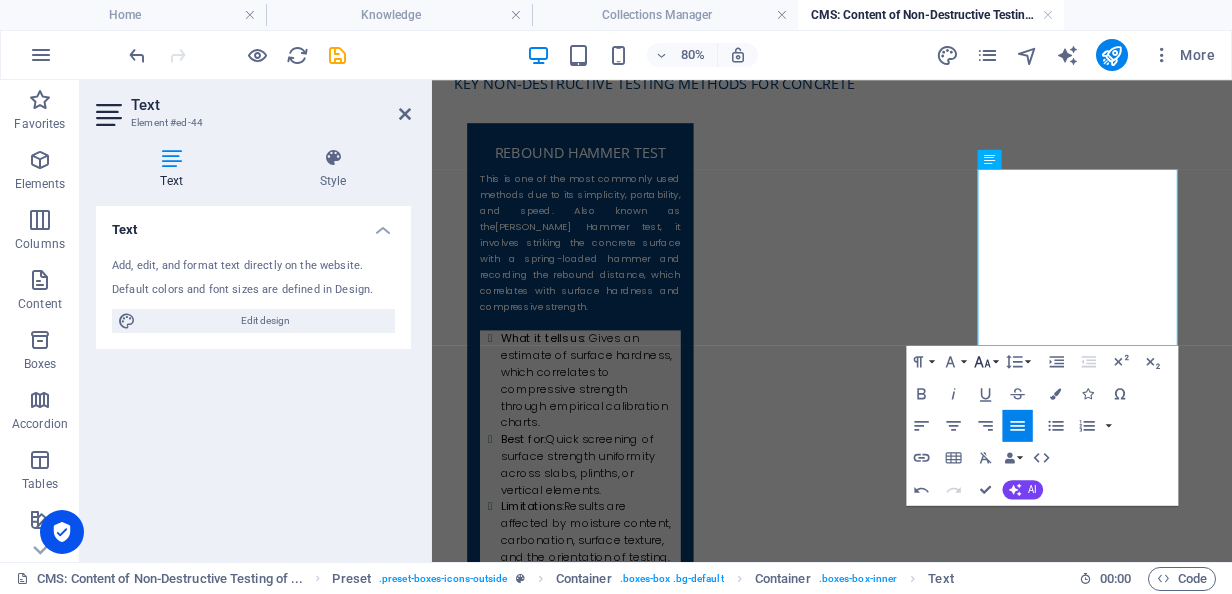 click 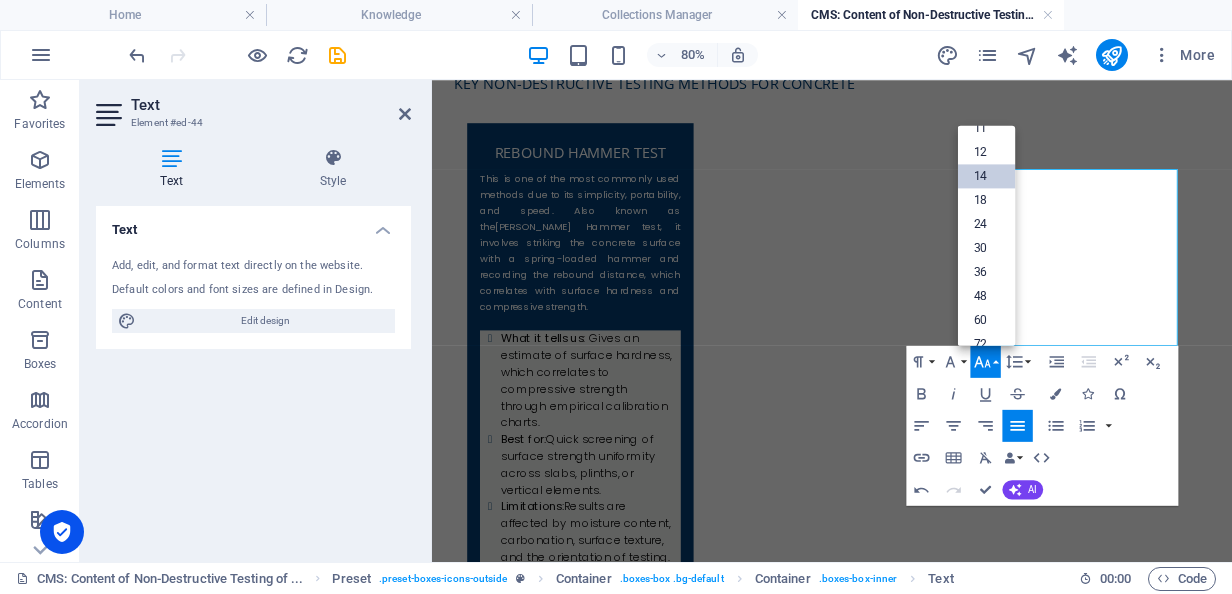 scroll, scrollTop: 107, scrollLeft: 0, axis: vertical 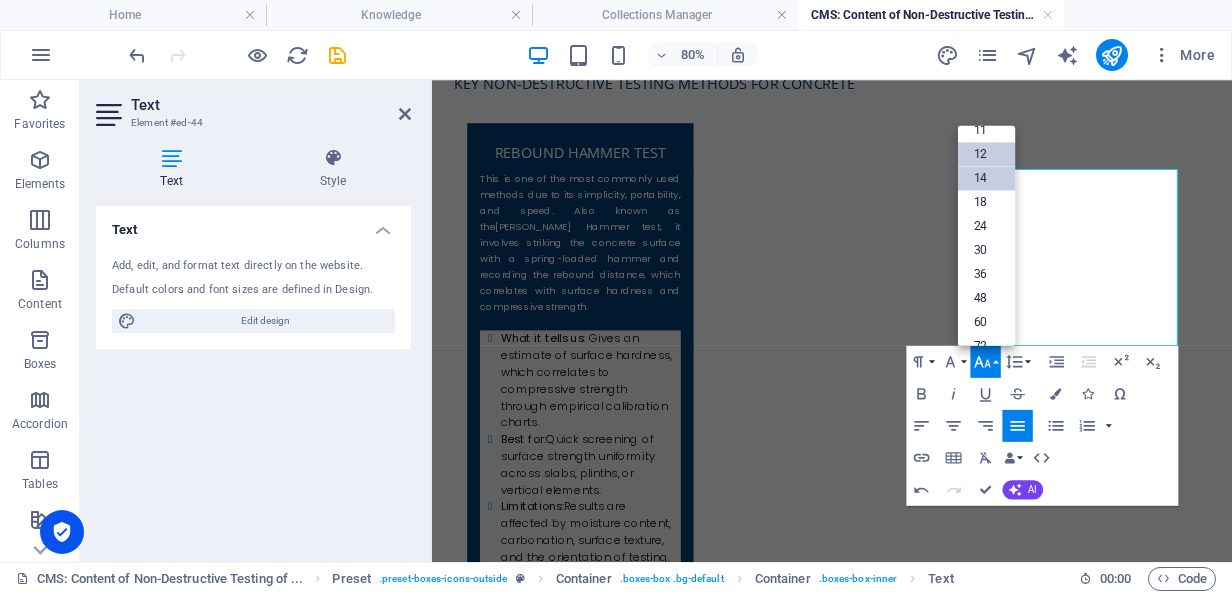 click on "12" at bounding box center [986, 154] 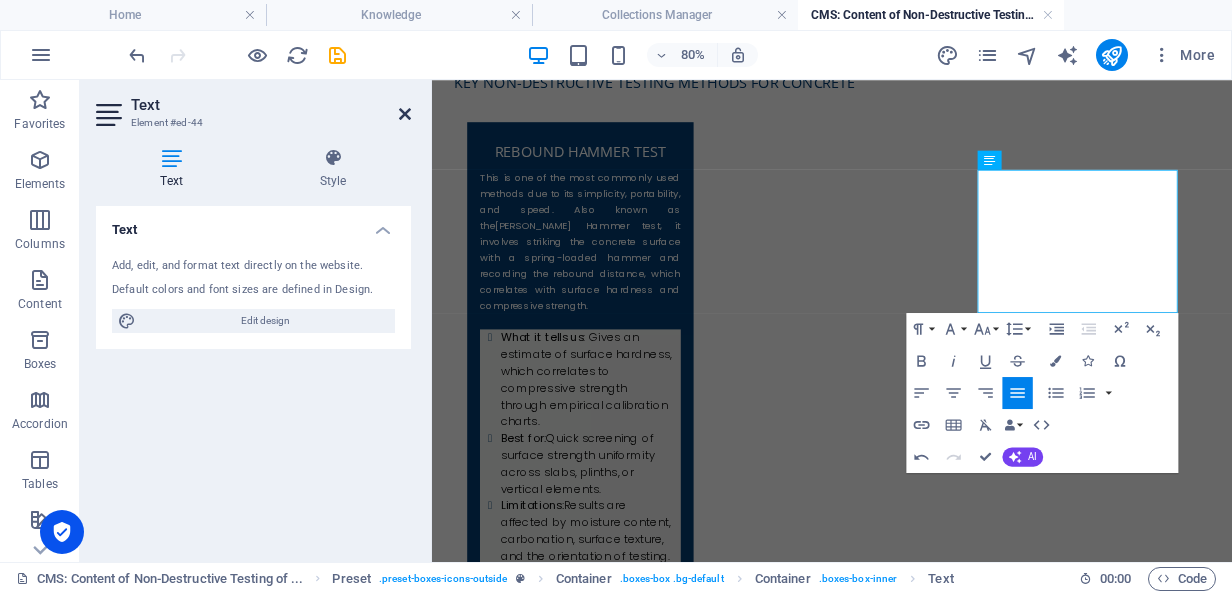 click at bounding box center [405, 114] 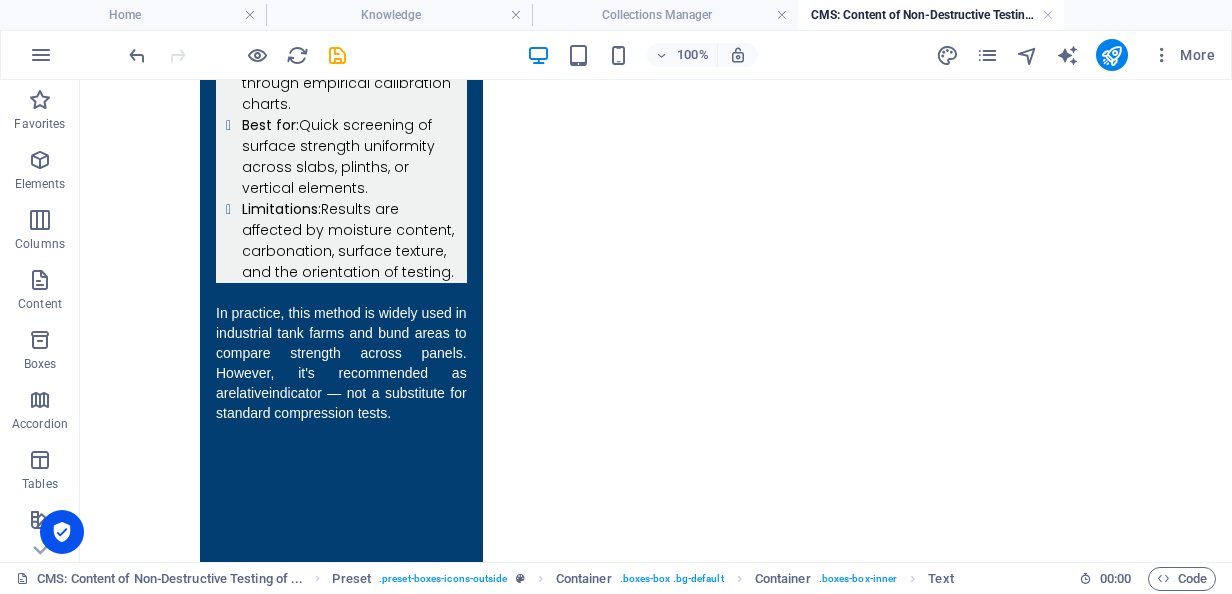 scroll, scrollTop: 1800, scrollLeft: 0, axis: vertical 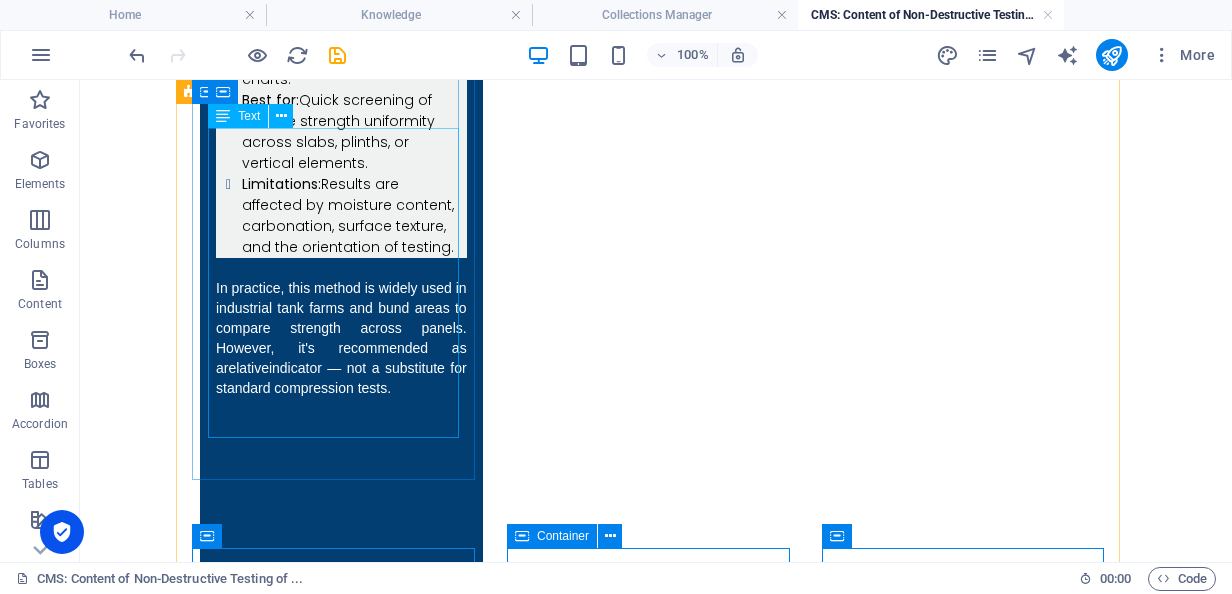 click on "In practice, this method is widely used in industrial tank farms and bund areas to compare strength across panels. However, it's recommended as a  relative  indicator — not a substitute for standard compression tests." at bounding box center (341, 338) 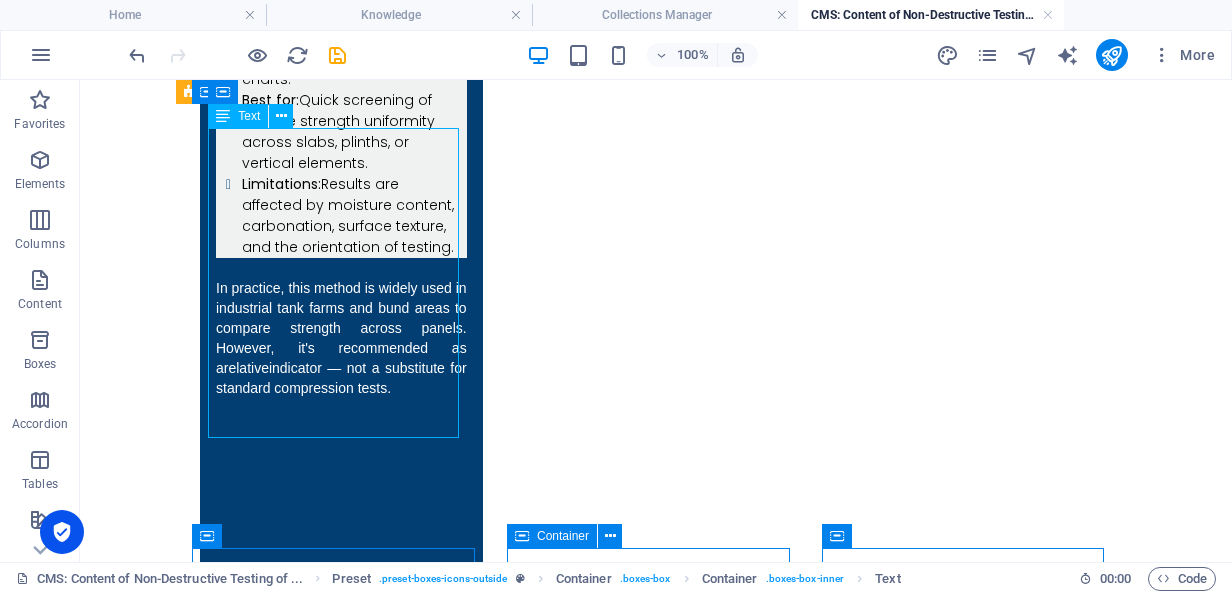 click on "In practice, this method is widely used in industrial tank farms and bund areas to compare strength across panels. However, it's recommended as a  relative  indicator — not a substitute for standard compression tests." at bounding box center (341, 338) 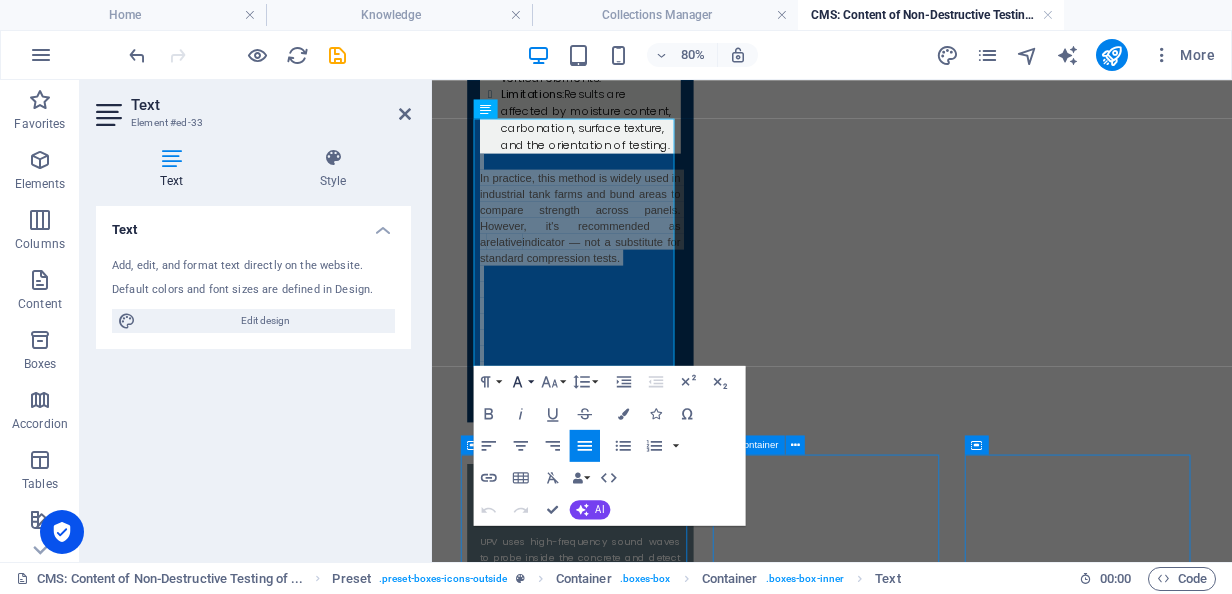 click 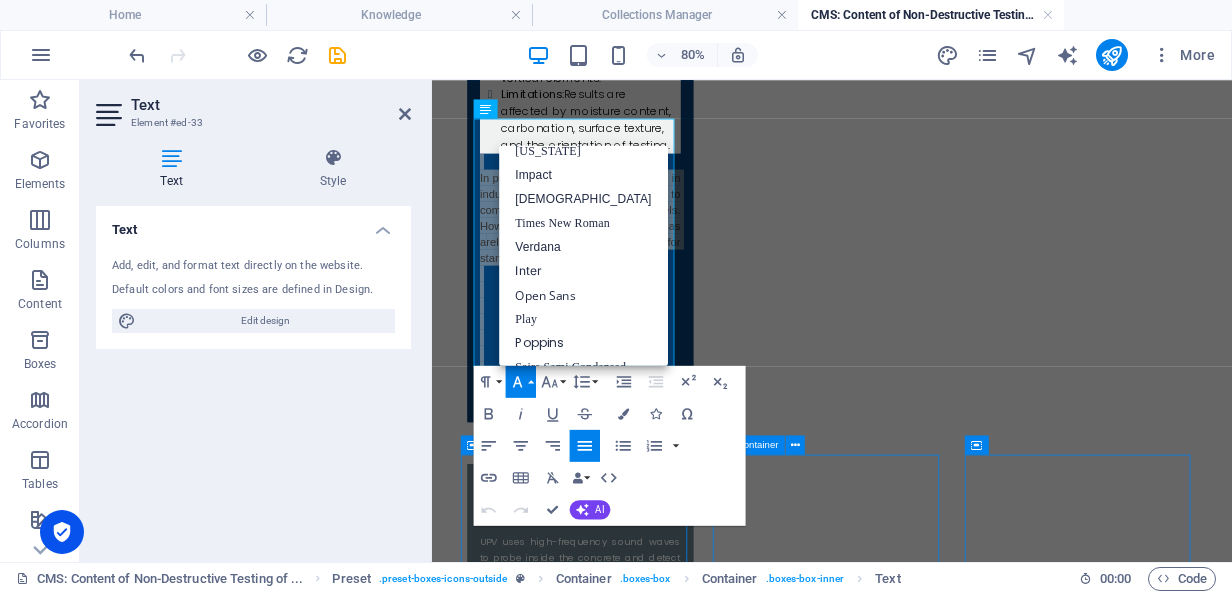 scroll, scrollTop: 48, scrollLeft: 0, axis: vertical 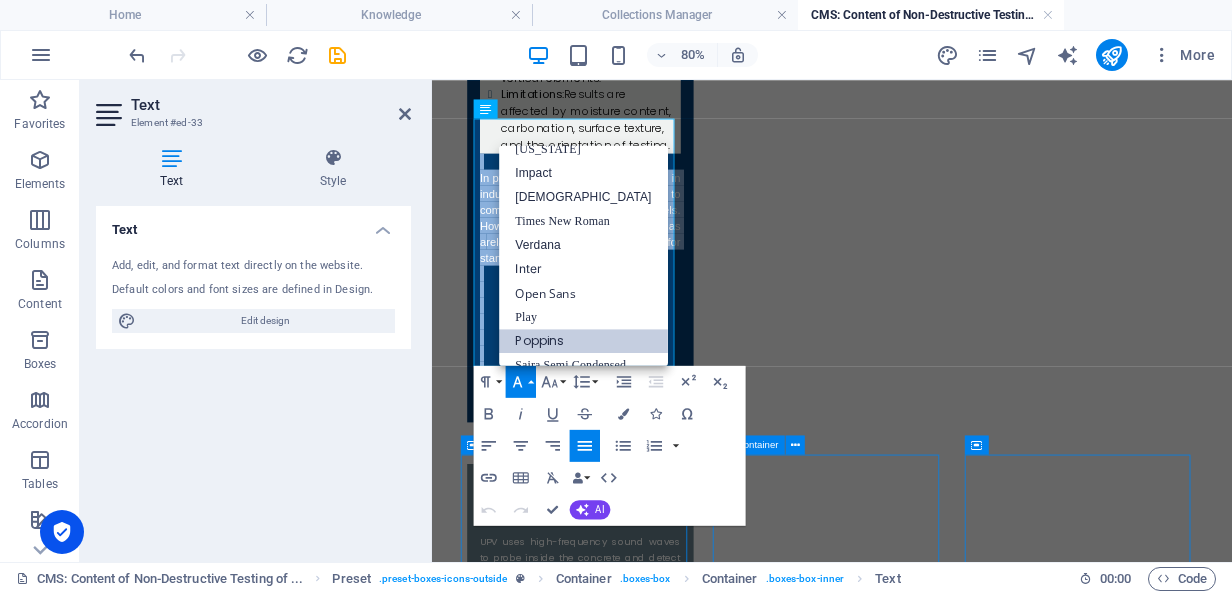 click on "Poppins" at bounding box center (583, 342) 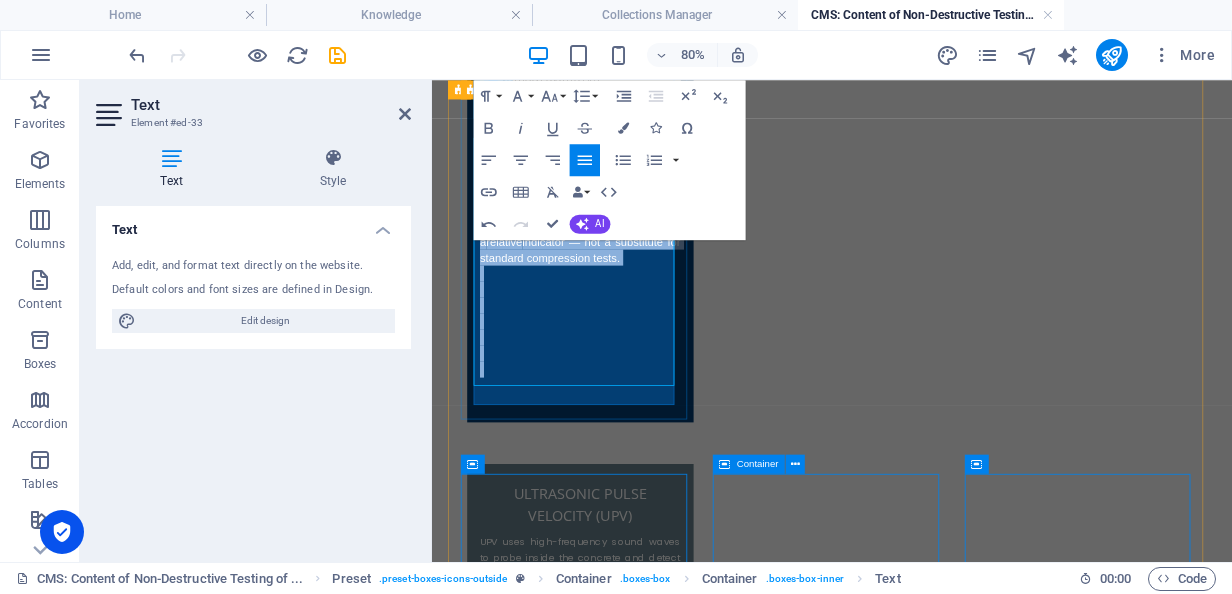 scroll, scrollTop: 1776, scrollLeft: 0, axis: vertical 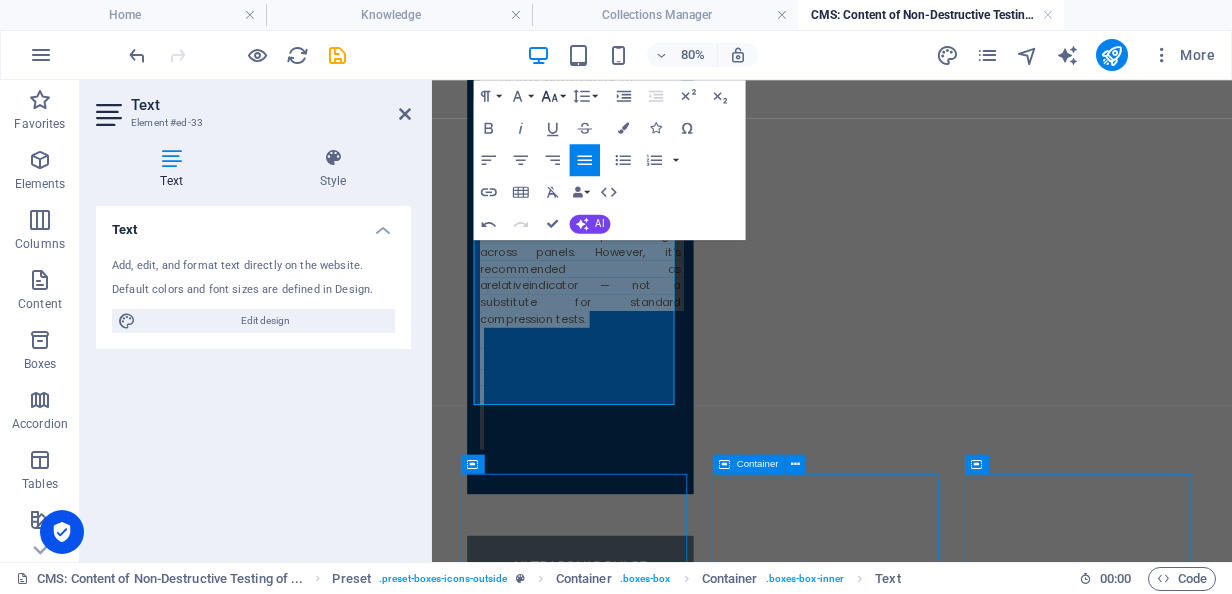 click 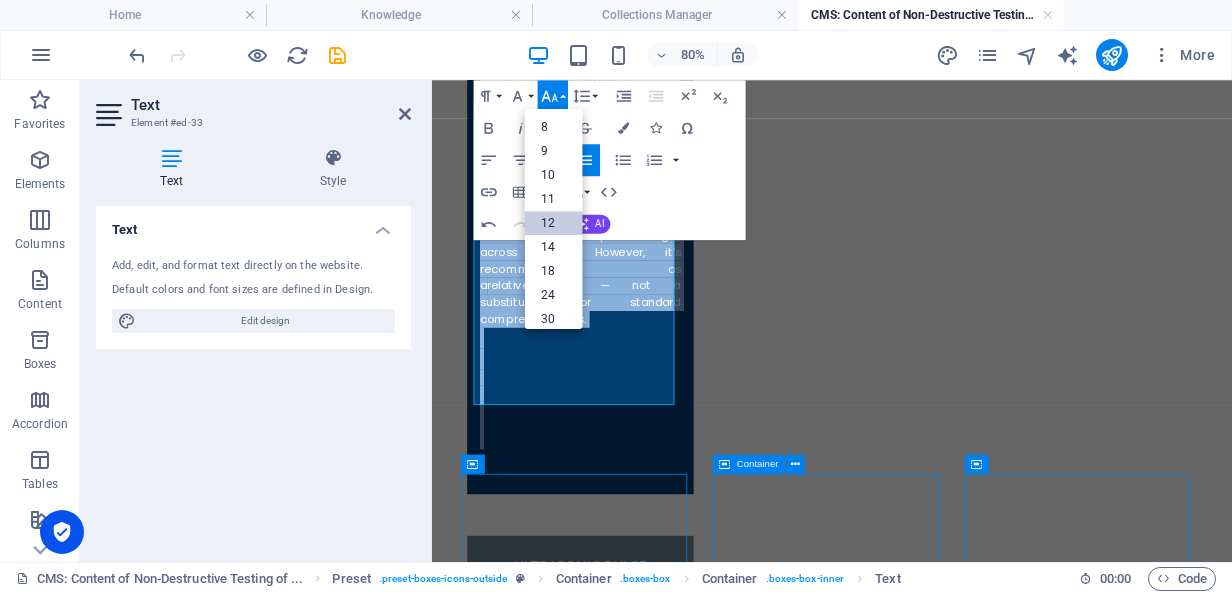 click on "12" at bounding box center (554, 223) 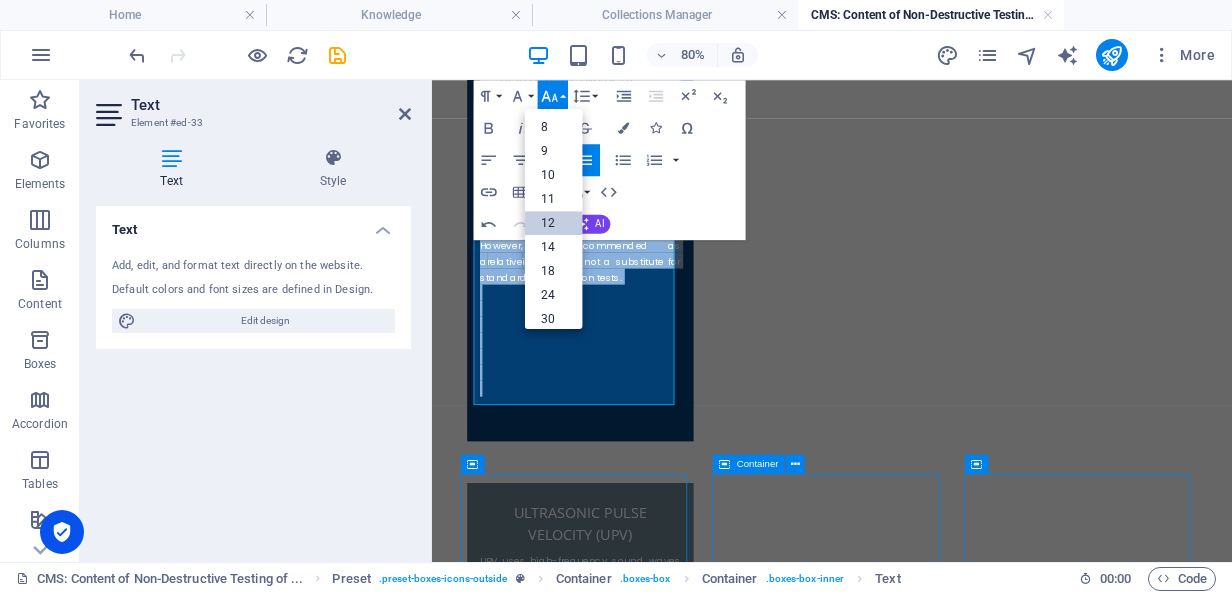 scroll, scrollTop: 1797, scrollLeft: 0, axis: vertical 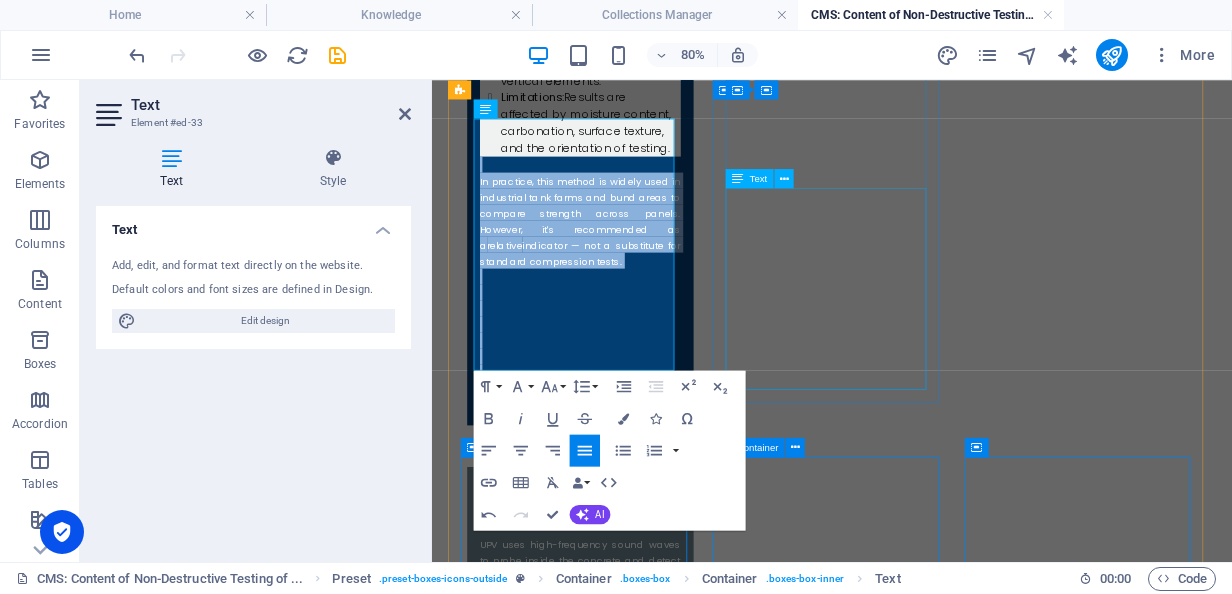 click on "UPV is particularly useful in concrete where  visual signs of deterioration are absent , but internal damage is suspected — for example, under large storage tanks or in suspended quay decks." at bounding box center [617, 1287] 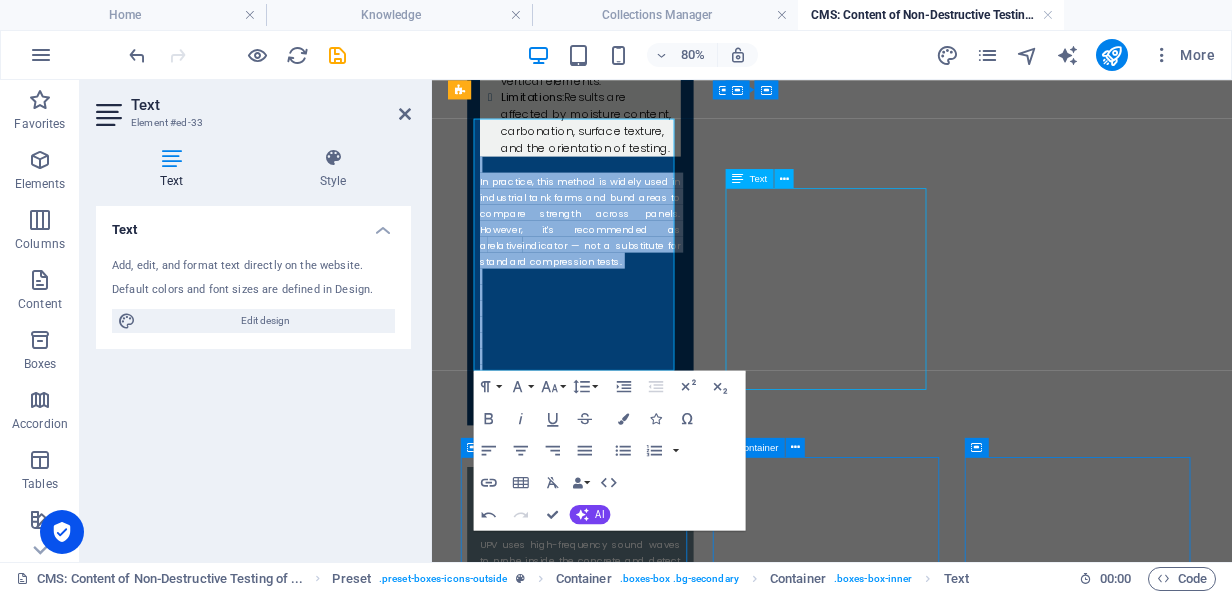 click on "UPV is particularly useful in concrete where  visual signs of deterioration are absent , but internal damage is suspected — for example, under large storage tanks or in suspended quay decks." at bounding box center (617, 1287) 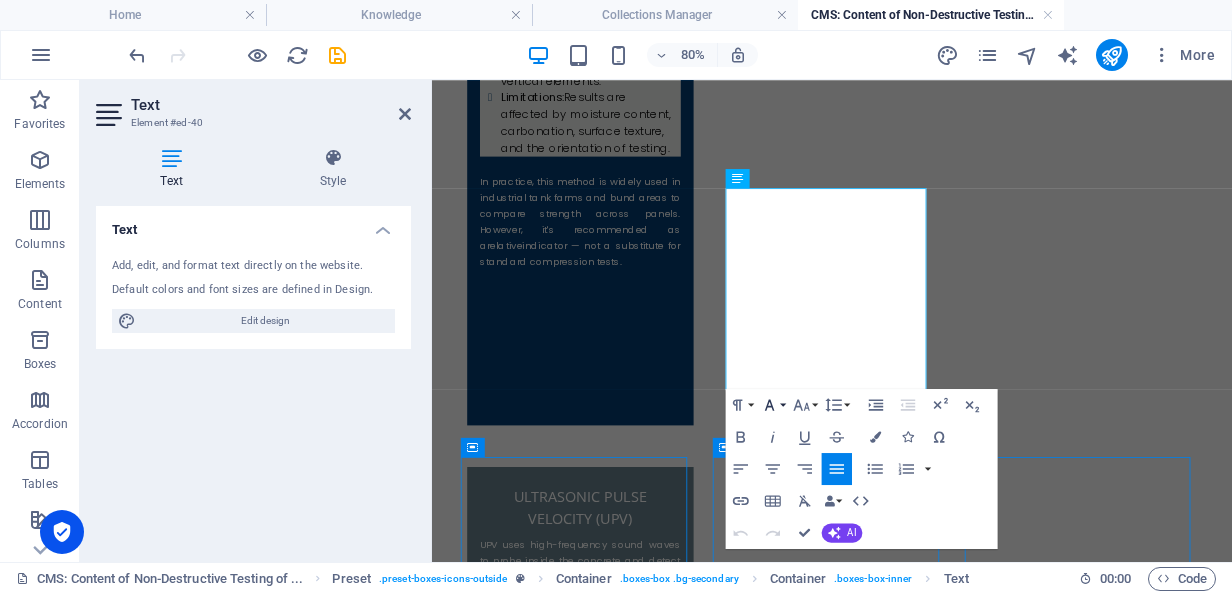 click 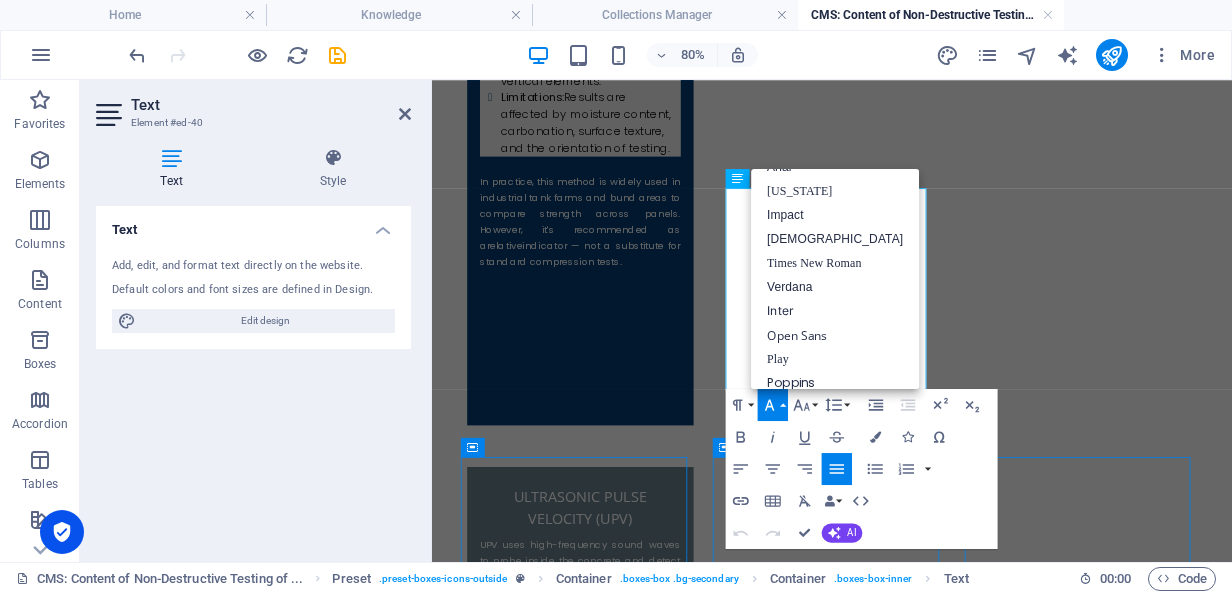 scroll, scrollTop: 34, scrollLeft: 0, axis: vertical 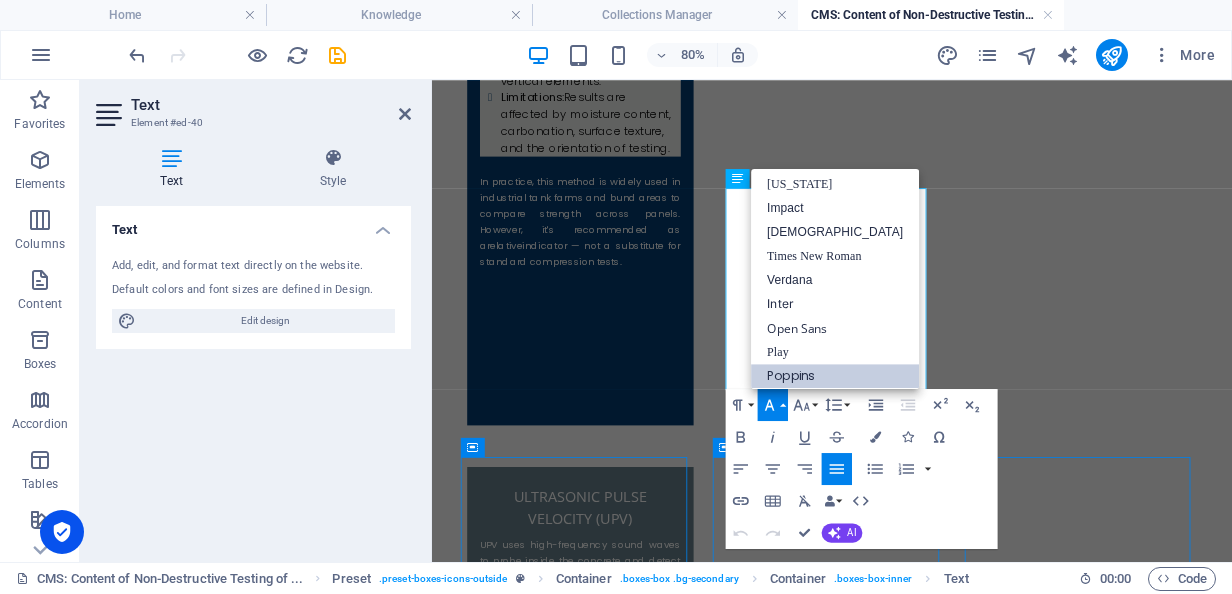 click on "Poppins" at bounding box center [835, 376] 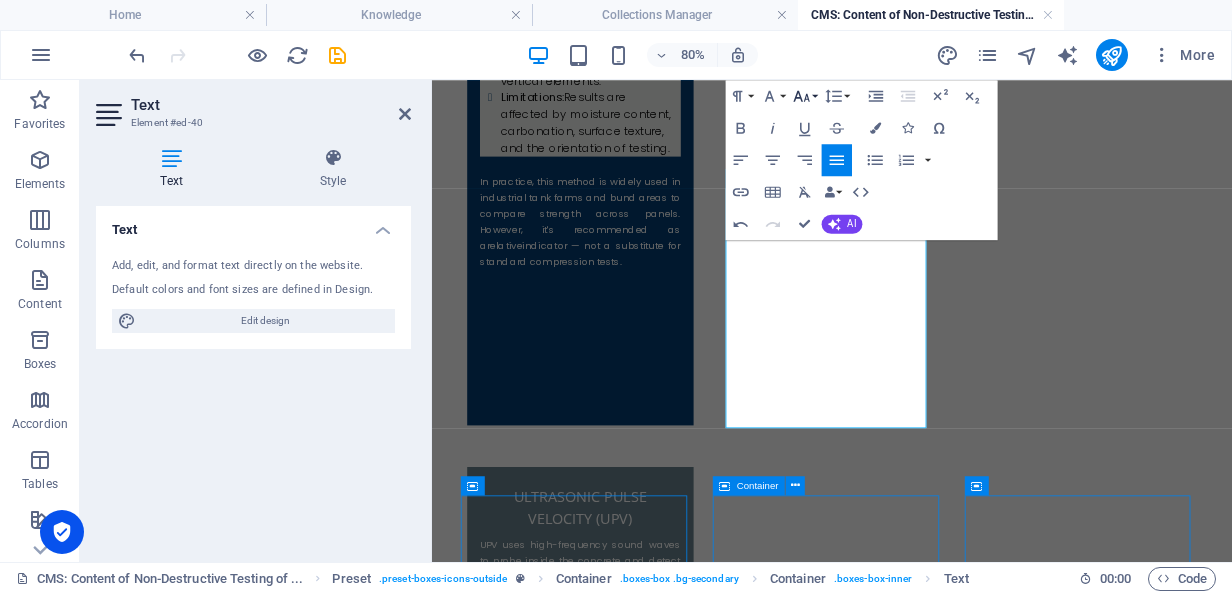 click 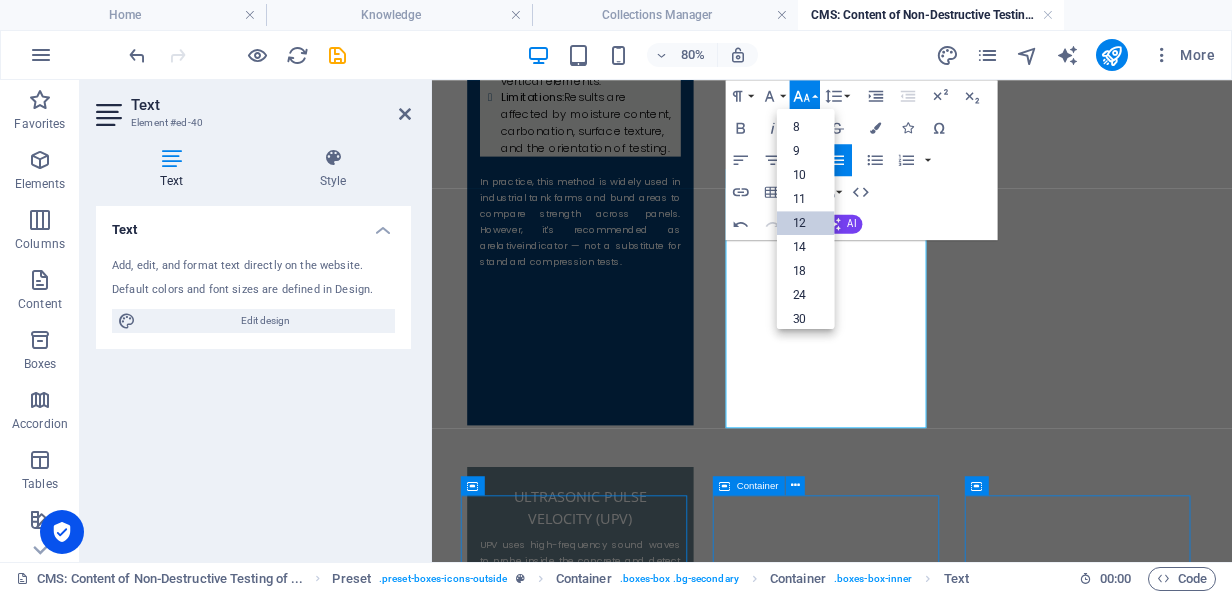 click on "12" at bounding box center (806, 223) 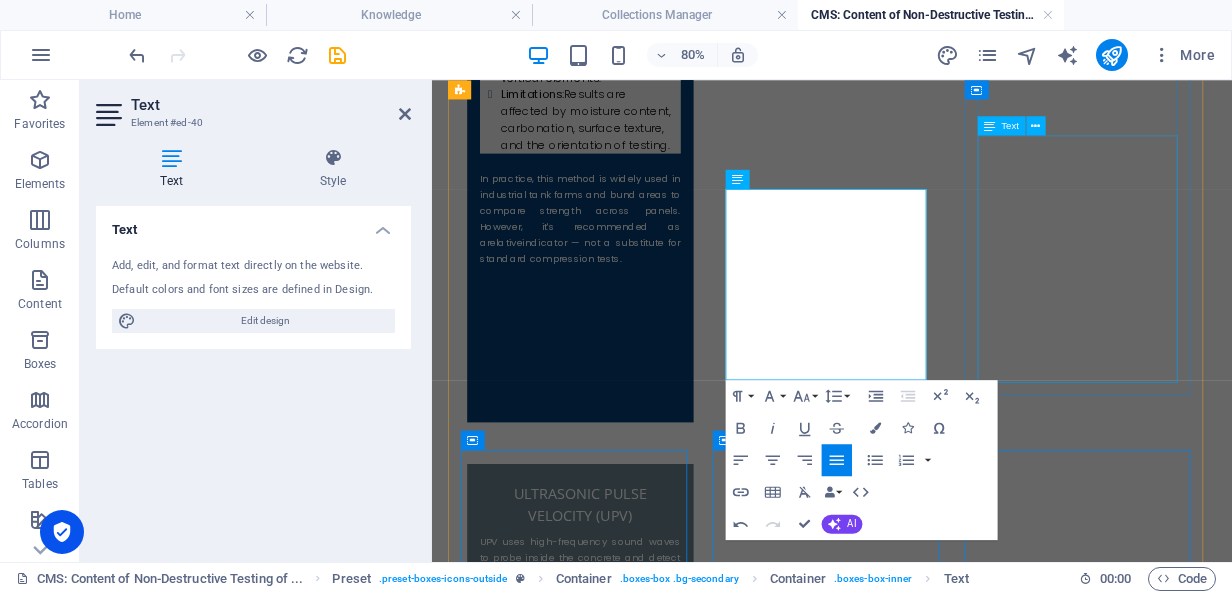 click on "This method is widely used in  coarse aggregate-rich concrete  and has proven valuable for large foundation pours where strength gain needs to be verified non-destructively." at bounding box center [617, 2204] 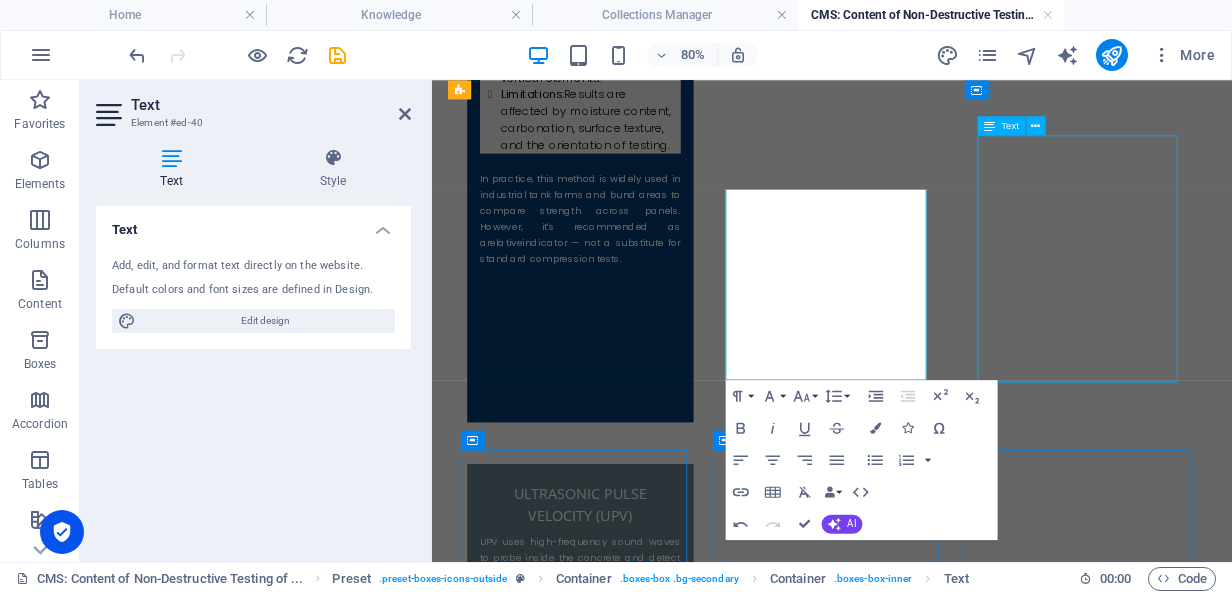 click on "This method is widely used in  coarse aggregate-rich concrete  and has proven valuable for large foundation pours where strength gain needs to be verified non-destructively." at bounding box center [617, 2204] 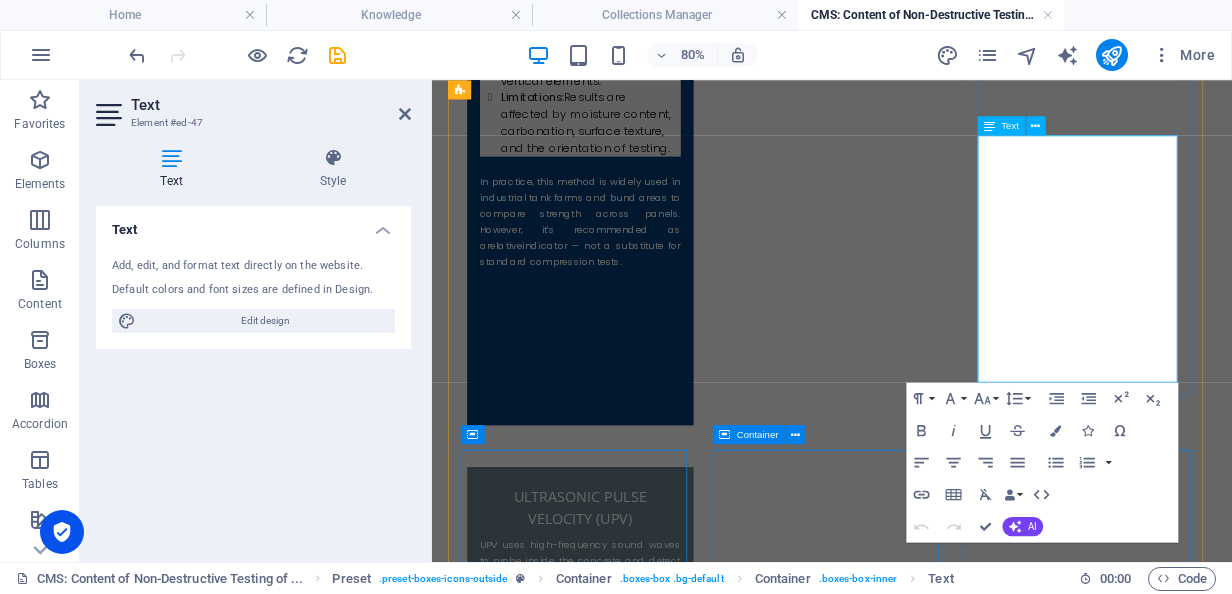 scroll, scrollTop: 1800, scrollLeft: 0, axis: vertical 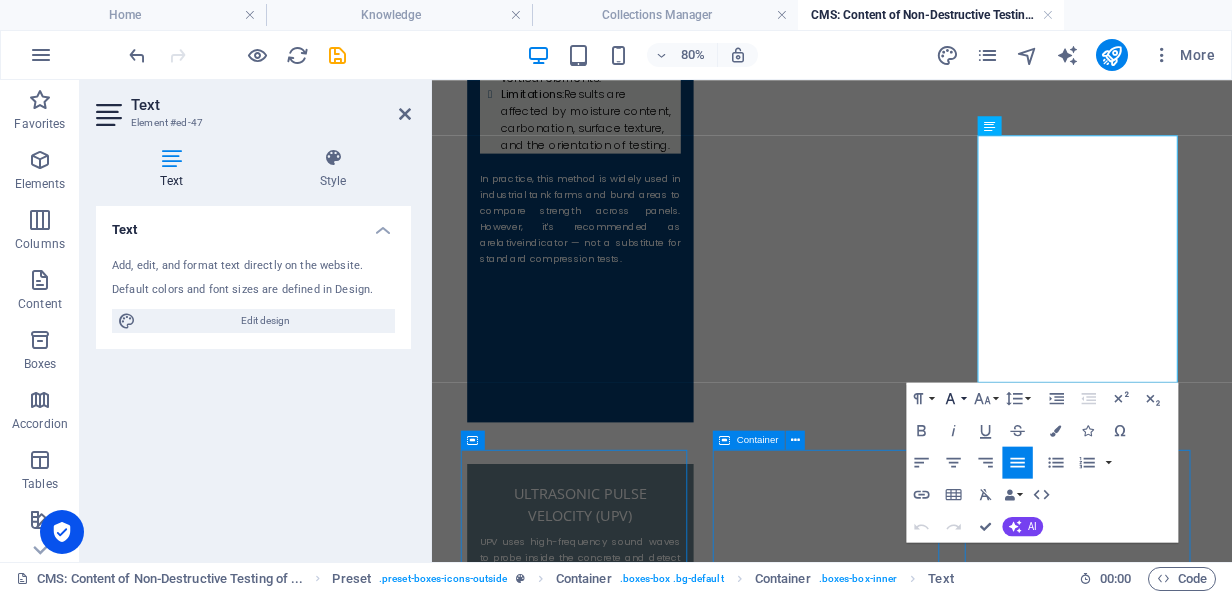 click 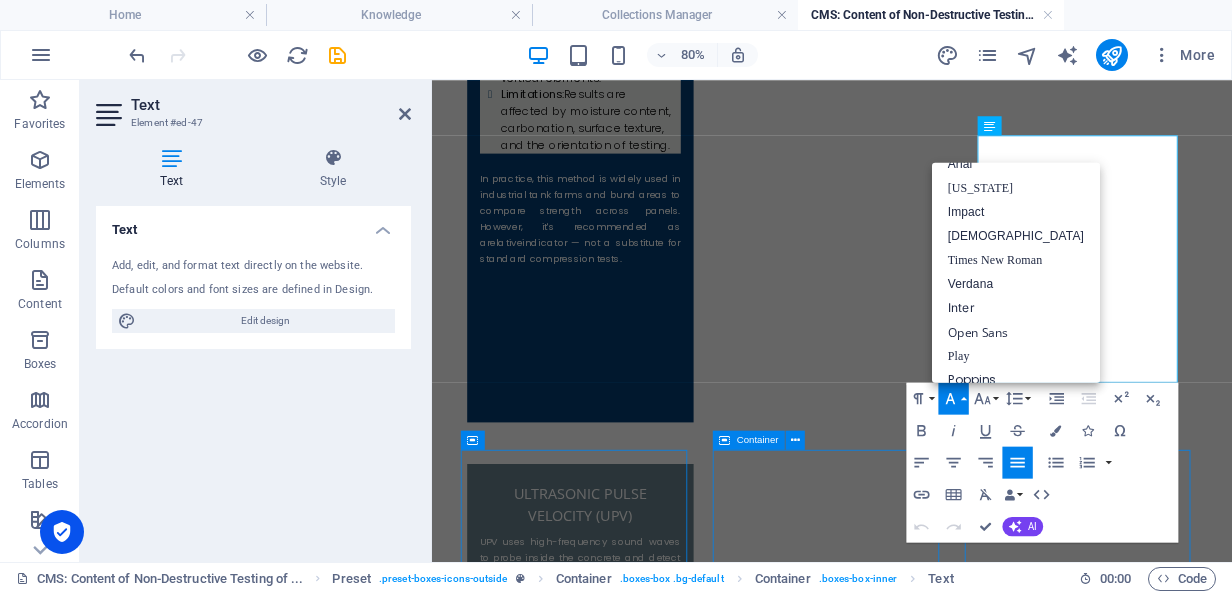 scroll, scrollTop: 22, scrollLeft: 0, axis: vertical 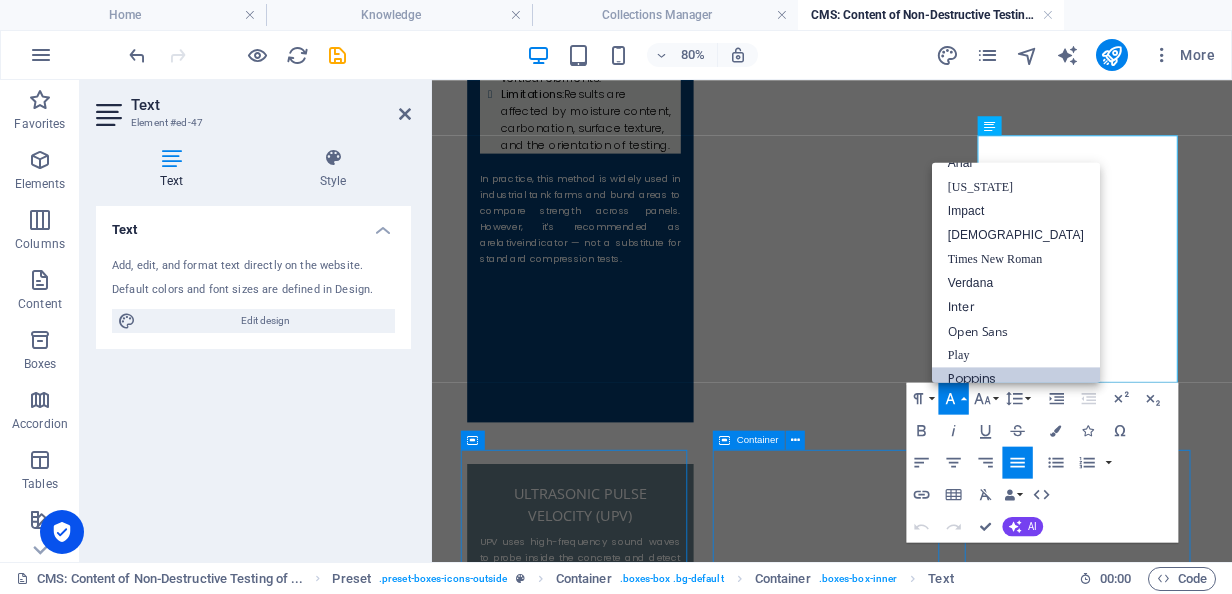 click on "Poppins" at bounding box center [1016, 379] 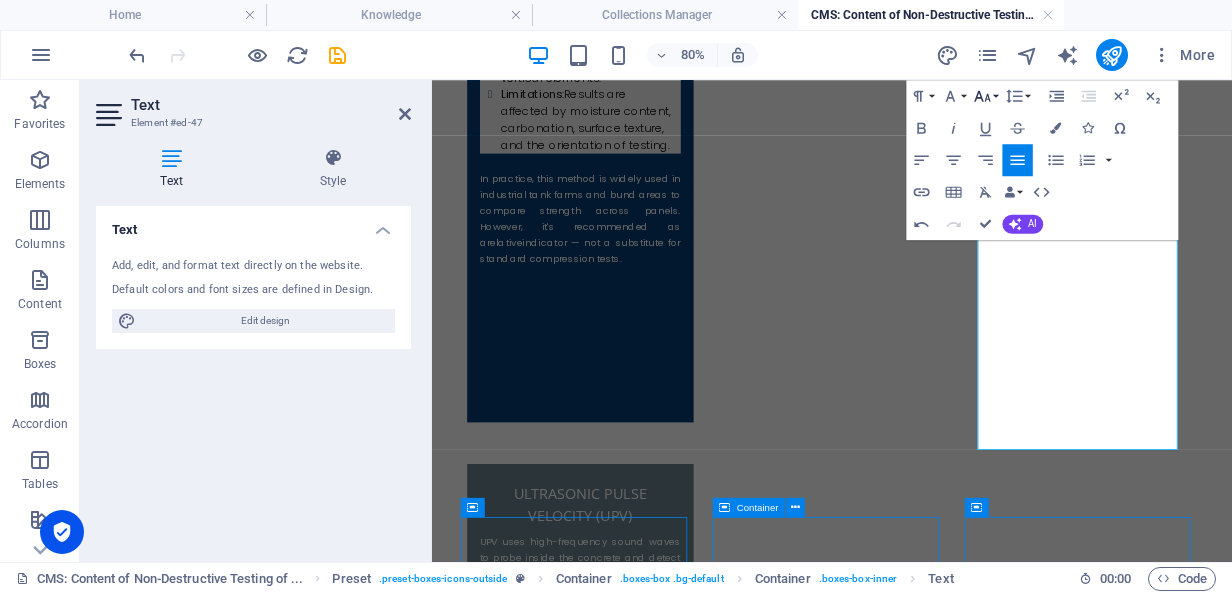 click 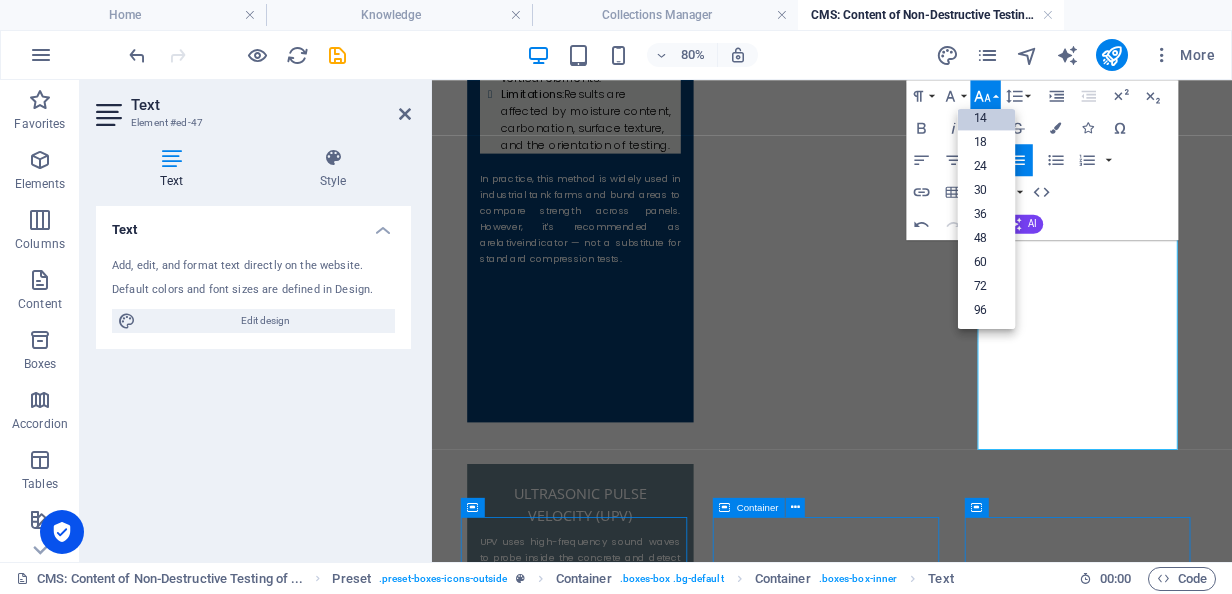 scroll, scrollTop: 160, scrollLeft: 0, axis: vertical 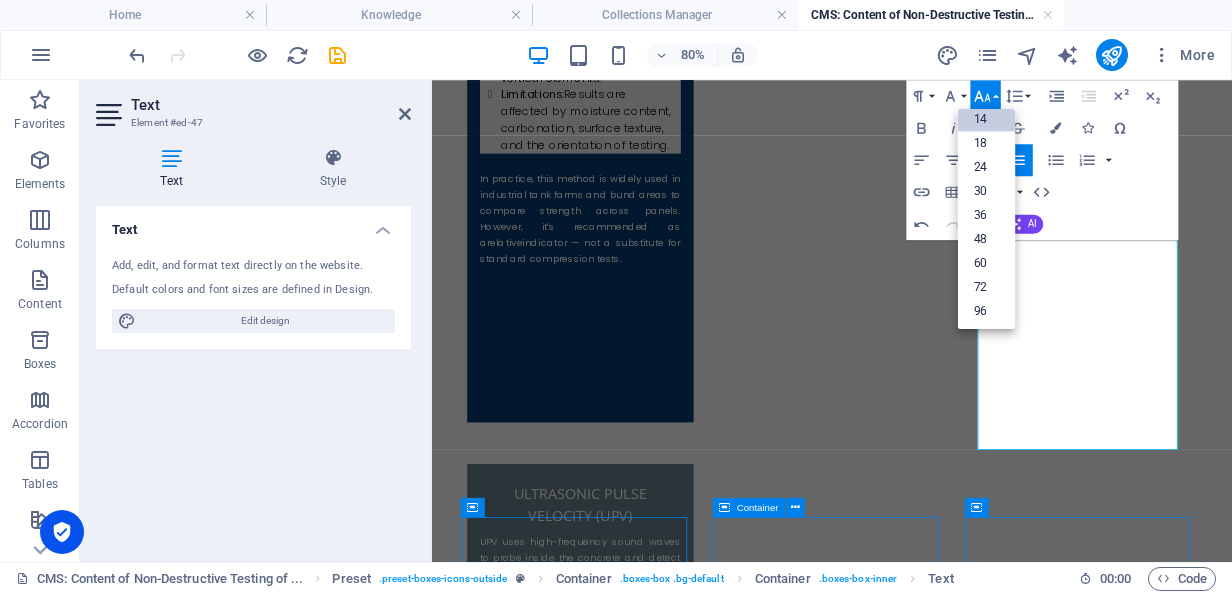 drag, startPoint x: 1018, startPoint y: 216, endPoint x: 1018, endPoint y: 200, distance: 16 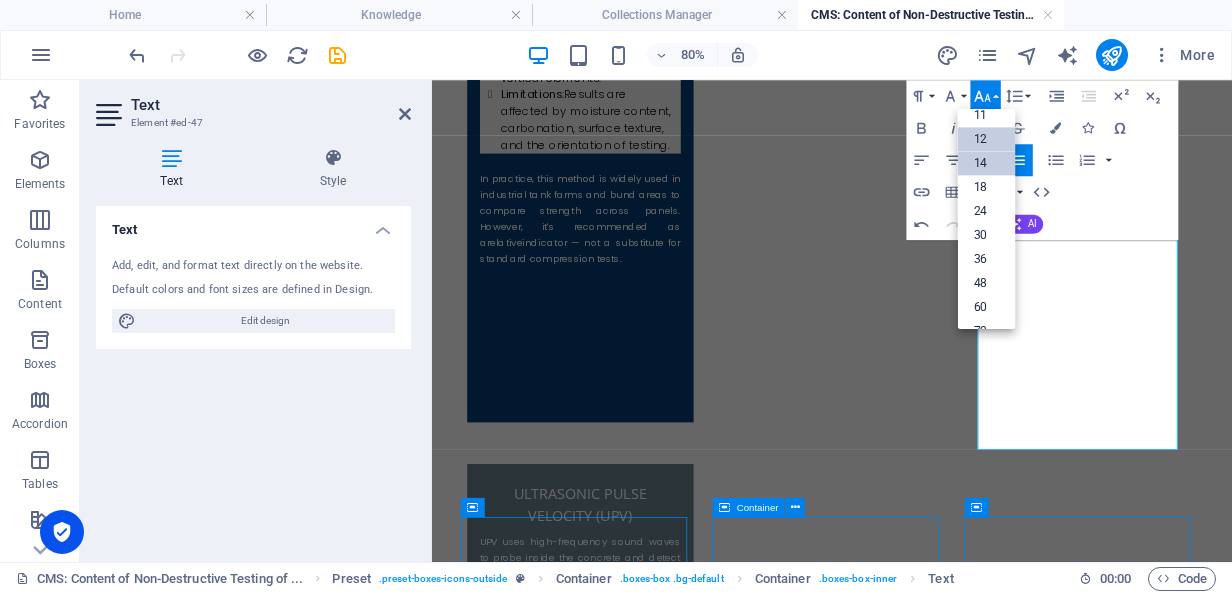 click on "12" at bounding box center (986, 139) 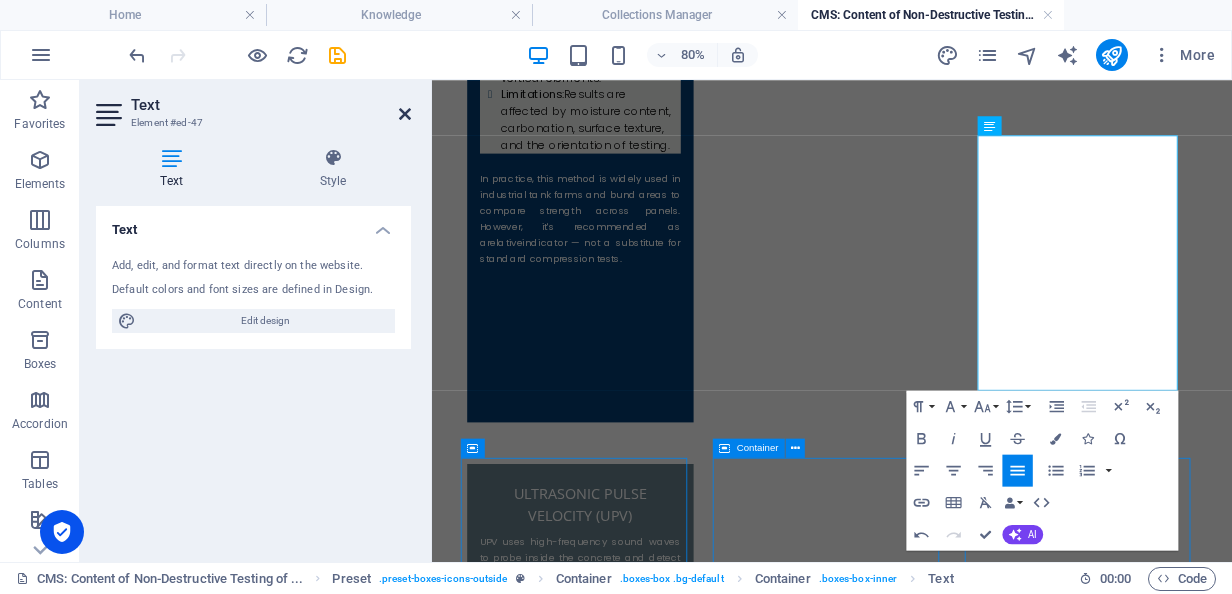 click at bounding box center (405, 114) 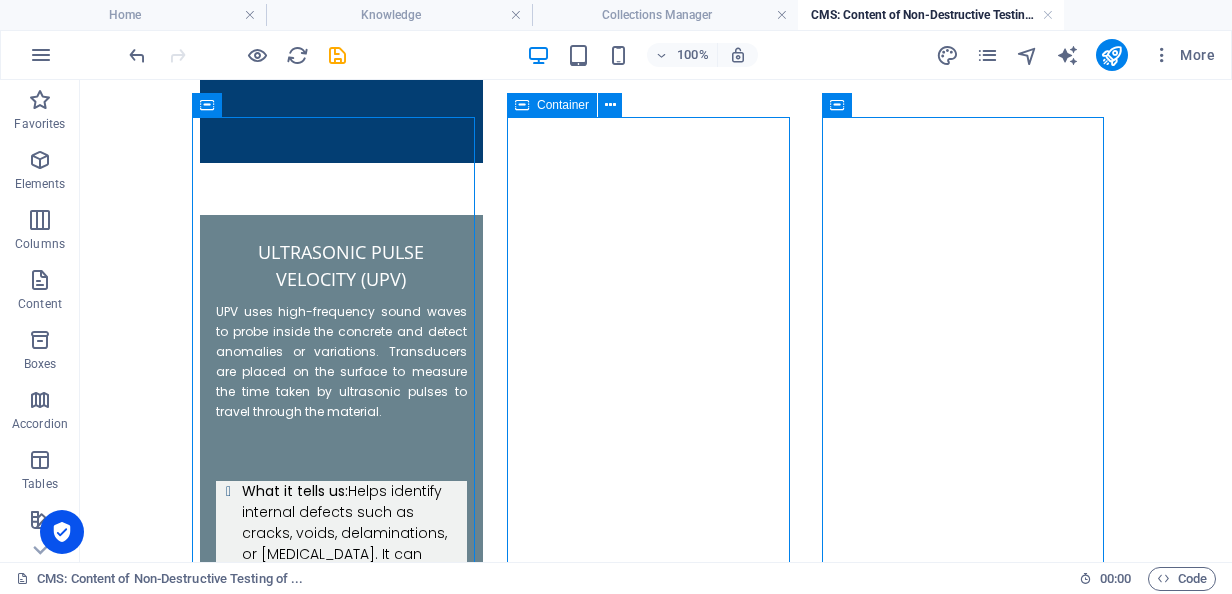 scroll, scrollTop: 2246, scrollLeft: 0, axis: vertical 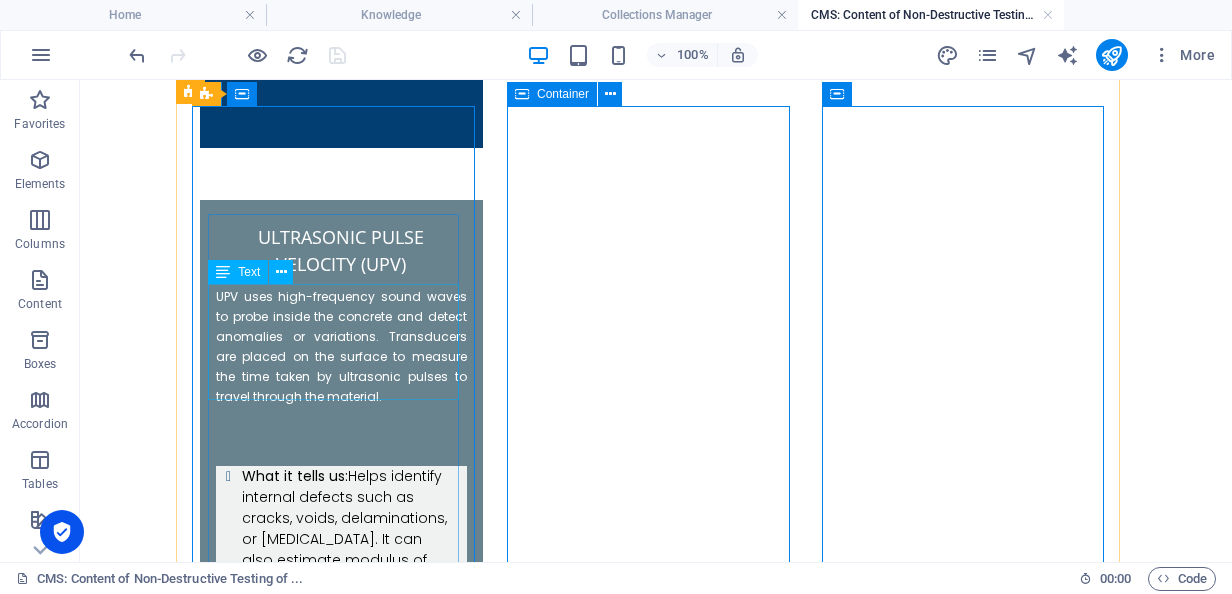 click on "These methods involve applying tensile force to extract a metal disc or insert from the concrete surface.  Pull-out tests  use cast-in inserts, while  pull-off tests  use glued-on discs." at bounding box center (341, 2298) 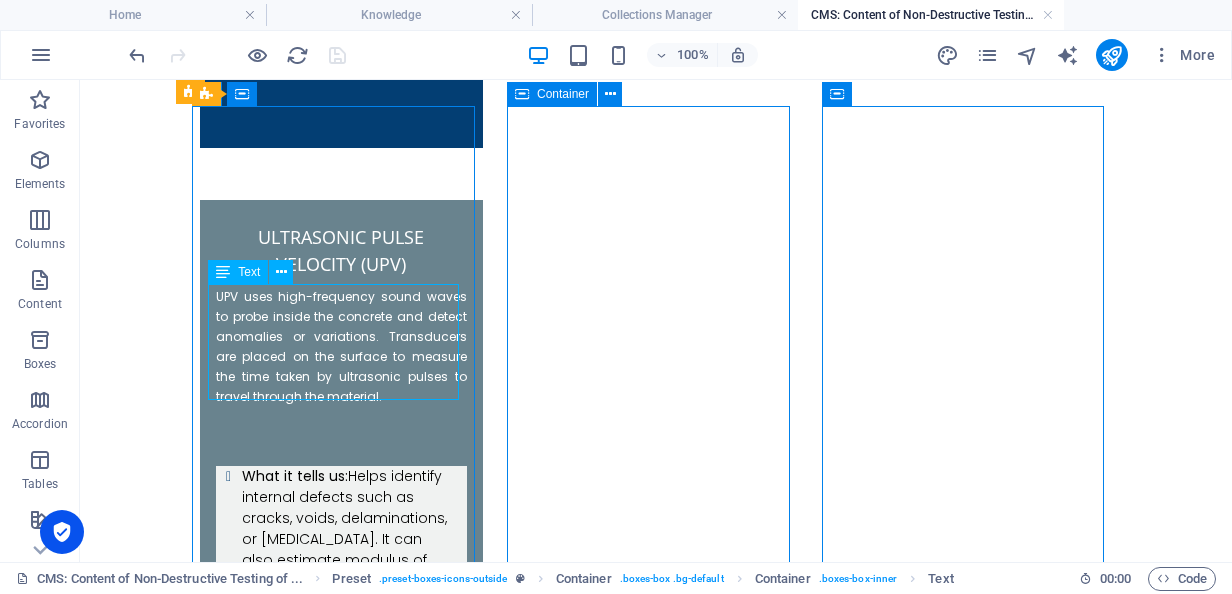 click on "These methods involve applying tensile force to extract a metal disc or insert from the concrete surface.  Pull-out tests  use cast-in inserts, while  pull-off tests  use glued-on discs." at bounding box center [341, 2298] 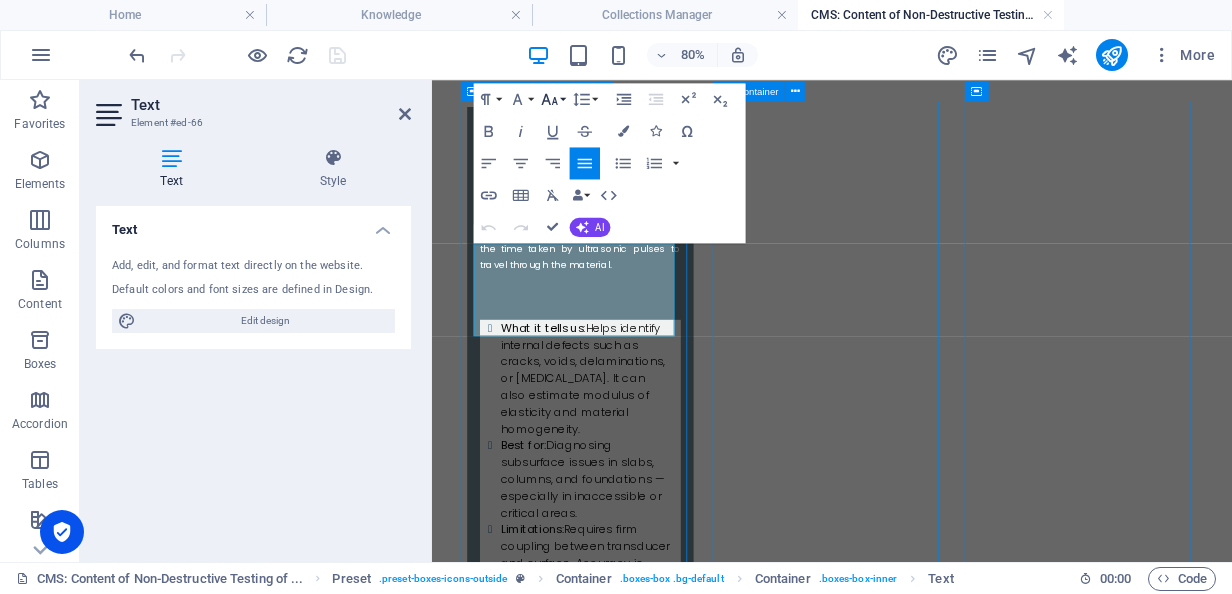 click 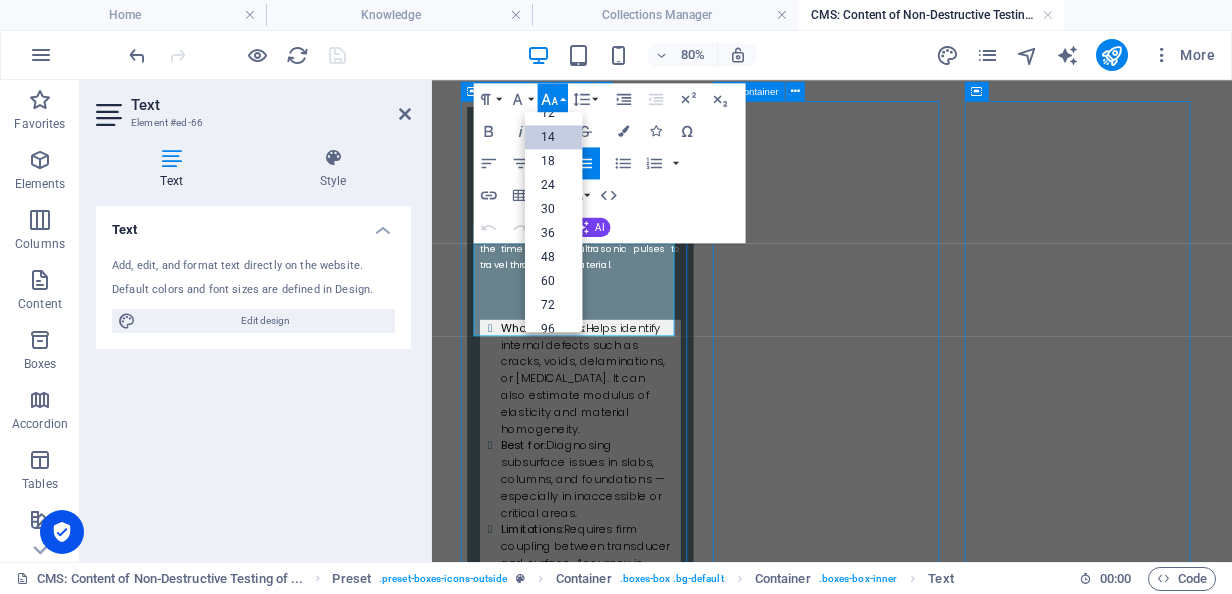 scroll, scrollTop: 140, scrollLeft: 0, axis: vertical 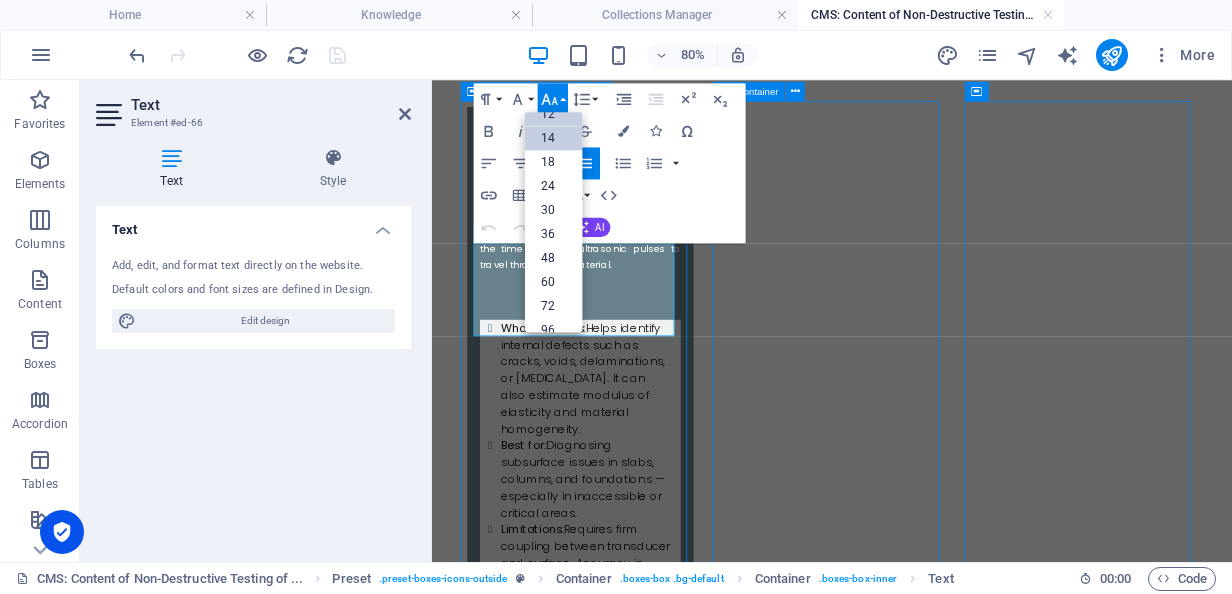 click on "12" at bounding box center (554, 115) 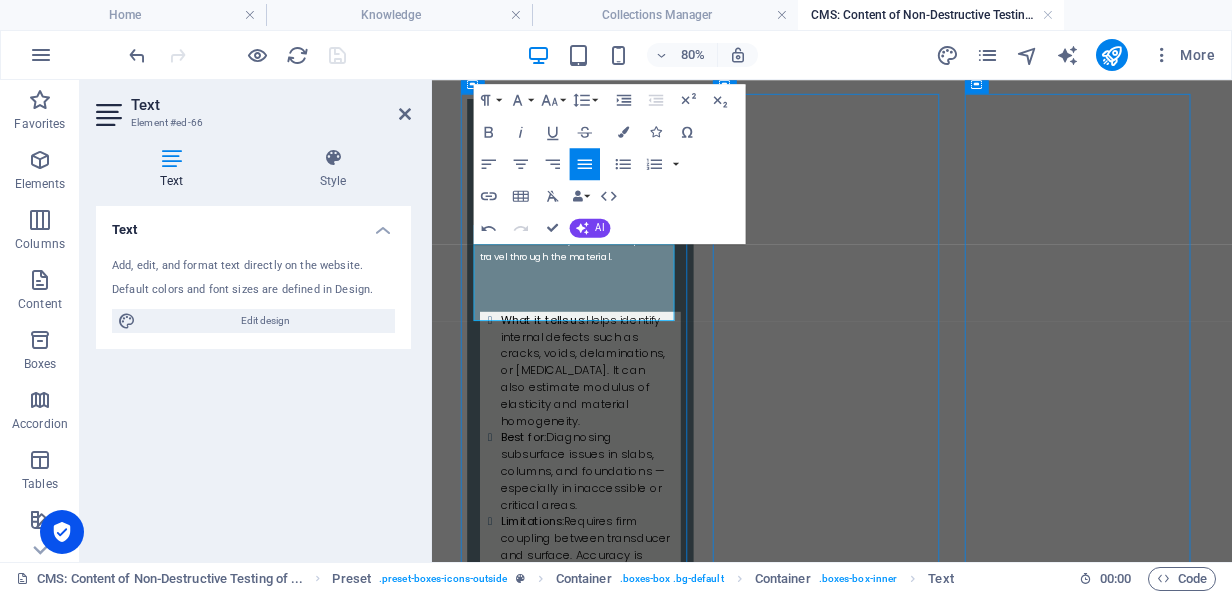 scroll, scrollTop: 2684, scrollLeft: 0, axis: vertical 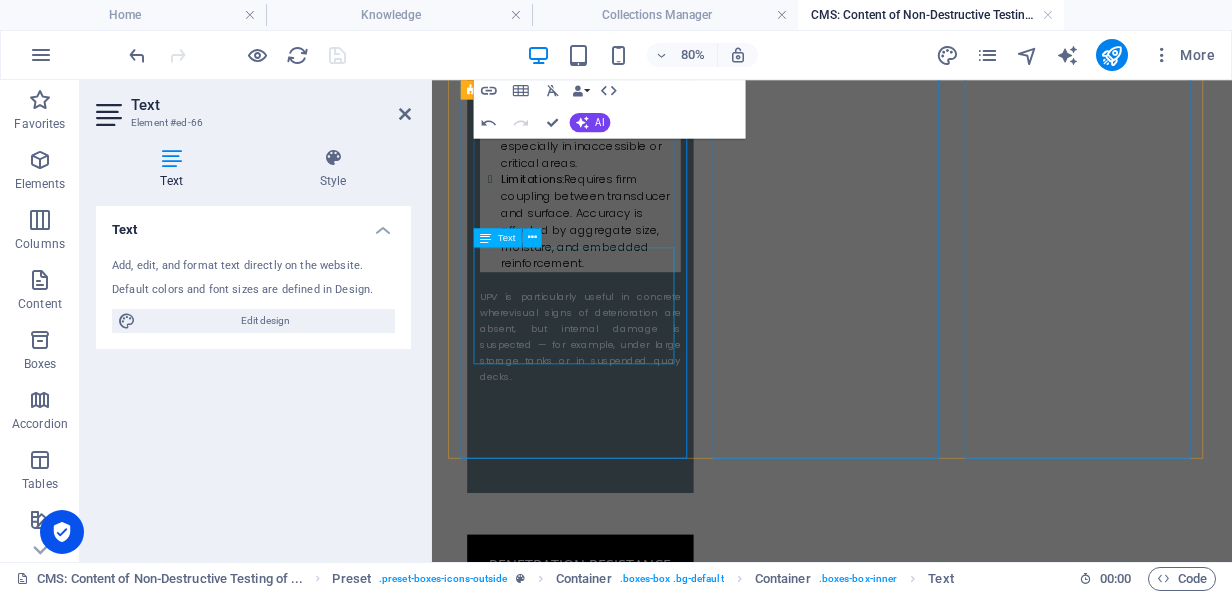 click on "Pull-off tests are especially effective for  coating adhesion checks  or when  delamination  is suspected in slabs or plinths, such as those near chemical storage zones." at bounding box center (617, 2245) 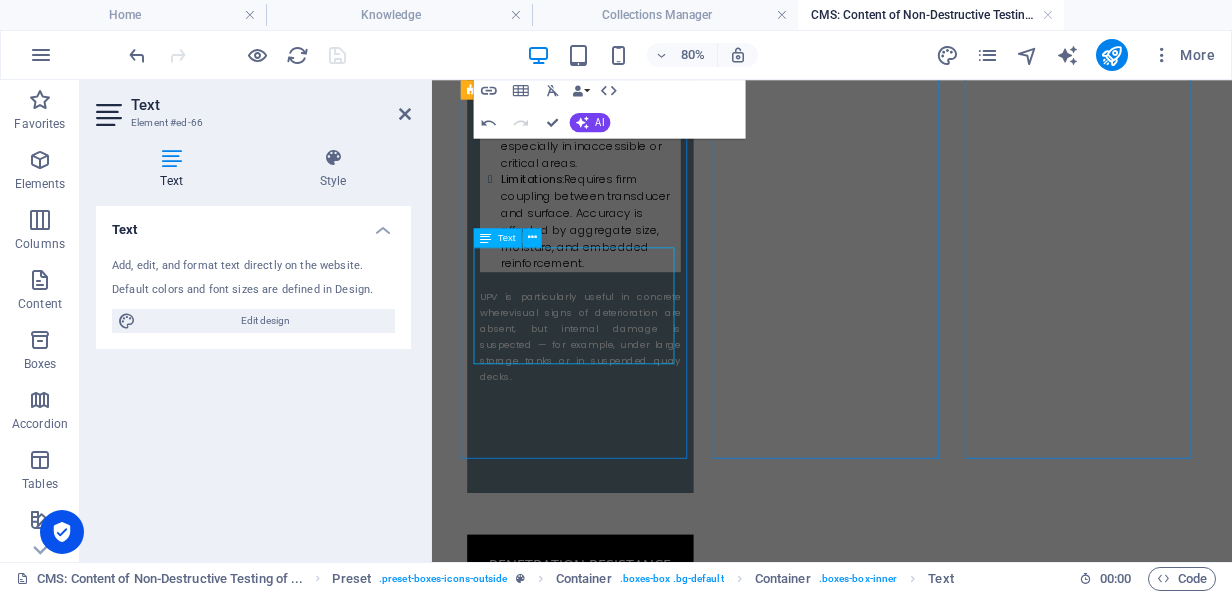 click on "Pull-off tests are especially effective for  coating adhesion checks  or when  delamination  is suspected in slabs or plinths, such as those near chemical storage zones." at bounding box center [617, 2245] 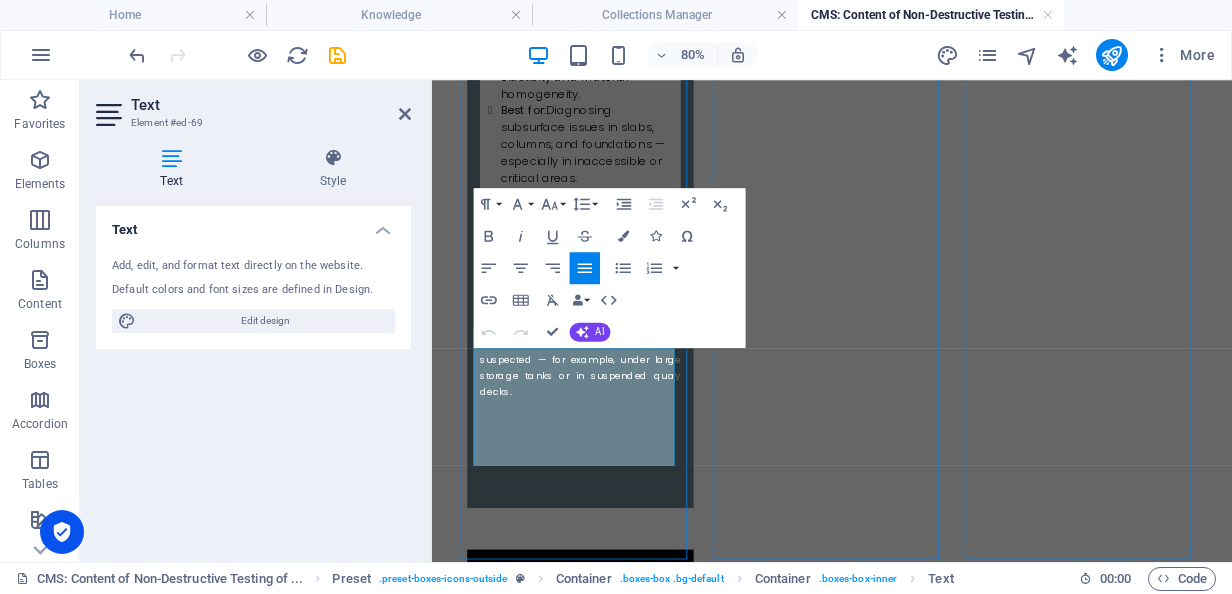scroll, scrollTop: 2684, scrollLeft: 0, axis: vertical 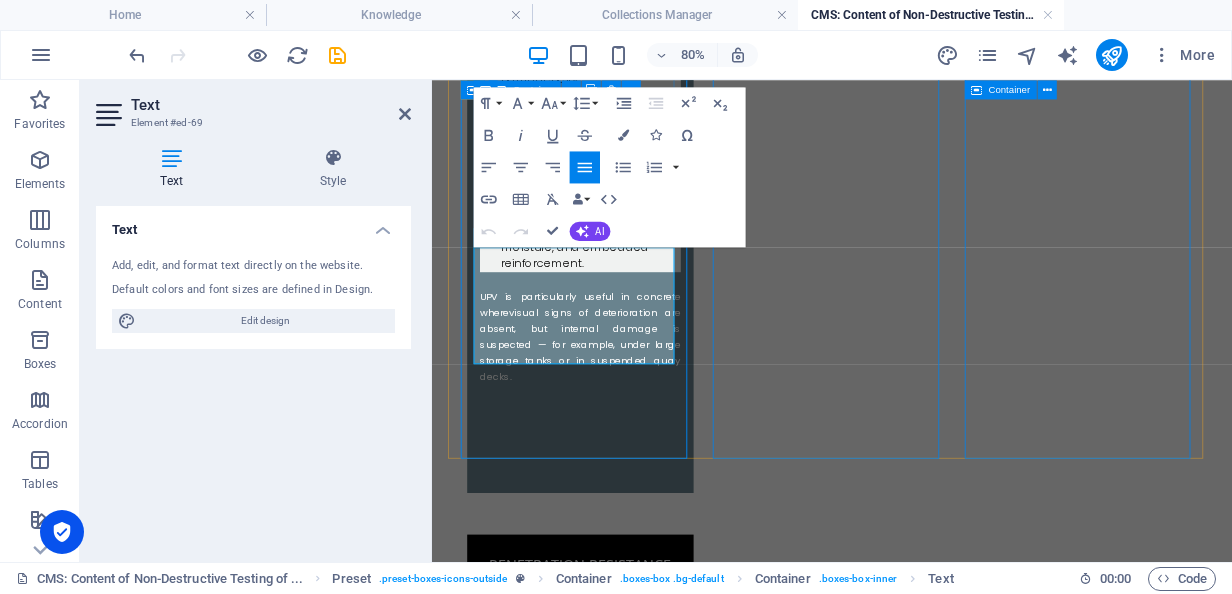 click on "Pull-off tests are especially effective for  coating adhesion checks  or when  delamination  is suspected in slabs or plinths, such as those near chemical storage zones." at bounding box center (617, 2232) 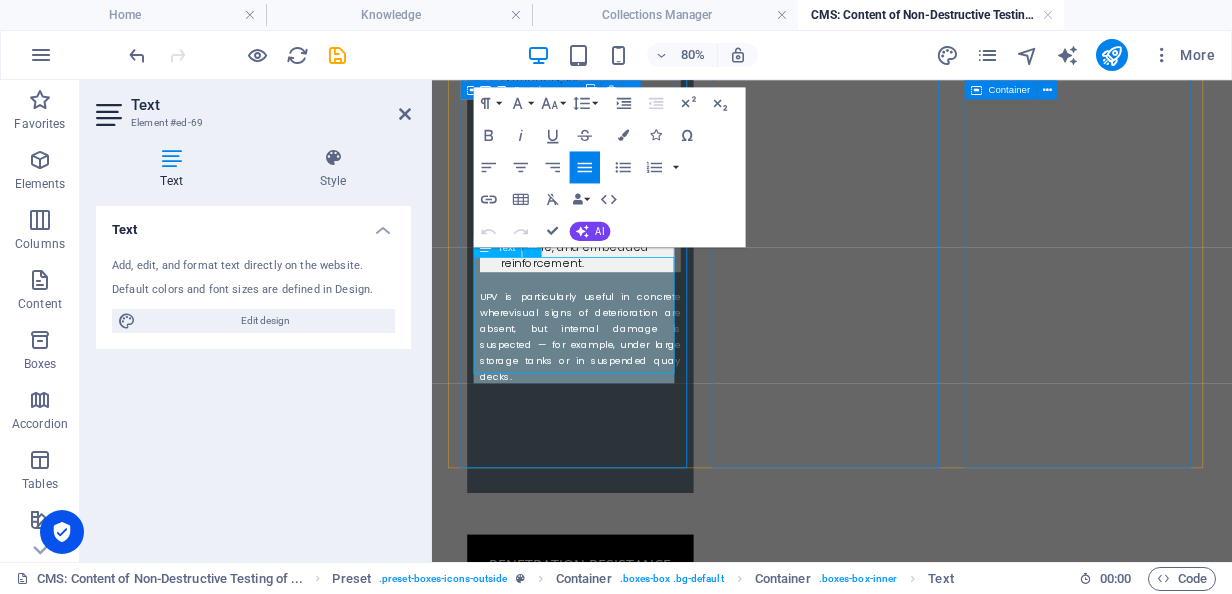 scroll, scrollTop: 2672, scrollLeft: 0, axis: vertical 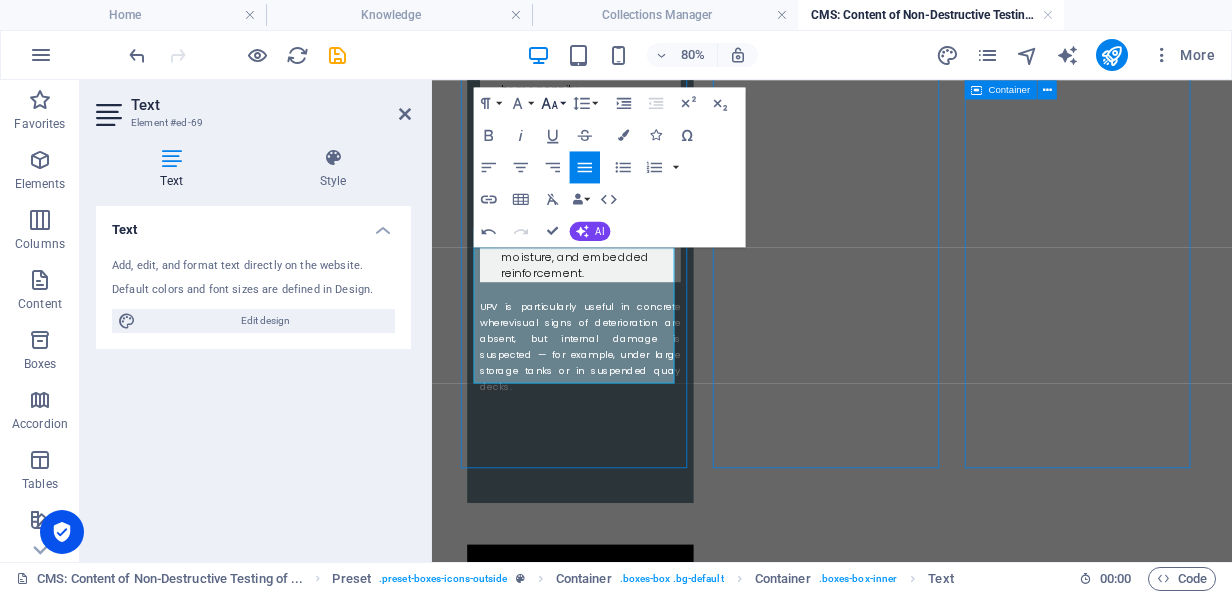 click 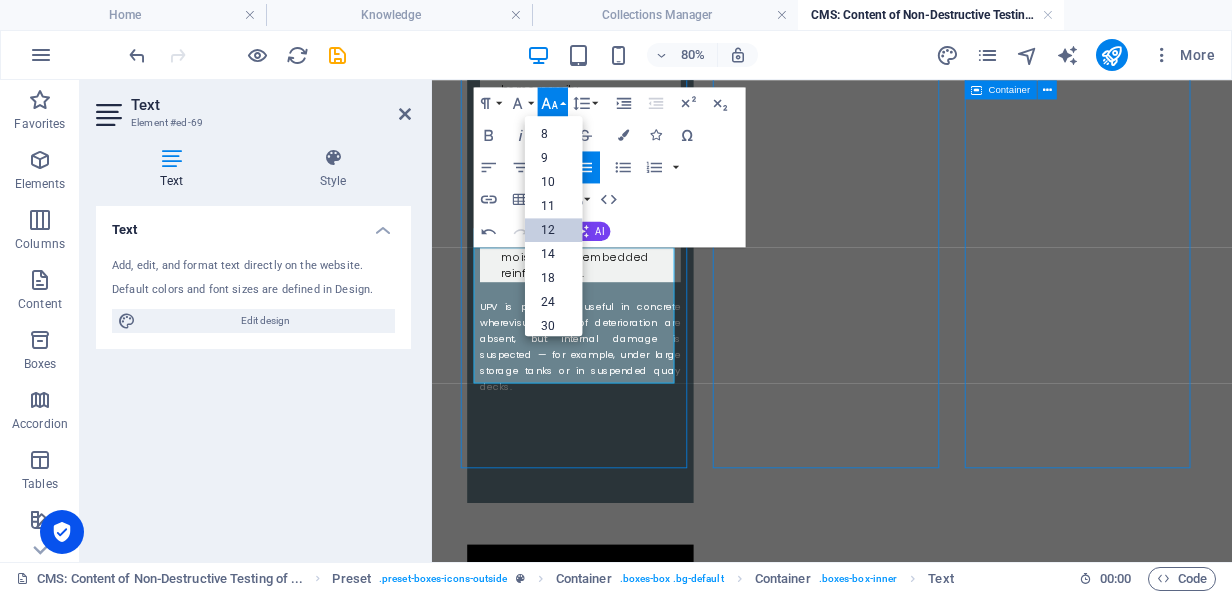 click on "12" at bounding box center (554, 230) 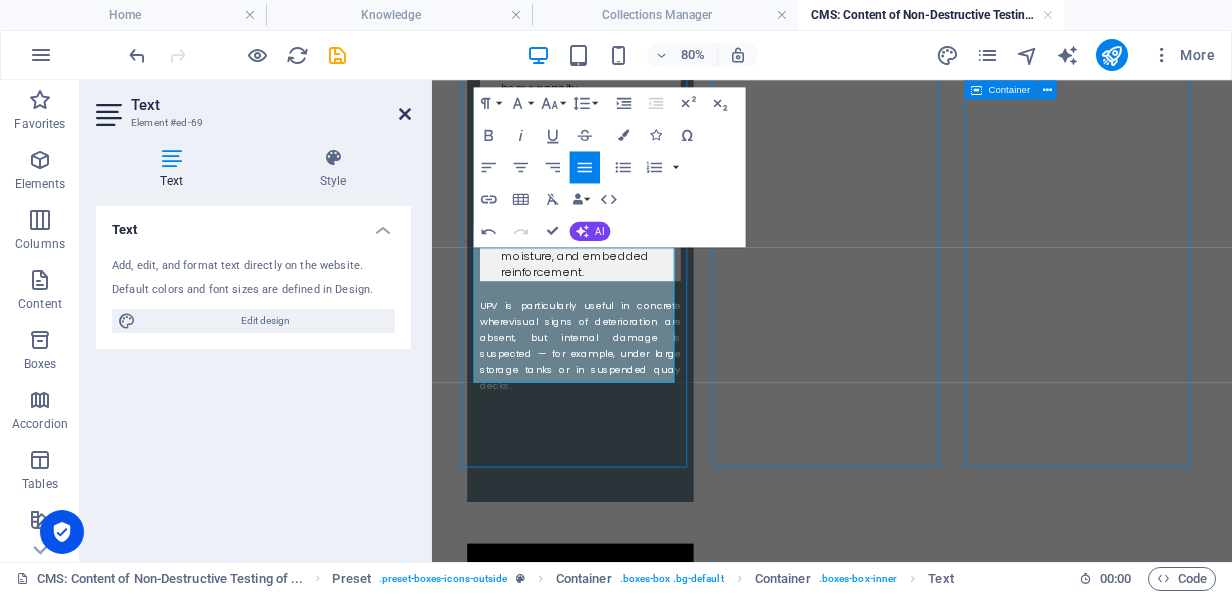 click at bounding box center (405, 114) 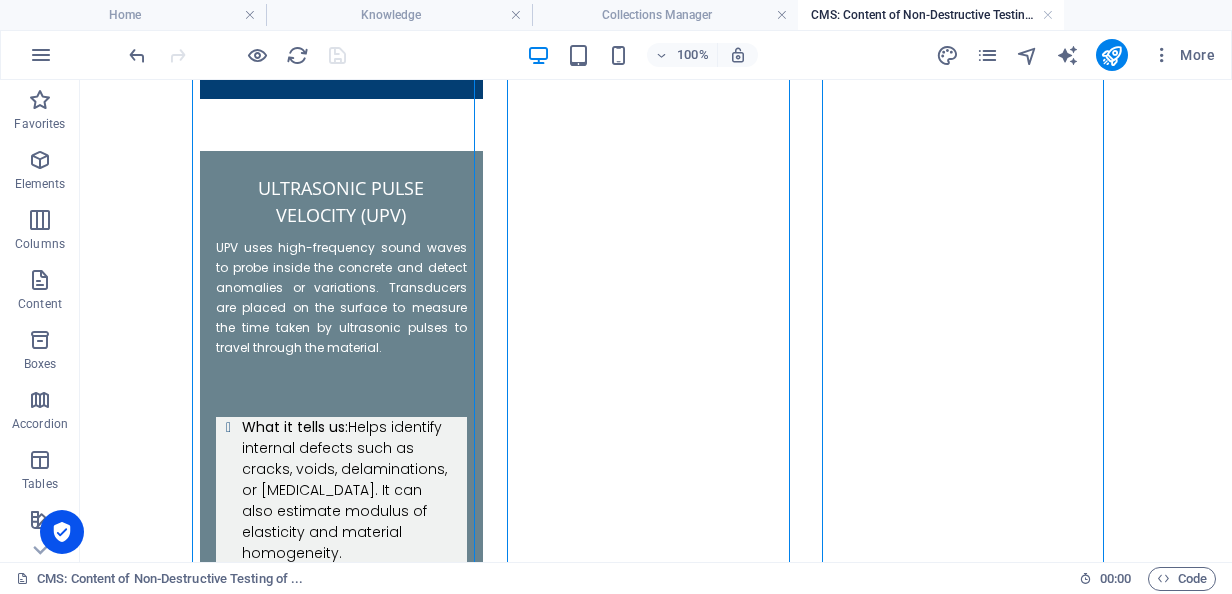 scroll, scrollTop: 2194, scrollLeft: 0, axis: vertical 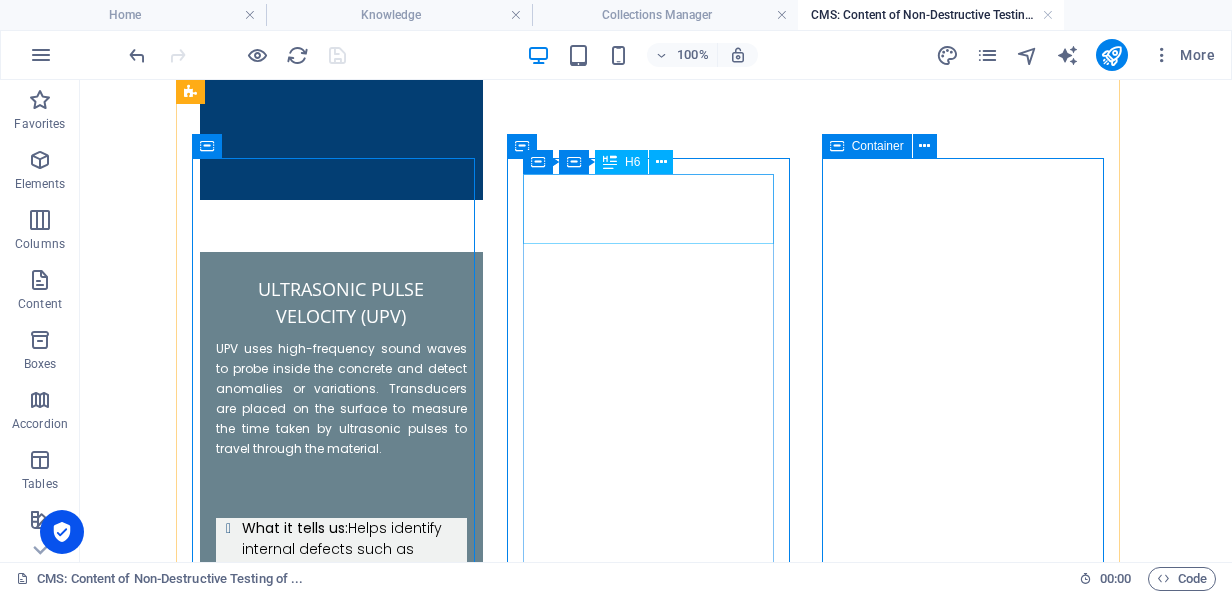 click on "Ultrasonic Pulse Velocity (UPV)" at bounding box center [341, 3025] 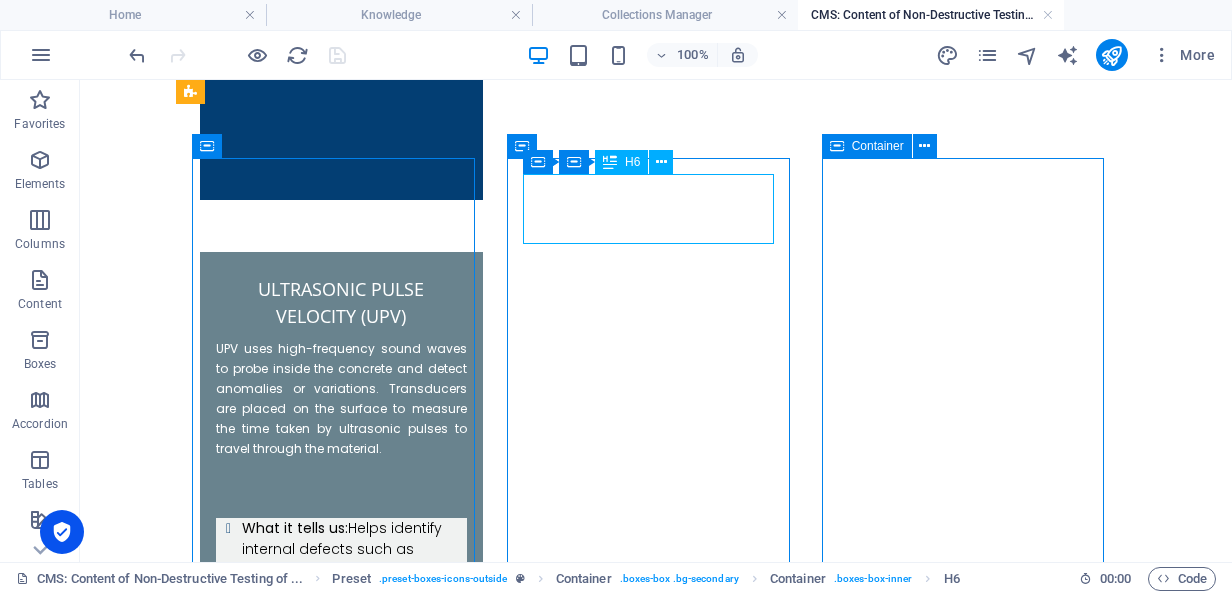 click on "Ultrasonic Pulse Velocity (UPV)" at bounding box center [341, 3025] 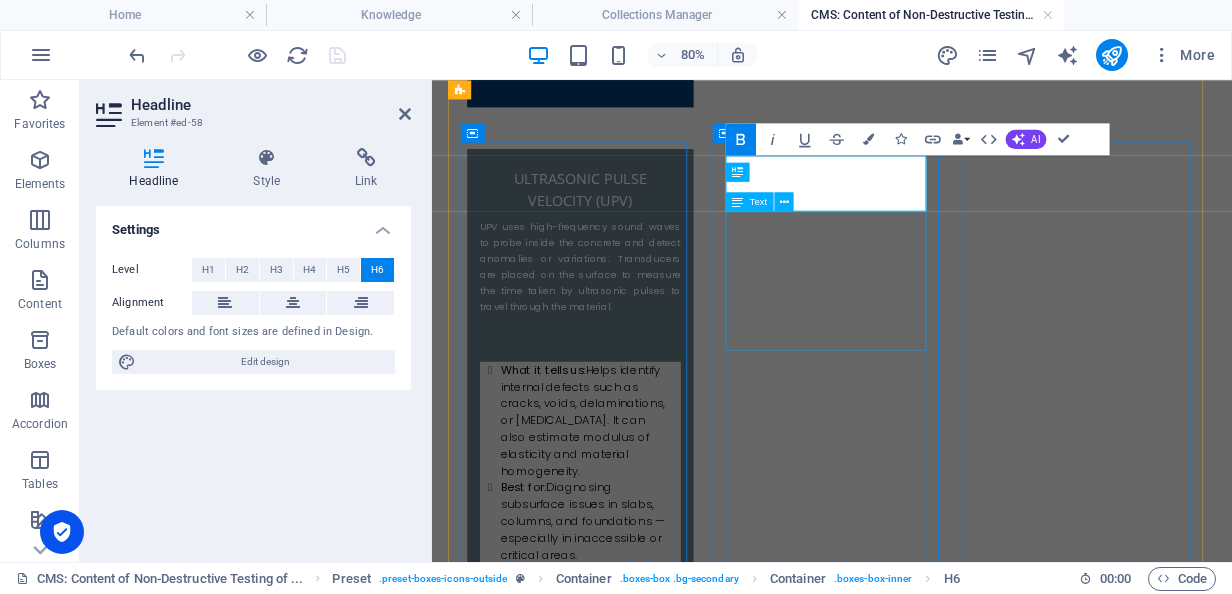 click on "UPV uses high-frequency sound waves to probe inside the concrete and detect anomalies or variations. Transducers are placed on the surface to measure the time taken by ultrasonic pulses to travel through the material." at bounding box center [617, 3034] 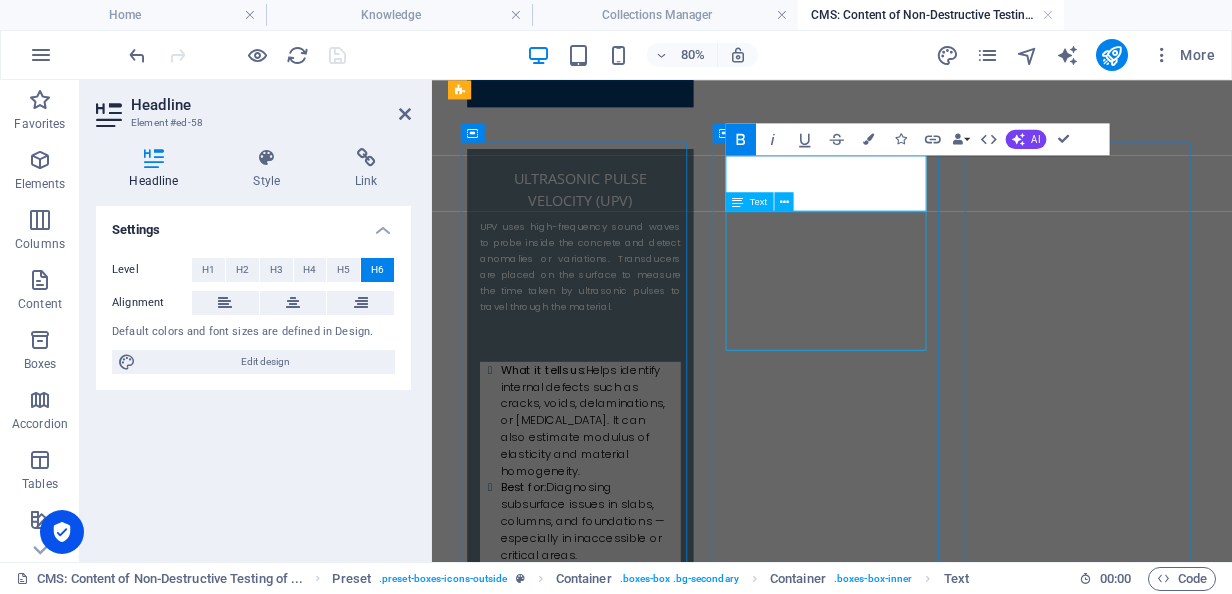 click on "UPV uses high-frequency sound waves to probe inside the concrete and detect anomalies or variations. Transducers are placed on the surface to measure the time taken by ultrasonic pulses to travel through the material." at bounding box center [617, 3034] 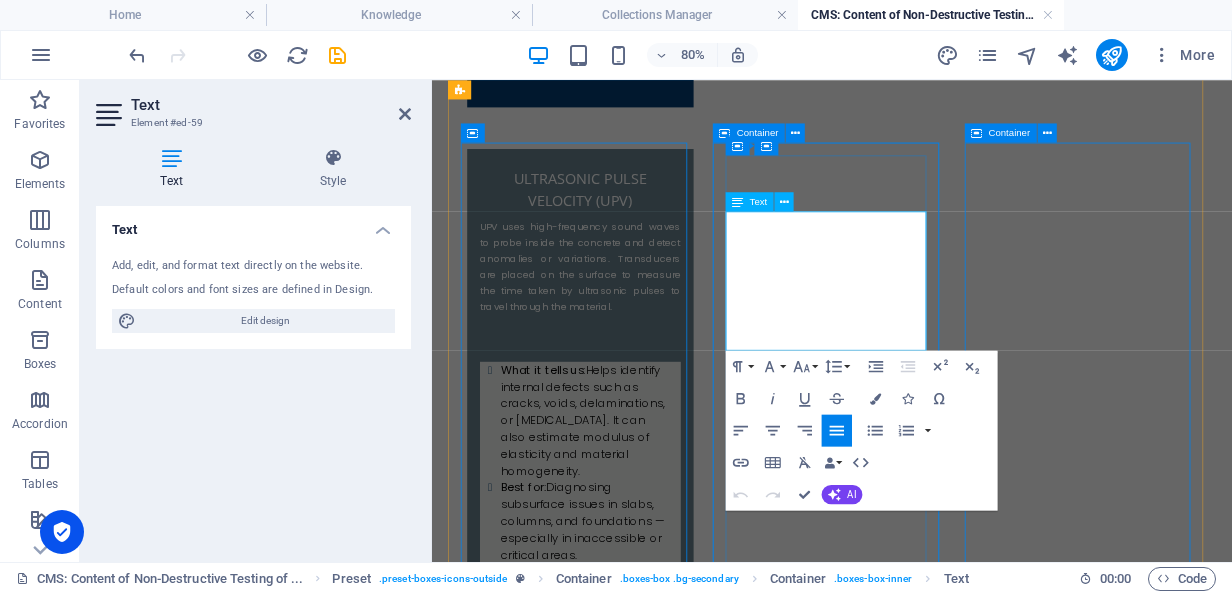 click on "UPV uses high-frequency sound waves to probe inside the concrete and detect anomalies or variations. Transducers are placed on the surface to measure the time taken by ultrasonic pulses to travel through the material." at bounding box center [617, 3034] 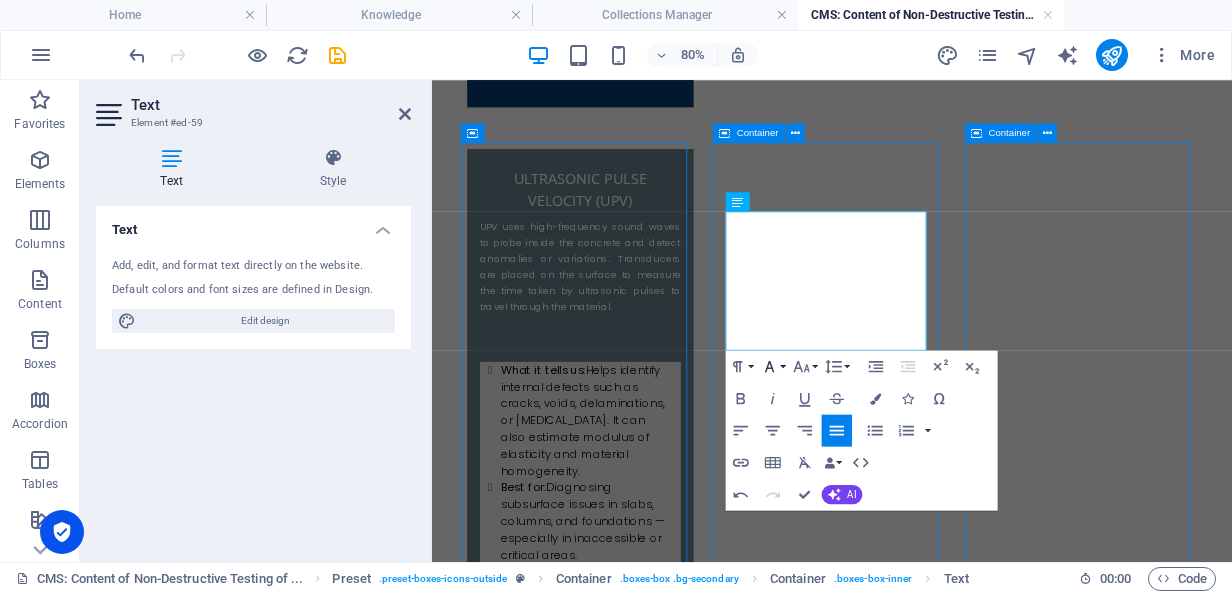 click on "Font Family" at bounding box center (773, 367) 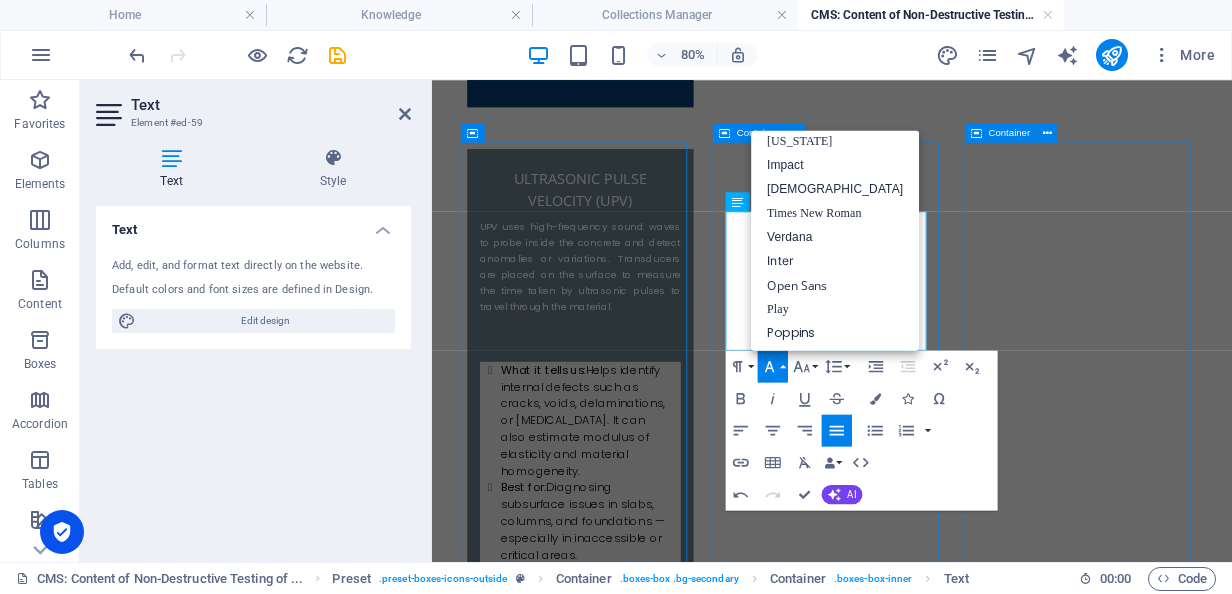 scroll, scrollTop: 50, scrollLeft: 0, axis: vertical 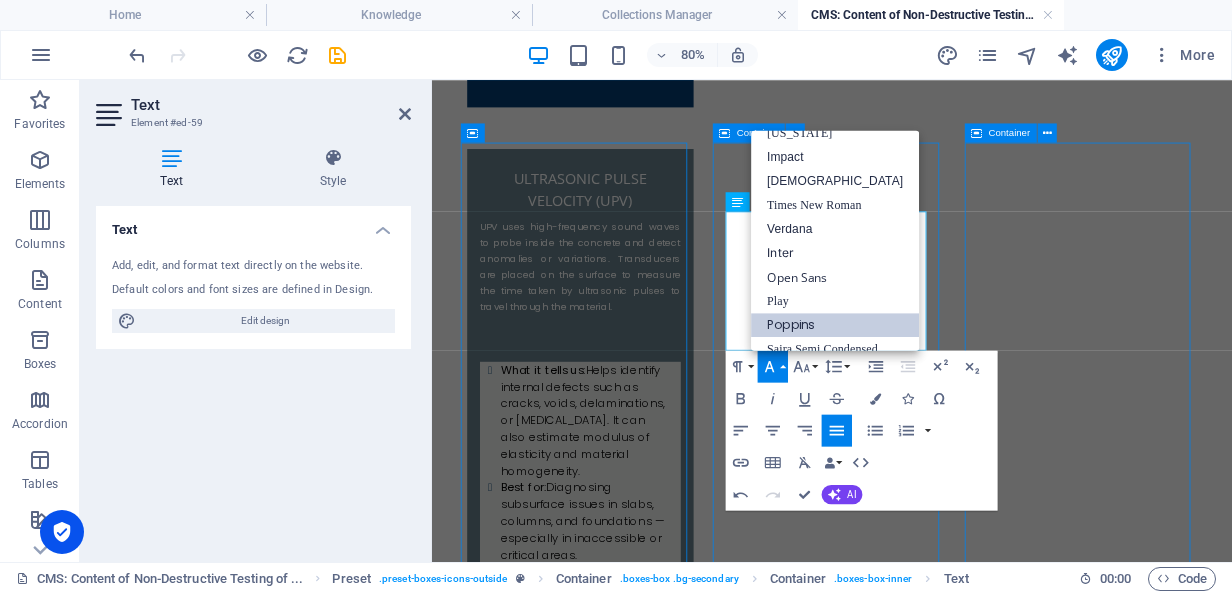 click on "Poppins" at bounding box center (835, 325) 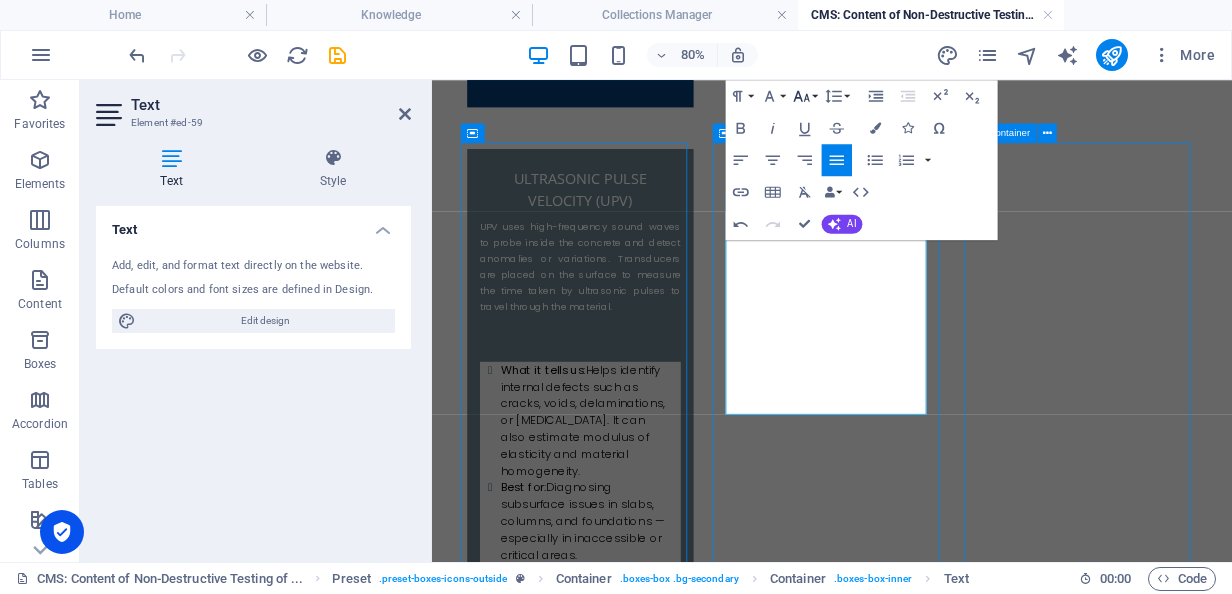 click on "Font Size" at bounding box center (805, 96) 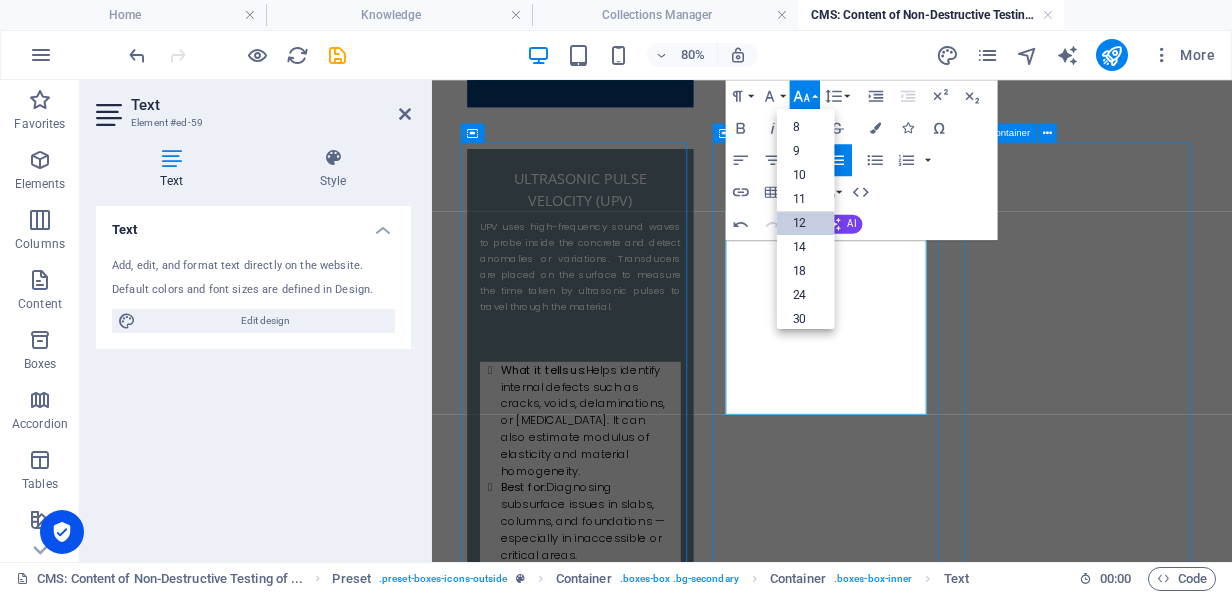 click on "12" at bounding box center [806, 223] 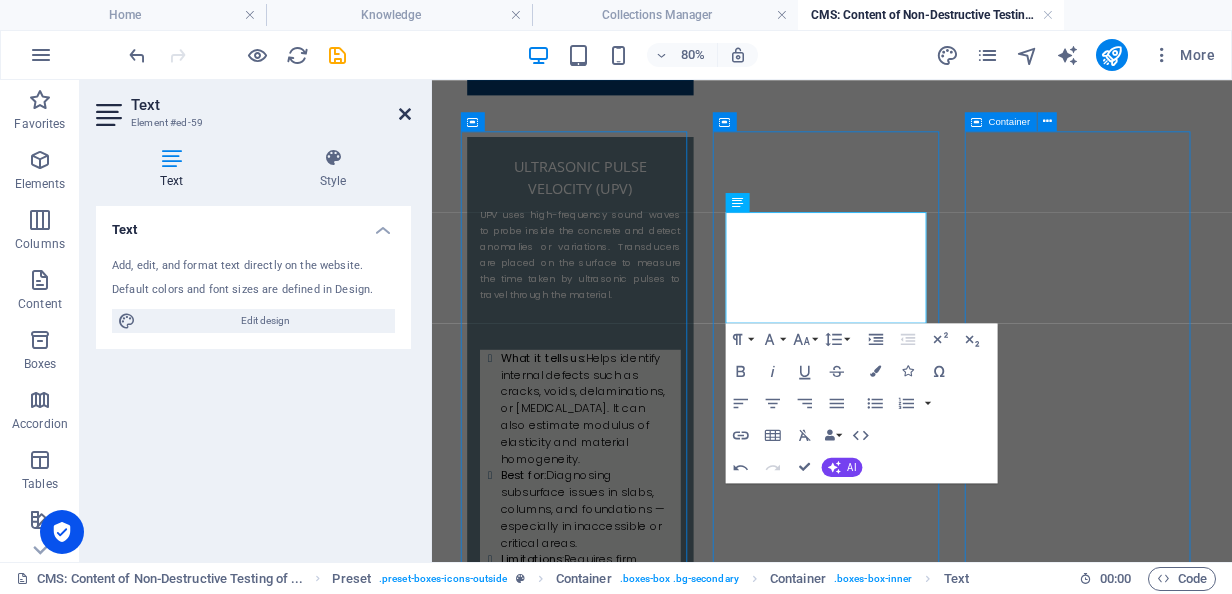 click at bounding box center (405, 114) 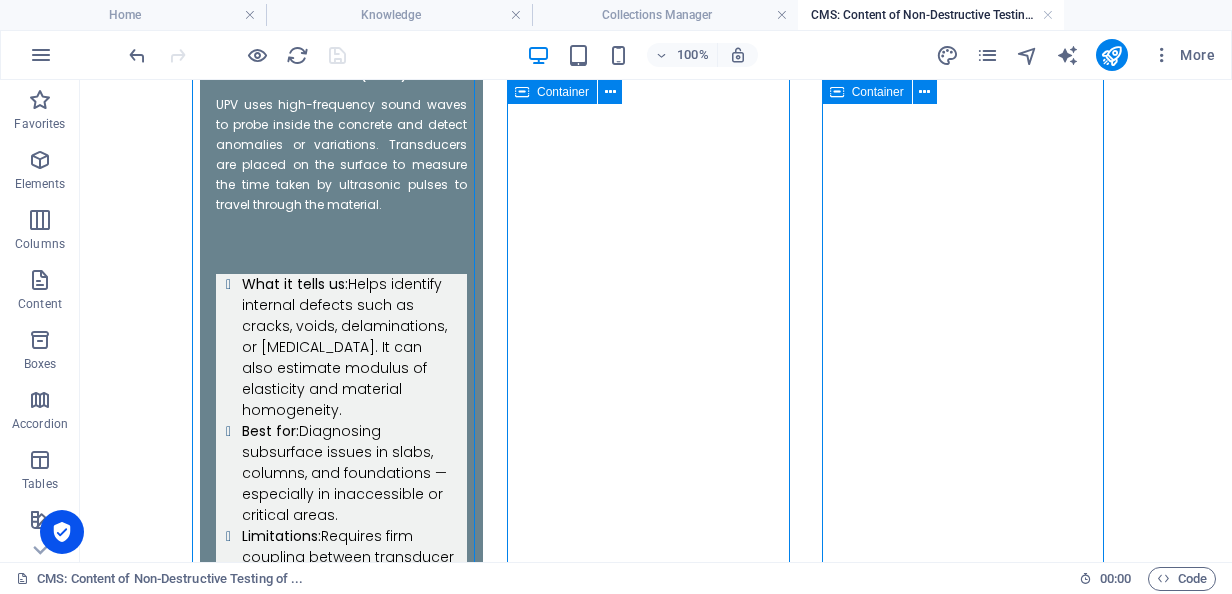 scroll, scrollTop: 2434, scrollLeft: 0, axis: vertical 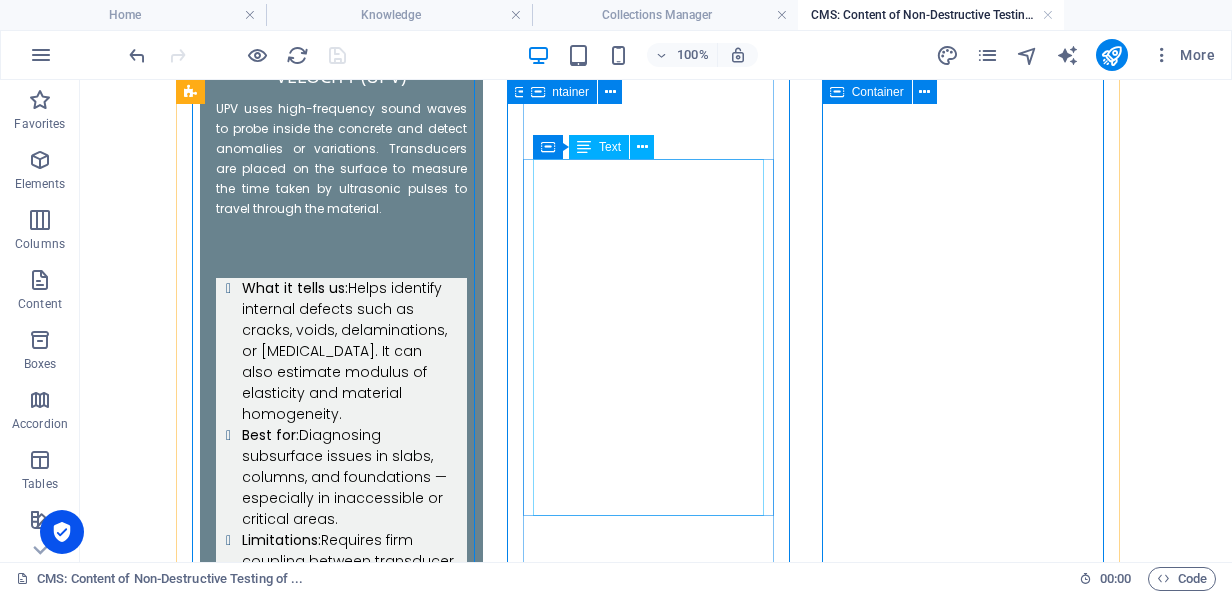 click on "What it tells us:  Helps identify internal defects such as cracks, voids, delaminations, or [MEDICAL_DATA]. It can also estimate modulus of elasticity and material homogeneity. Best for:  Diagnosing subsurface issues in slabs, columns, and foundations — especially in inaccessible or critical areas. Limitations:  Requires firm coupling between transducer and surface. Accuracy is affected by aggregate size, moisture, and embedded reinforcement." at bounding box center [341, 3169] 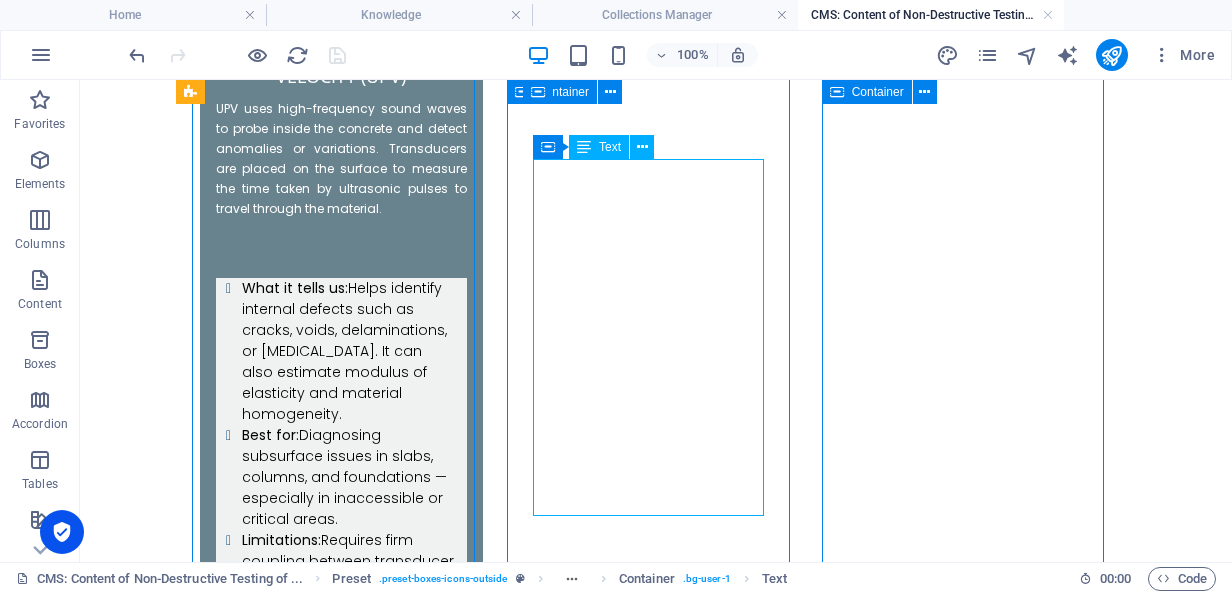 click on "What it tells us:  Helps identify internal defects such as cracks, voids, delaminations, or [MEDICAL_DATA]. It can also estimate modulus of elasticity and material homogeneity. Best for:  Diagnosing subsurface issues in slabs, columns, and foundations — especially in inaccessible or critical areas. Limitations:  Requires firm coupling between transducer and surface. Accuracy is affected by aggregate size, moisture, and embedded reinforcement." at bounding box center [341, 3169] 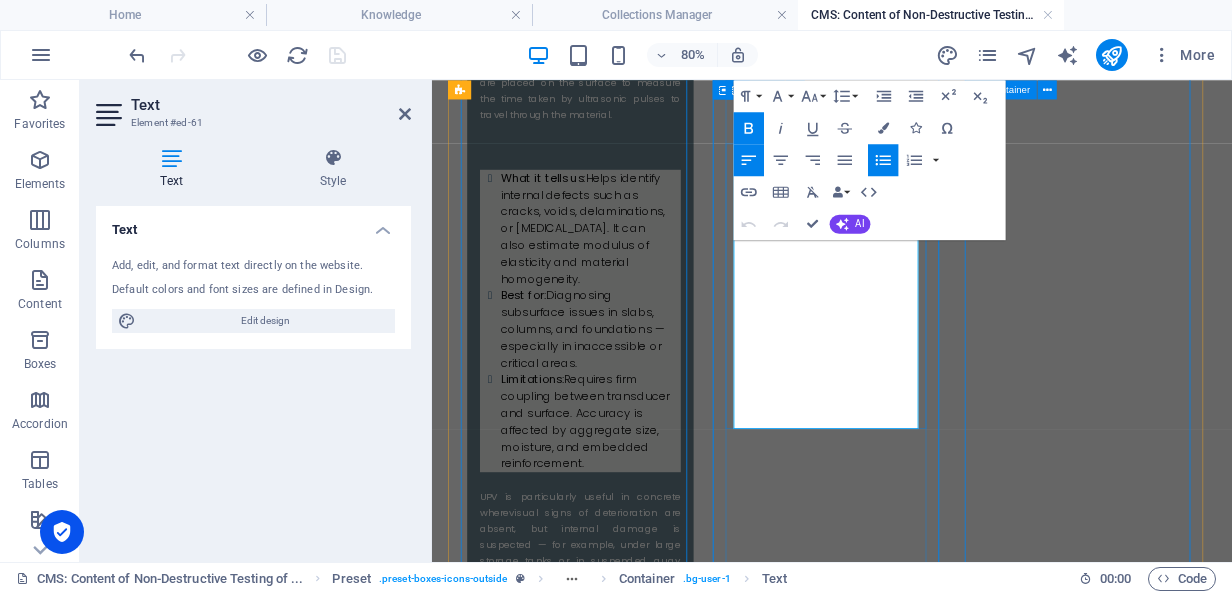 scroll, scrollTop: 2443, scrollLeft: 0, axis: vertical 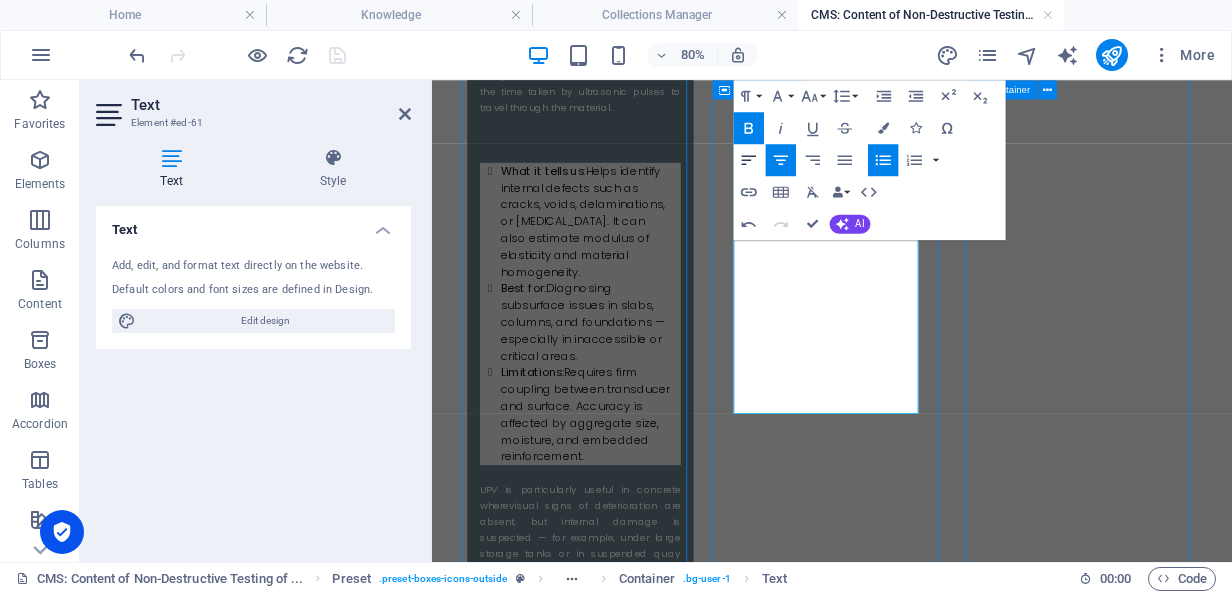 click 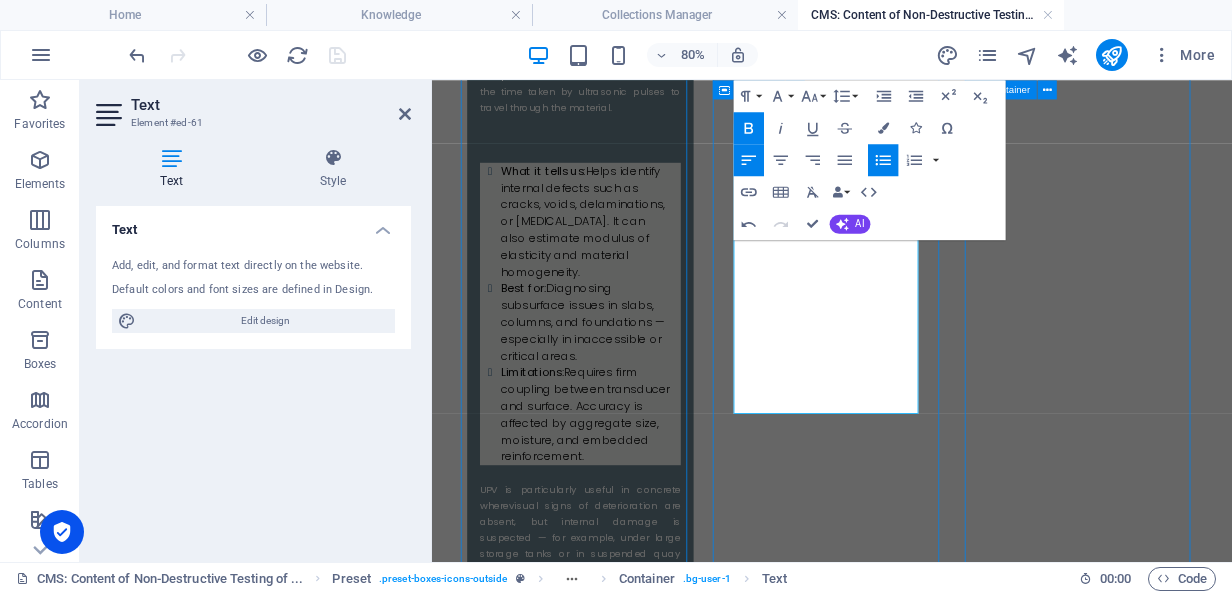 click 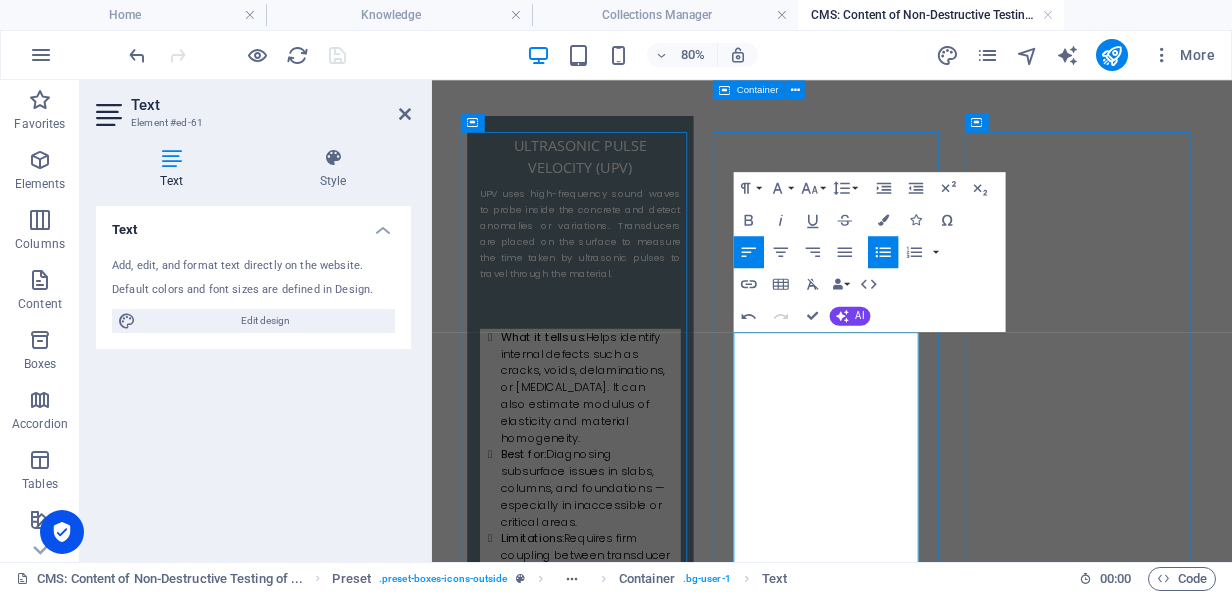scroll, scrollTop: 2208, scrollLeft: 0, axis: vertical 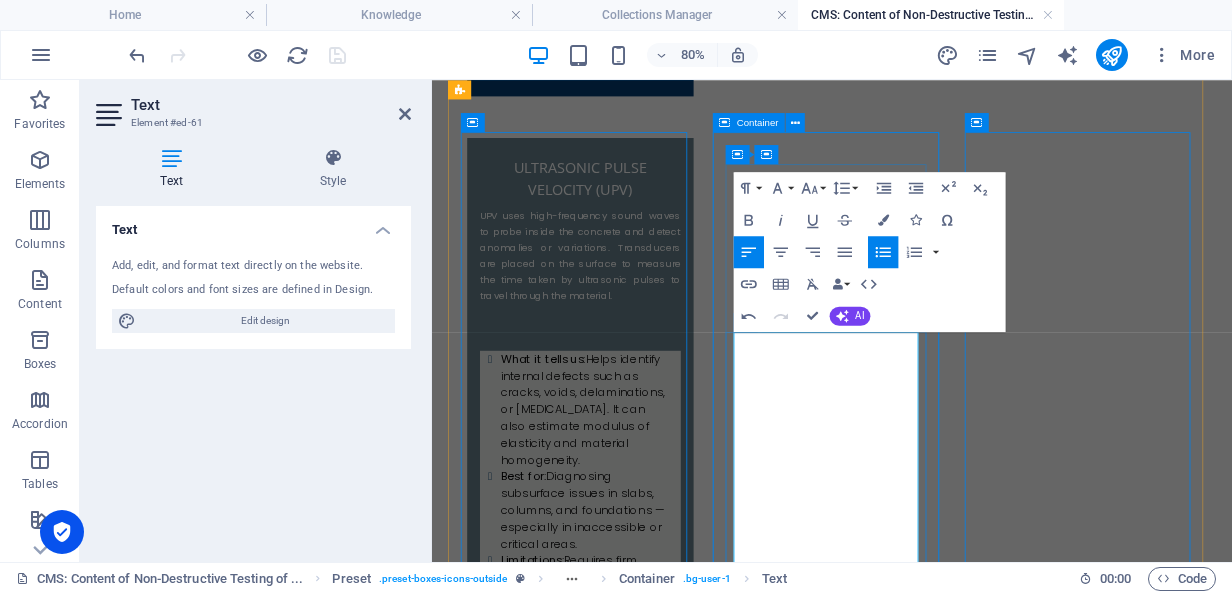 click on "What it tells us: Indicates material [MEDICAL_DATA] and possible degradation due to freeze-thaw cycles, sulfate attack, or aging." at bounding box center (625, 3180) 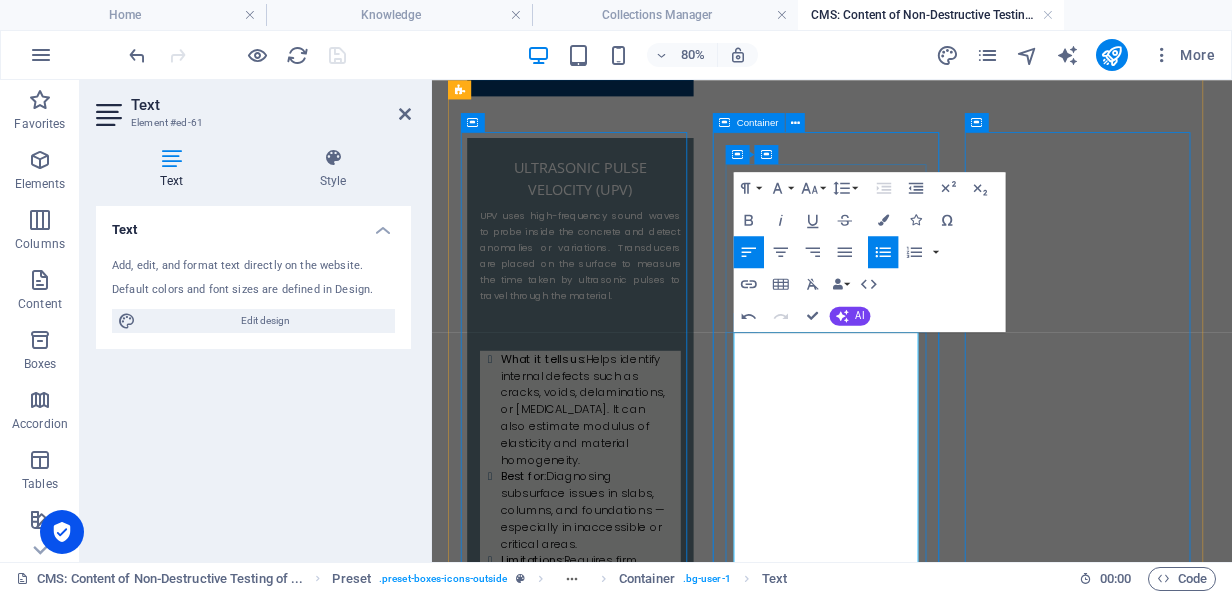 drag, startPoint x: 946, startPoint y: 410, endPoint x: 827, endPoint y: 412, distance: 119.01681 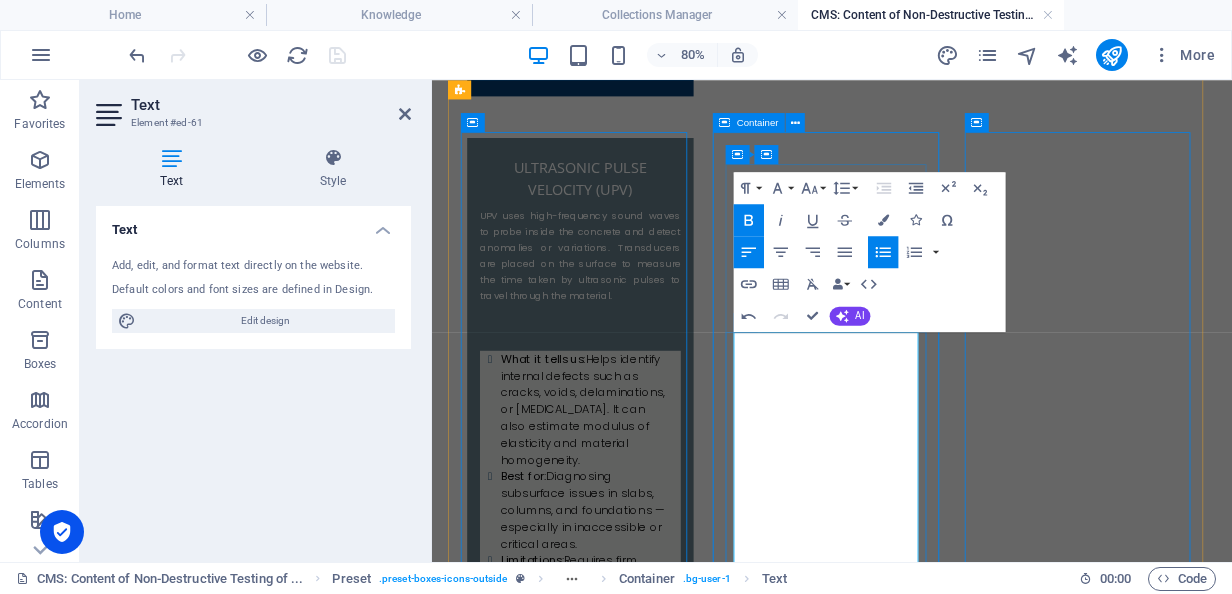 drag, startPoint x: 887, startPoint y: 521, endPoint x: 821, endPoint y: 525, distance: 66.1211 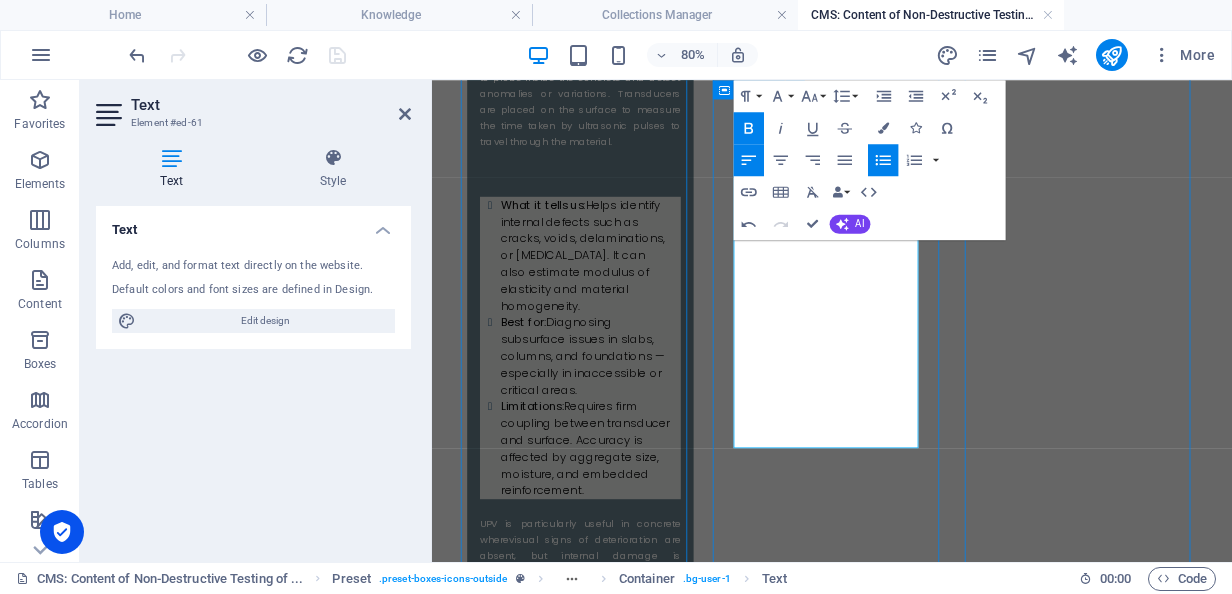 scroll, scrollTop: 2404, scrollLeft: 0, axis: vertical 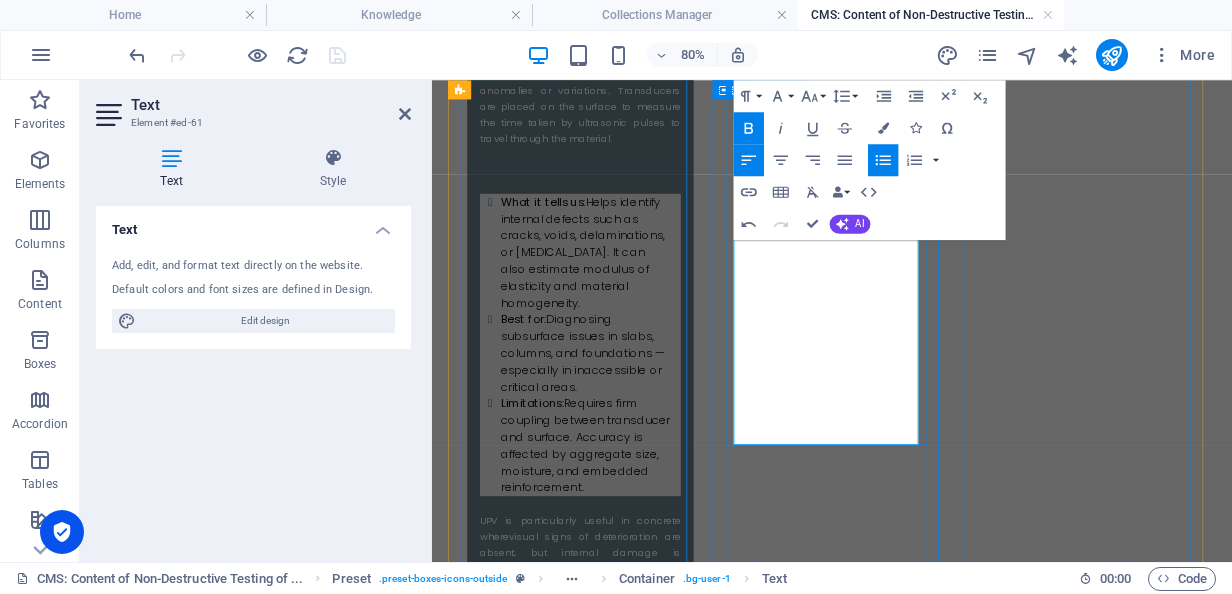 drag, startPoint x: 914, startPoint y: 430, endPoint x: 826, endPoint y: 430, distance: 88 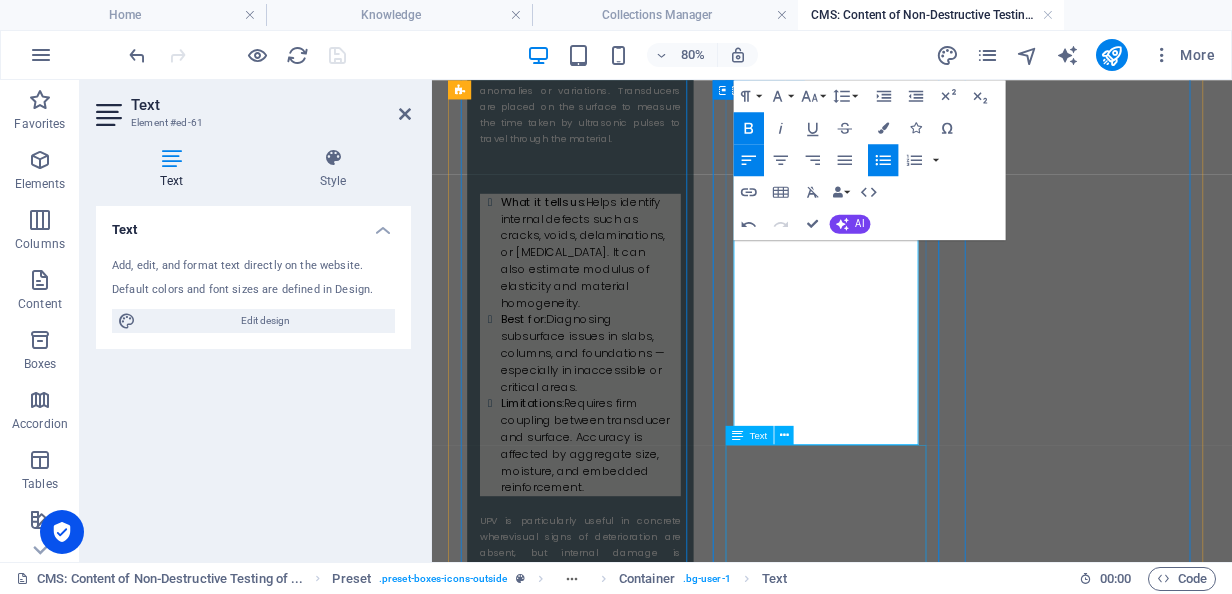 click on "visual signs of deterioration are absent" at bounding box center (617, 3320) 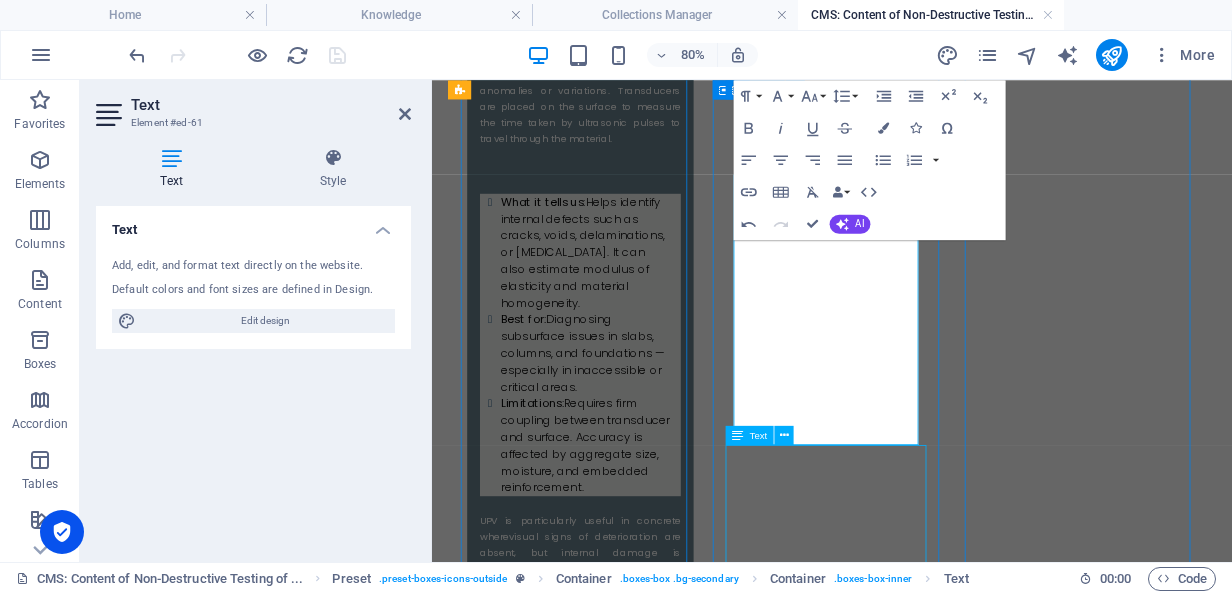 click on "visual signs of deterioration are absent" at bounding box center [617, 3320] 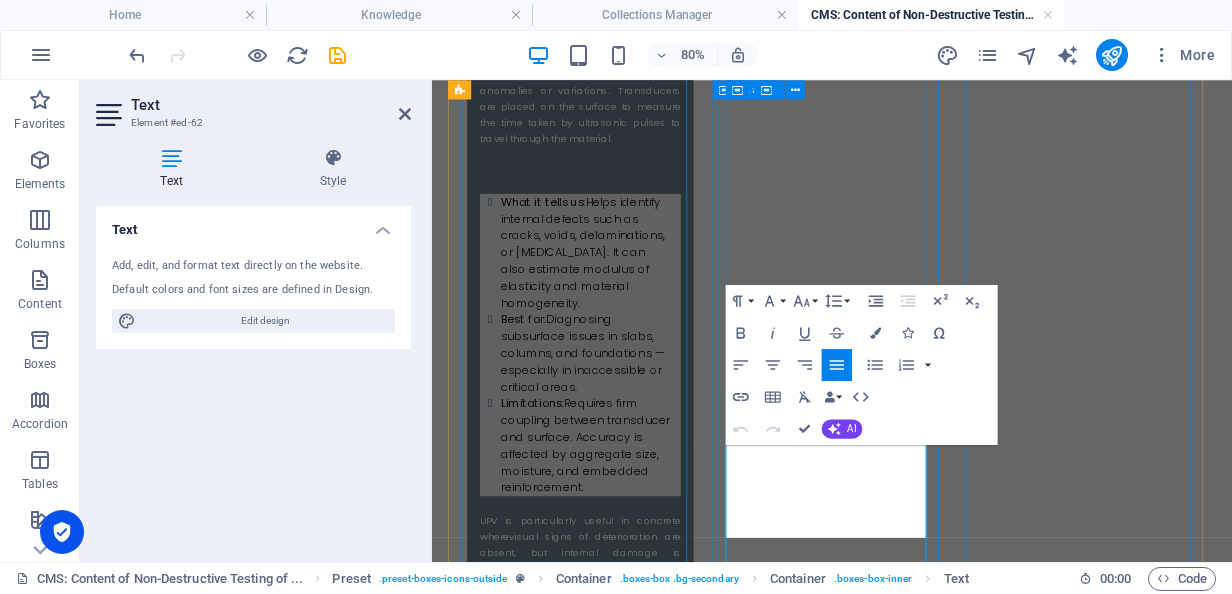 scroll, scrollTop: 2472, scrollLeft: 0, axis: vertical 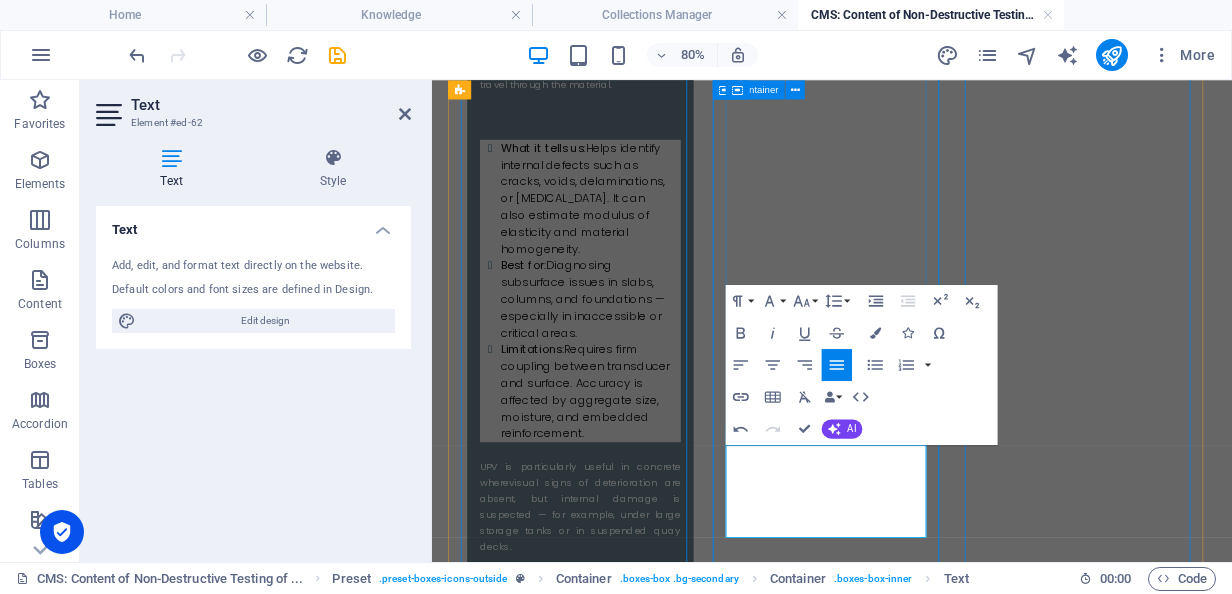 click on "While not common in day-to-day inspection, it plays a valuable role in  research ,  material evaluation , and tracking  long-term degradation mechanisms ." at bounding box center [617, 3242] 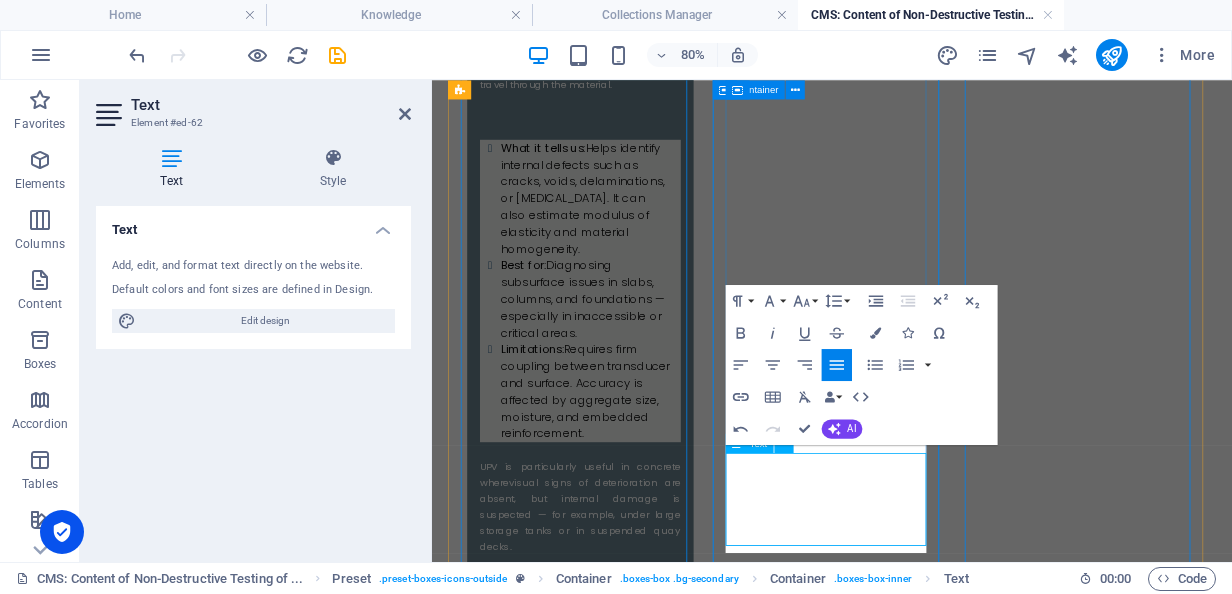 scroll, scrollTop: 2462, scrollLeft: 0, axis: vertical 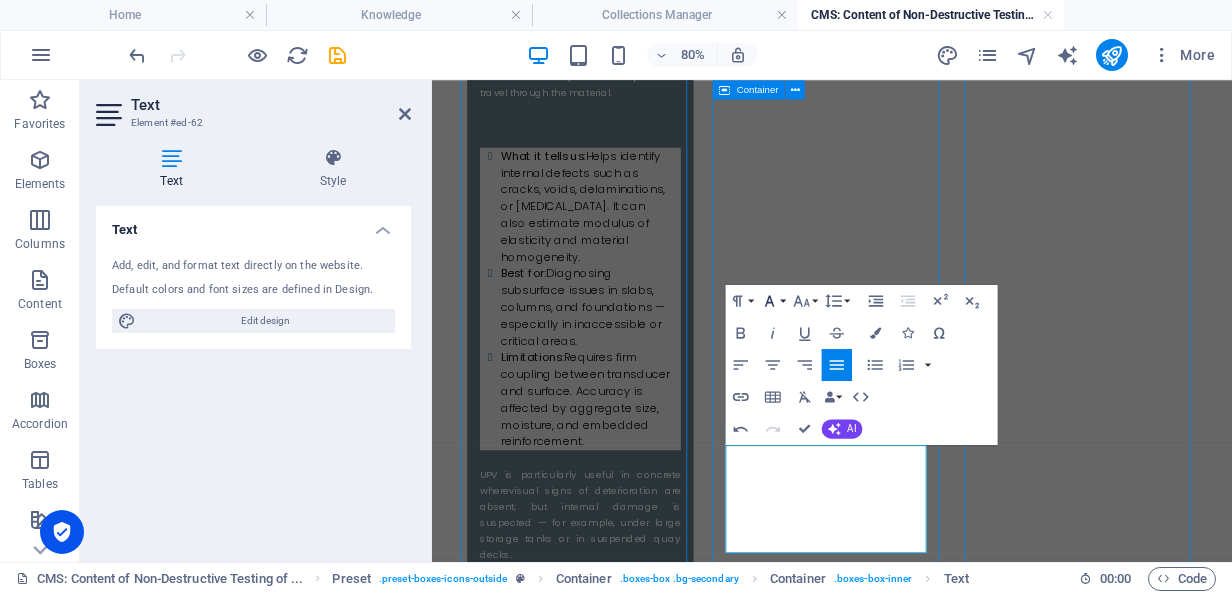 click on "Font Family" at bounding box center [773, 301] 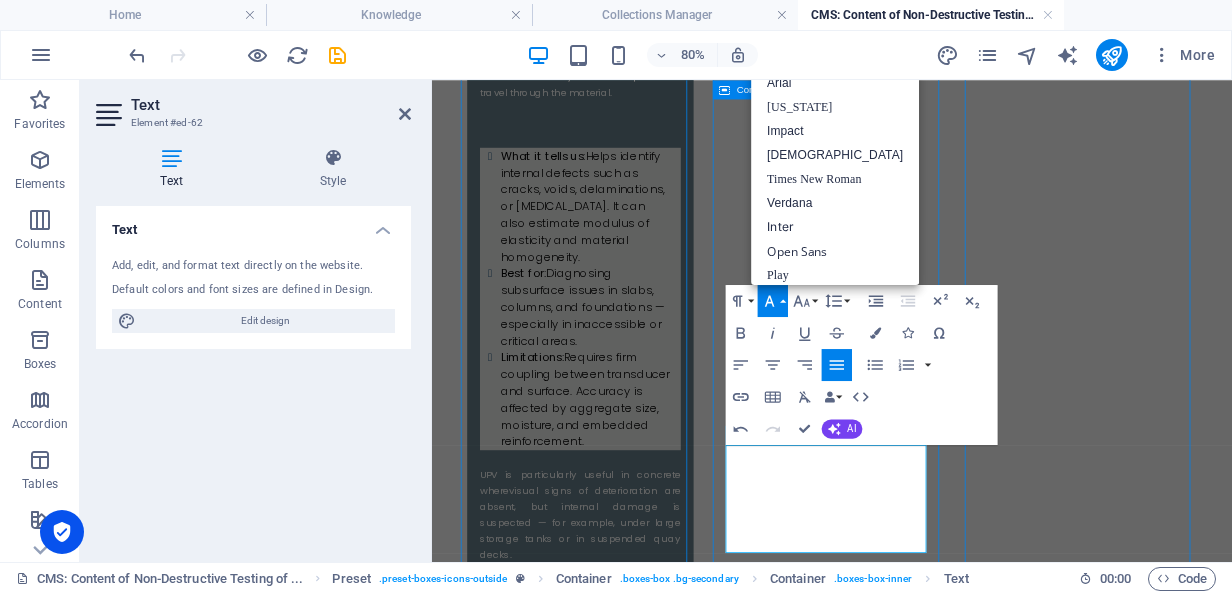 scroll, scrollTop: 32, scrollLeft: 0, axis: vertical 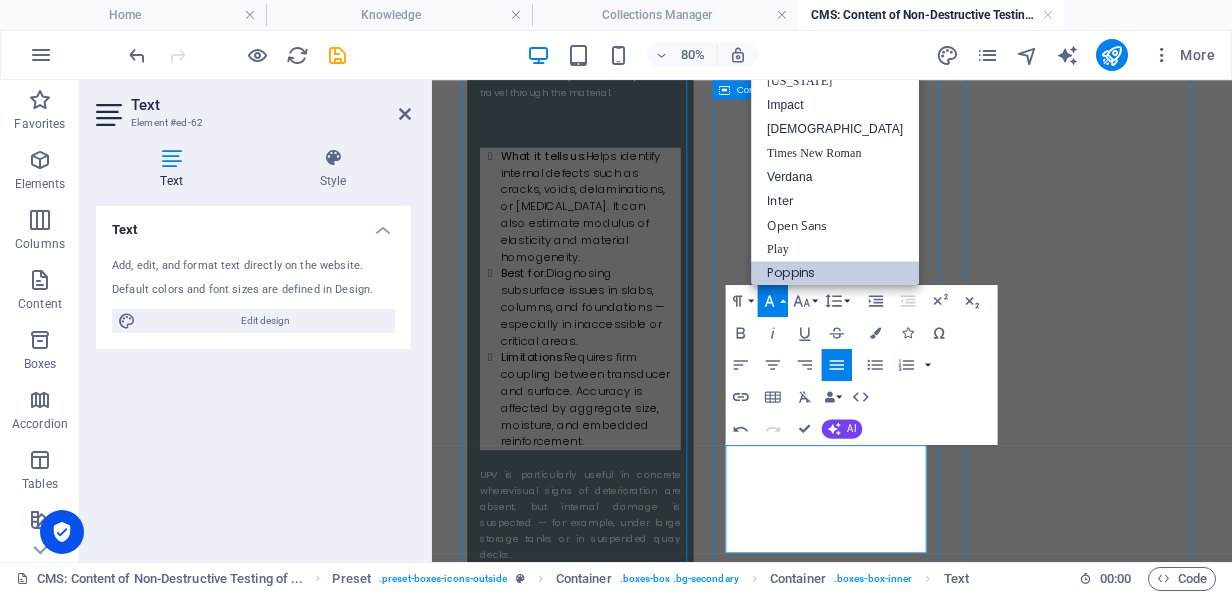click on "Poppins" at bounding box center [835, 274] 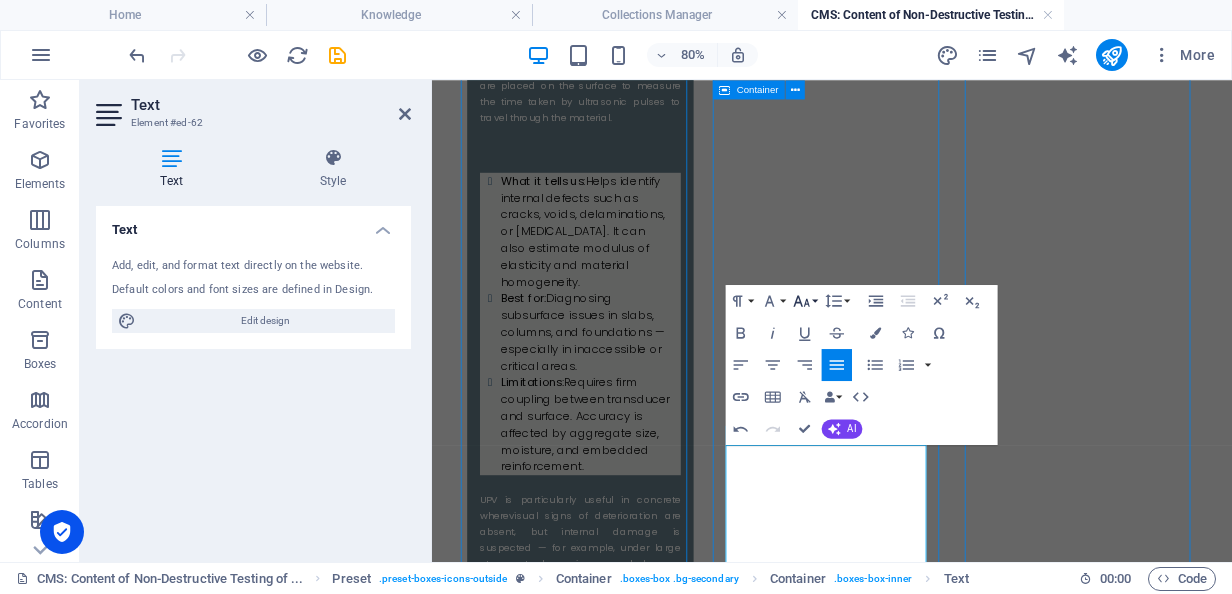 click 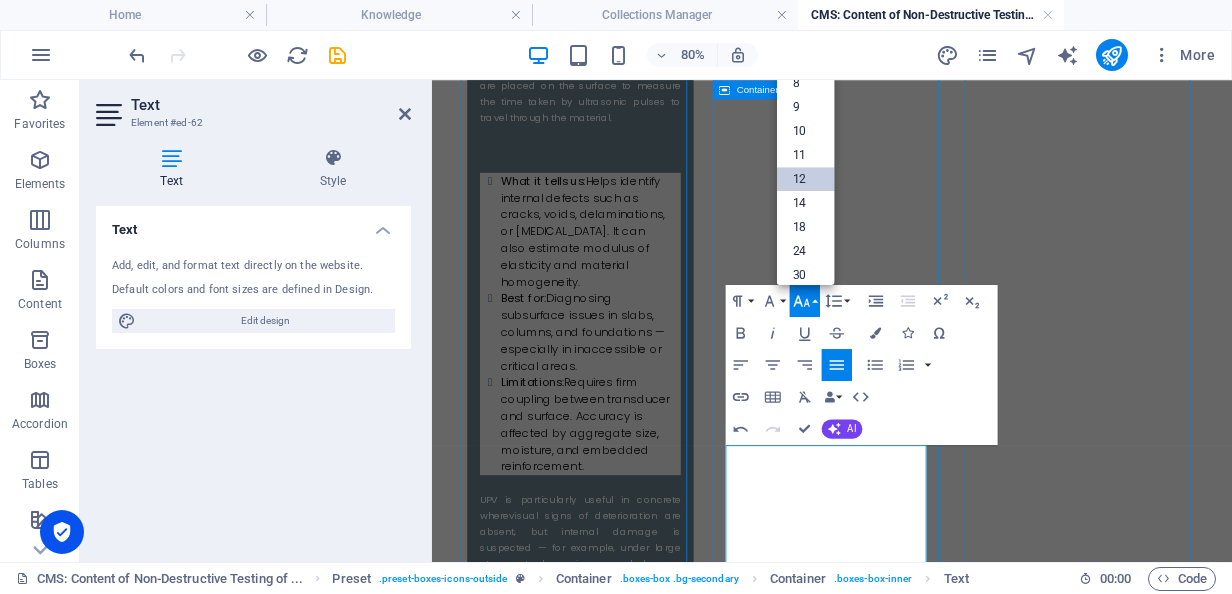 click on "12" at bounding box center [806, 179] 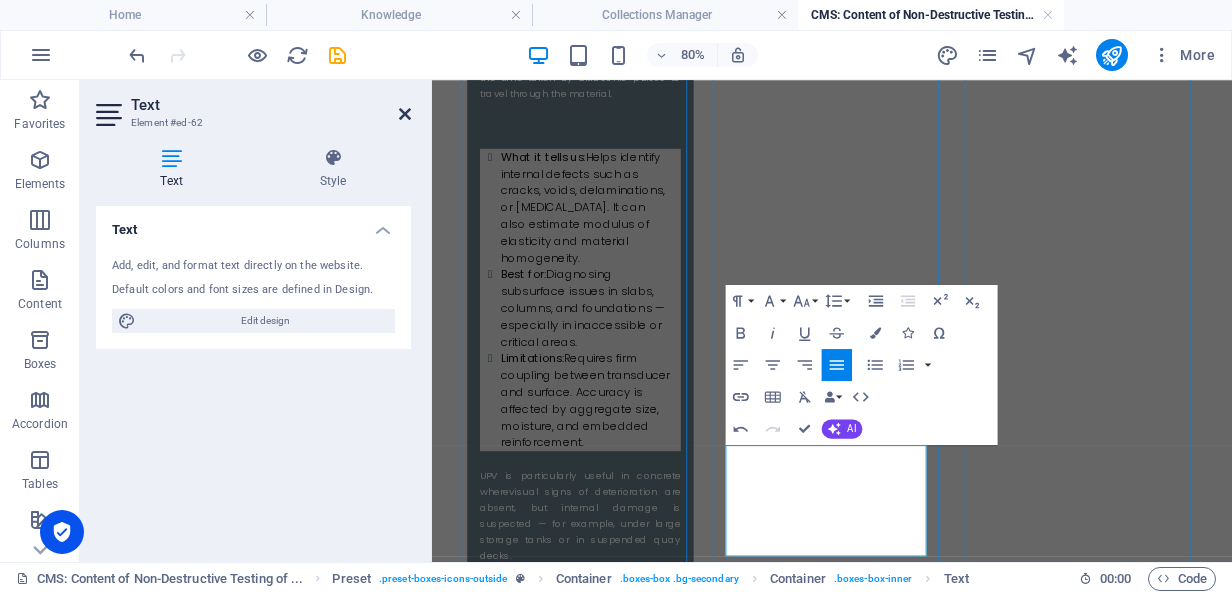 click at bounding box center [405, 114] 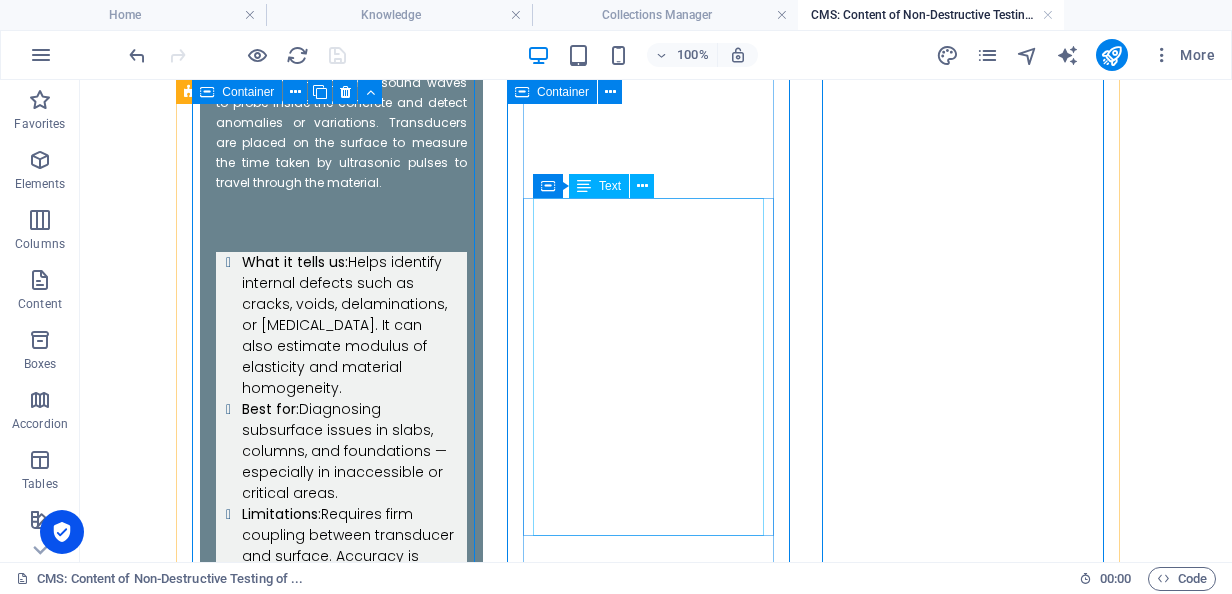 click on "What it tells us:  Indicates material [MEDICAL_DATA] and possible degradation due to freeze-thaw cycles, sulfate attack, or aging. Best for:  Monitoring deterioration trends over time in specimens taken from the structure. Limitations:  Requires lab conditions and controlled specimens; not suitable for real-time field assessments." at bounding box center [341, 3122] 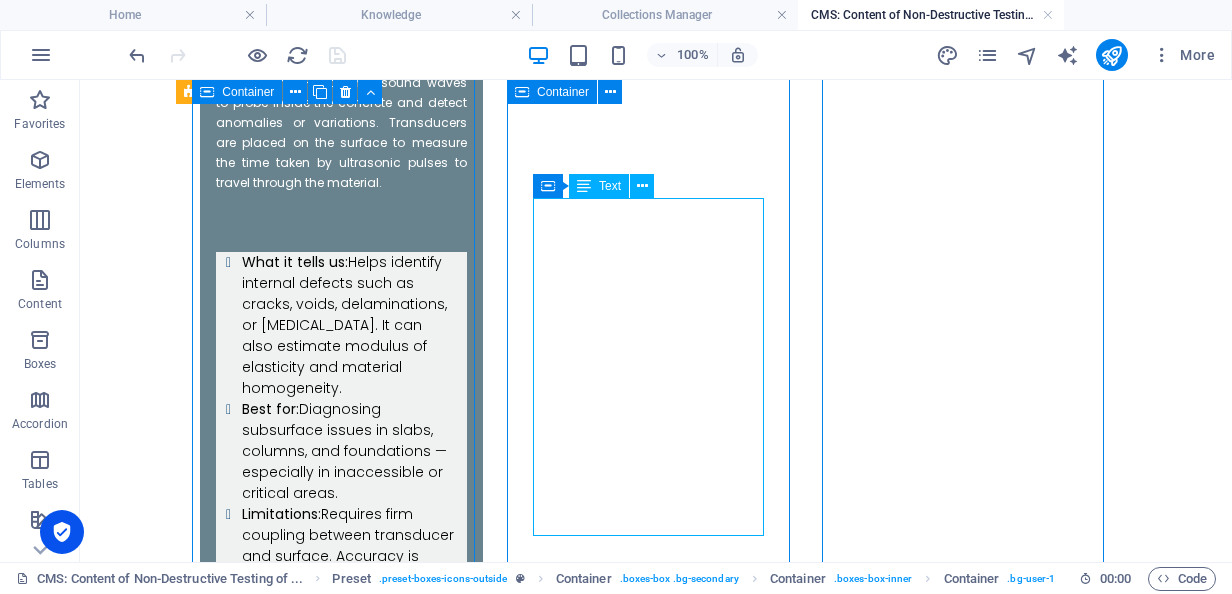 click on "What it tells us:  Indicates material [MEDICAL_DATA] and possible degradation due to freeze-thaw cycles, sulfate attack, or aging. Best for:  Monitoring deterioration trends over time in specimens taken from the structure. Limitations:  Requires lab conditions and controlled specimens; not suitable for real-time field assessments." at bounding box center (341, 3122) 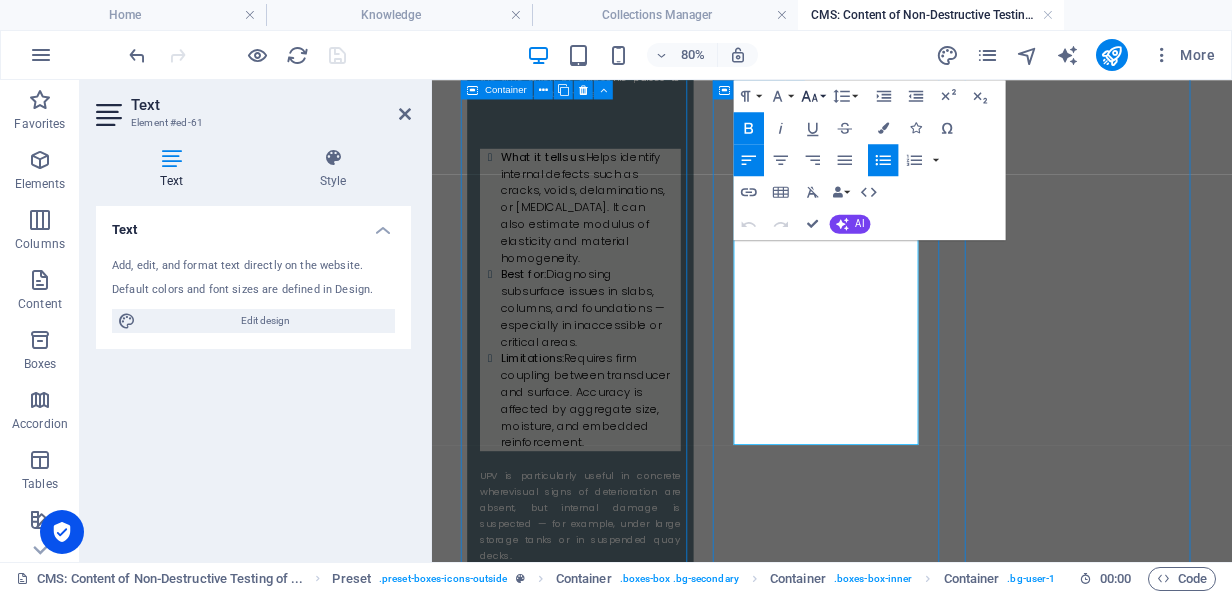 click 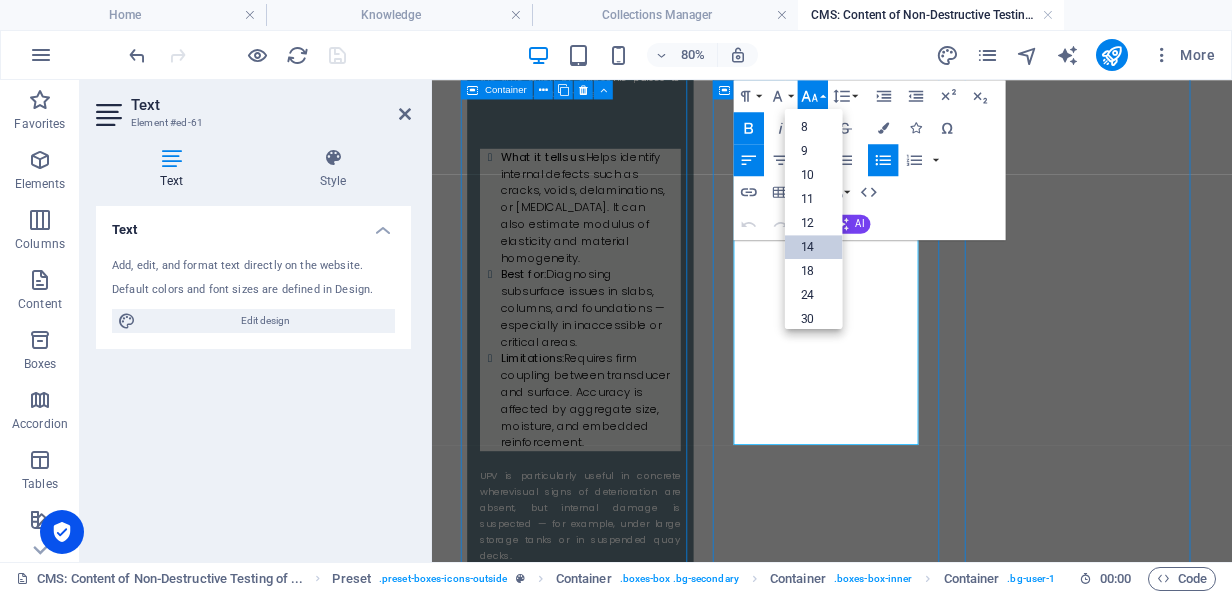 click on "14" at bounding box center [814, 247] 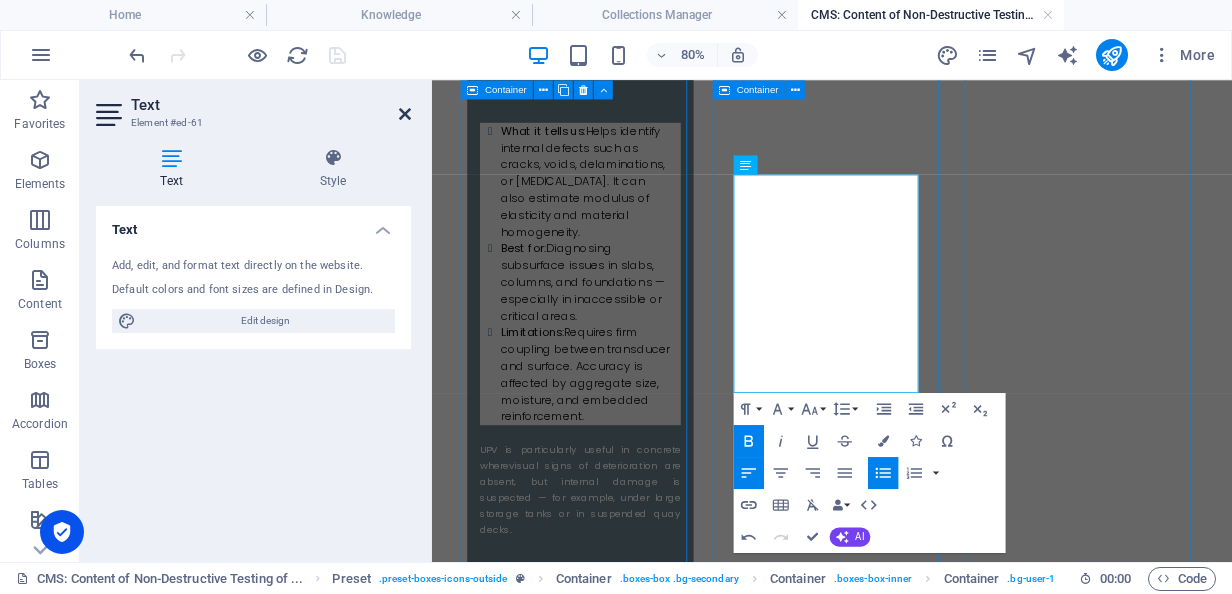 click at bounding box center (405, 114) 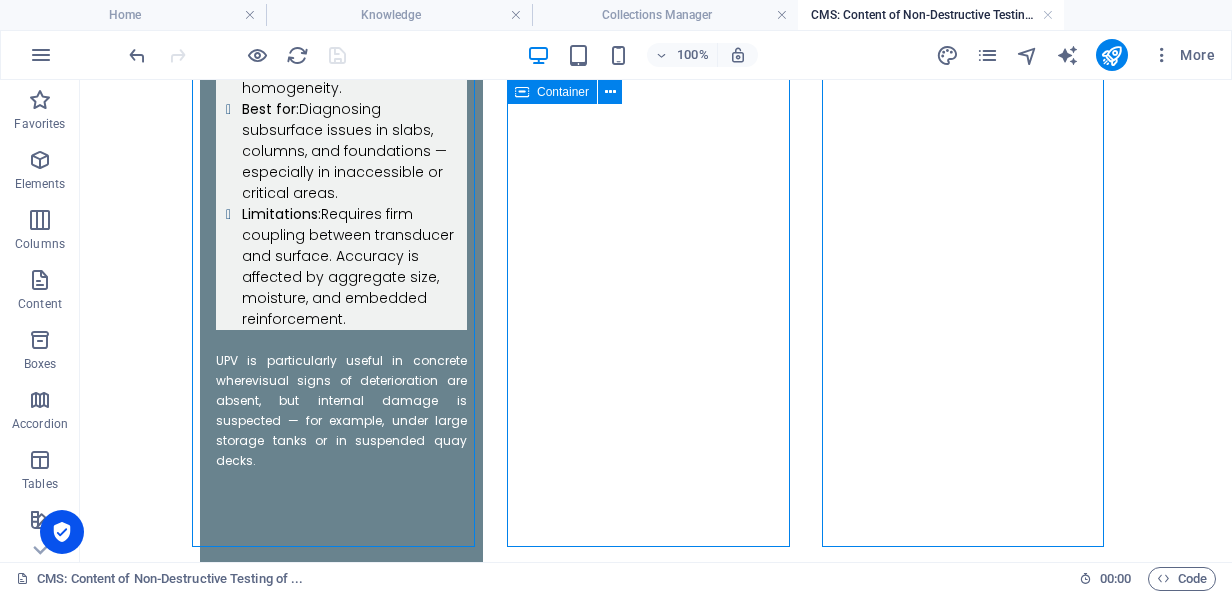 scroll, scrollTop: 2685, scrollLeft: 0, axis: vertical 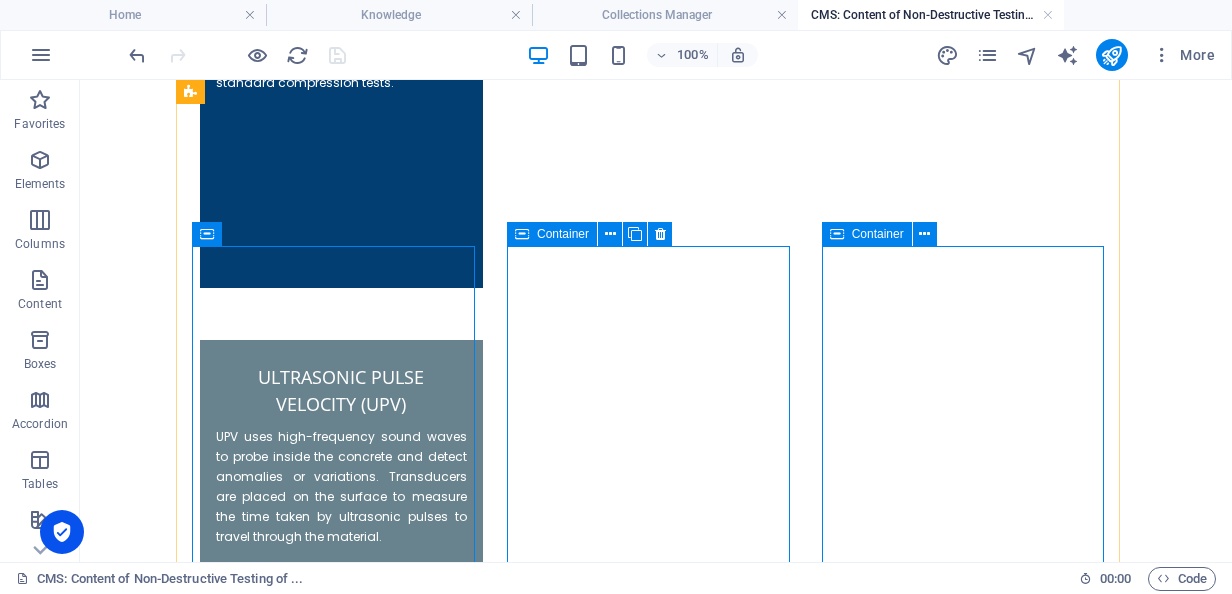 click on "Resonant Frequency Testing This laboratory-based method measures the natural frequency at which a concrete specimen vibrates. The results relate to  dynamic modulus of elasticity , which is a key indicator of concrete [MEDICAL_DATA] and internal integrity. What it tells us:  Indicates material [MEDICAL_DATA] and possible degradation due to freeze-thaw cycles, sulfate attack, or aging. Best for:  Monitoring deterioration trends over time in specimens taken from the structure. Limitations:  Requires lab conditions and controlled specimens; not suitable for real-time field assessments. While not common in day-to-day inspection, it plays a valuable role in  research ,  material evaluation , and tracking  long-term degradation mechanisms ." at bounding box center (341, 3399) 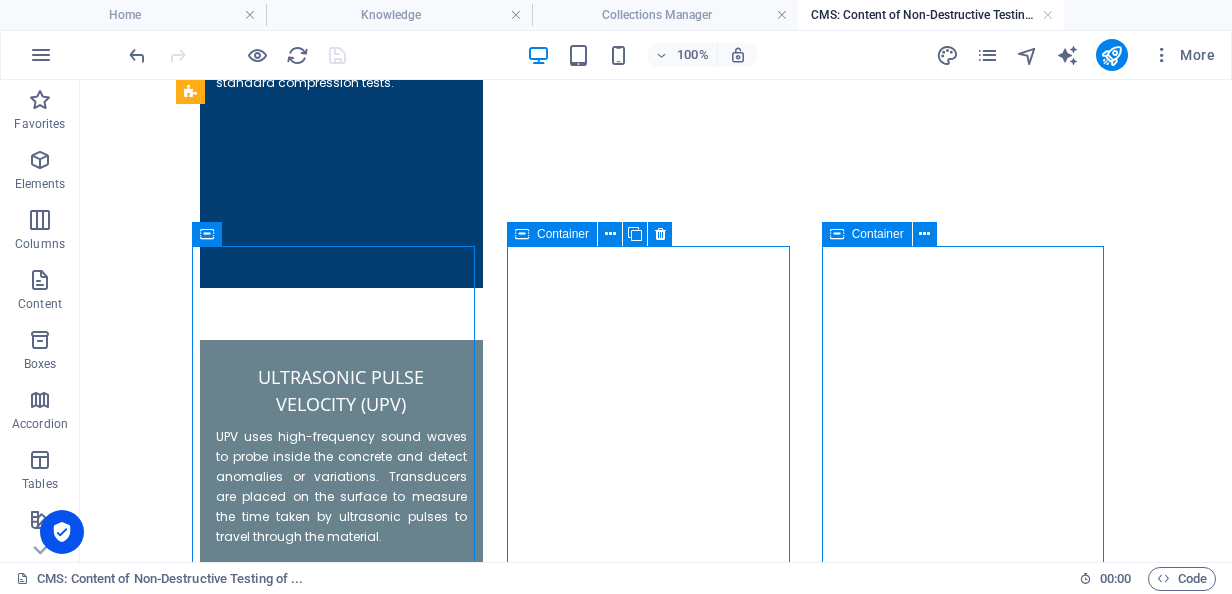 click on "Resonant Frequency Testing This laboratory-based method measures the natural frequency at which a concrete specimen vibrates. The results relate to  dynamic modulus of elasticity , which is a key indicator of concrete [MEDICAL_DATA] and internal integrity. What it tells us:  Indicates material [MEDICAL_DATA] and possible degradation due to freeze-thaw cycles, sulfate attack, or aging. Best for:  Monitoring deterioration trends over time in specimens taken from the structure. Limitations:  Requires lab conditions and controlled specimens; not suitable for real-time field assessments. While not common in day-to-day inspection, it plays a valuable role in  research ,  material evaluation , and tracking  long-term degradation mechanisms ." at bounding box center [341, 3399] 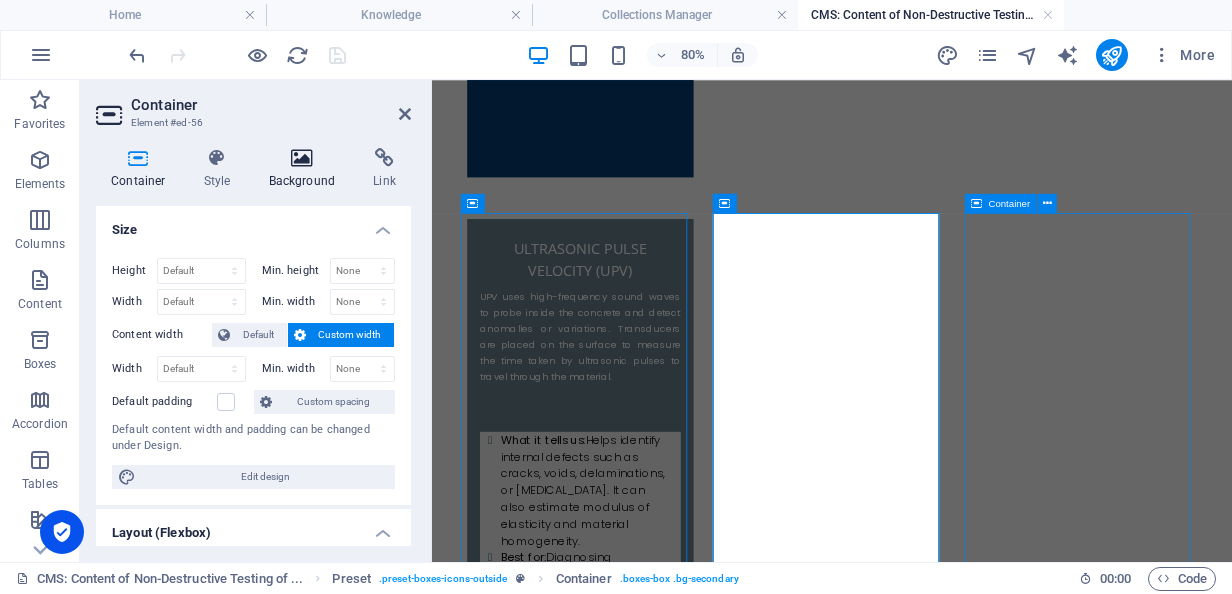 click at bounding box center (302, 158) 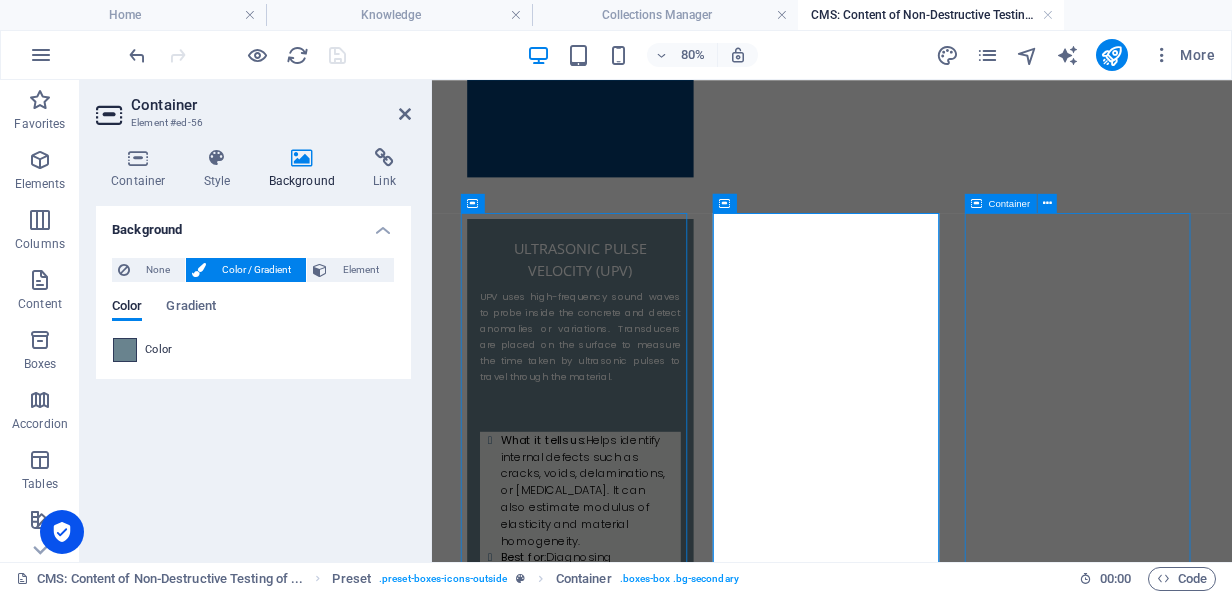 click at bounding box center (125, 350) 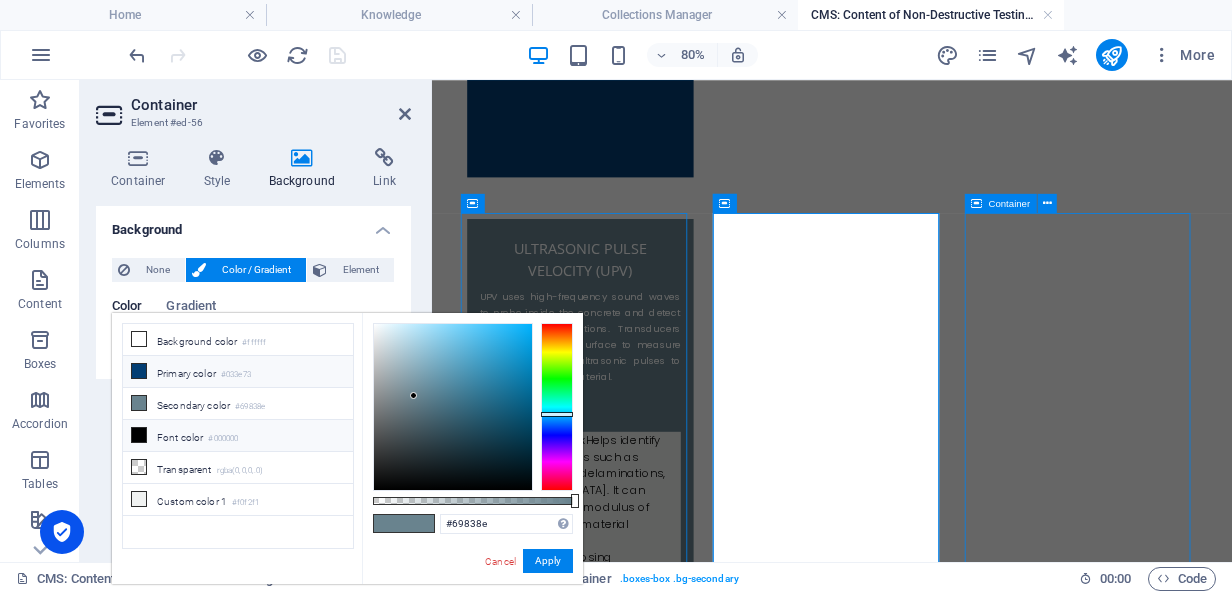 click at bounding box center (139, 371) 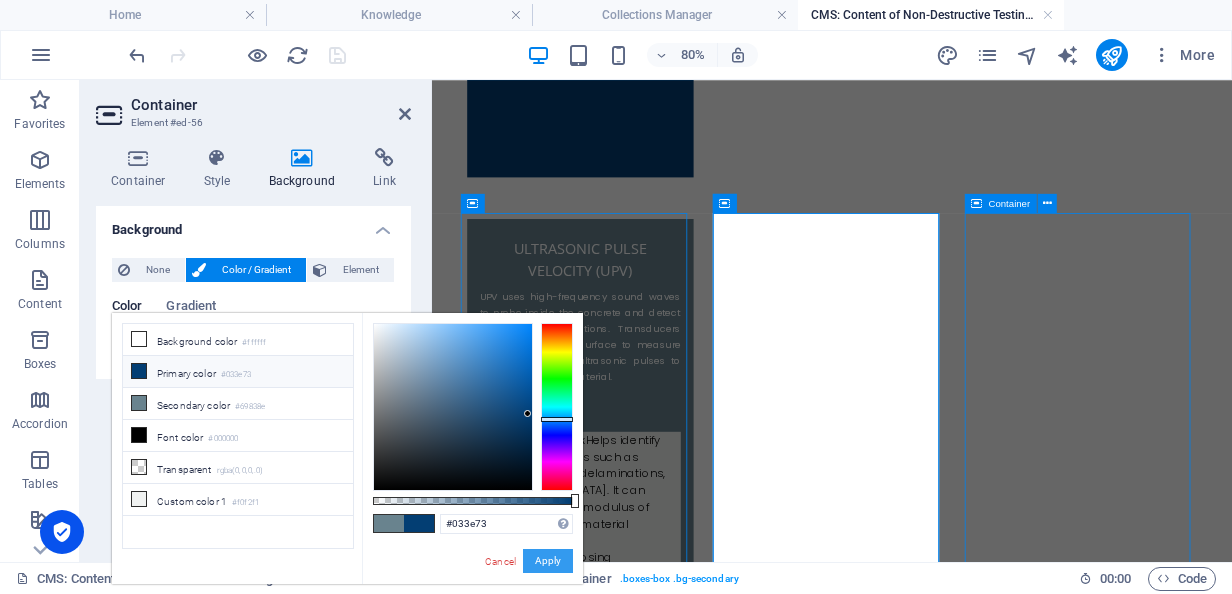 click on "Apply" at bounding box center (548, 561) 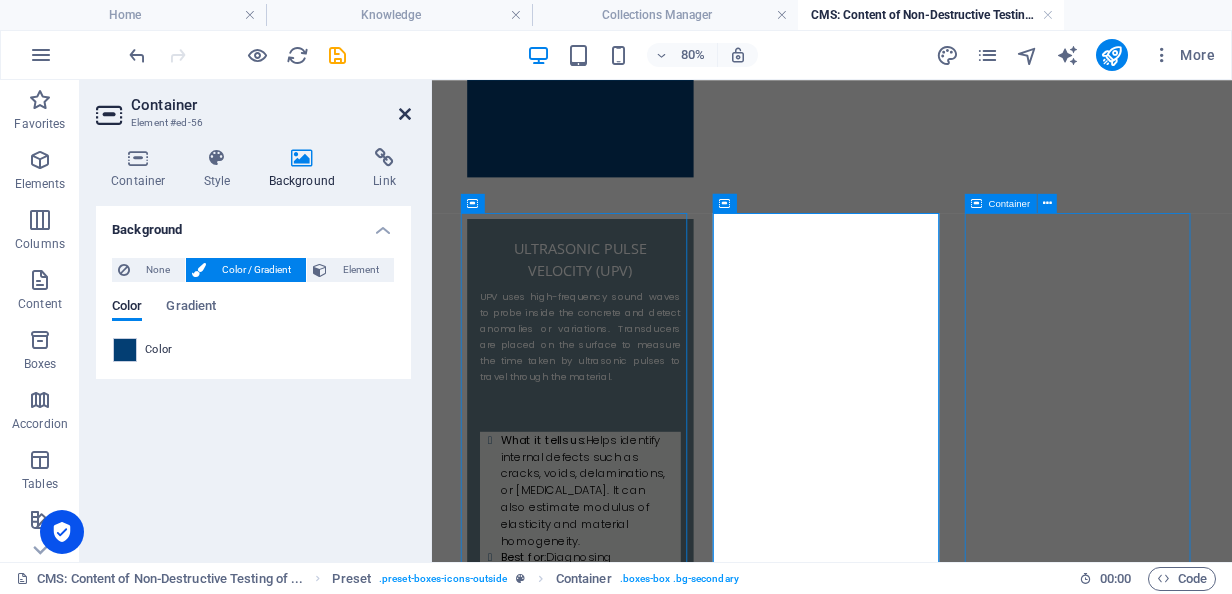 click at bounding box center [405, 114] 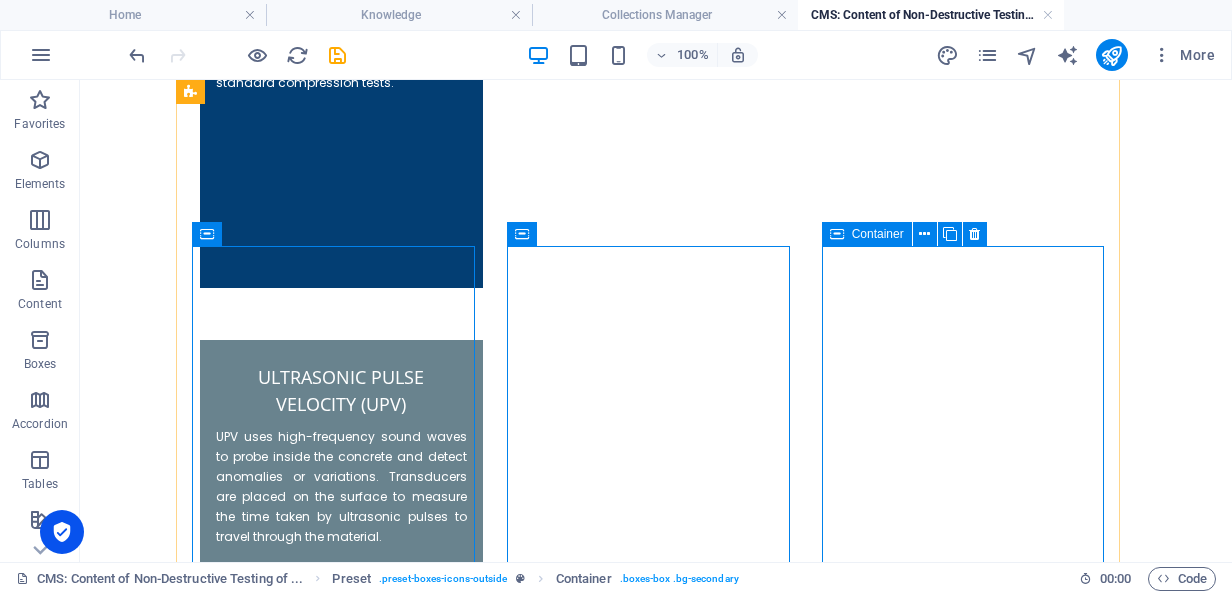click on "Penetration Resistance (Windsor Probe) A powder-actuated device drives a steel probe into the surface of hardened concrete. The  depth of penetration  is measured and correlated with compressive strength. What it tells us:  Provides a reasonably accurate estimate of compressive strength based on penetration depth. Best for:  Evaluating early strength during construction, including formwork removal timing or when cores cannot be extracted. Limitations:  Though classed as NDT, it is slightly invasive, leaving a small hole. Accuracy depends on proper calibration and aggregate size. This method is widely used in  coarse aggregate-rich concrete  and has proven valuable for large foundation pours where strength gain needs to be verified non-destructively." at bounding box center (341, 4258) 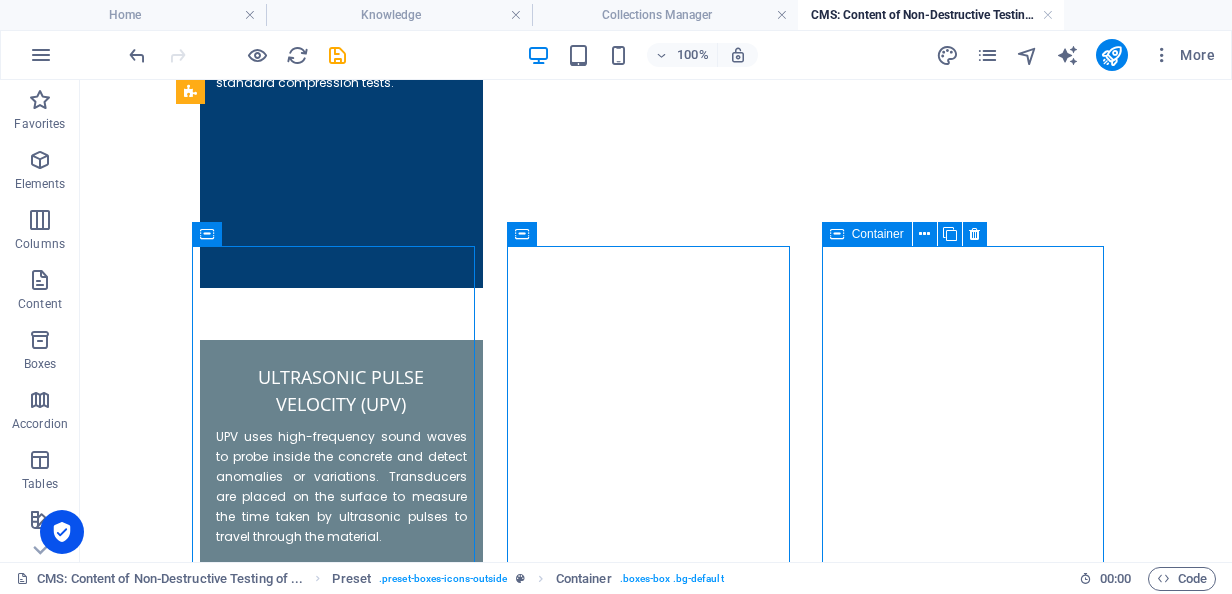click on "Penetration Resistance (Windsor Probe) A powder-actuated device drives a steel probe into the surface of hardened concrete. The  depth of penetration  is measured and correlated with compressive strength. What it tells us:  Provides a reasonably accurate estimate of compressive strength based on penetration depth. Best for:  Evaluating early strength during construction, including formwork removal timing or when cores cannot be extracted. Limitations:  Though classed as NDT, it is slightly invasive, leaving a small hole. Accuracy depends on proper calibration and aggregate size. This method is widely used in  coarse aggregate-rich concrete  and has proven valuable for large foundation pours where strength gain needs to be verified non-destructively." at bounding box center [341, 4258] 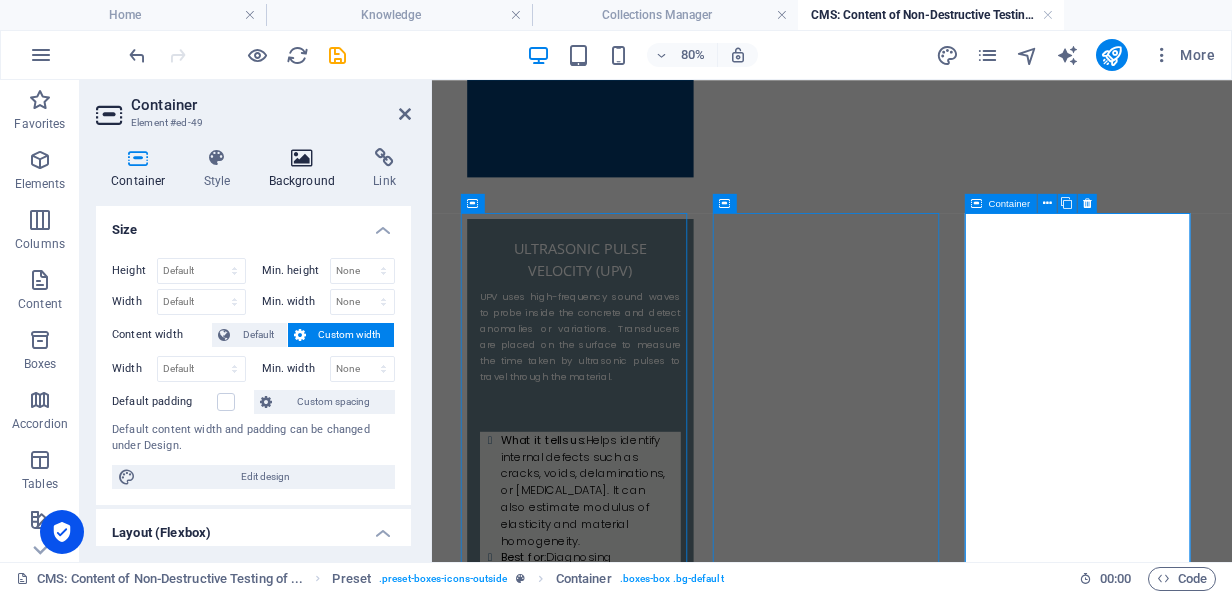 click on "Background" at bounding box center [306, 169] 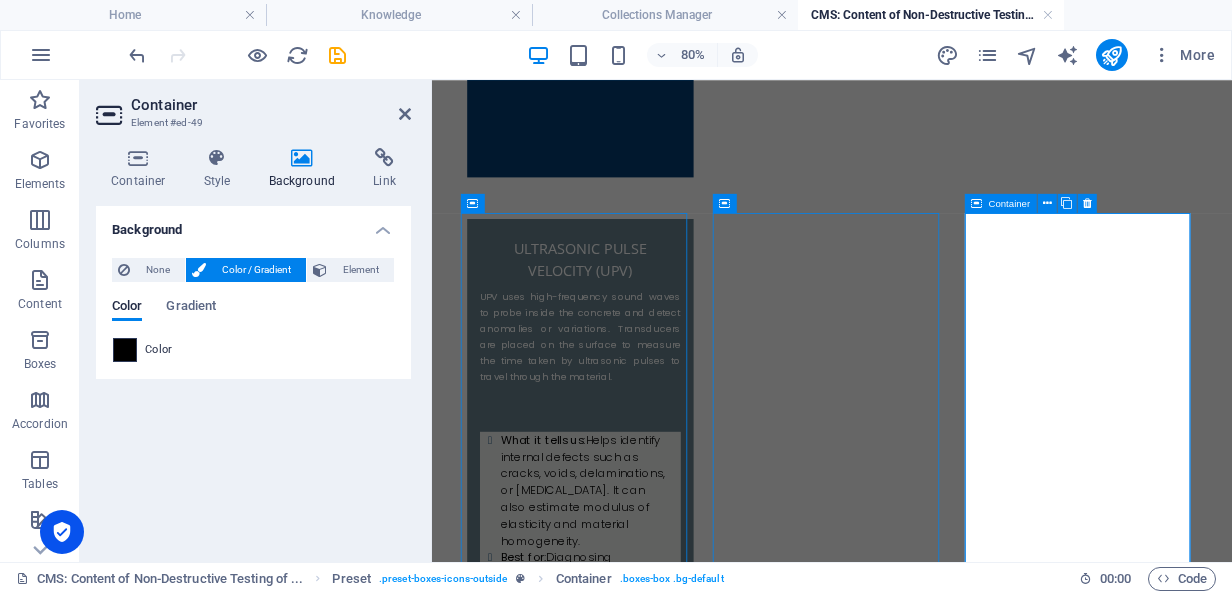 click at bounding box center [125, 350] 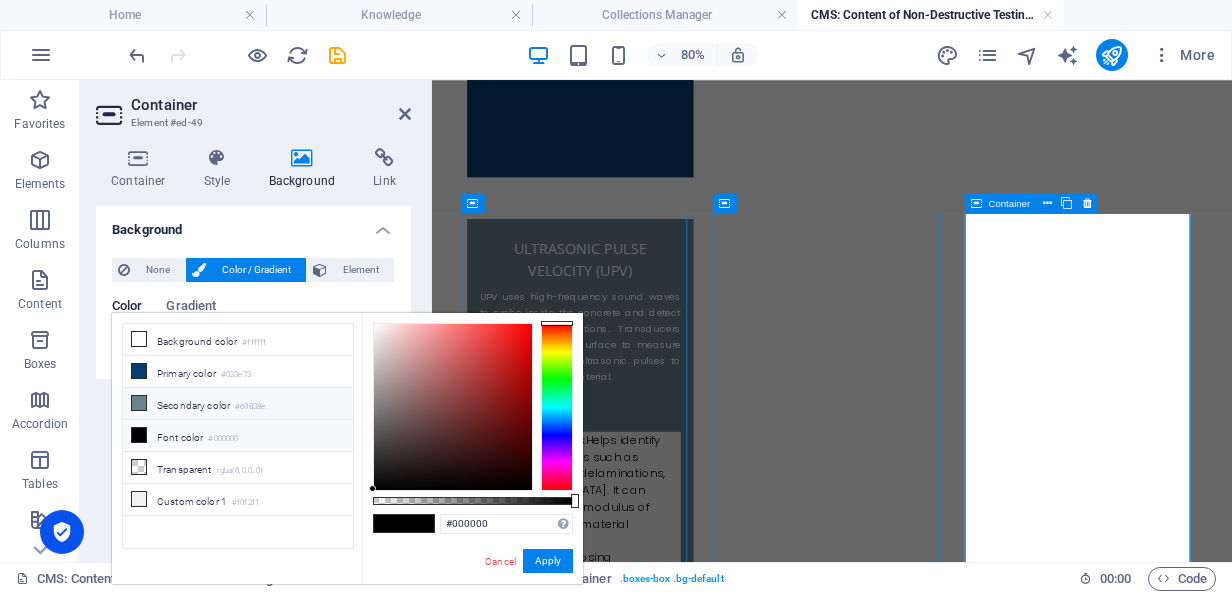 click at bounding box center (139, 403) 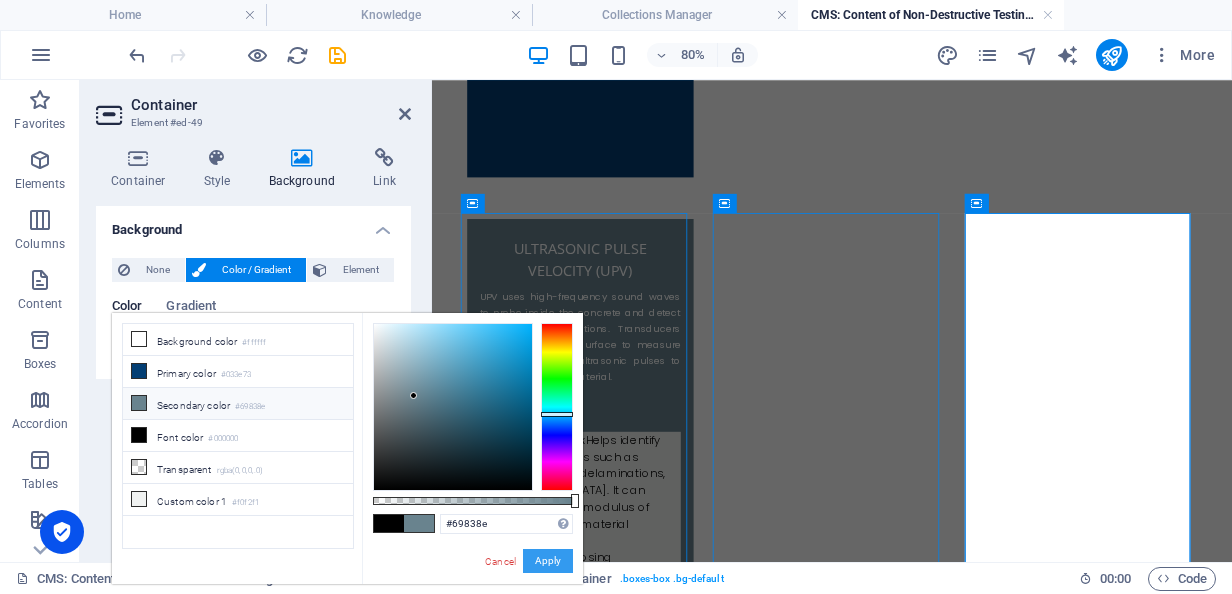 click on "Apply" at bounding box center [548, 561] 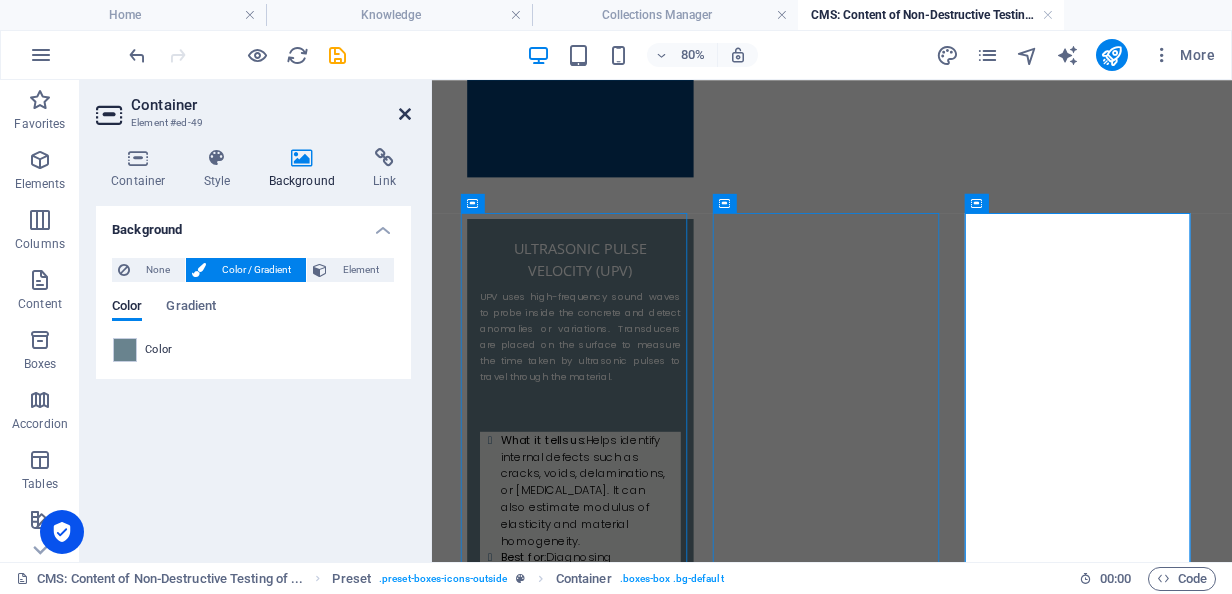 click at bounding box center (405, 114) 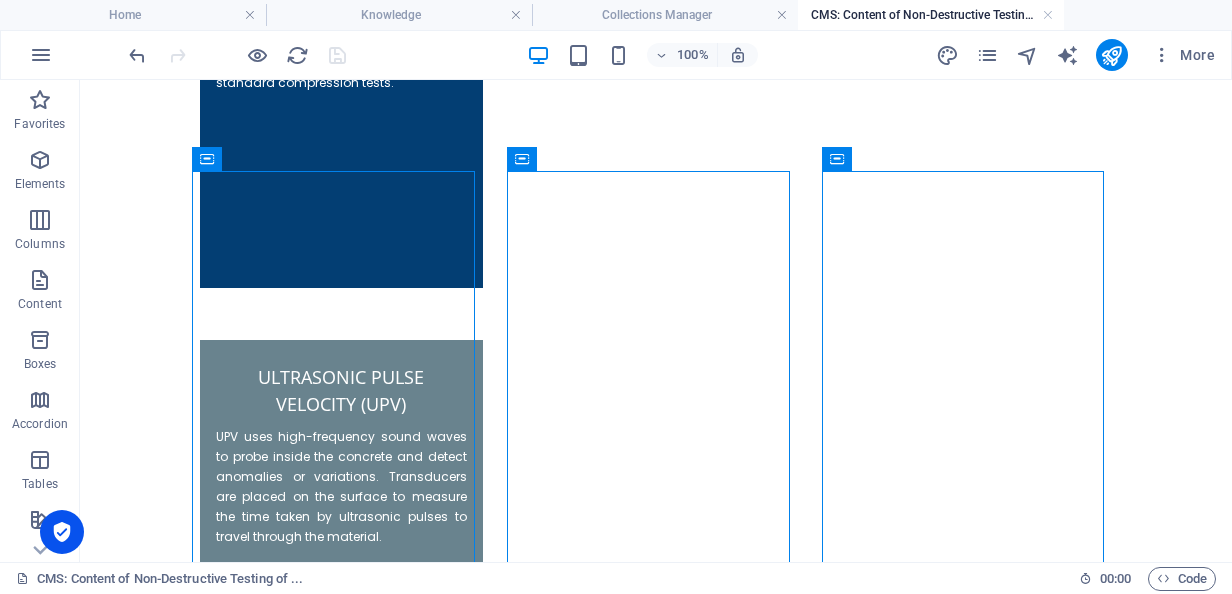 scroll, scrollTop: 2217, scrollLeft: 0, axis: vertical 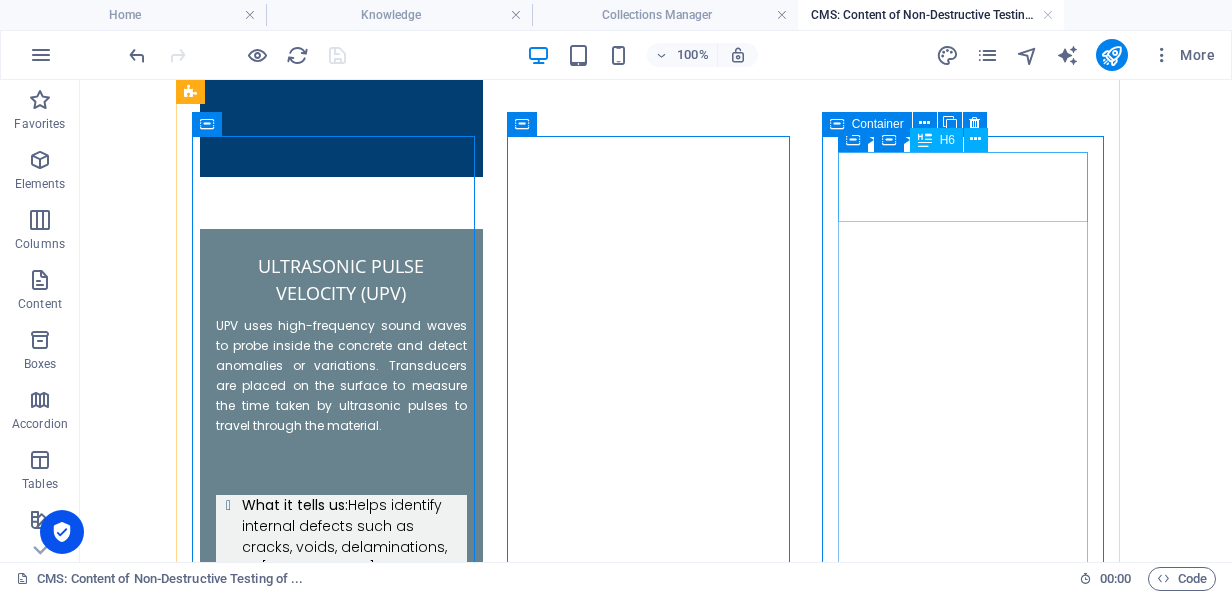 click on "Penetration Resistance (Windsor Probe)" at bounding box center [341, 3729] 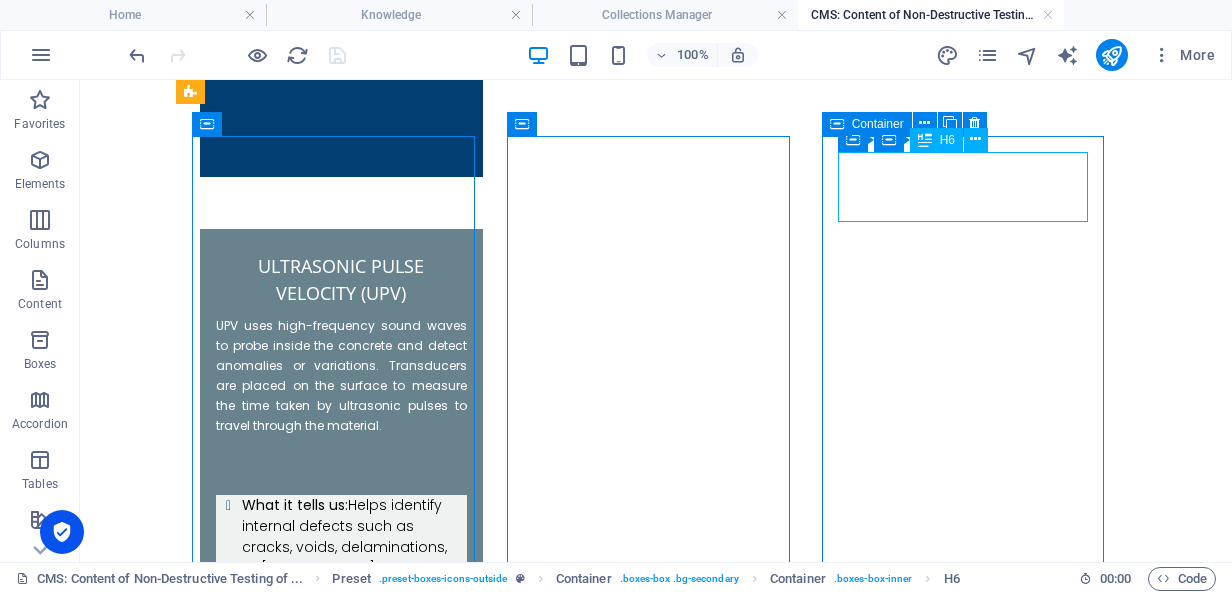 click on "Penetration Resistance (Windsor Probe)" at bounding box center [341, 3729] 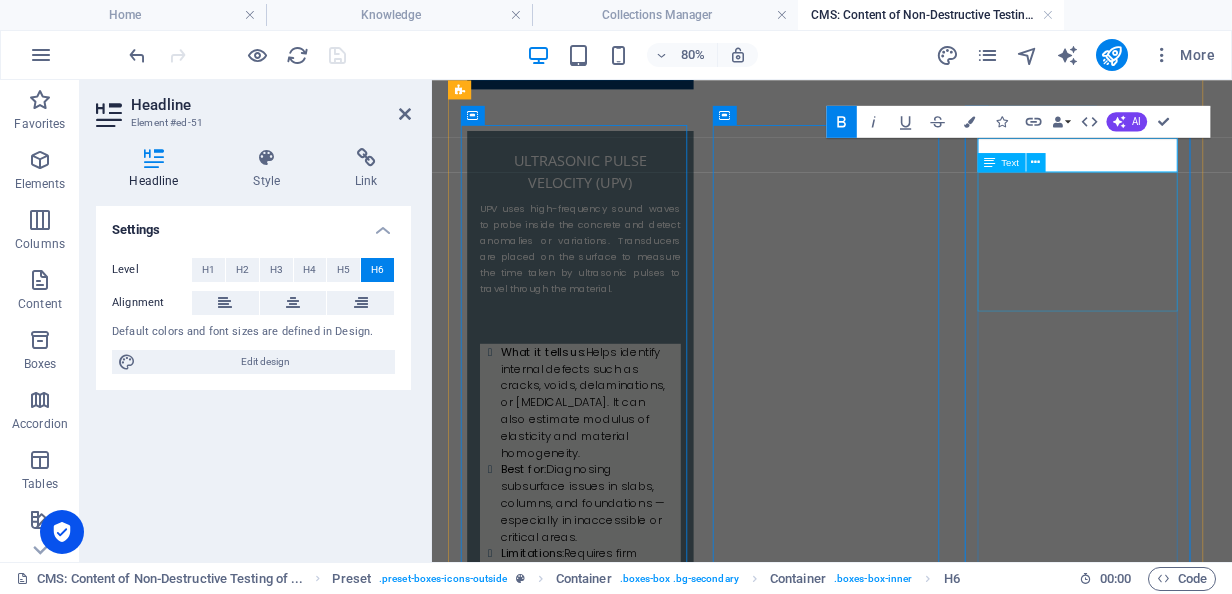click at bounding box center [617, 3761] 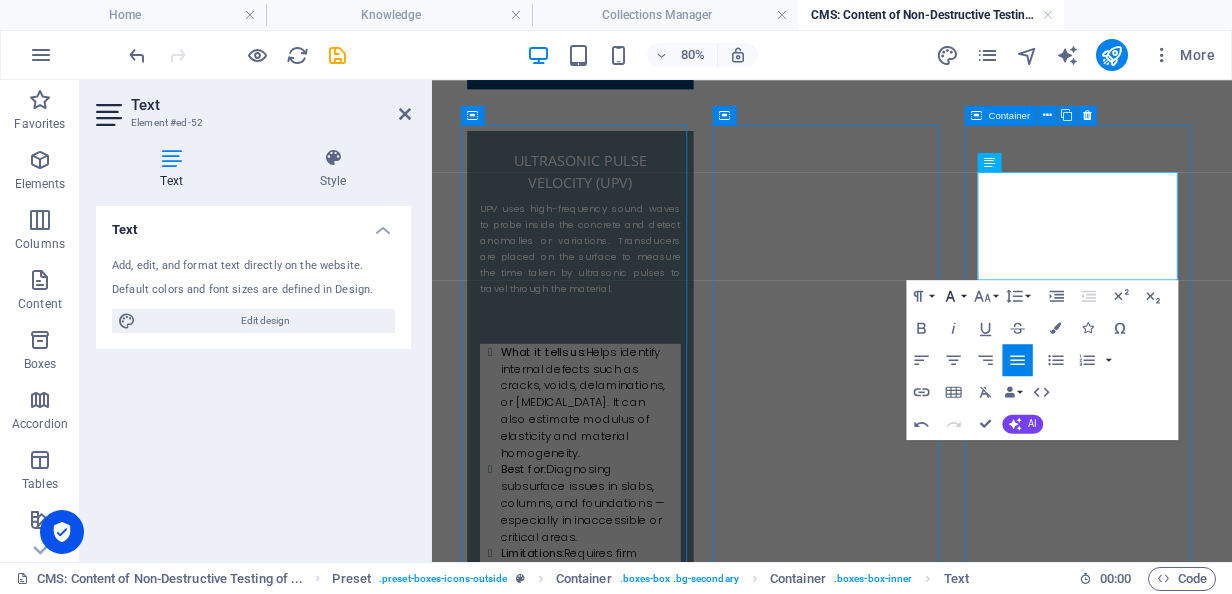 click 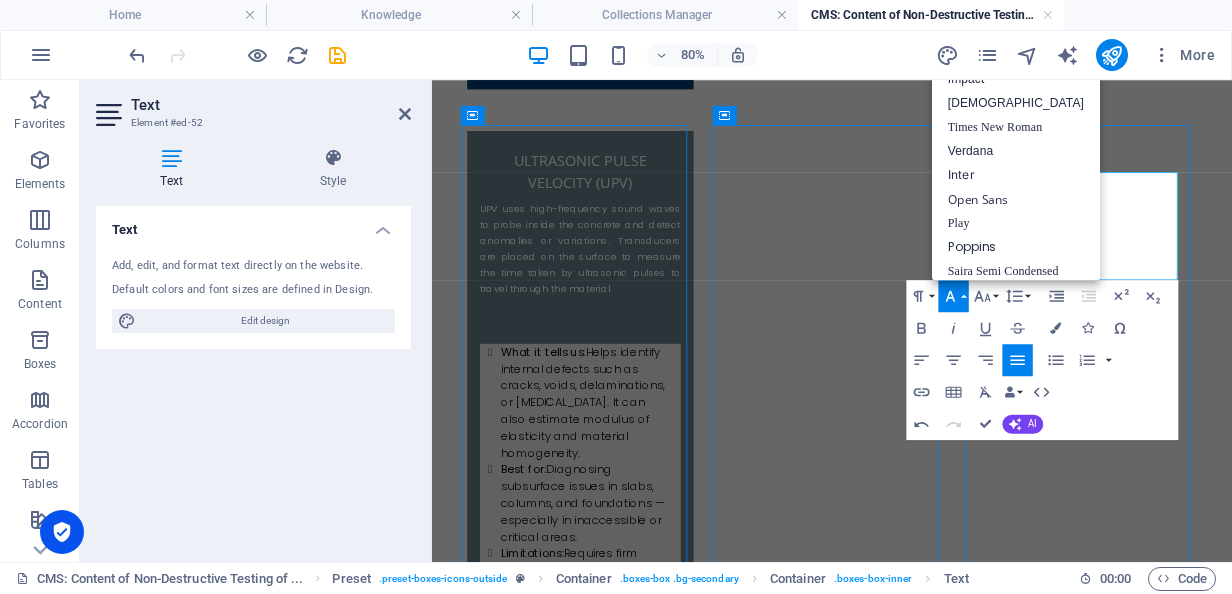 scroll, scrollTop: 60, scrollLeft: 0, axis: vertical 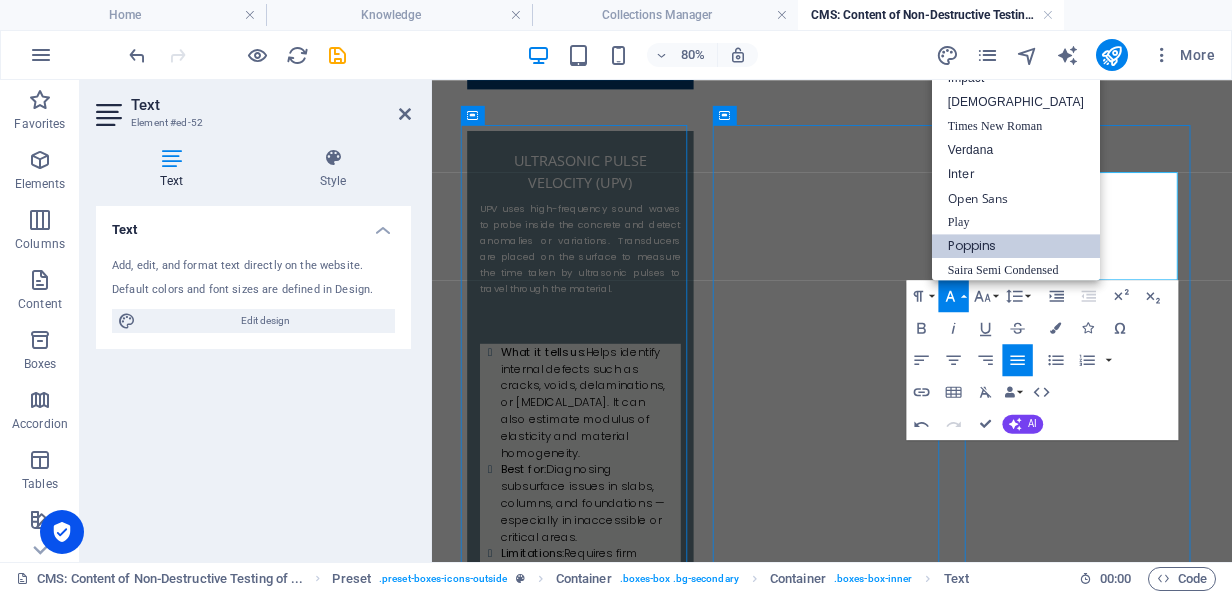 click on "Poppins" at bounding box center (1016, 246) 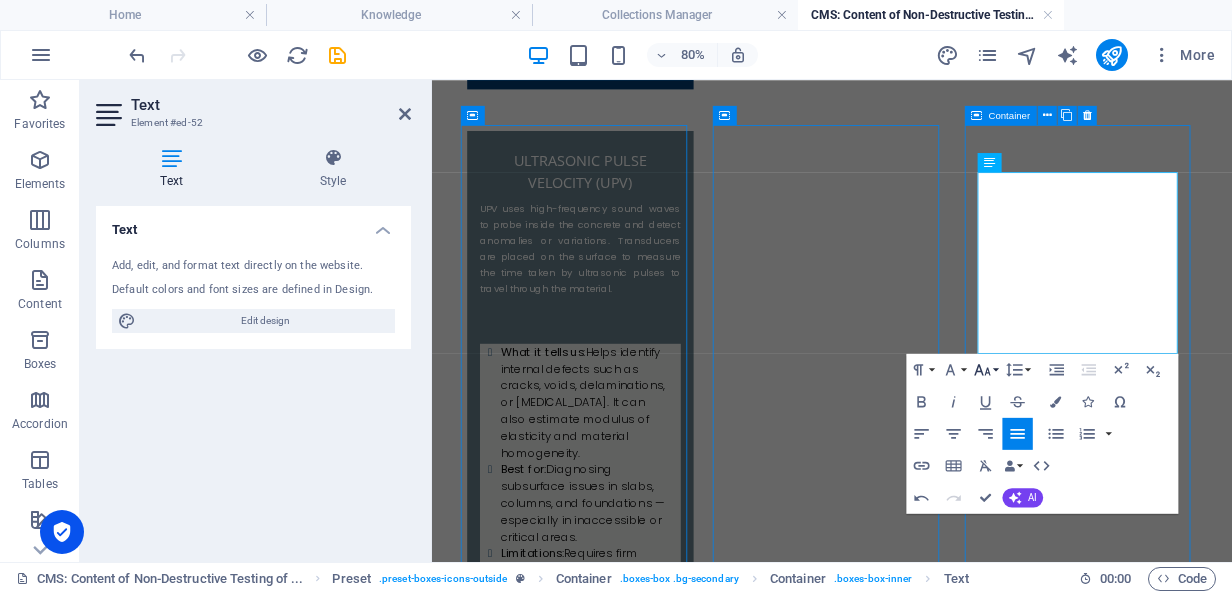 click 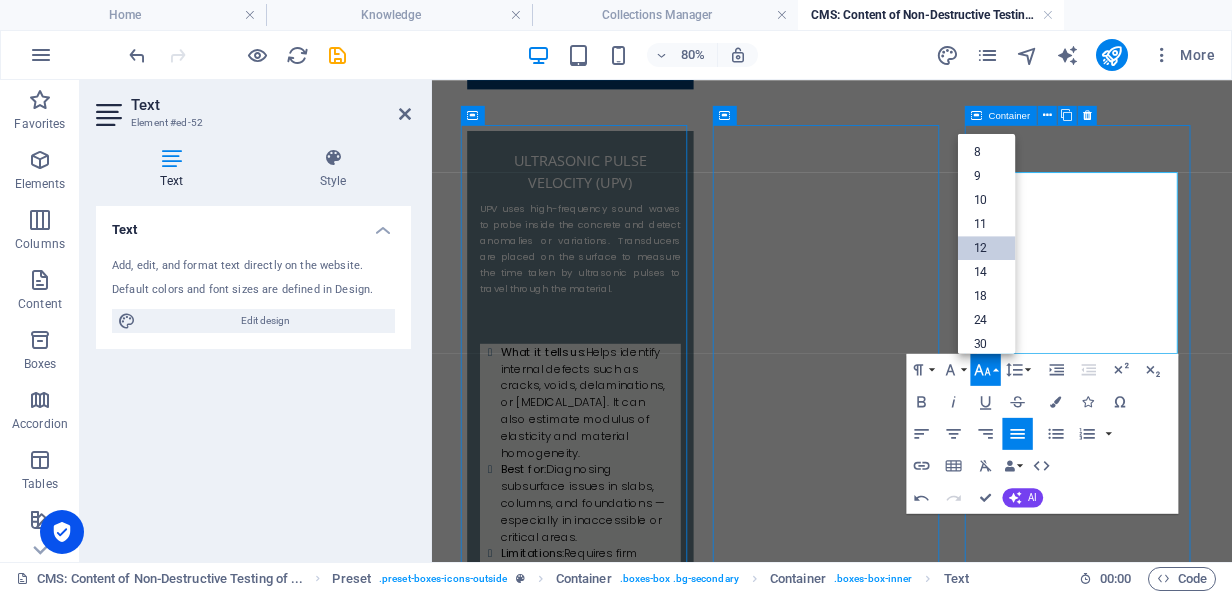 click on "12" at bounding box center [986, 248] 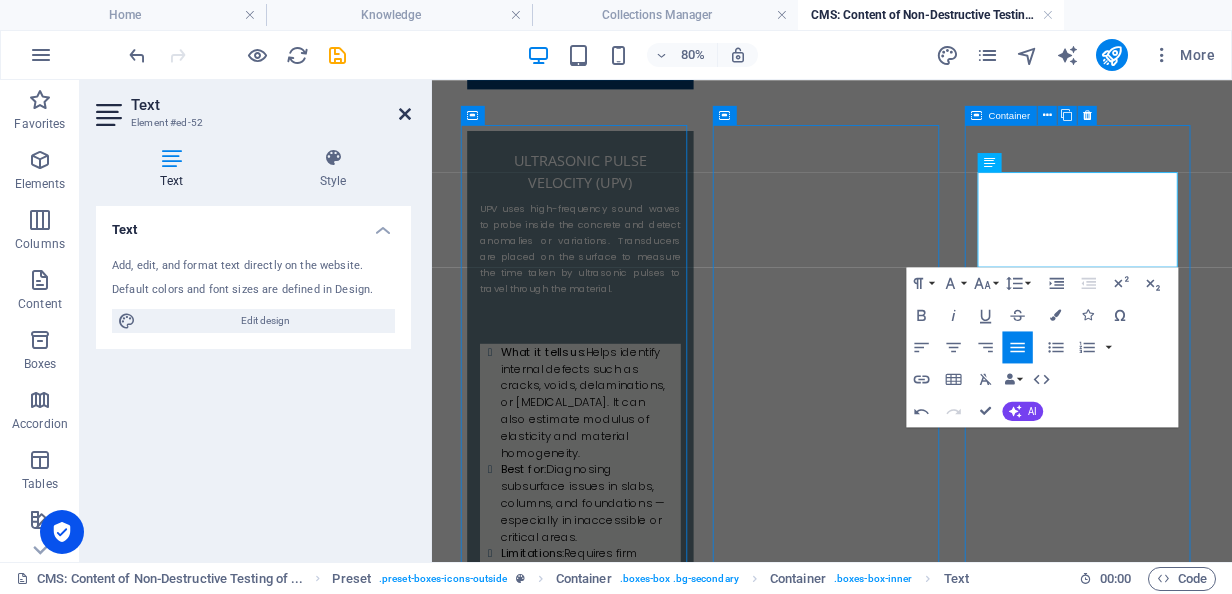 click at bounding box center (405, 114) 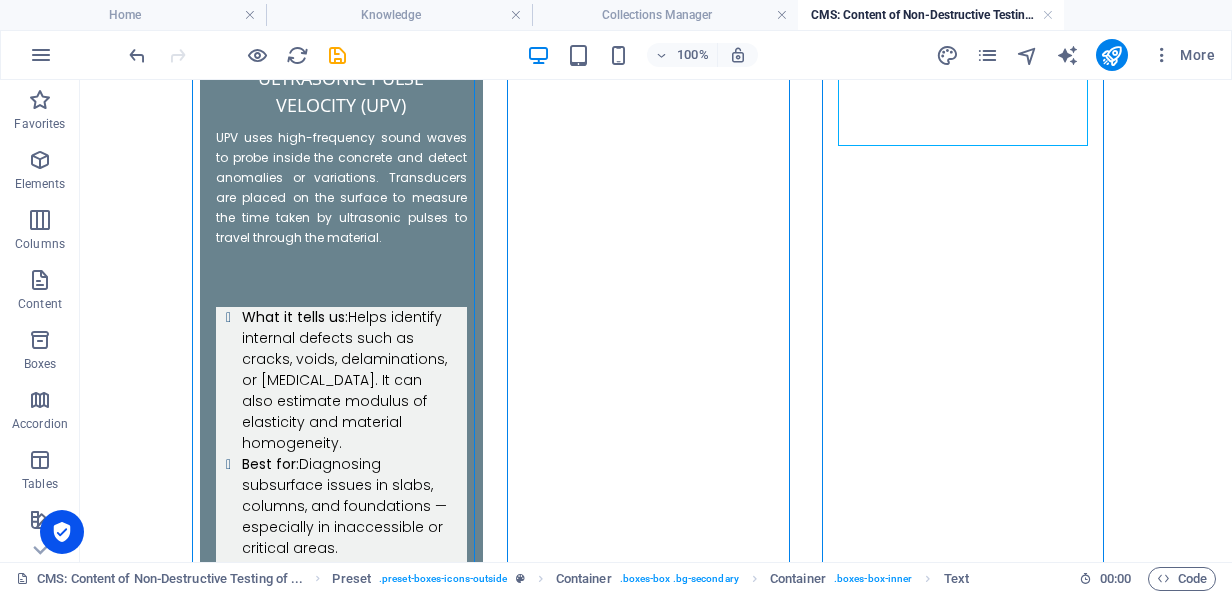 scroll, scrollTop: 2444, scrollLeft: 0, axis: vertical 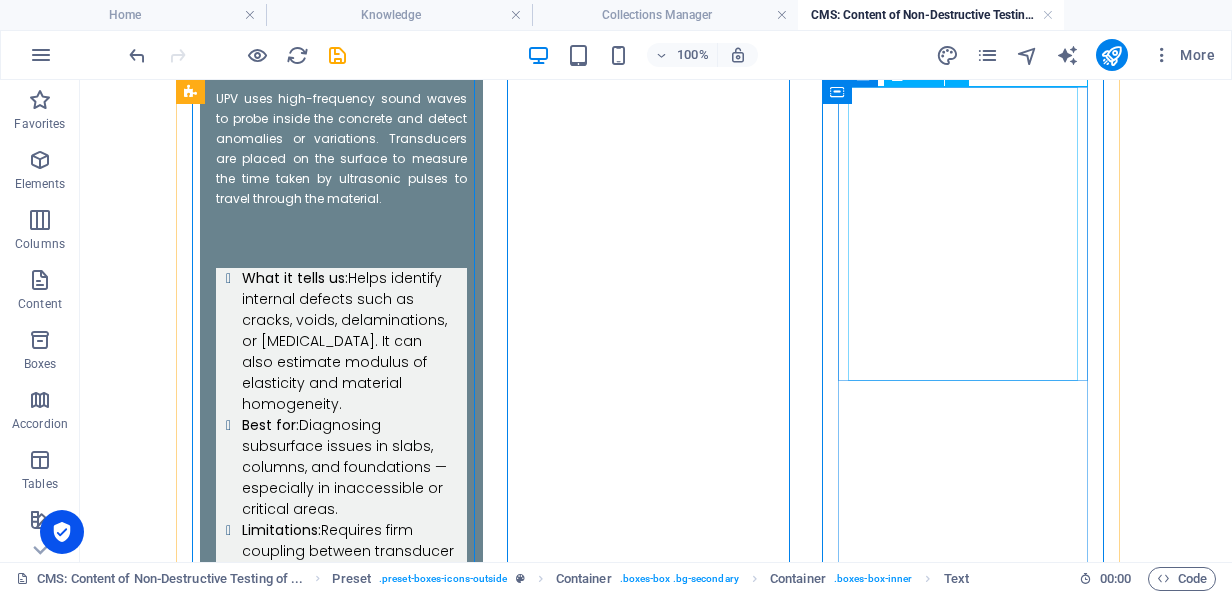 click on "What it tells us:  Provides a reasonably accurate estimate of compressive strength based on penetration depth. Best for:  Evaluating early strength during construction, including formwork removal timing or when cores cannot be extracted. Limitations:  Though classed as NDT, it is slightly invasive, leaving a small hole. Accuracy depends on proper calibration and aggregate size." at bounding box center (341, 3798) 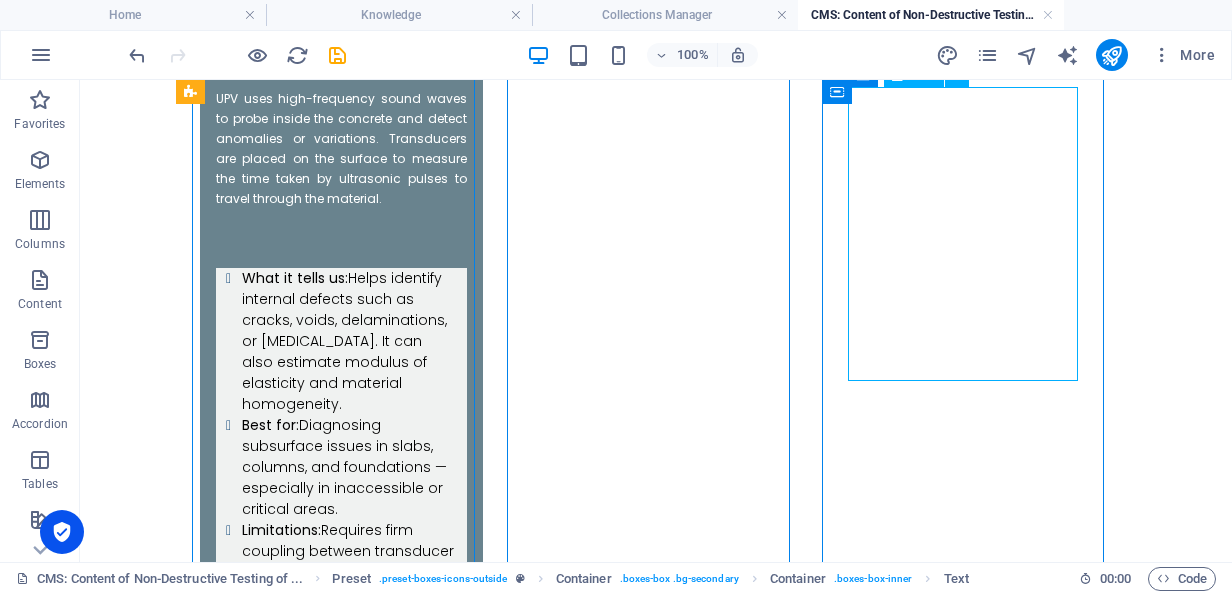 click on "What it tells us:  Provides a reasonably accurate estimate of compressive strength based on penetration depth. Best for:  Evaluating early strength during construction, including formwork removal timing or when cores cannot be extracted. Limitations:  Though classed as NDT, it is slightly invasive, leaving a small hole. Accuracy depends on proper calibration and aggregate size." at bounding box center [341, 3798] 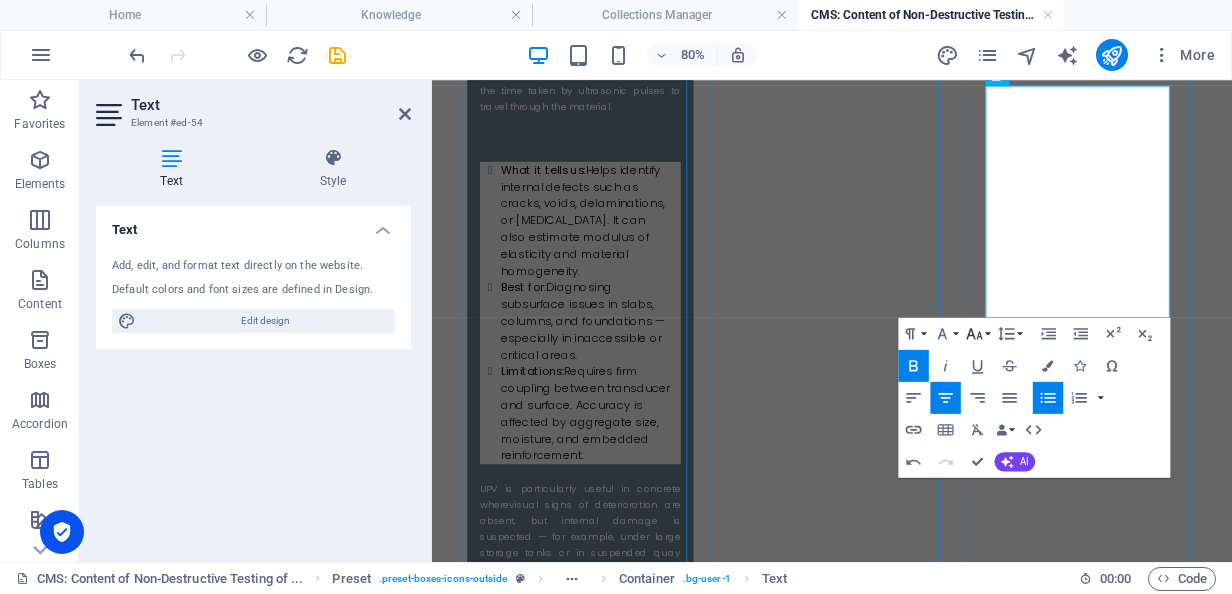 click 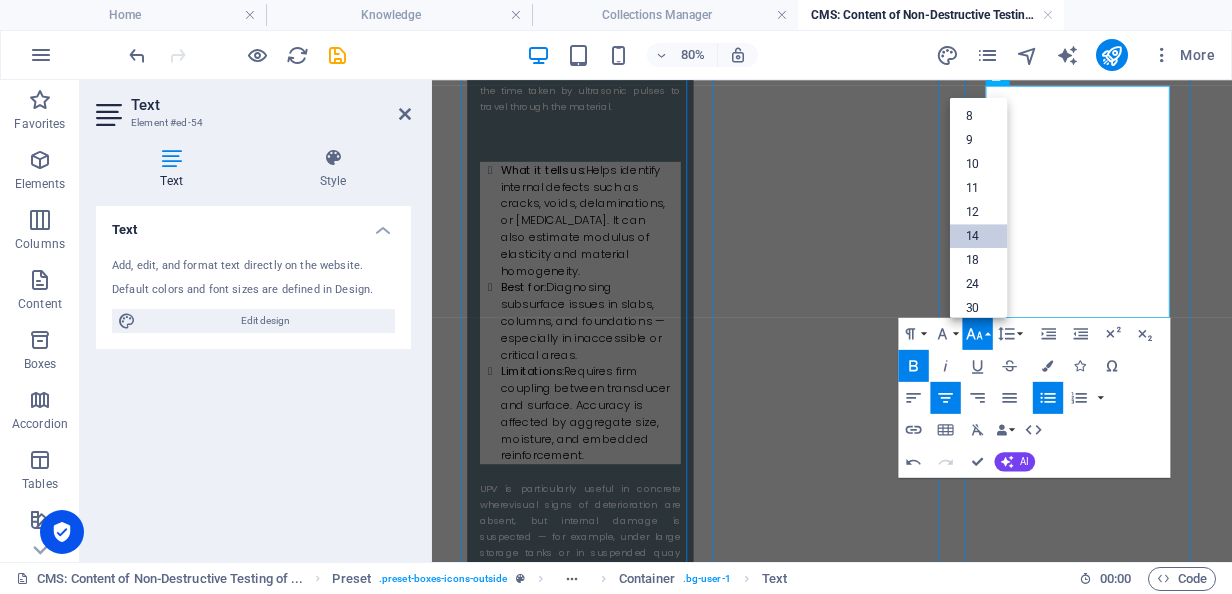 click on "14" at bounding box center (978, 236) 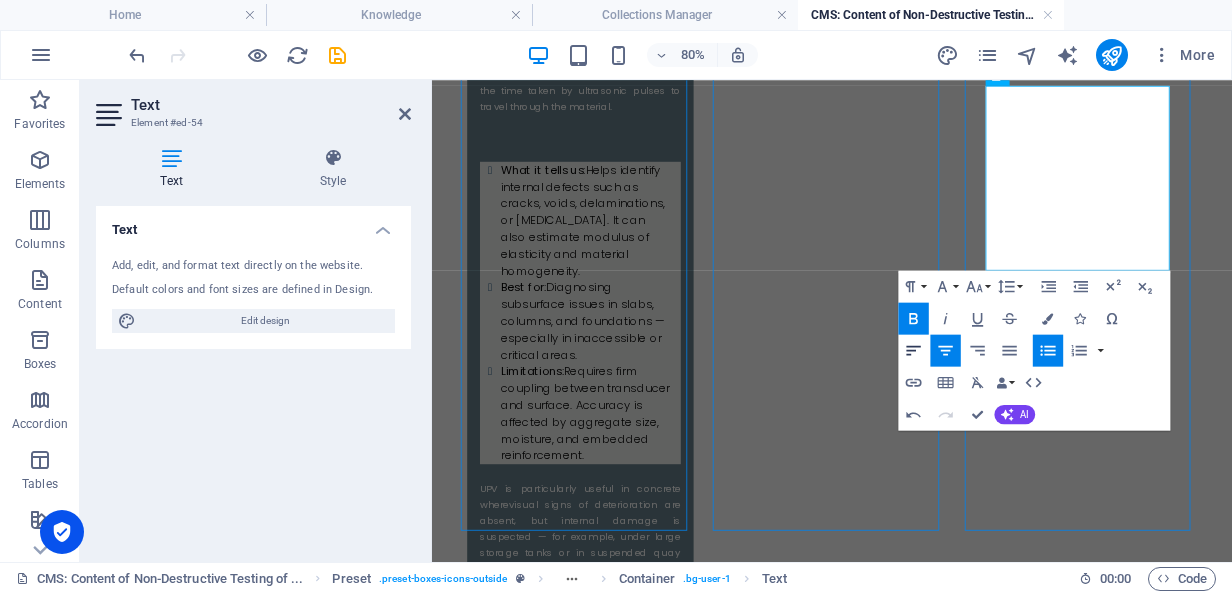 click 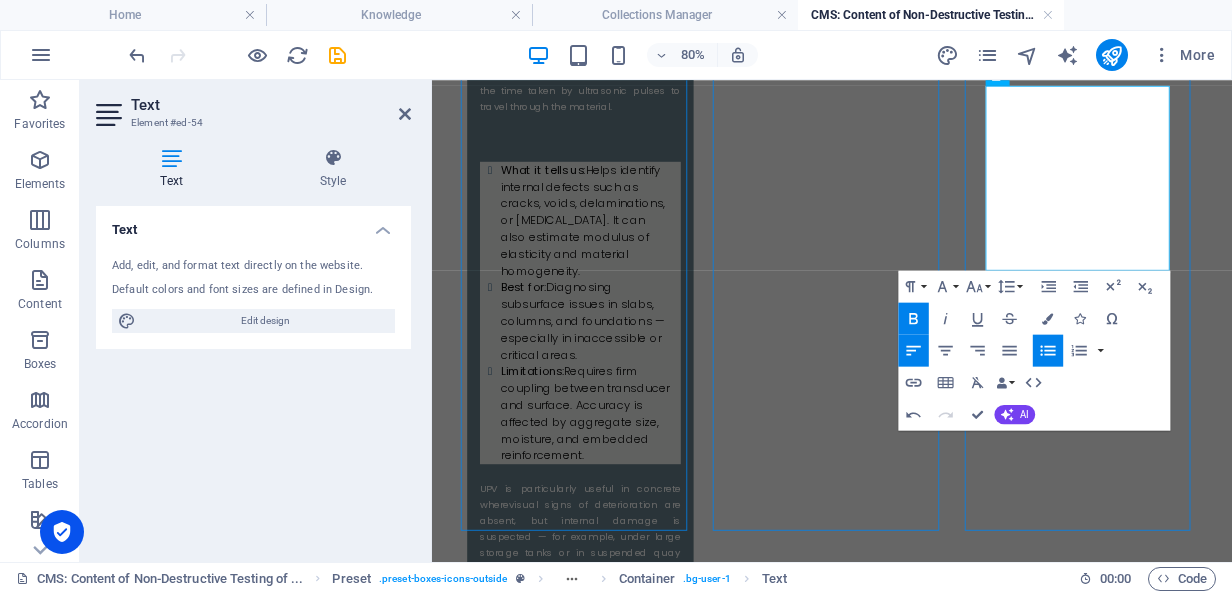 click 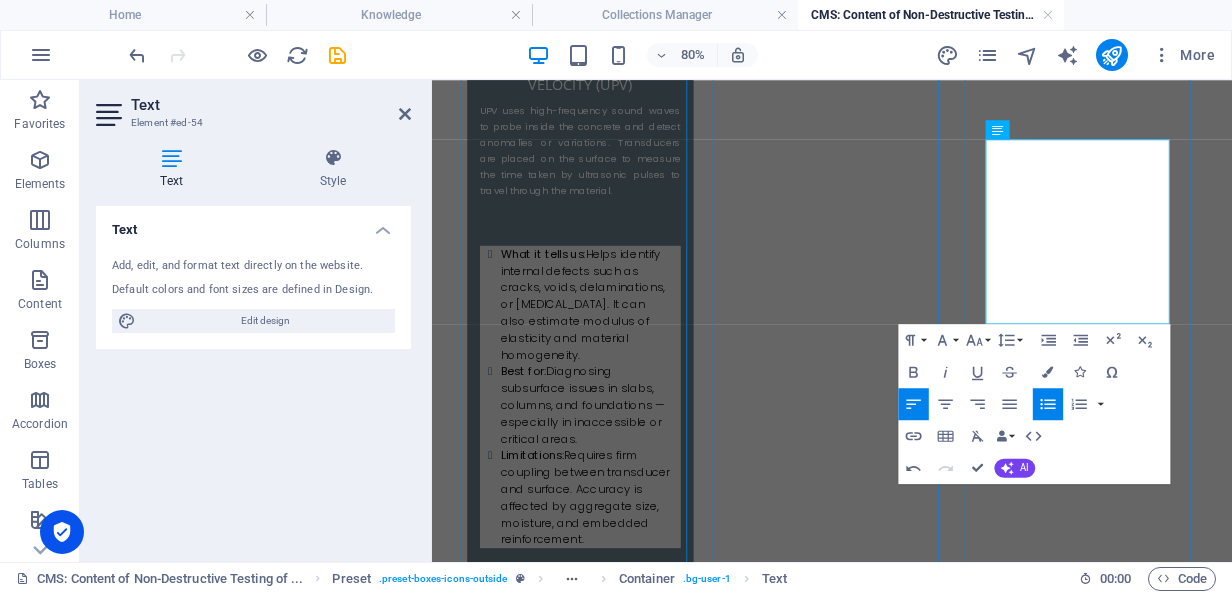 scroll, scrollTop: 2314, scrollLeft: 0, axis: vertical 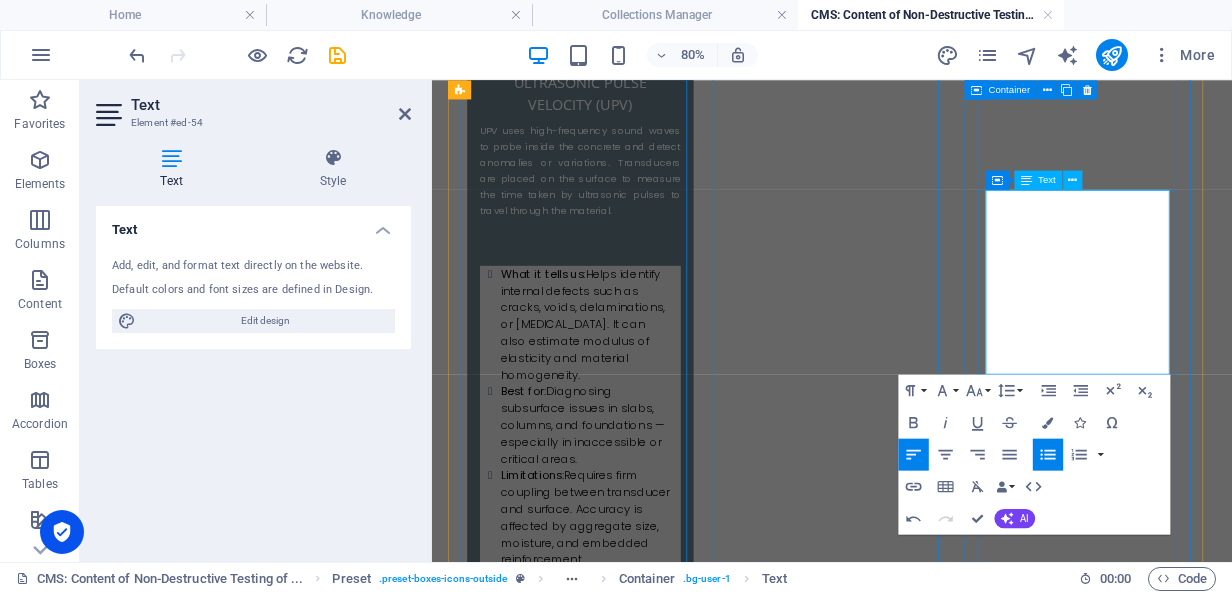click on "Best for: Fast-track projects where timing of formwork removal, tensioning, or loading is critical." at bounding box center (625, 3779) 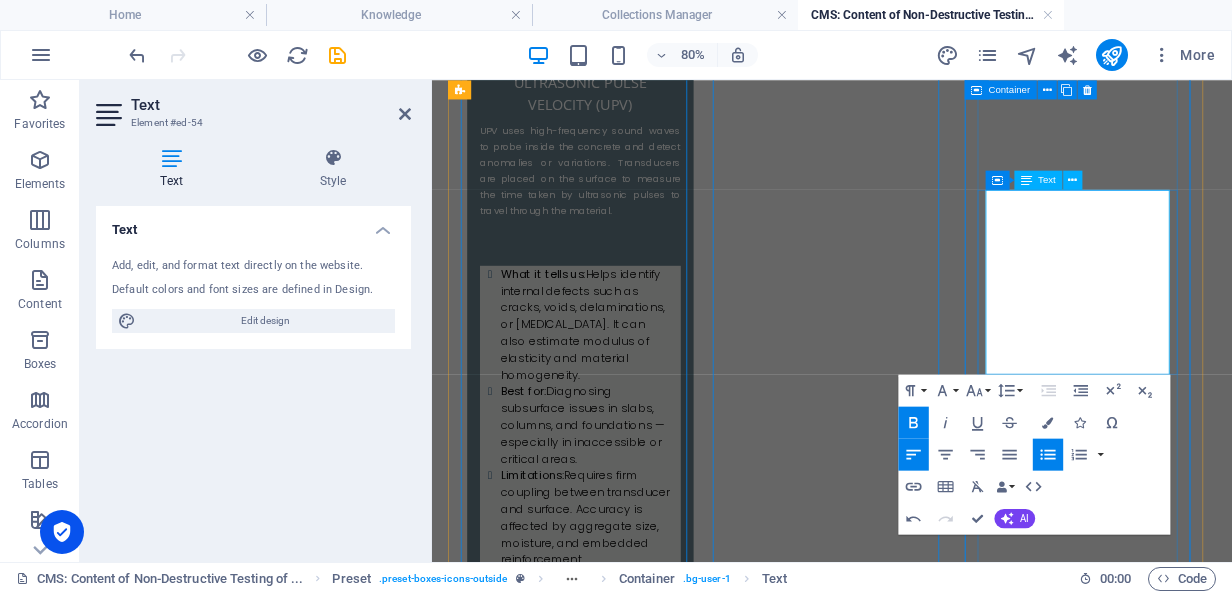 drag, startPoint x: 1198, startPoint y: 286, endPoint x: 1137, endPoint y: 290, distance: 61.13101 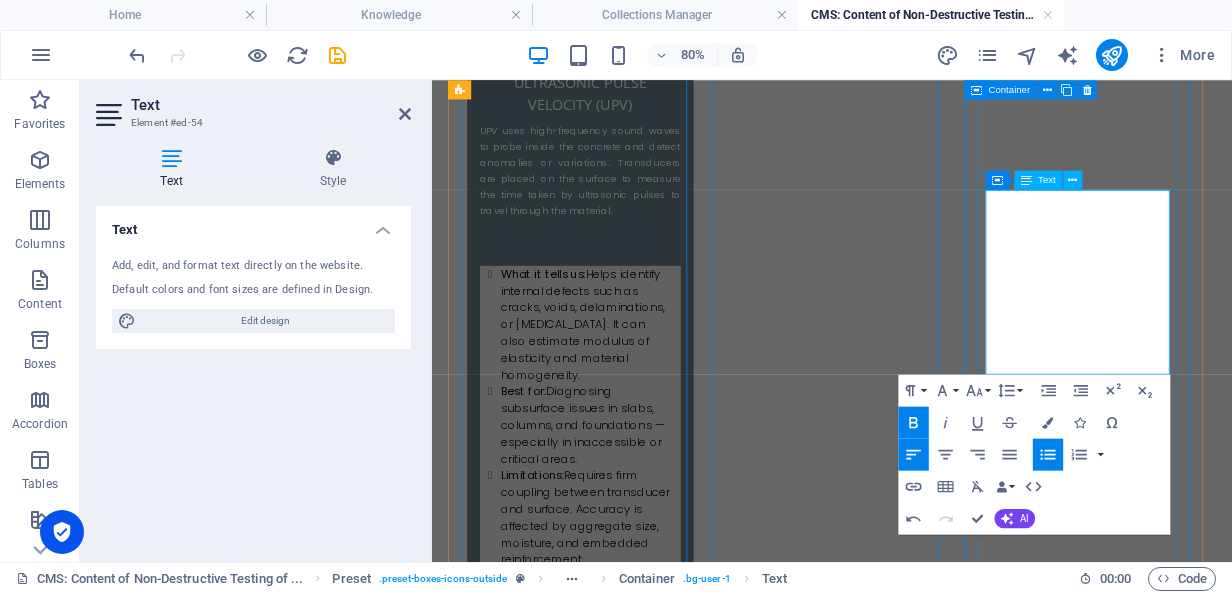 drag, startPoint x: 1222, startPoint y: 375, endPoint x: 1139, endPoint y: 370, distance: 83.15047 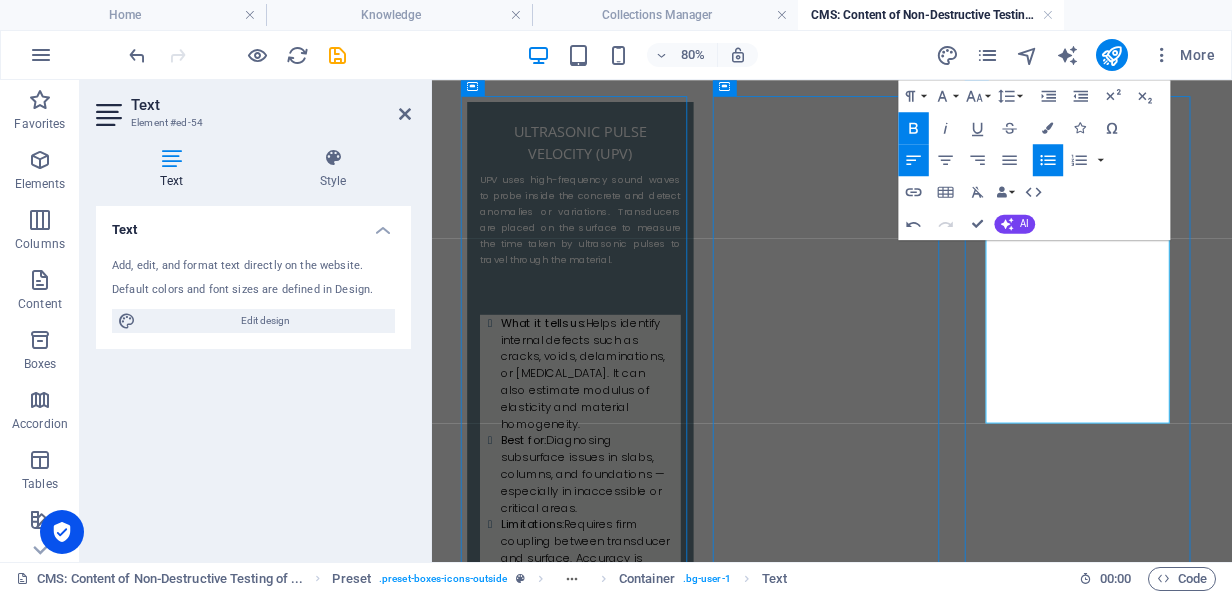scroll, scrollTop: 2249, scrollLeft: 0, axis: vertical 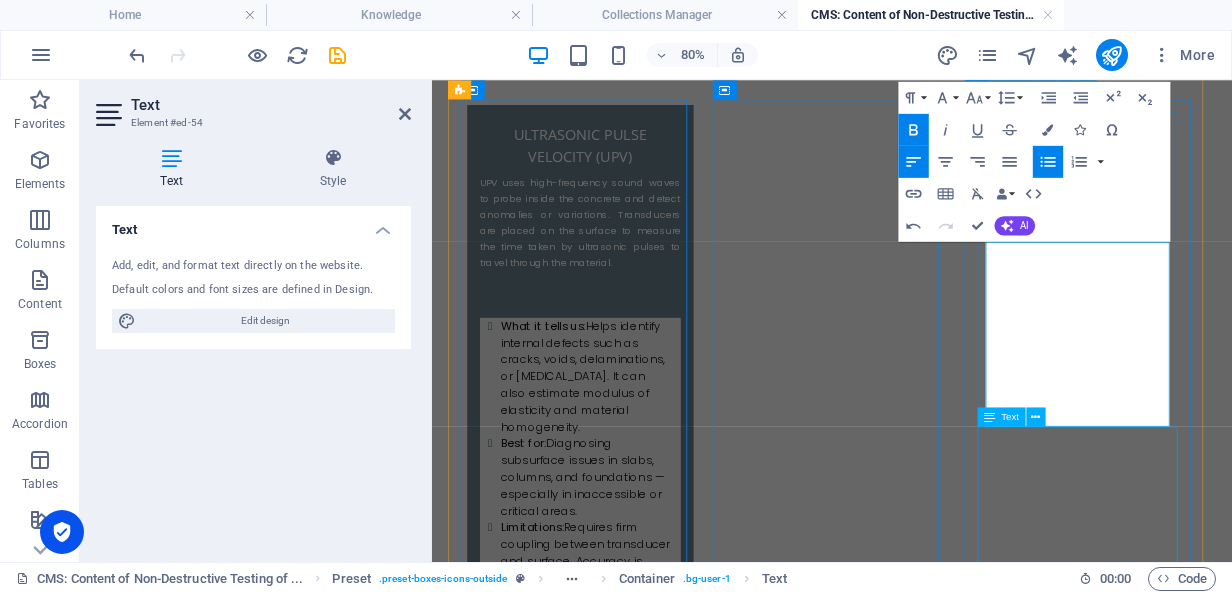 click on "This method is widely used in  coarse aggregate-rich concrete  and has proven valuable for large foundation pours where strength gain needs to be verified non-destructively." at bounding box center [617, 4040] 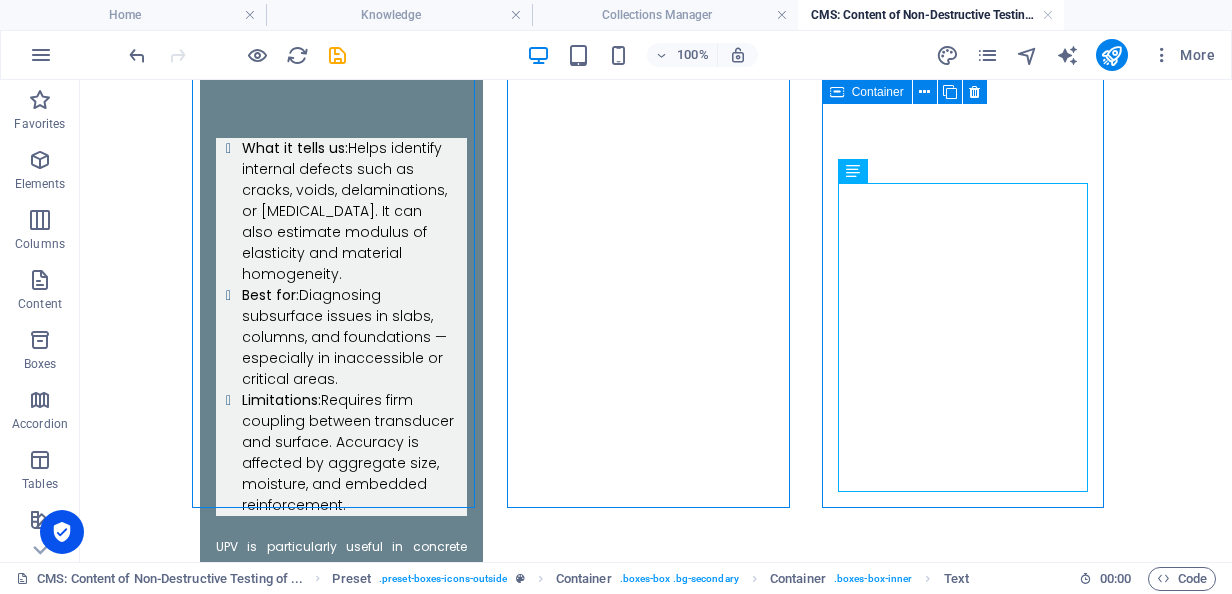 scroll, scrollTop: 2579, scrollLeft: 0, axis: vertical 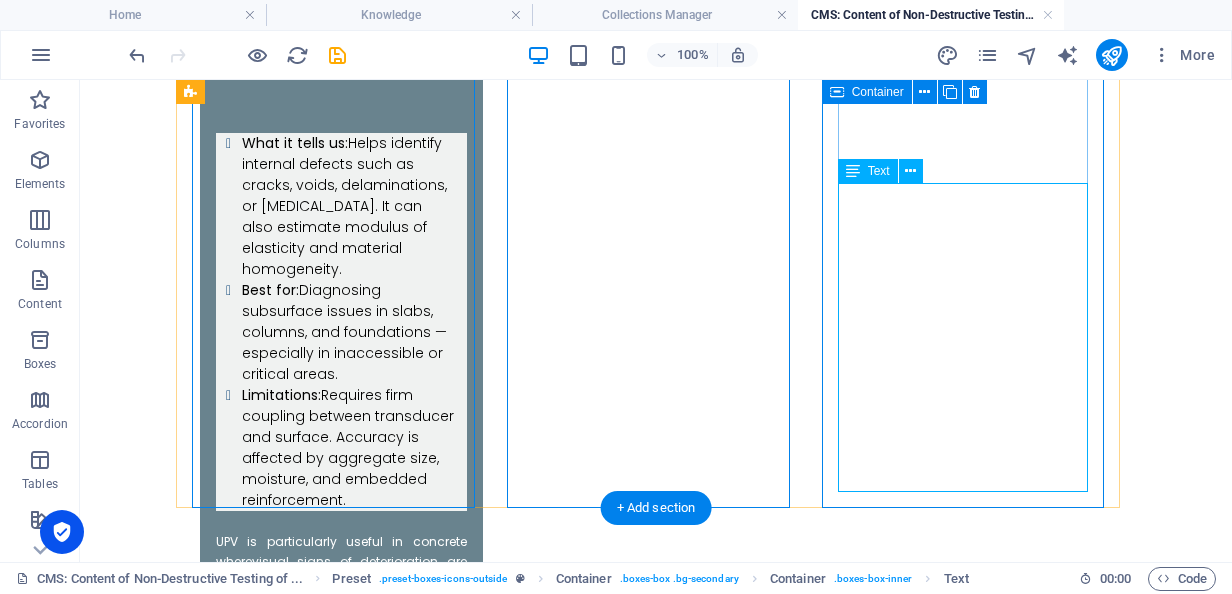 click on "This method is widely used in  coarse aggregate-rich concrete  and has proven valuable for large foundation pours where strength gain needs to be verified non-destructively." at bounding box center [341, 3796] 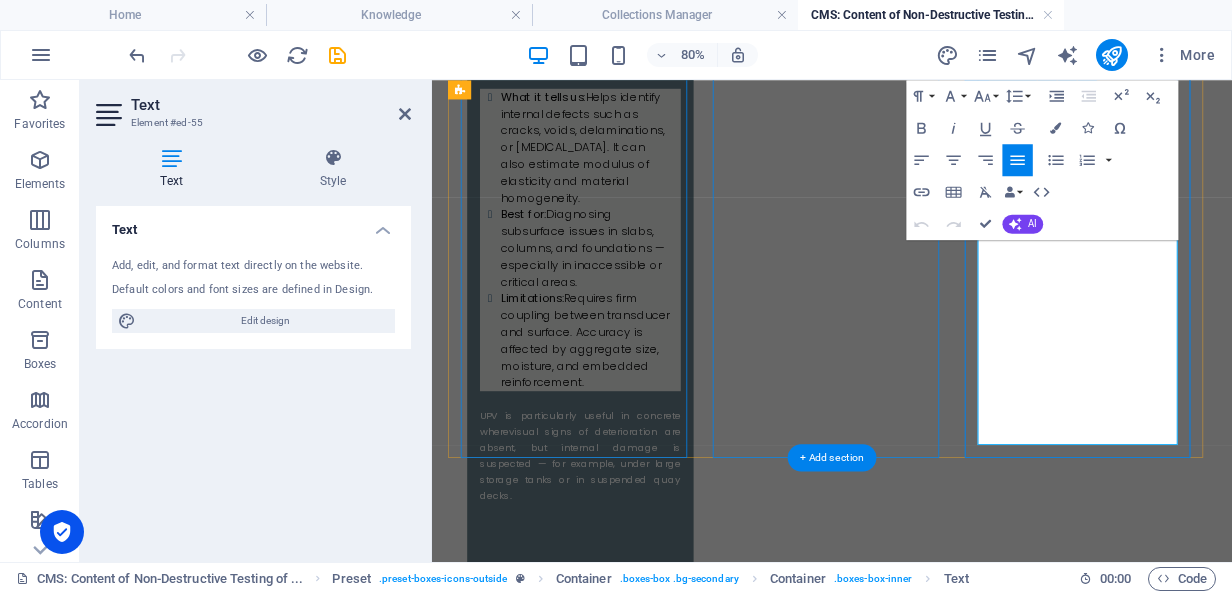 click on "This method is widely used in  coarse aggregate-rich concrete  and has proven valuable for large foundation pours where strength gain needs to be verified non-destructively." at bounding box center [617, 3754] 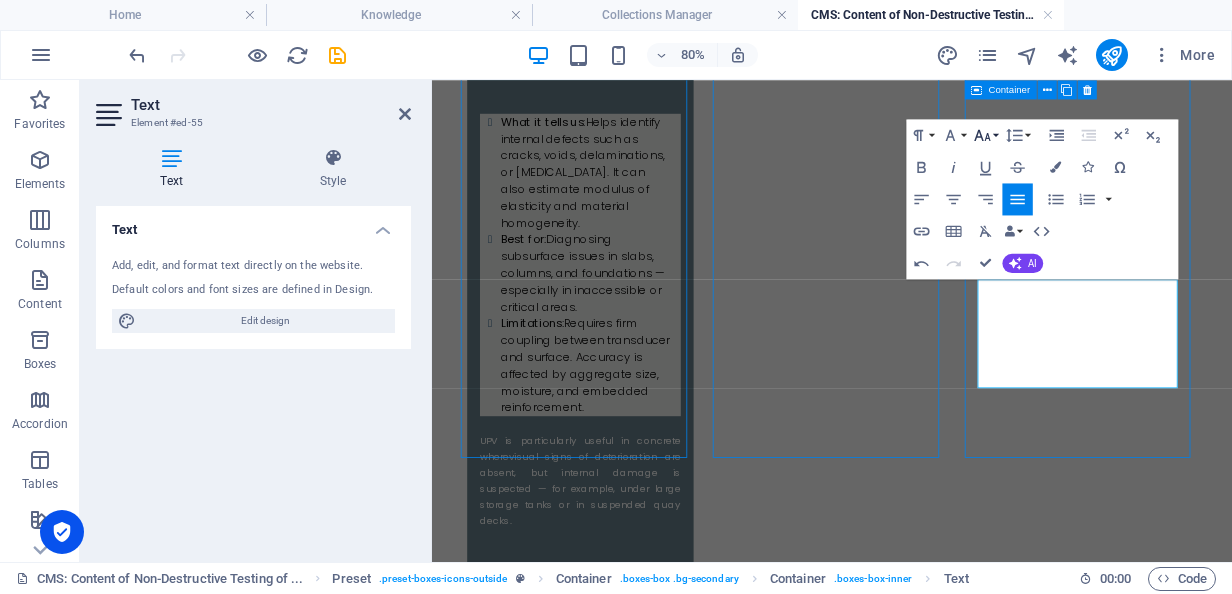 click on "Font Size" at bounding box center (985, 136) 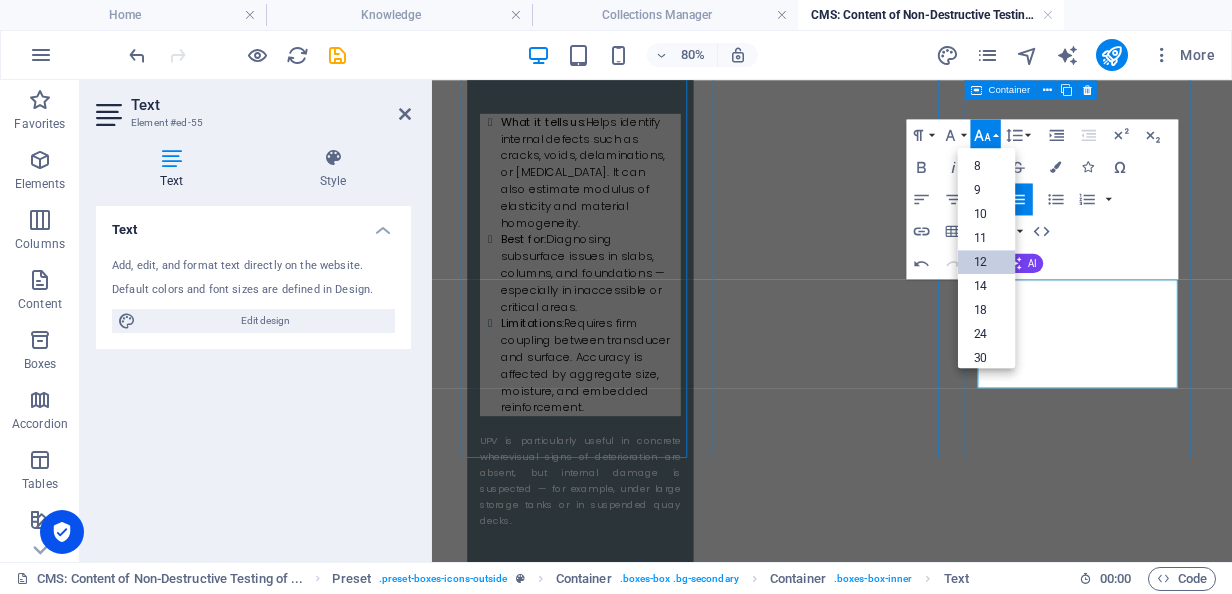 click on "12" at bounding box center [986, 263] 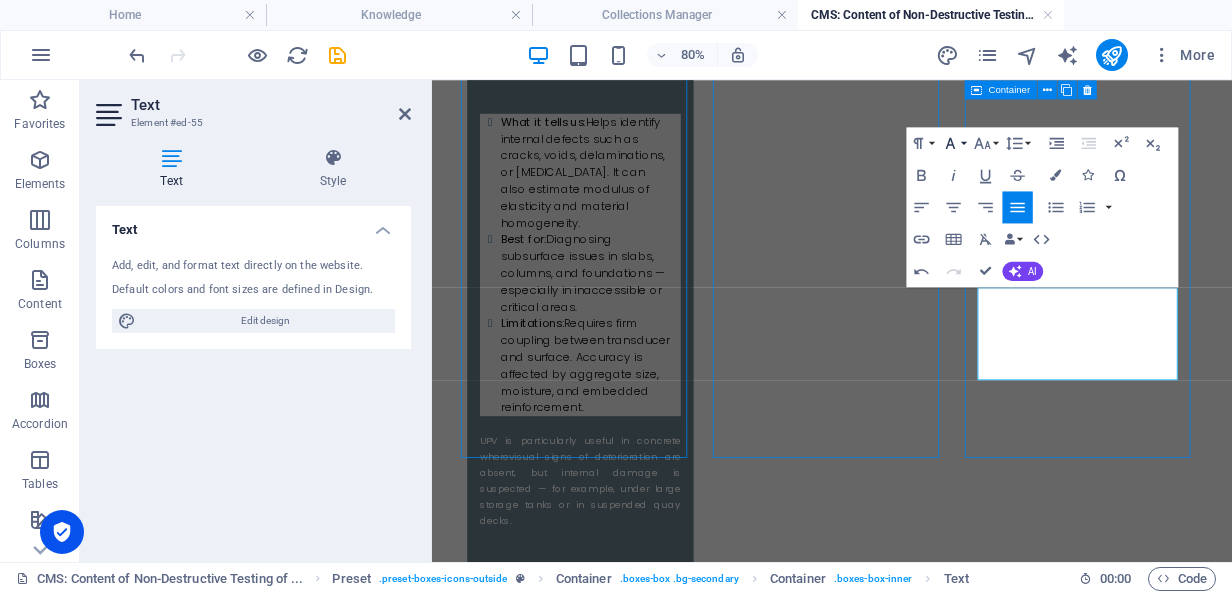 click on "Font Family" at bounding box center [953, 143] 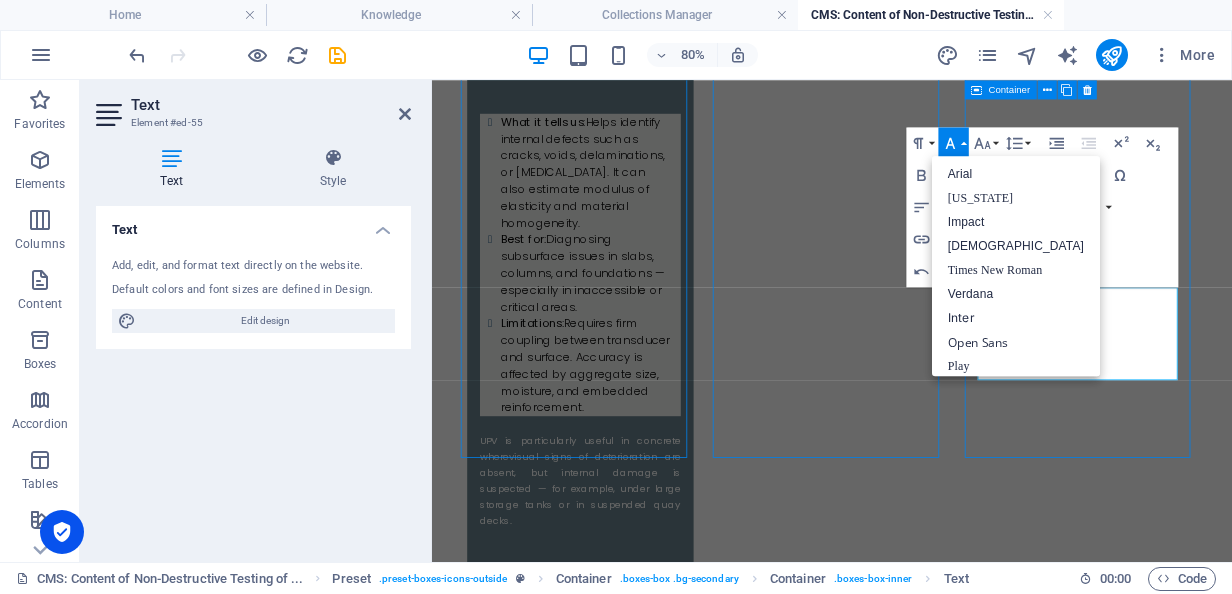 scroll, scrollTop: 54, scrollLeft: 0, axis: vertical 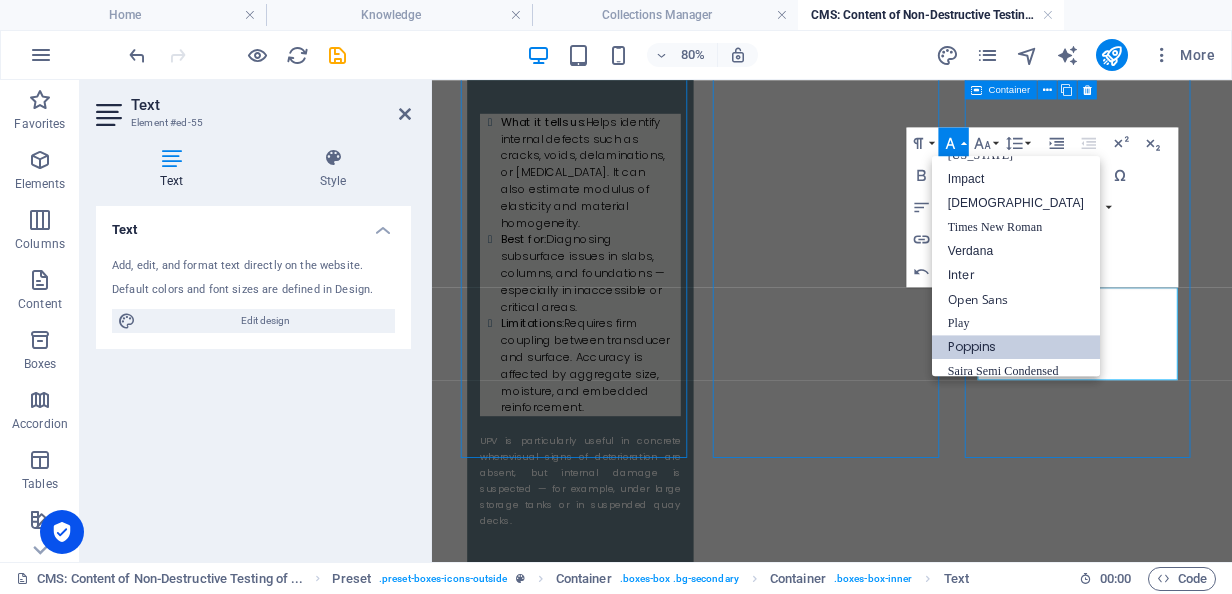 click on "Poppins" at bounding box center [1016, 347] 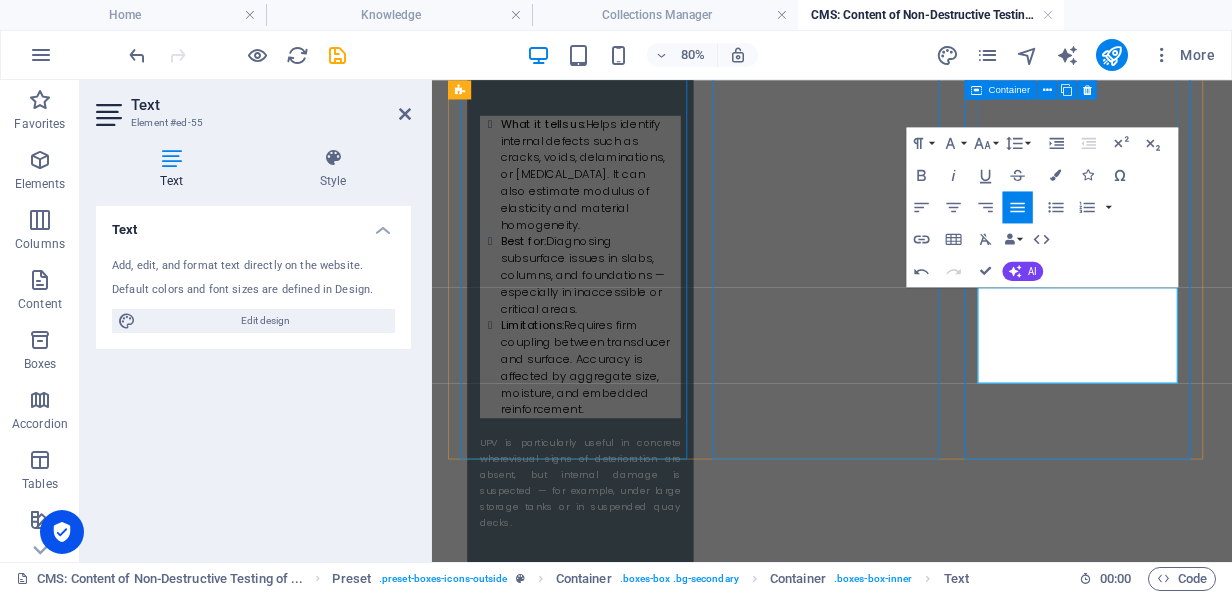 click on "Widely adopted on large projects involving  thick pours  or  post-tensioned slabs , maturity monitoring supports  construction staging decisions  and avoids over-conservative delays." at bounding box center [617, 3777] 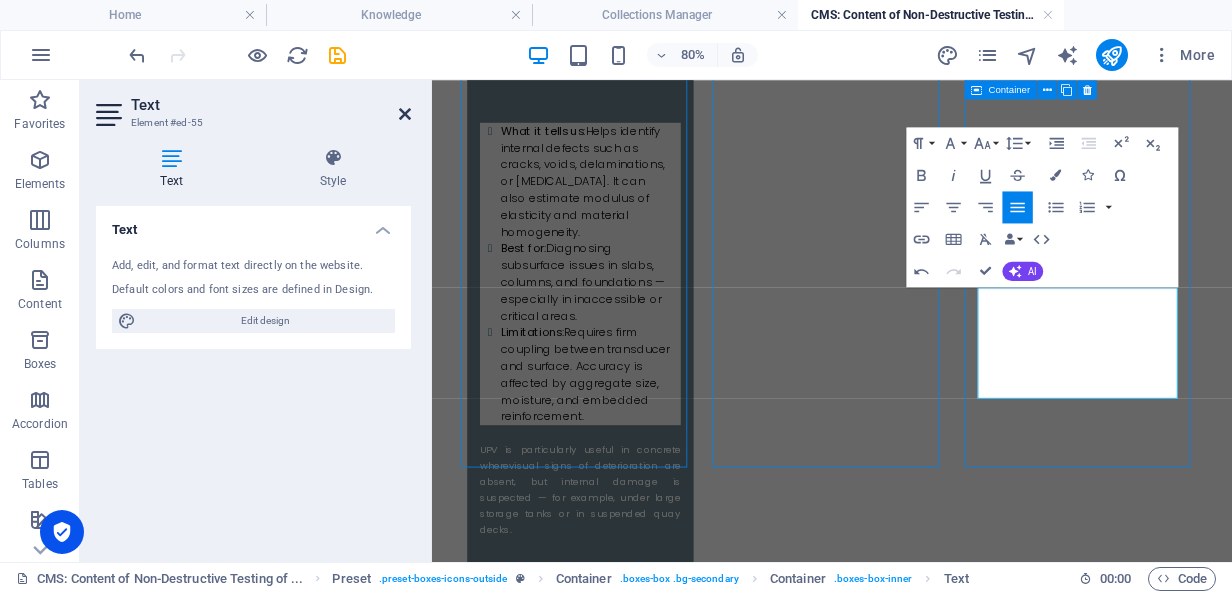 click at bounding box center [405, 114] 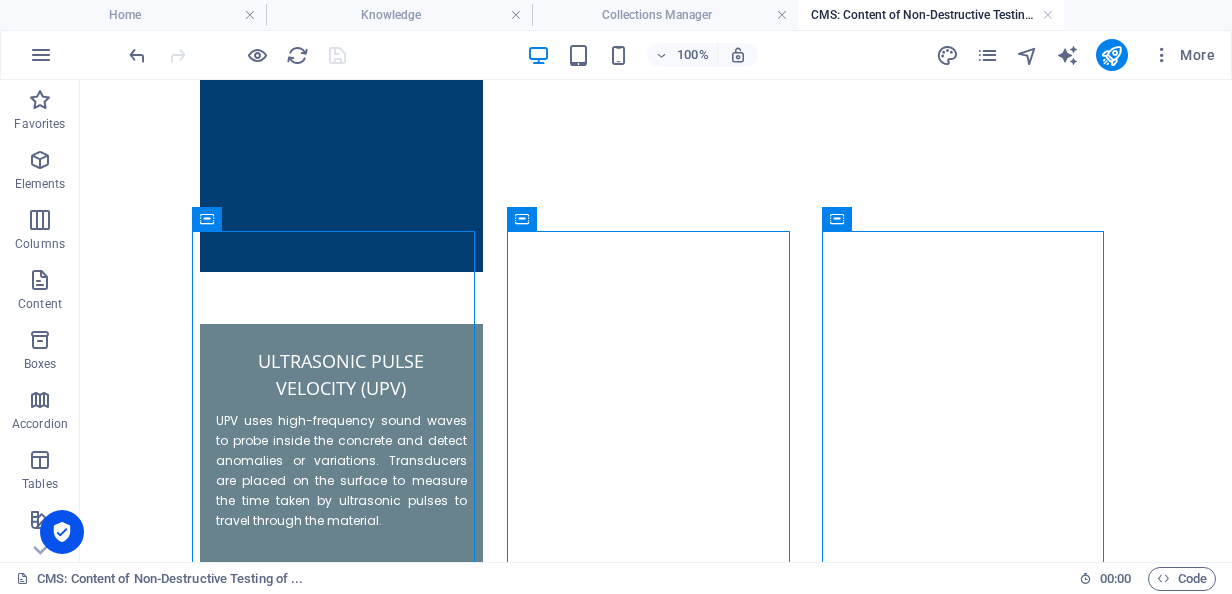 scroll, scrollTop: 2131, scrollLeft: 0, axis: vertical 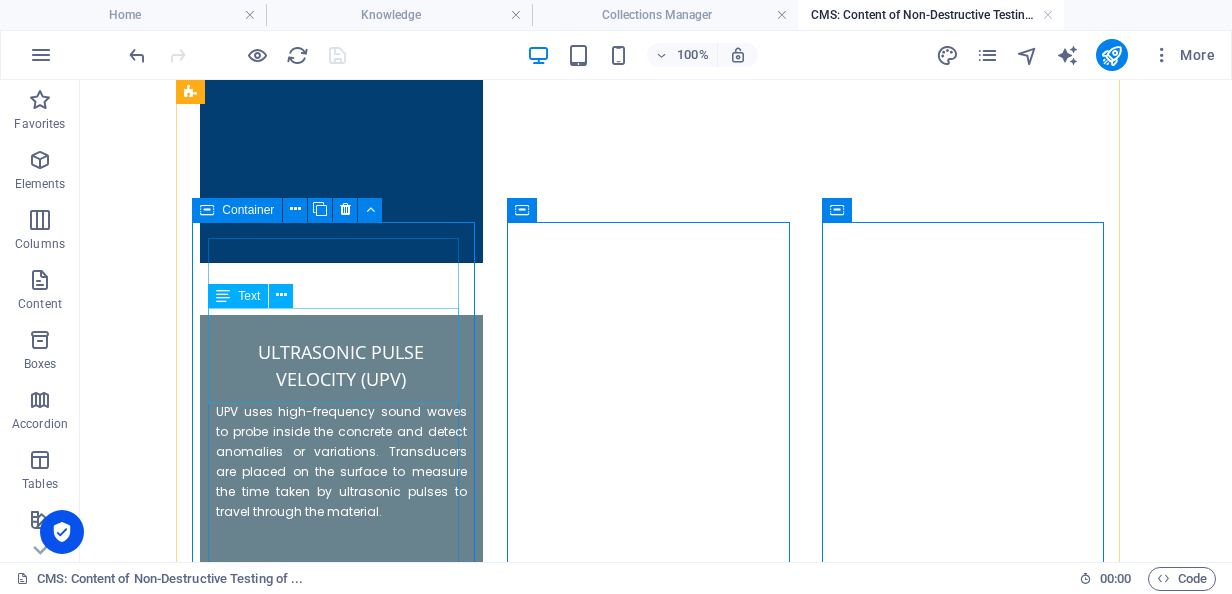 click on "These methods involve applying tensile force to extract a metal disc or insert from the concrete surface.  Pull-out tests  use cast-in inserts, while  pull-off tests  use glued-on discs." at bounding box center [341, 2404] 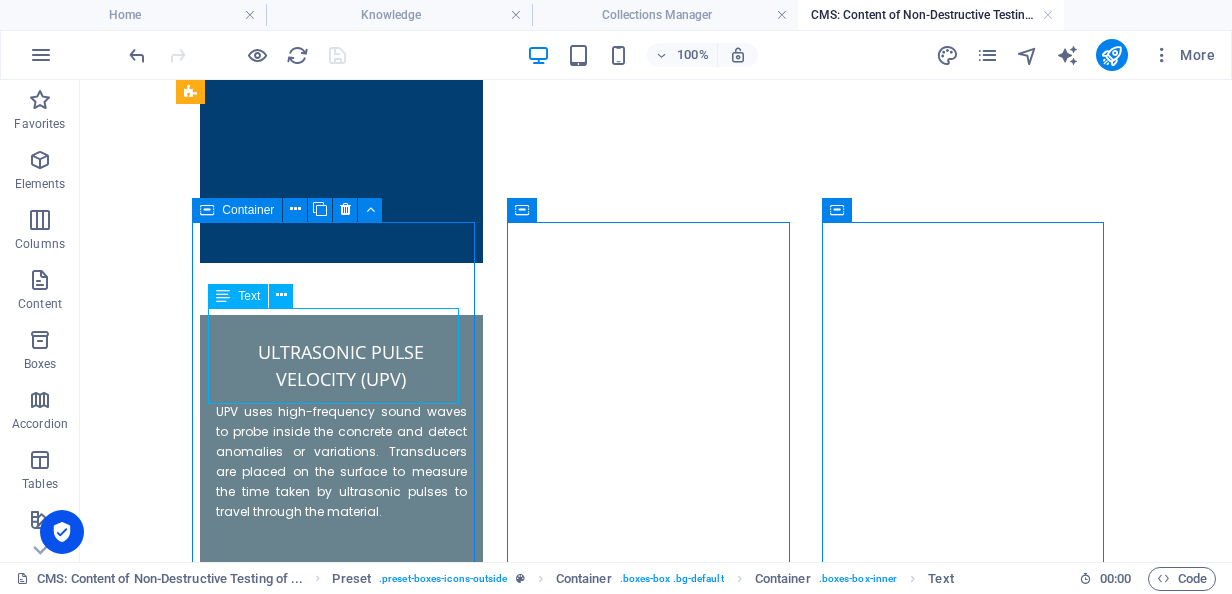 click on "These methods involve applying tensile force to extract a metal disc or insert from the concrete surface.  Pull-out tests  use cast-in inserts, while  pull-off tests  use glued-on discs." at bounding box center [341, 2404] 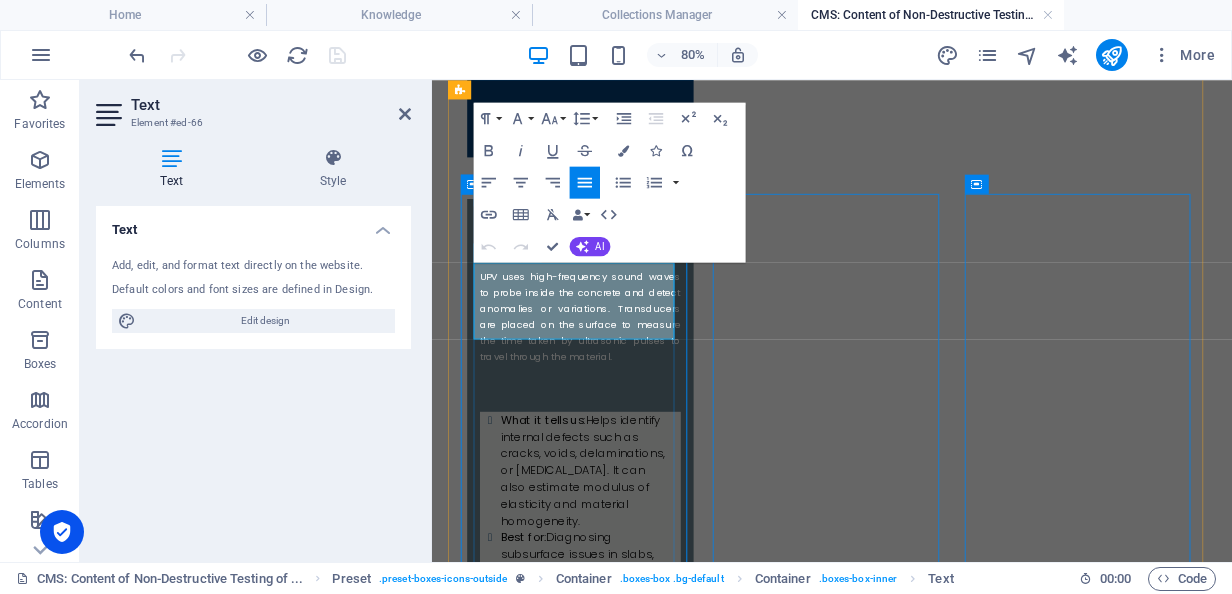 click at bounding box center (617, 2367) 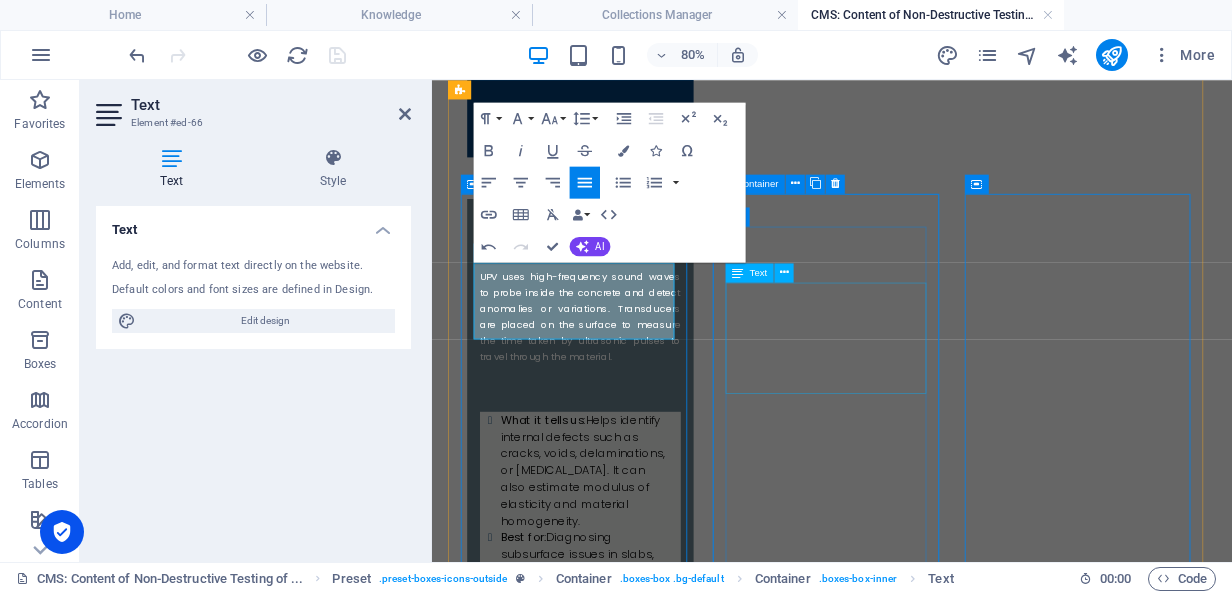 click on "This laboratory-based method measures the natural frequency at which a concrete specimen vibrates. The results relate to  dynamic modulus of elasticity , which is a key indicator of concrete [MEDICAL_DATA] and internal integrity." at bounding box center (617, 3107) 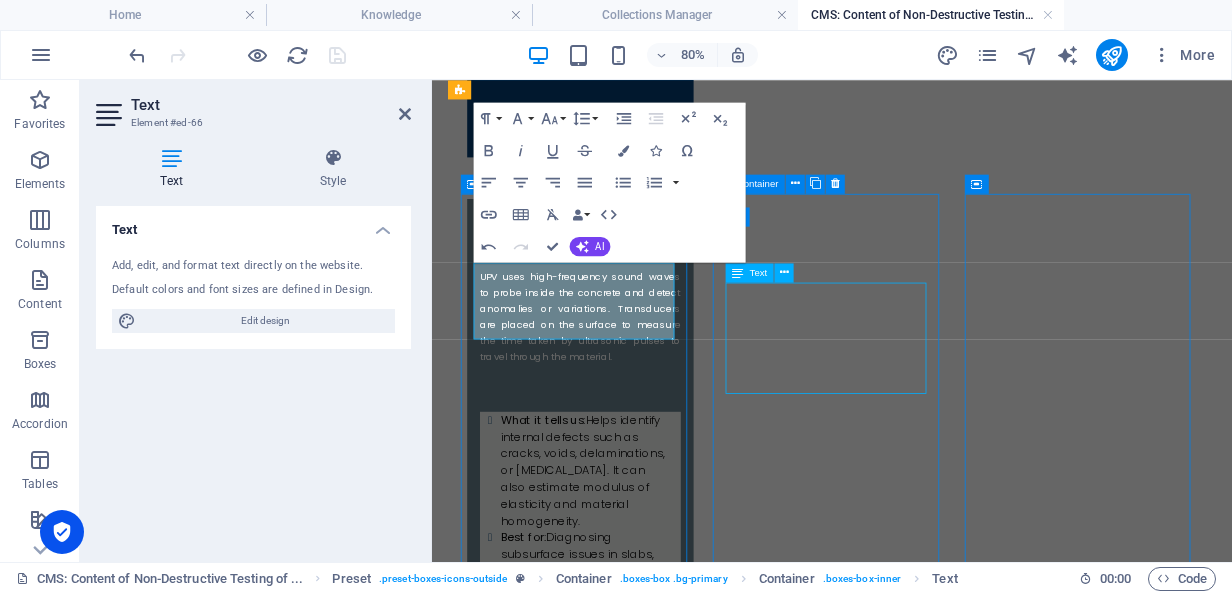 click on "This laboratory-based method measures the natural frequency at which a concrete specimen vibrates. The results relate to  dynamic modulus of elasticity , which is a key indicator of concrete [MEDICAL_DATA] and internal integrity." at bounding box center (617, 3107) 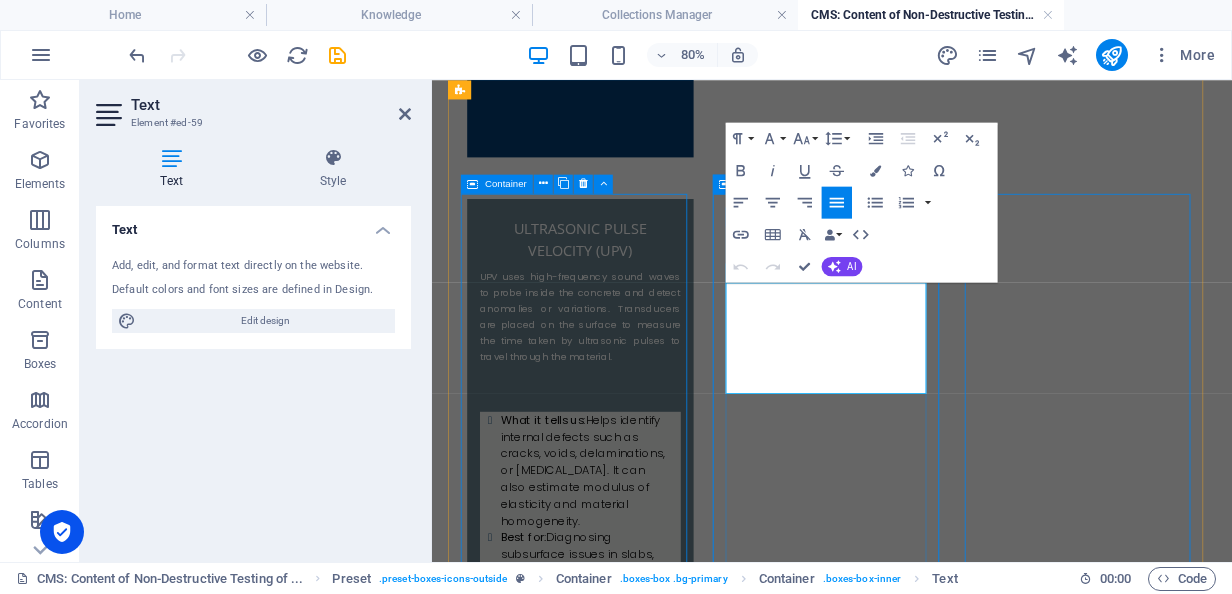 click on "This laboratory-based method measures the natural frequency at which a concrete specimen vibrates. The results relate to  dynamic modulus of elasticity , which is a key indicator of concrete [MEDICAL_DATA] and internal integrity." at bounding box center [617, 3107] 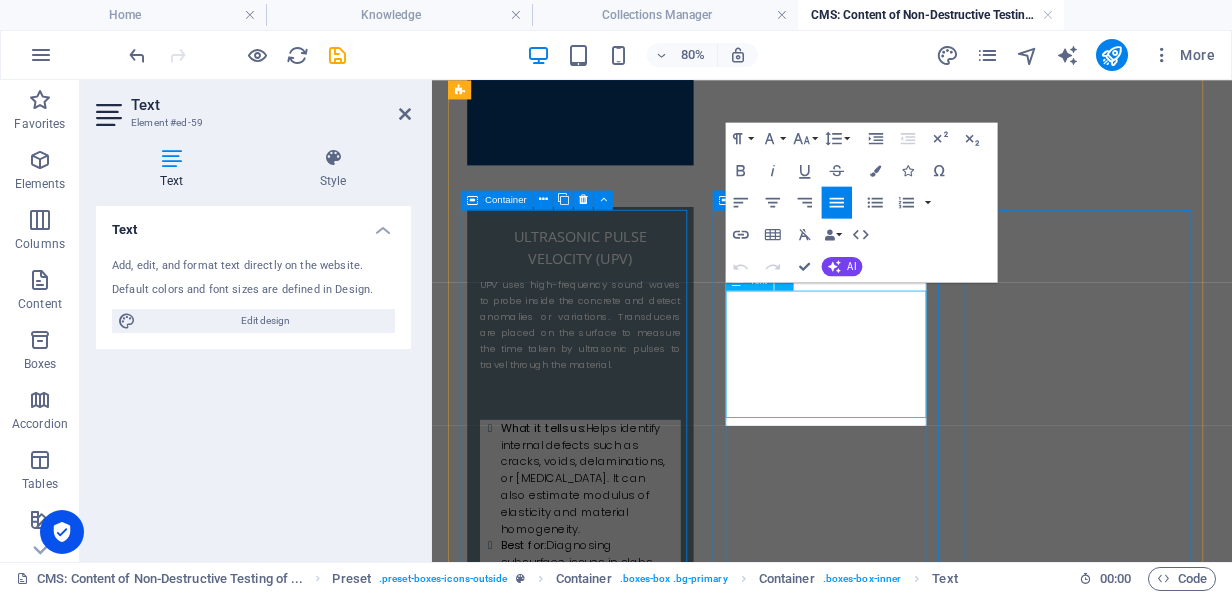 scroll, scrollTop: 2111, scrollLeft: 0, axis: vertical 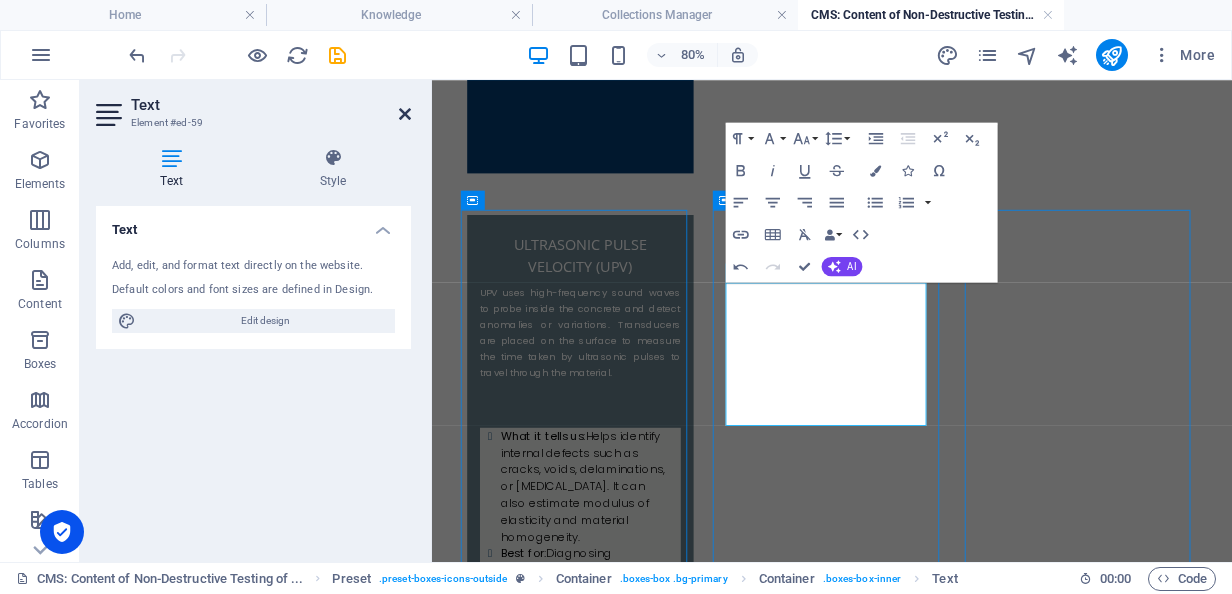 click at bounding box center [405, 114] 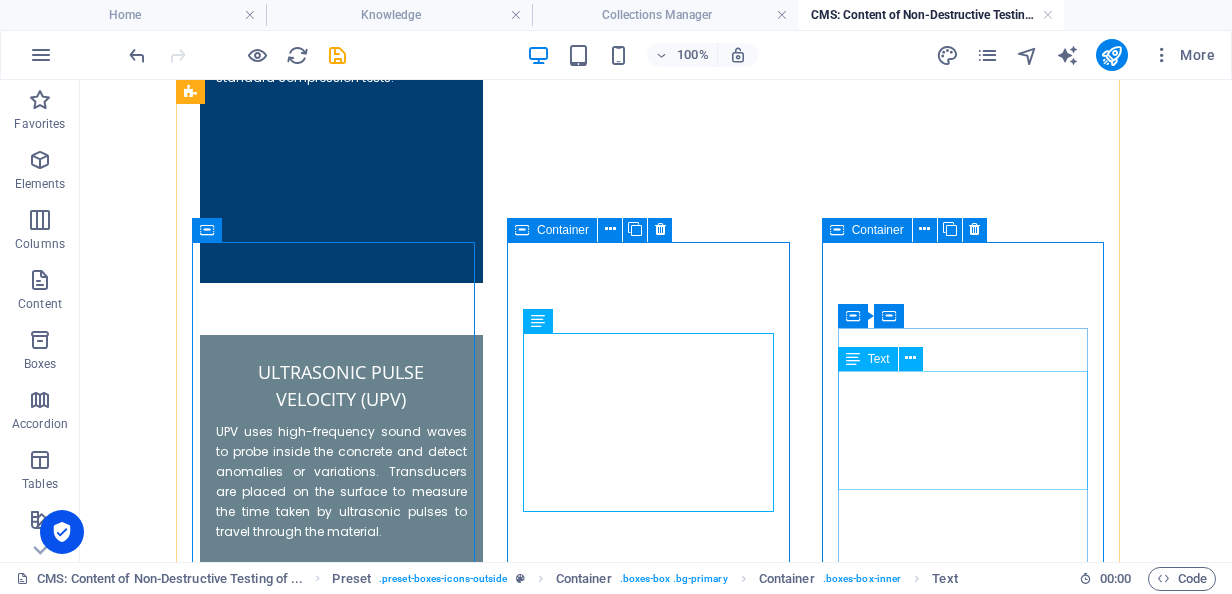 click on "This method correlates the concrete’s internal temperature history with strength gain. Thermocouples are embedded in fresh concrete and used to develop a  maturity curve ." at bounding box center [341, 3933] 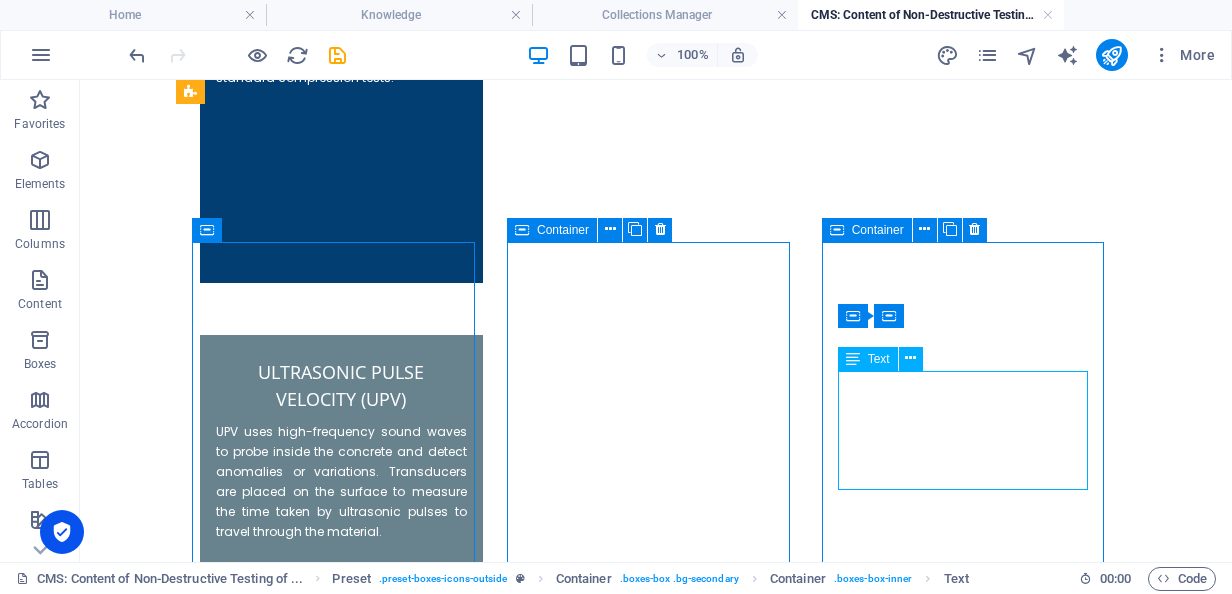 click on "This method correlates the concrete’s internal temperature history with strength gain. Thermocouples are embedded in fresh concrete and used to develop a  maturity curve ." at bounding box center [341, 3933] 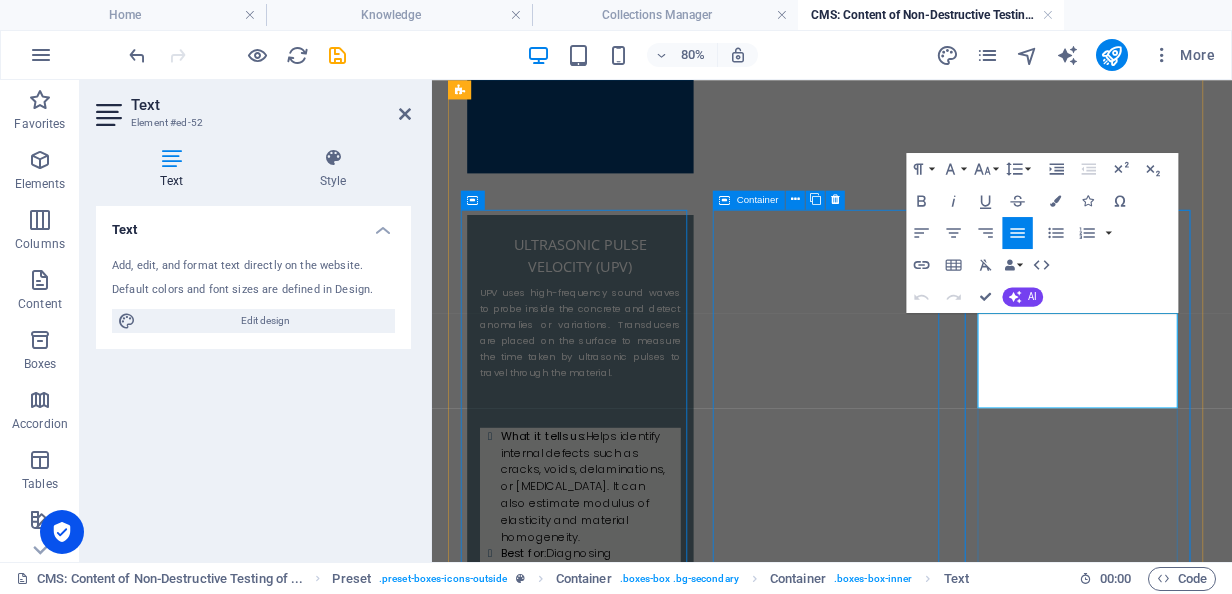 click on "This method correlates the concrete’s internal temperature history with strength gain. Thermocouples are embedded in fresh concrete and used to develop a  maturity curve ." at bounding box center [617, 3847] 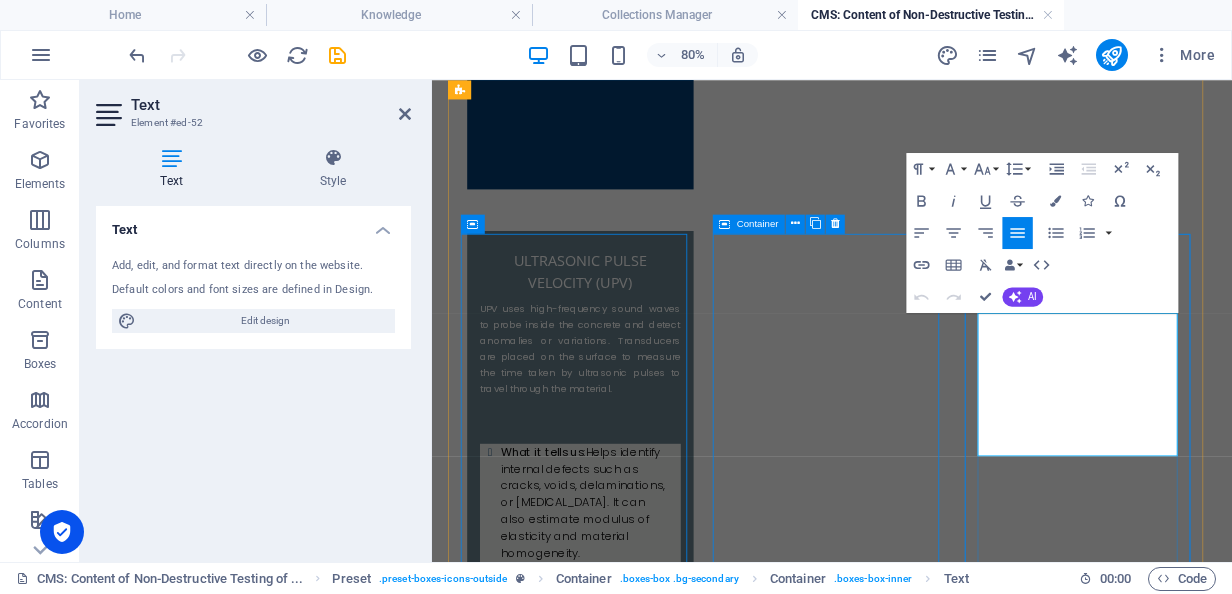 scroll, scrollTop: 2081, scrollLeft: 0, axis: vertical 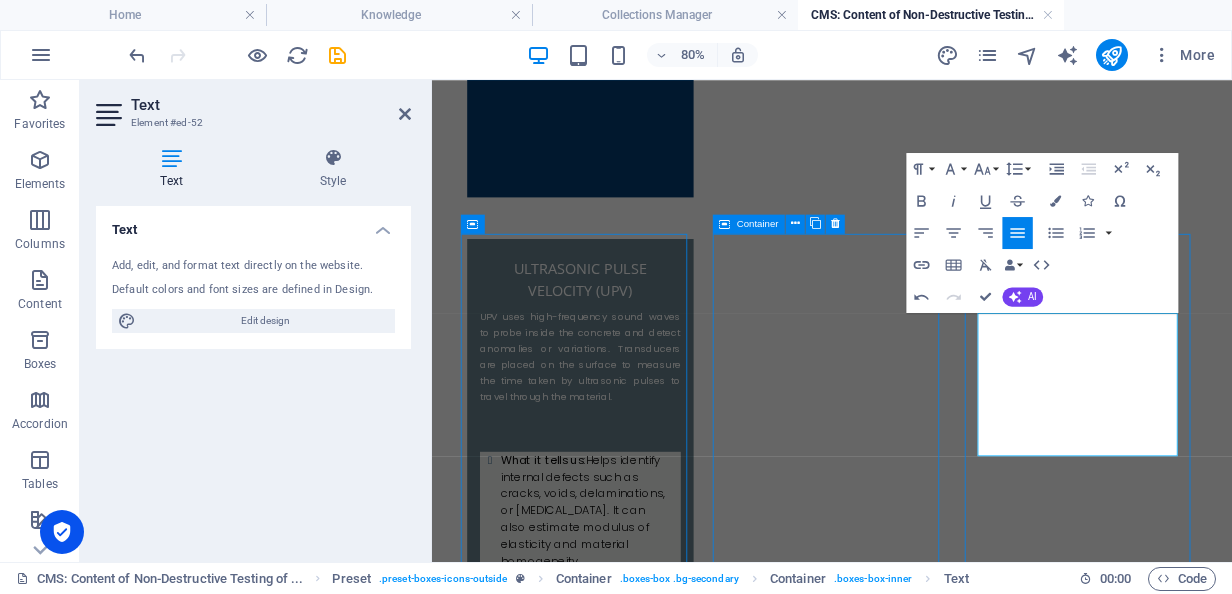click at bounding box center (405, 114) 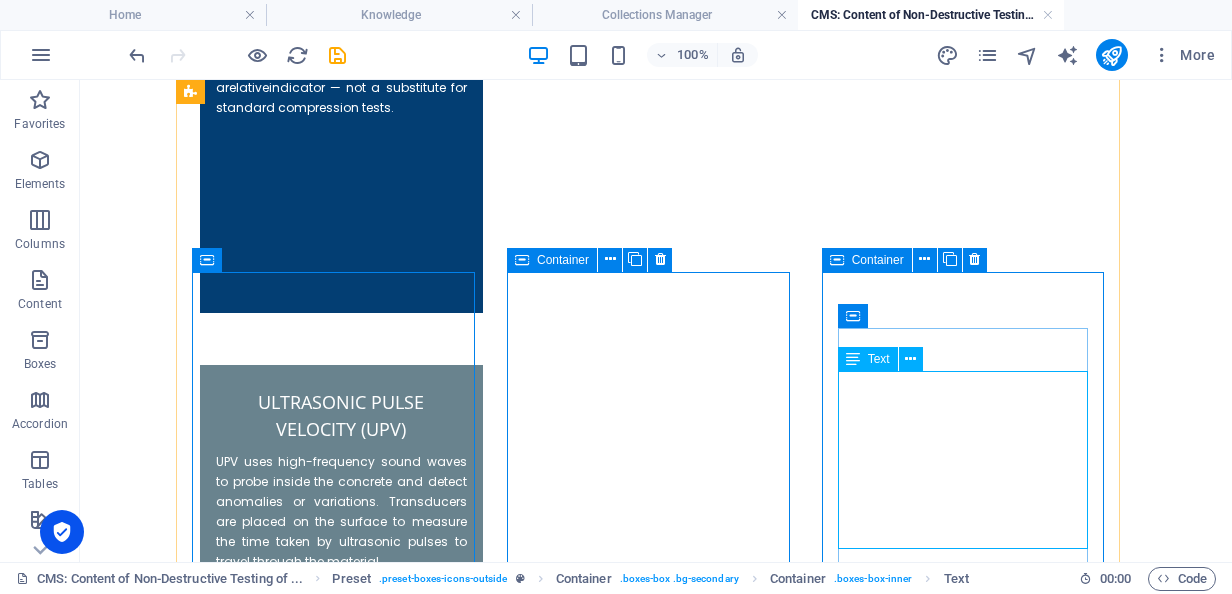 click at bounding box center (341, 4043) 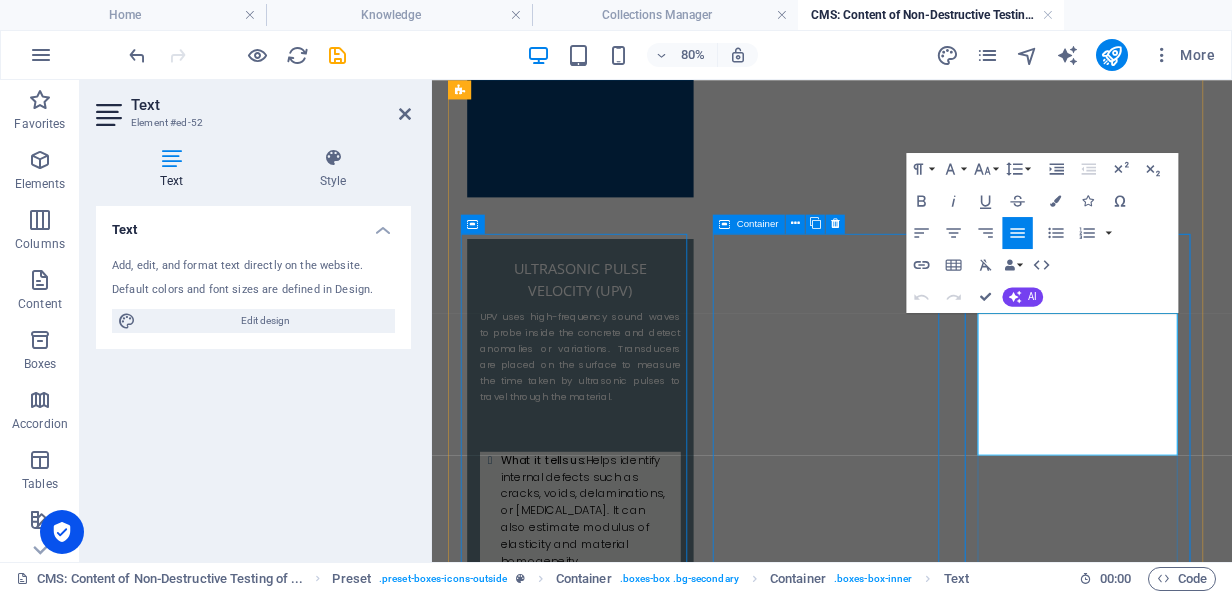 click at bounding box center [617, 3937] 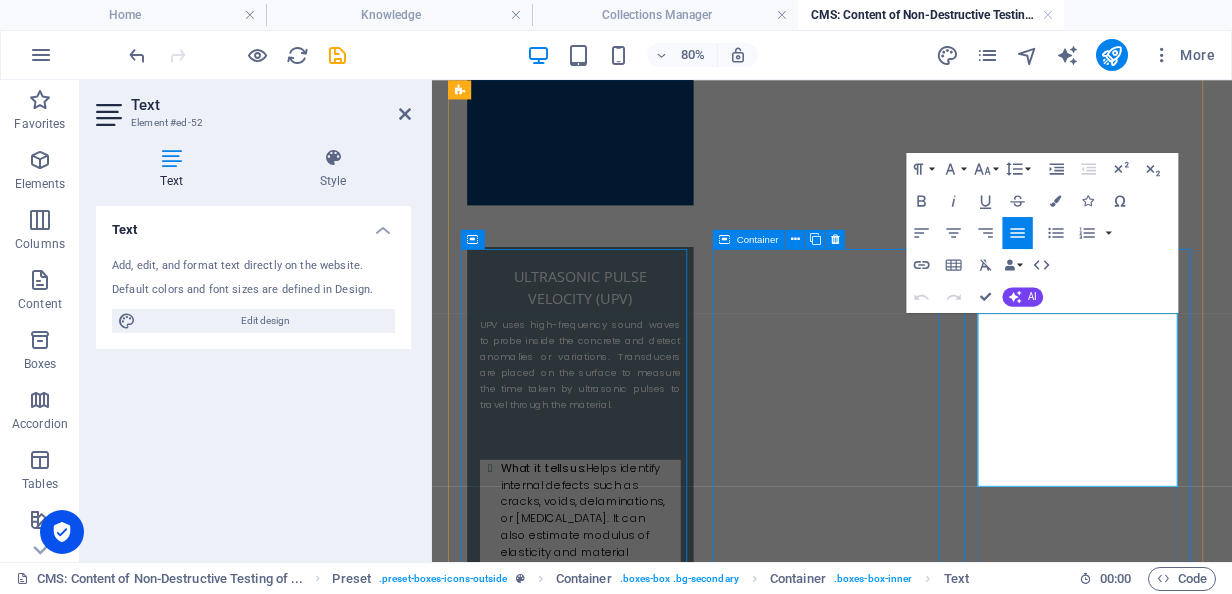 scroll, scrollTop: 2062, scrollLeft: 0, axis: vertical 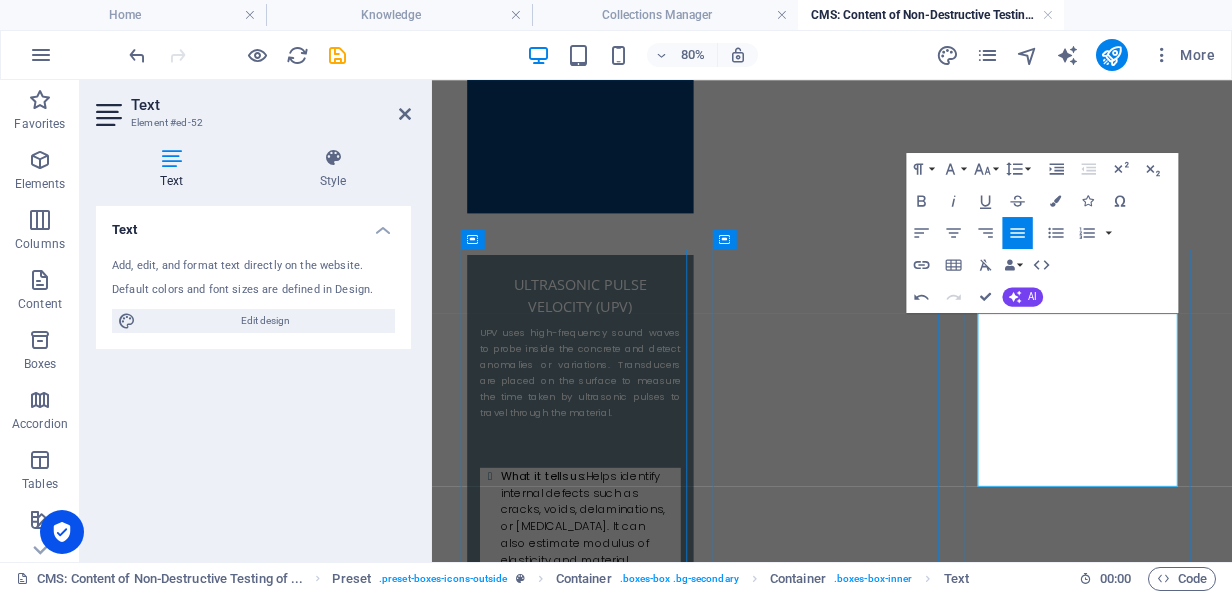 click on "Text Element #ed-52" at bounding box center (253, 106) 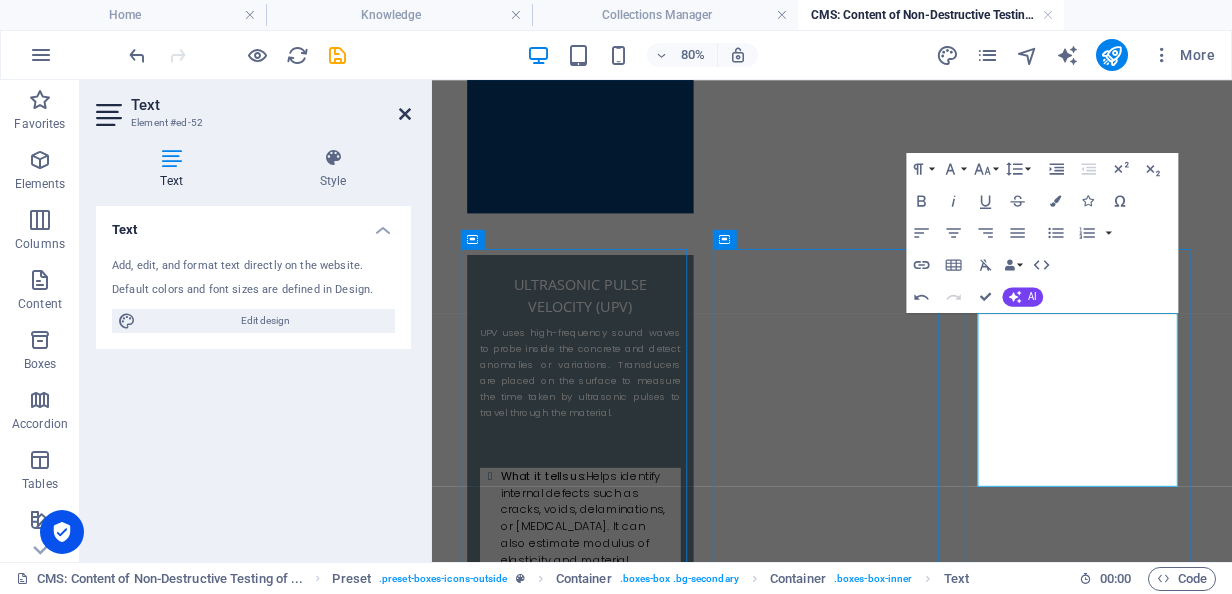 click at bounding box center [405, 114] 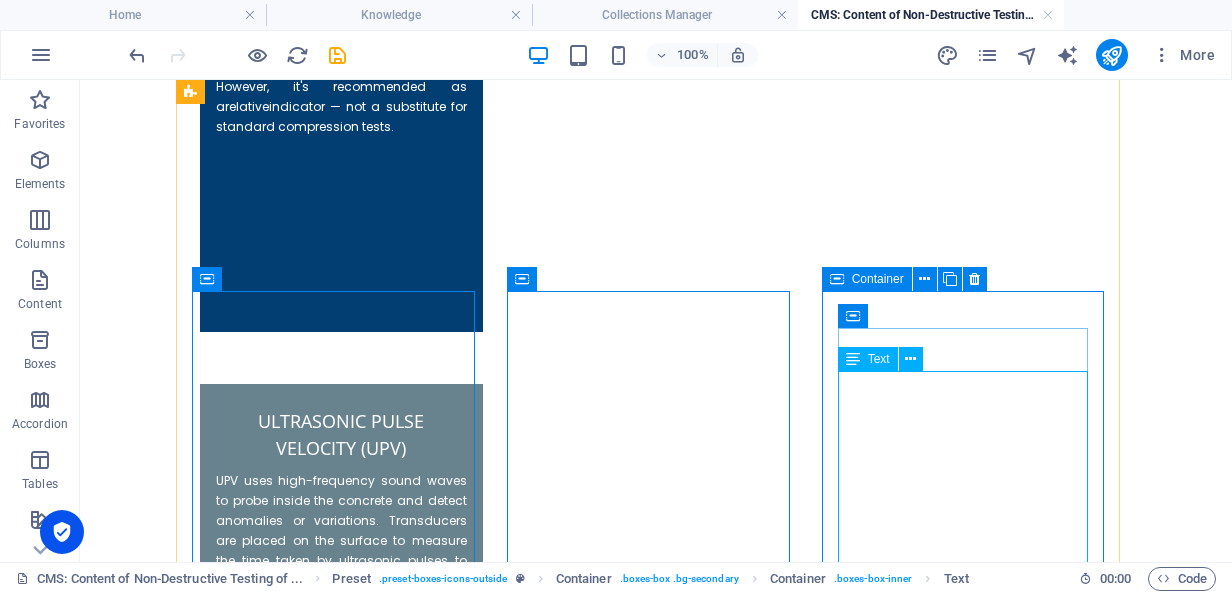 click at bounding box center (341, 4062) 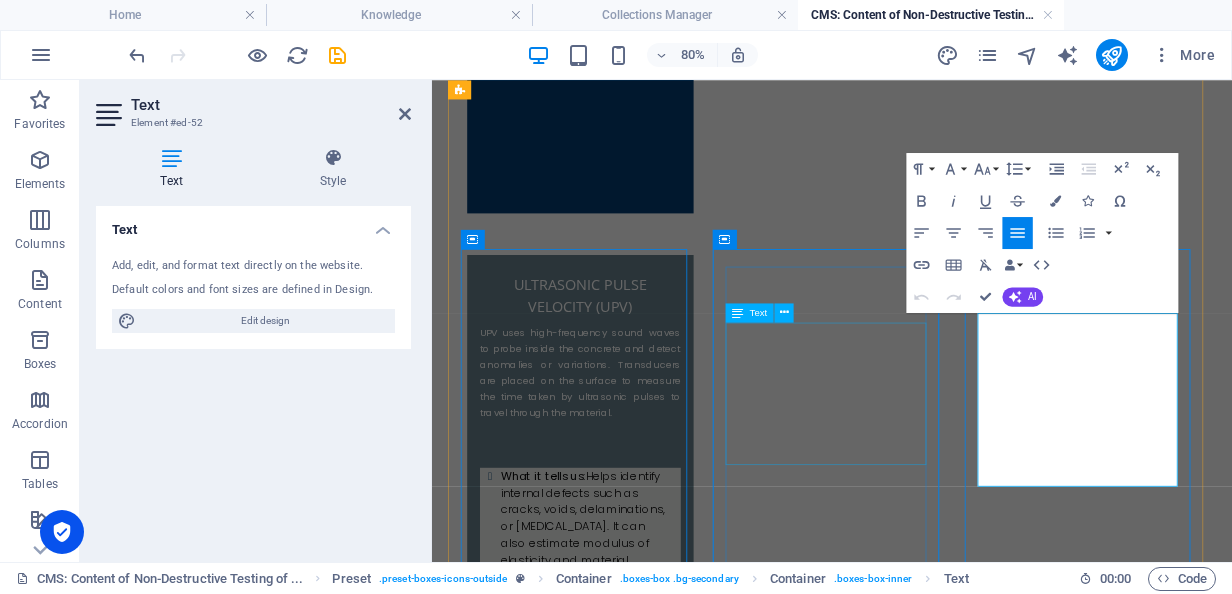 click on "This laboratory-based method measures the natural frequency at which a concrete specimen vibrates. The results relate to  dynamic modulus of elasticity , which is a key indicator of concrete [MEDICAL_DATA] and internal integrity." at bounding box center (617, 3176) 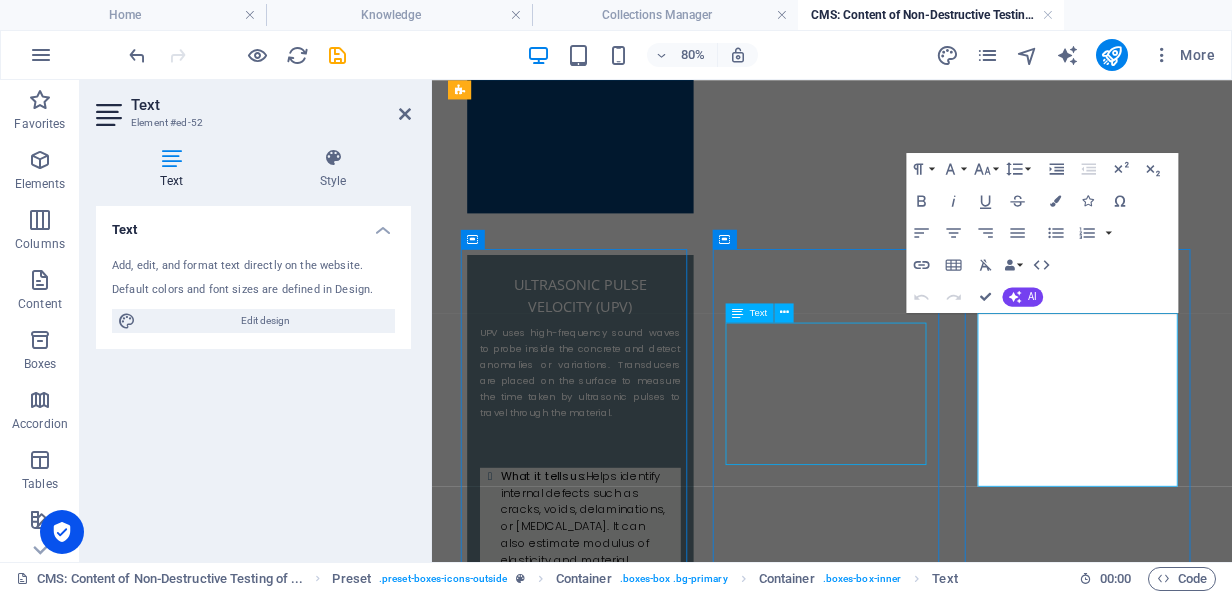click on "This laboratory-based method measures the natural frequency at which a concrete specimen vibrates. The results relate to  dynamic modulus of elasticity , which is a key indicator of concrete [MEDICAL_DATA] and internal integrity." at bounding box center (617, 3176) 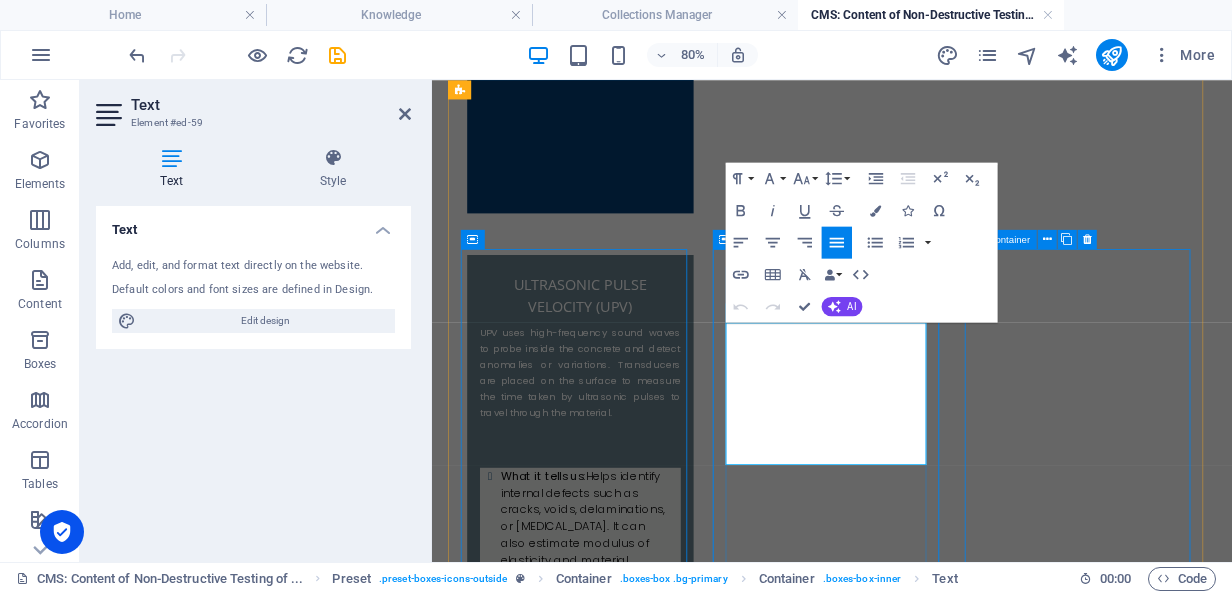 click at bounding box center (617, 3256) 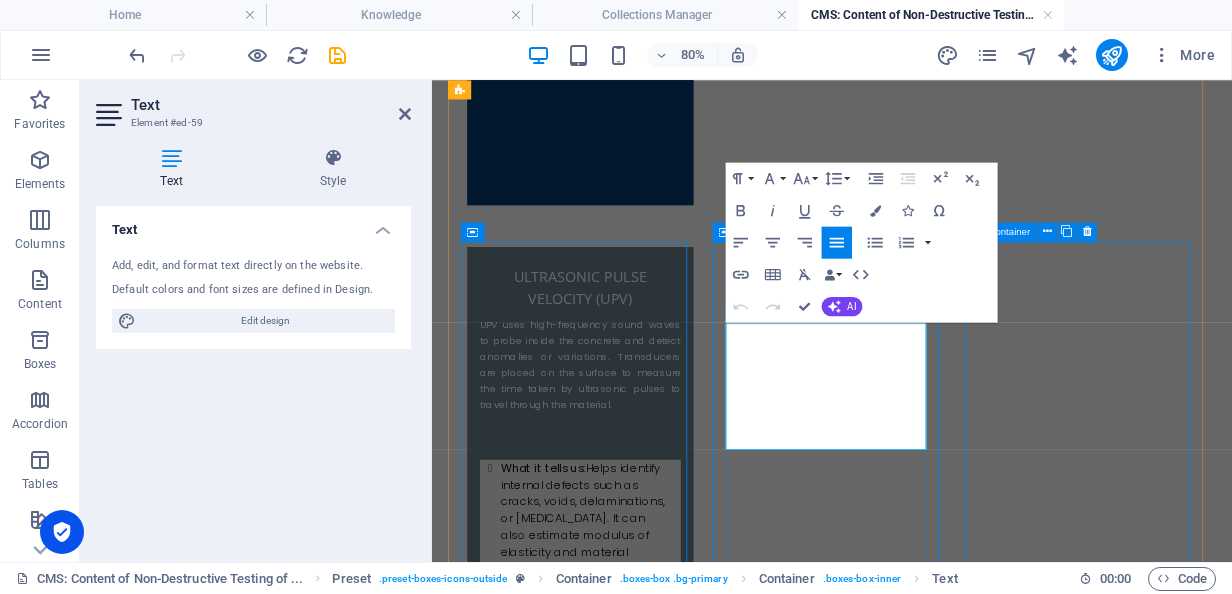 scroll, scrollTop: 2081, scrollLeft: 0, axis: vertical 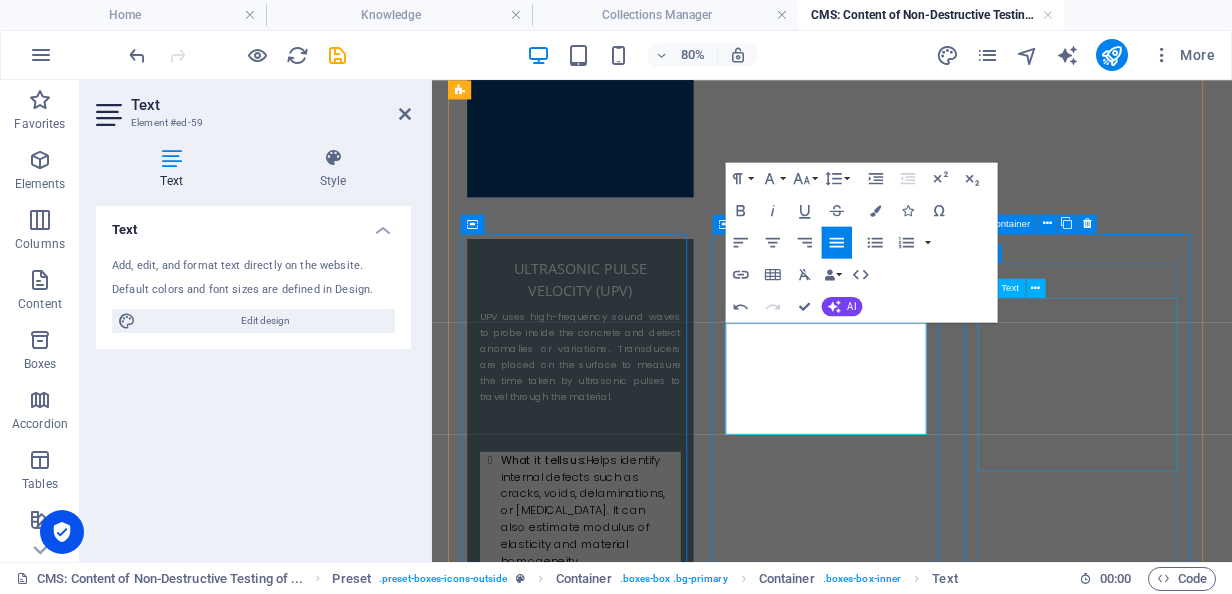 click on "This method correlates the concrete’s internal temperature history with strength gain. Thermocouples are embedded in fresh concrete and used to develop a  maturity curve ." at bounding box center [617, 3837] 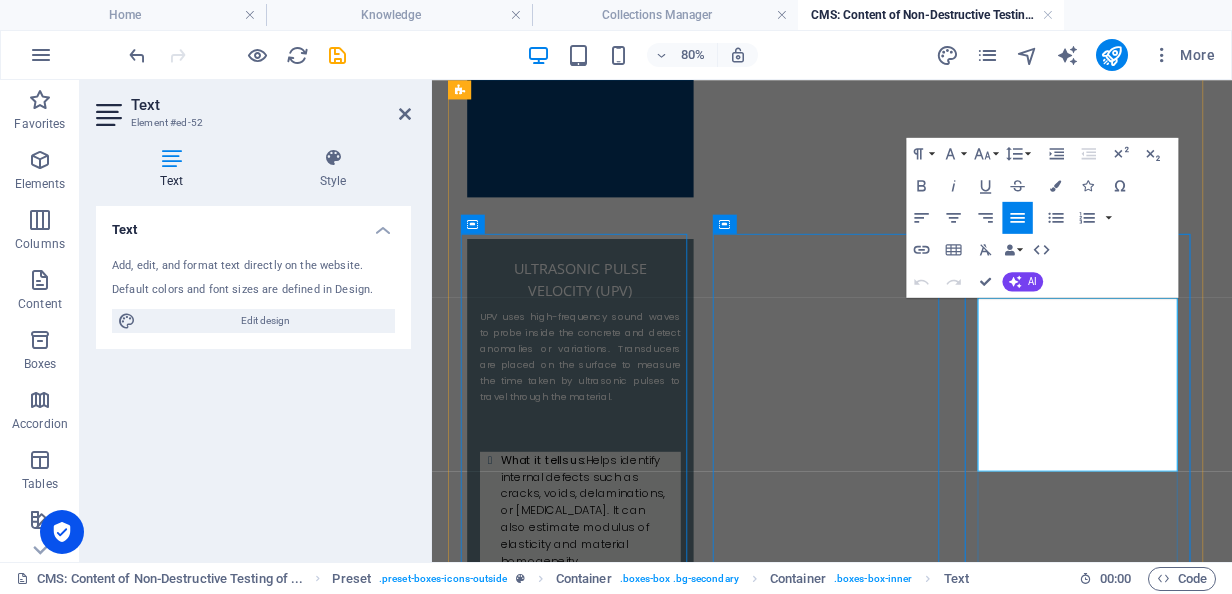 click at bounding box center [617, 3897] 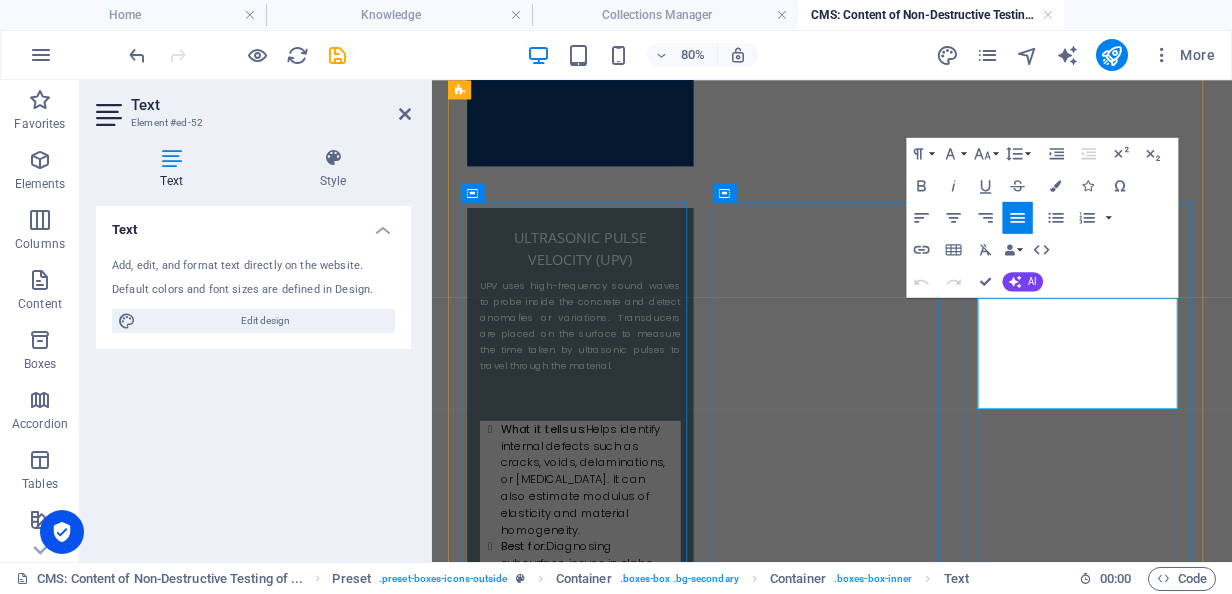 scroll, scrollTop: 2130, scrollLeft: 0, axis: vertical 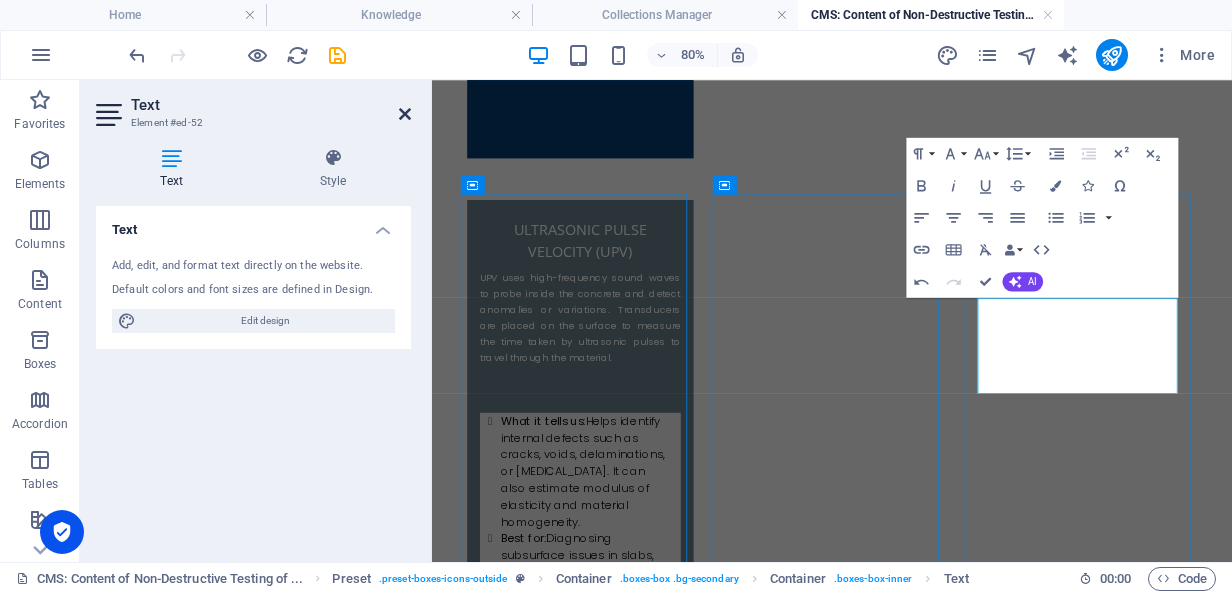 click at bounding box center (405, 114) 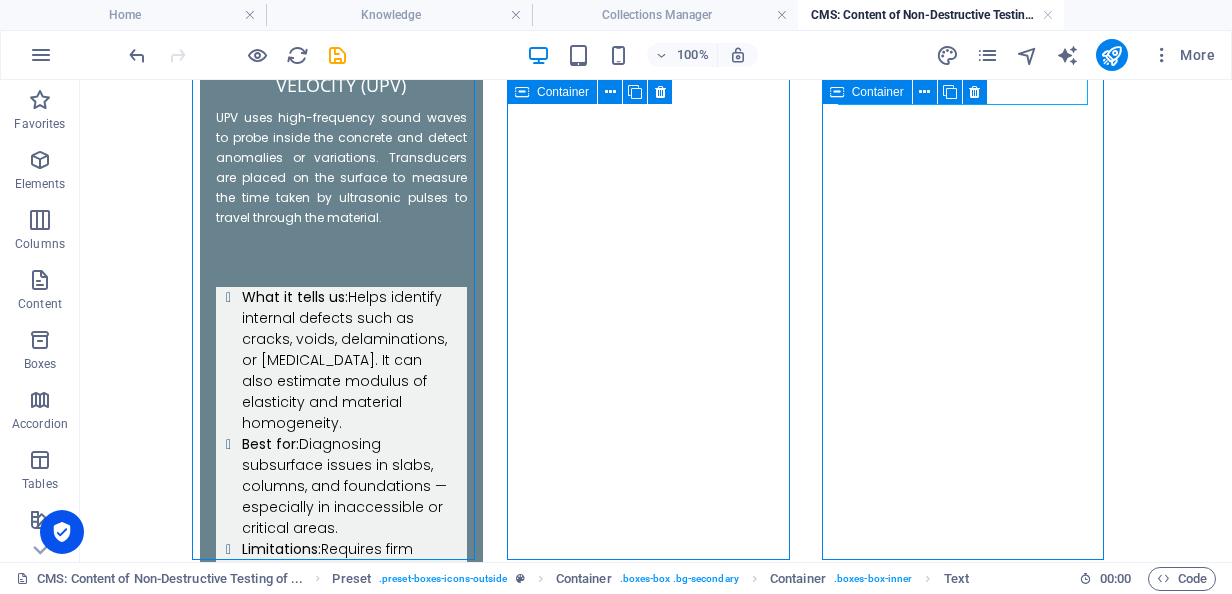 scroll, scrollTop: 2625, scrollLeft: 0, axis: vertical 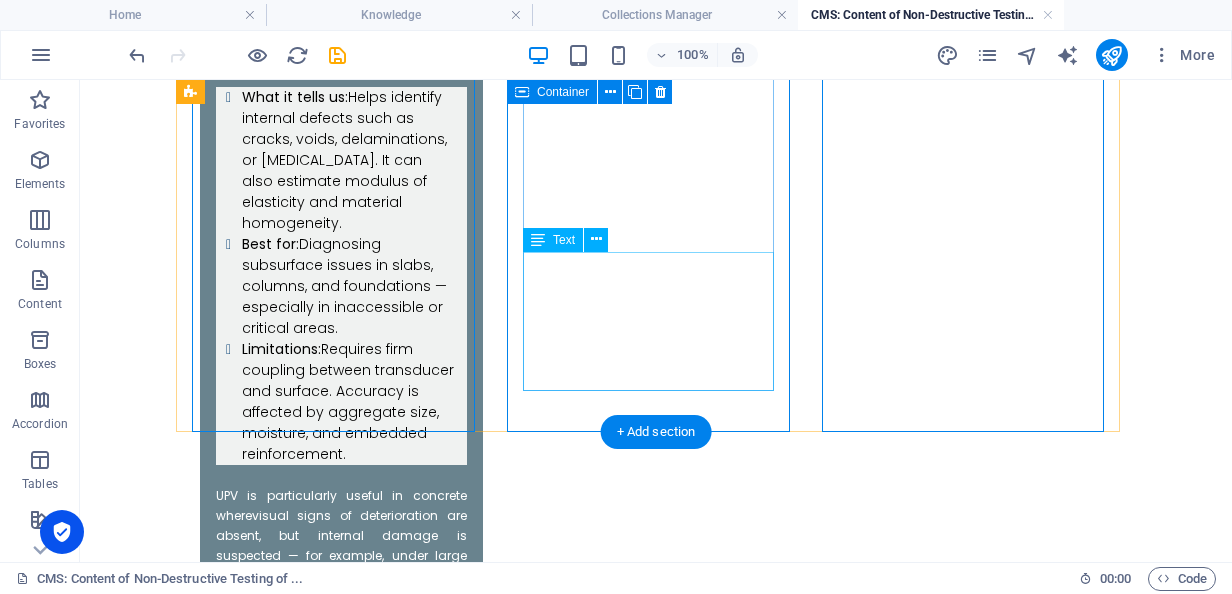 click on "While not common in day-to-day inspection, it plays a valuable role in  research ,  material evaluation , and tracking  long-term degradation mechanisms ." at bounding box center (341, 3132) 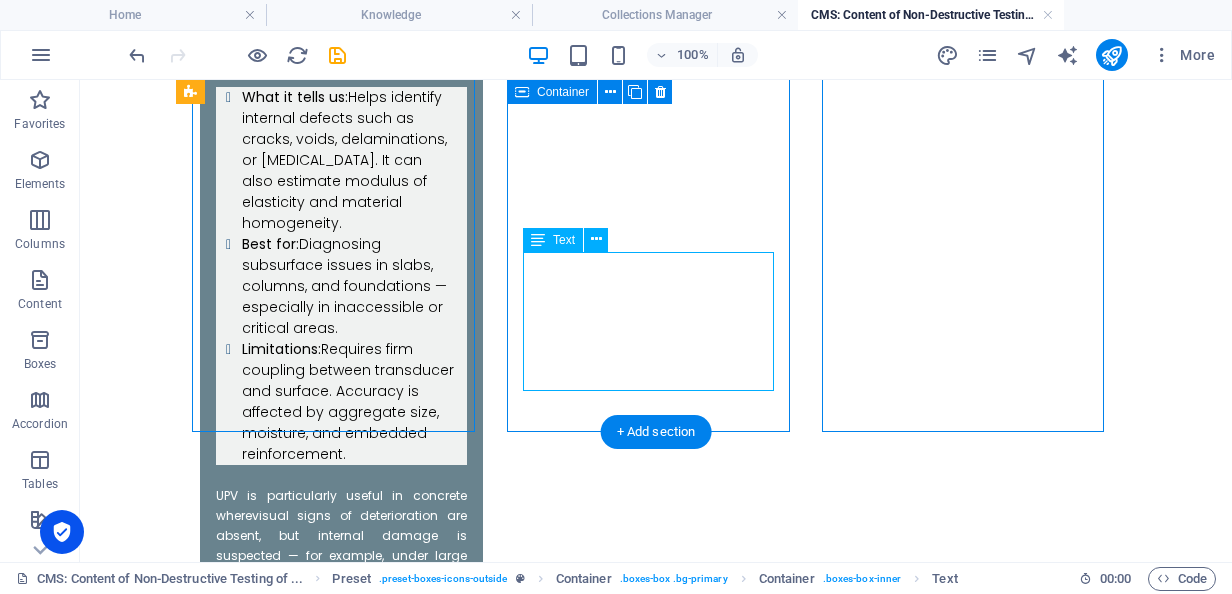 click on "While not common in day-to-day inspection, it plays a valuable role in  research ,  material evaluation , and tracking  long-term degradation mechanisms ." at bounding box center (341, 3132) 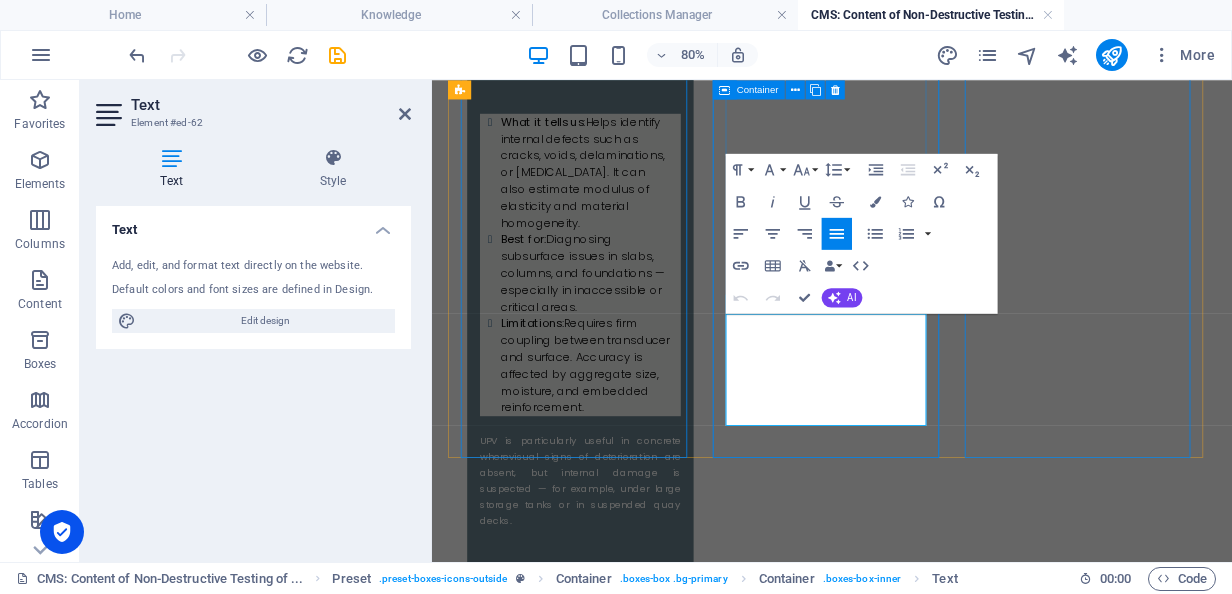 click on "While not common in day-to-day inspection, it plays a valuable role in  research ,  material evaluation , and tracking  long-term degradation mechanisms ." at bounding box center (617, 3167) 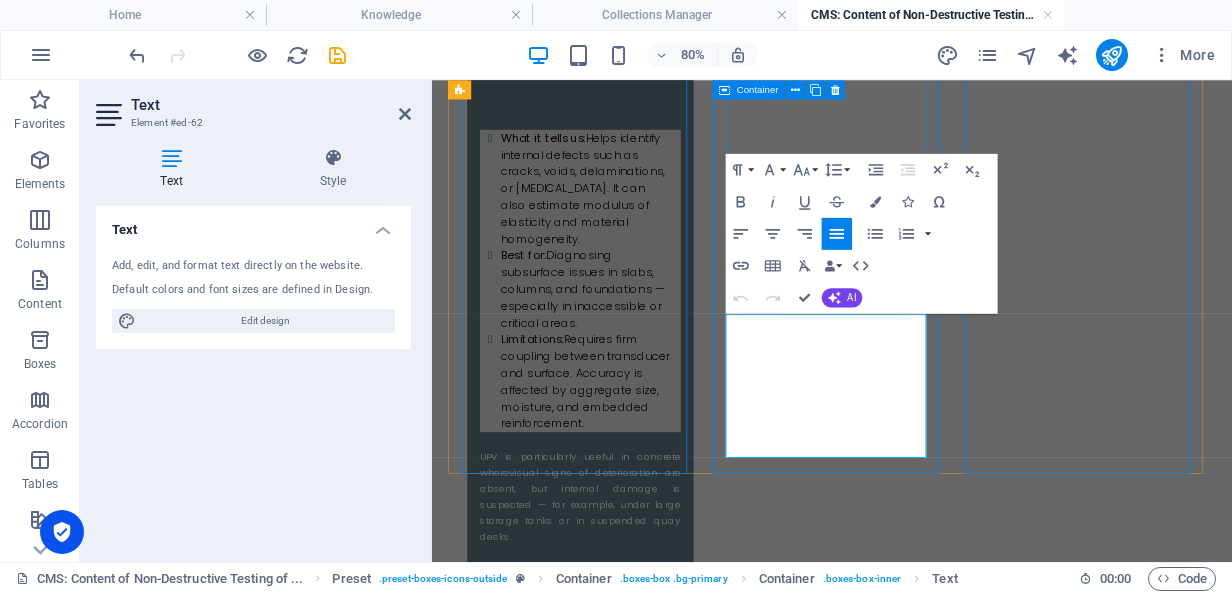 scroll, scrollTop: 2480, scrollLeft: 0, axis: vertical 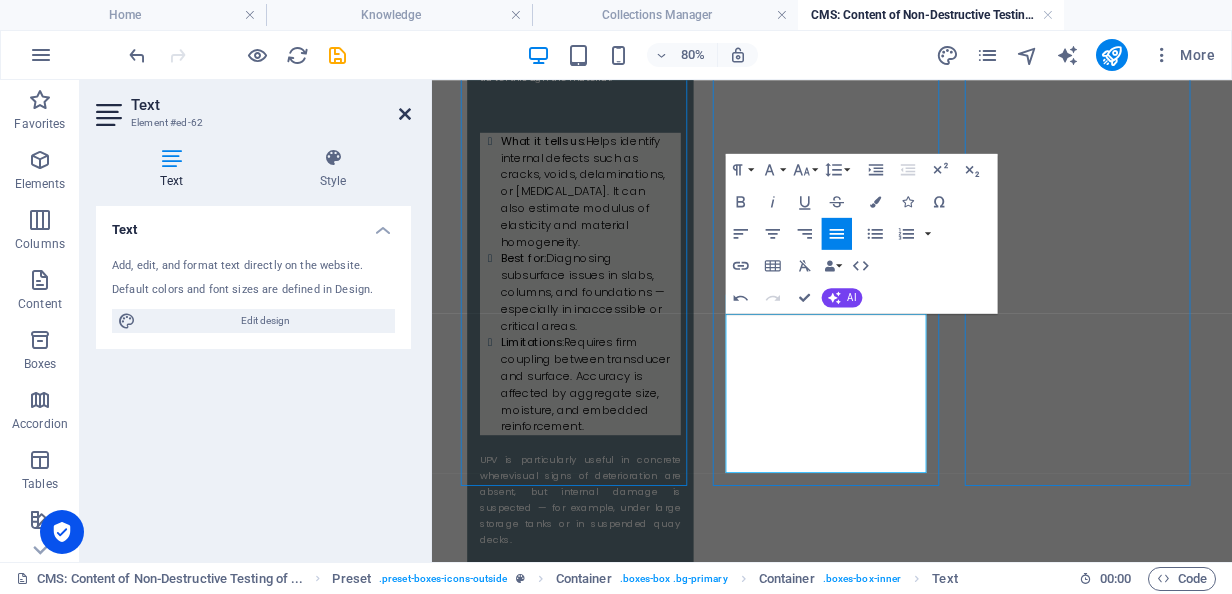 click at bounding box center (405, 114) 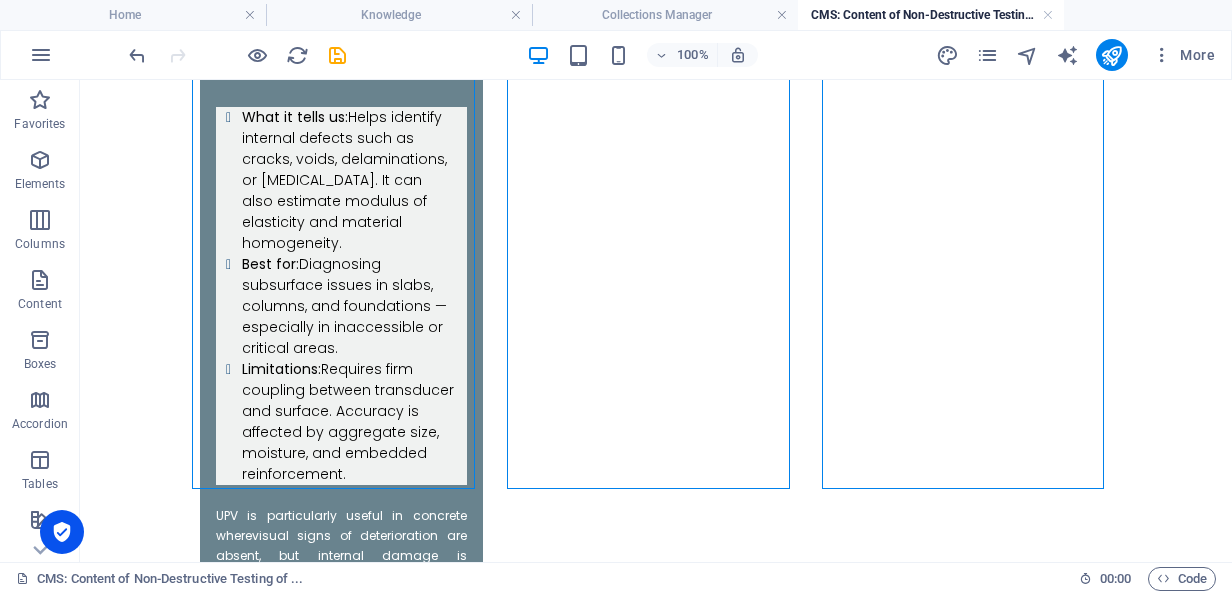 scroll, scrollTop: 2634, scrollLeft: 0, axis: vertical 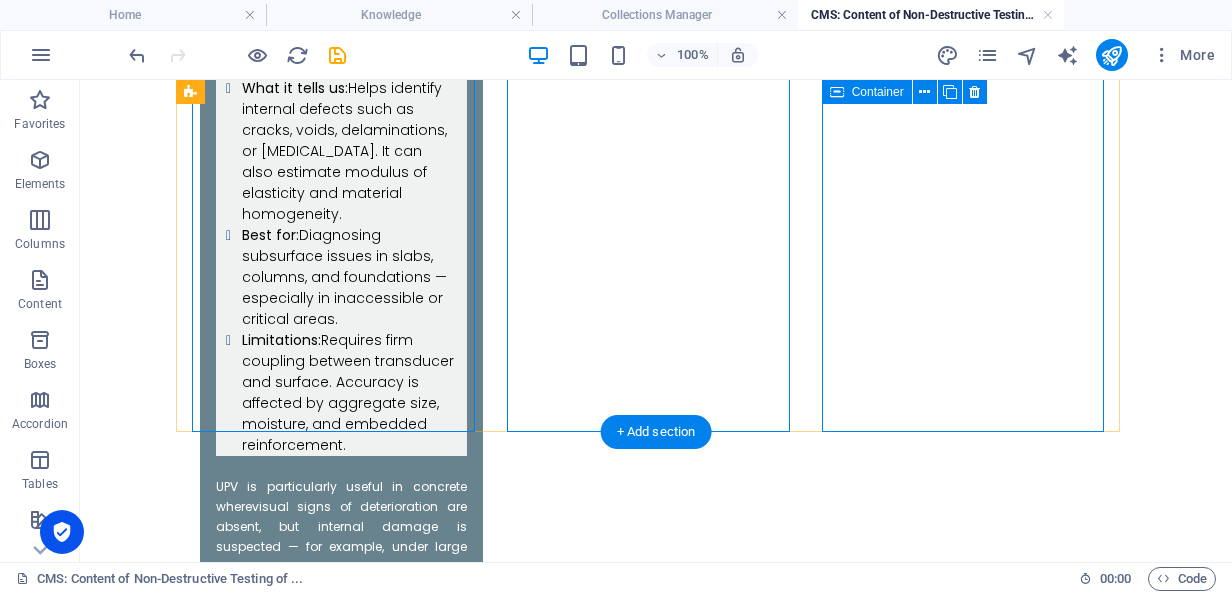 click on "Maturity Method This method correlates the concrete’s internal temperature history with strength gain. Thermocouples are embedded in fresh concrete and used to develop a  maturity curve . What it tells us:  Predicts early-age strength without destructive sampling. Best for:  Fast-track projects where timing of formwork removal, tensioning, or loading is critical. Limitations:  Needs initial calibration for each mix design and consistent temperature data. Widely adopted on large projects involving  thick pours  or  post-tensioned slabs , maturity monitoring supports  construction staging decisions  and avoids over-conservative delays." at bounding box center [341, 3614] 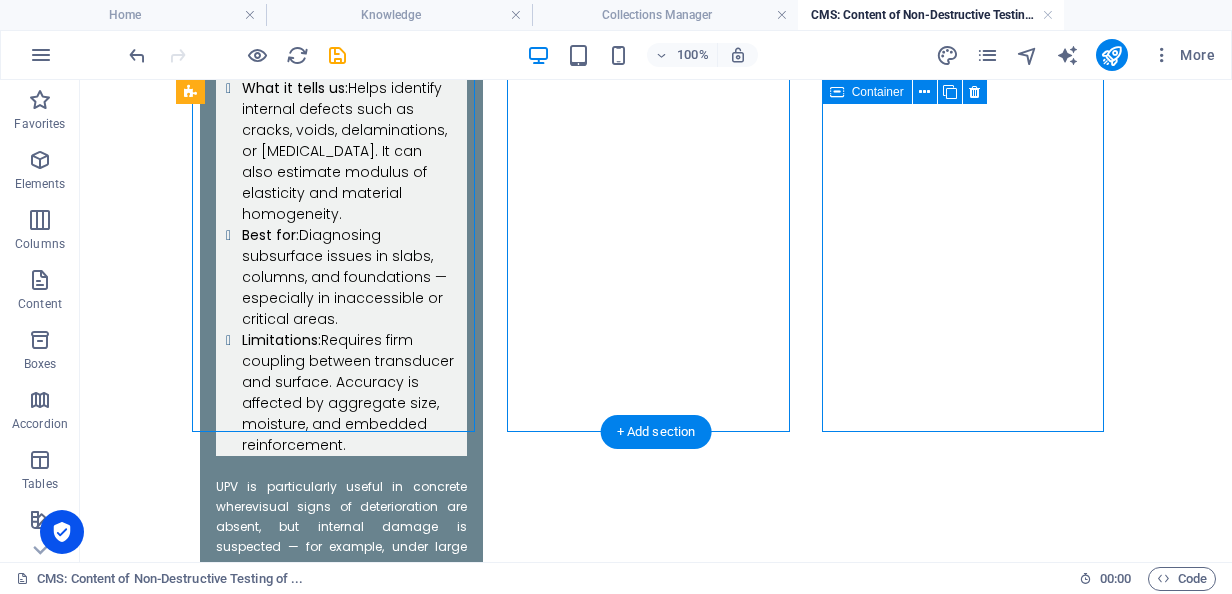 click on "Maturity Method This method correlates the concrete’s internal temperature history with strength gain. Thermocouples are embedded in fresh concrete and used to develop a  maturity curve . What it tells us:  Predicts early-age strength without destructive sampling. Best for:  Fast-track projects where timing of formwork removal, tensioning, or loading is critical. Limitations:  Needs initial calibration for each mix design and consistent temperature data. Widely adopted on large projects involving  thick pours  or  post-tensioned slabs , maturity monitoring supports  construction staging decisions  and avoids over-conservative delays." at bounding box center [341, 3614] 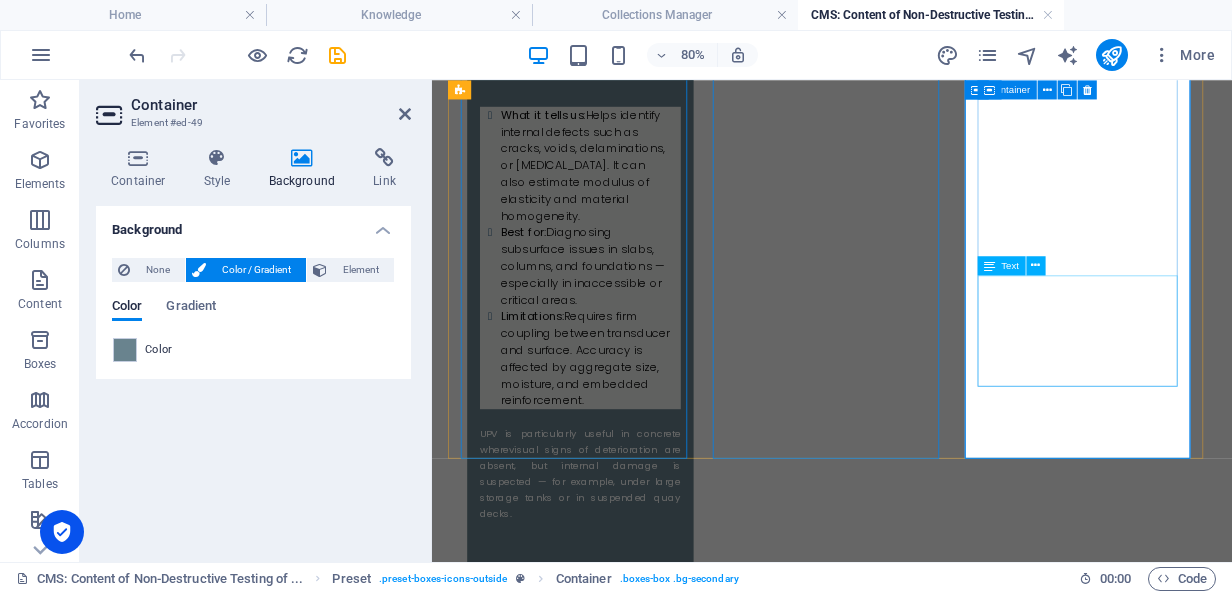 click at bounding box center (617, 3916) 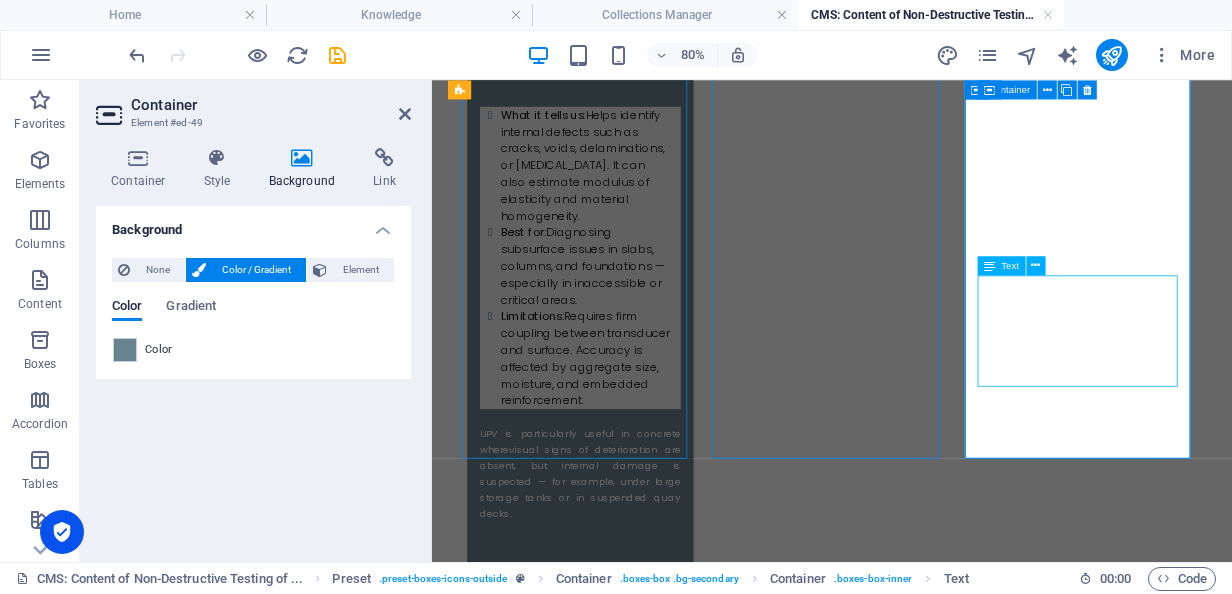 click at bounding box center [617, 3916] 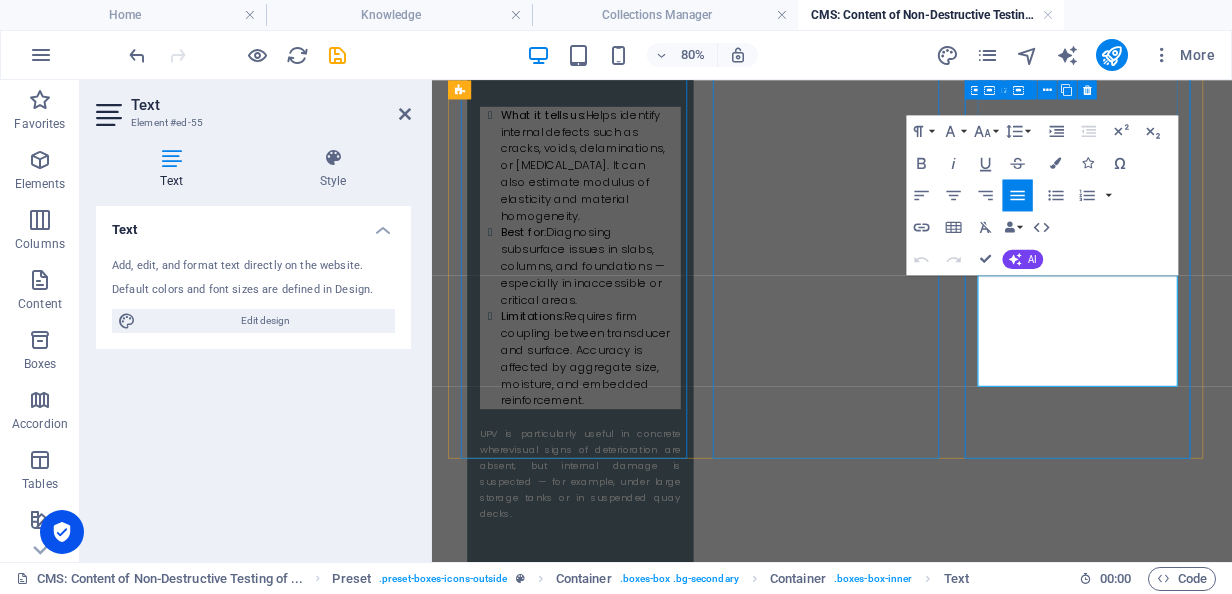 click at bounding box center [617, 3916] 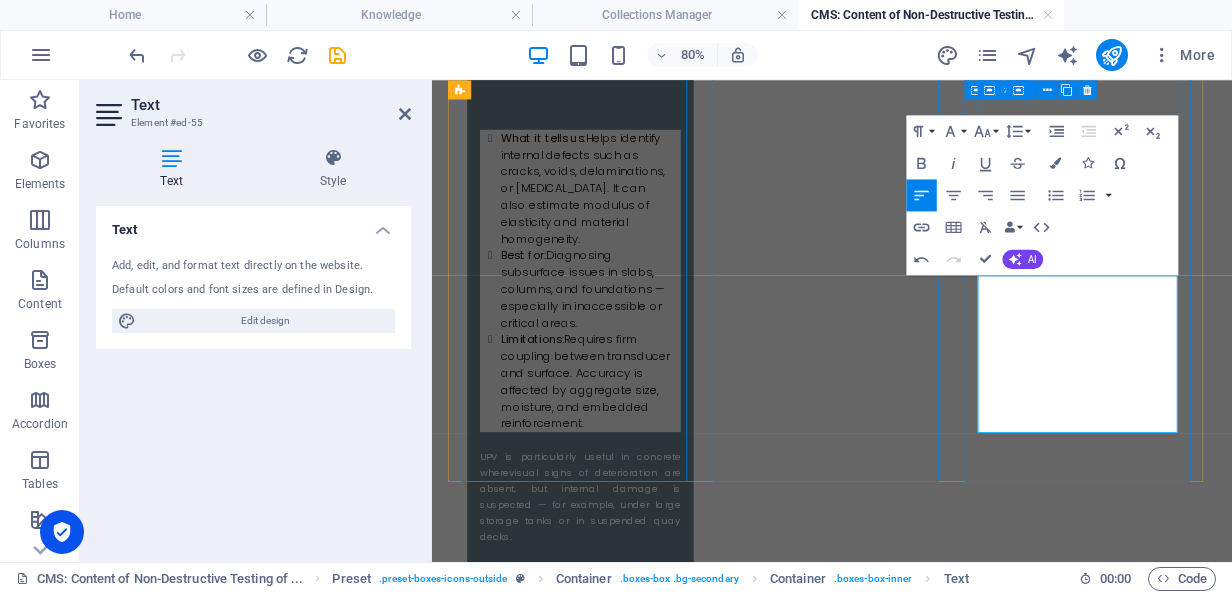 scroll, scrollTop: 2474, scrollLeft: 0, axis: vertical 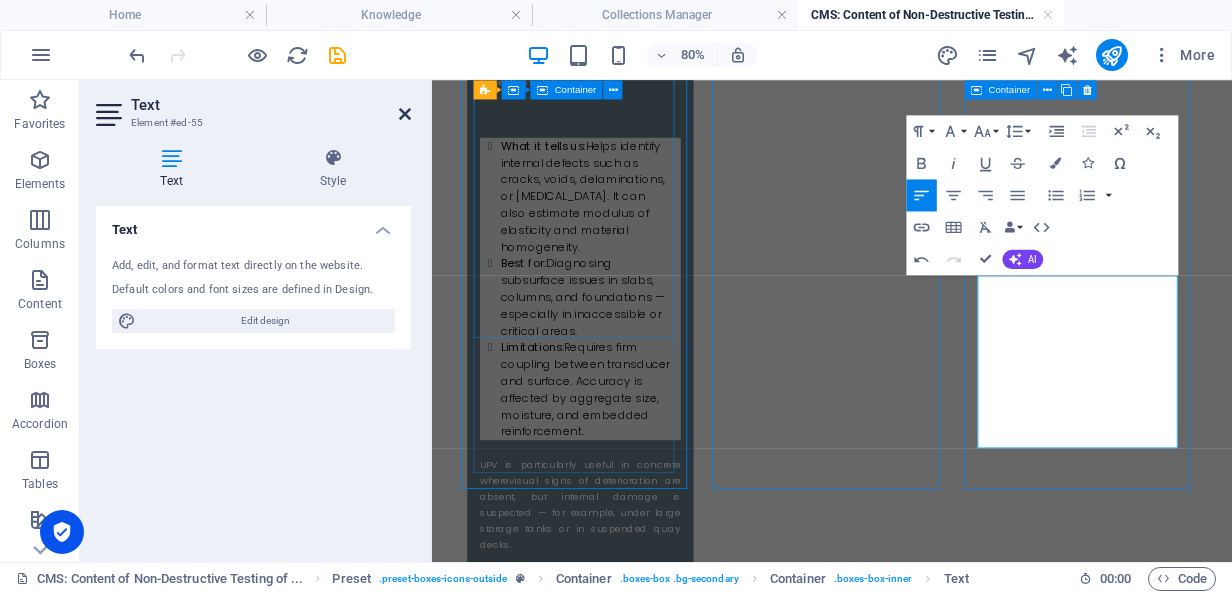 click at bounding box center (405, 114) 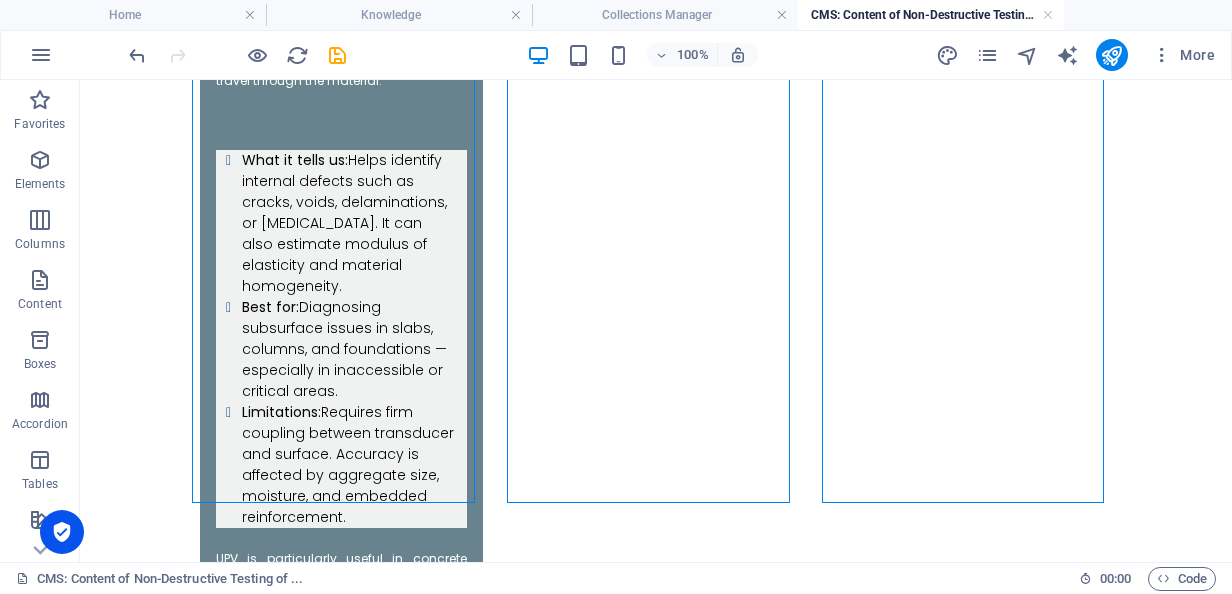 scroll, scrollTop: 2567, scrollLeft: 0, axis: vertical 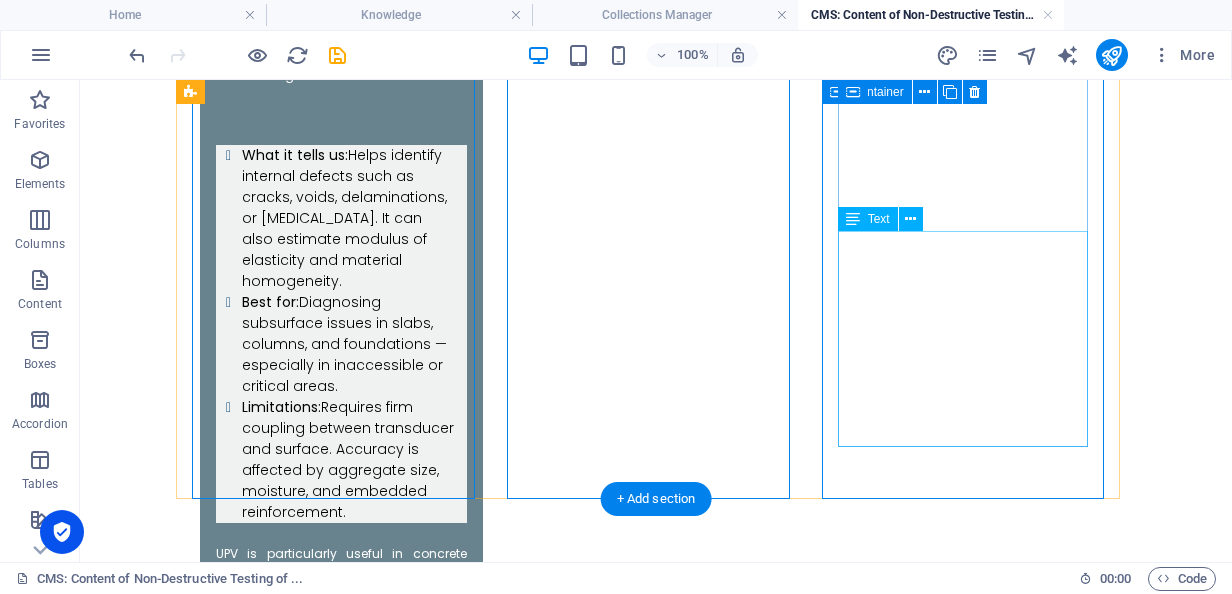 click at bounding box center (341, 4008) 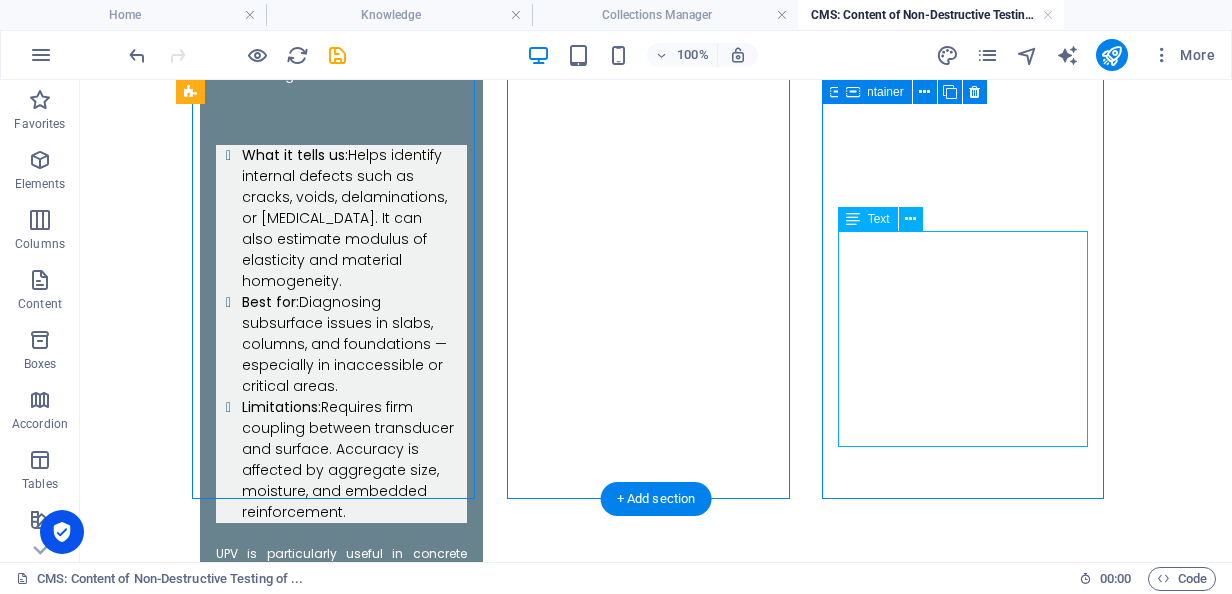 click at bounding box center (341, 4008) 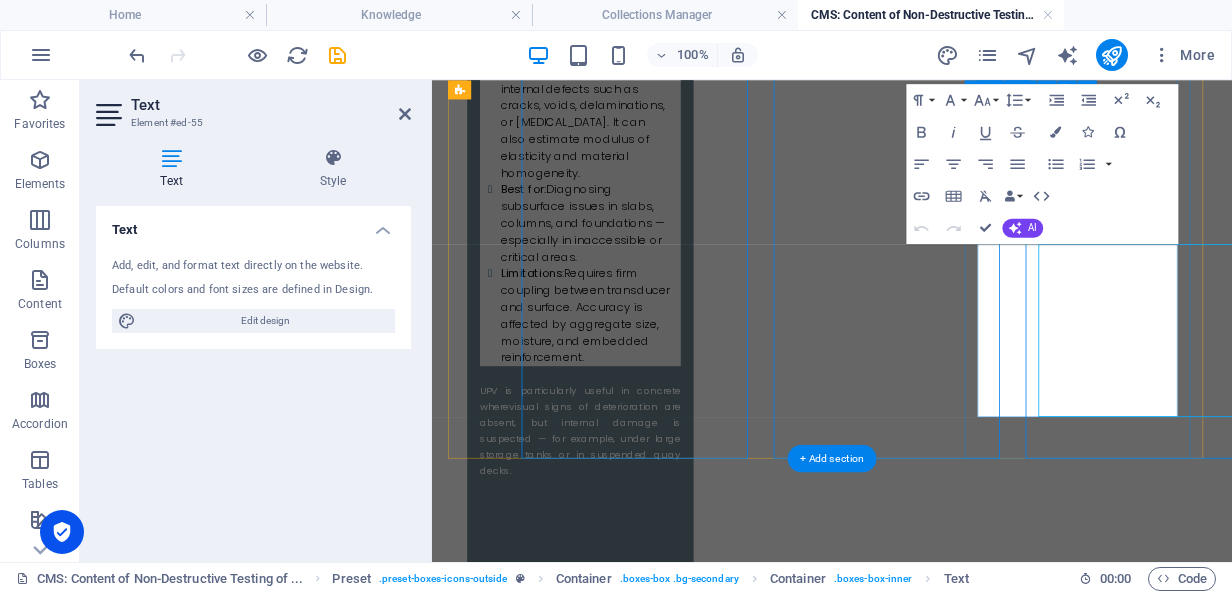 scroll, scrollTop: 2513, scrollLeft: 0, axis: vertical 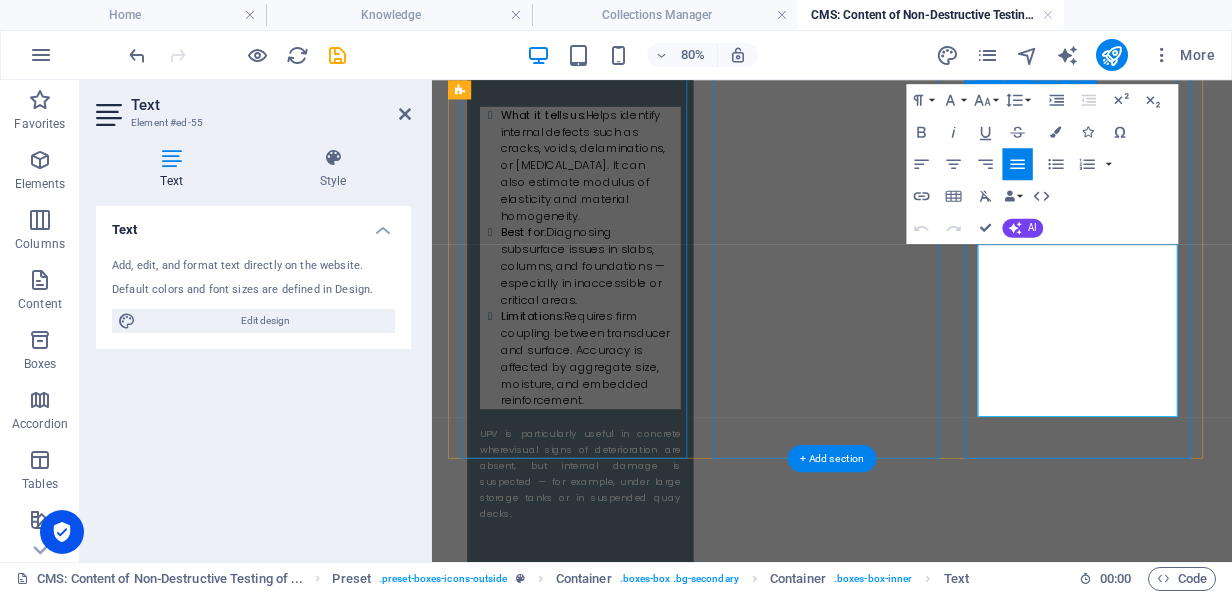 click at bounding box center [617, 3956] 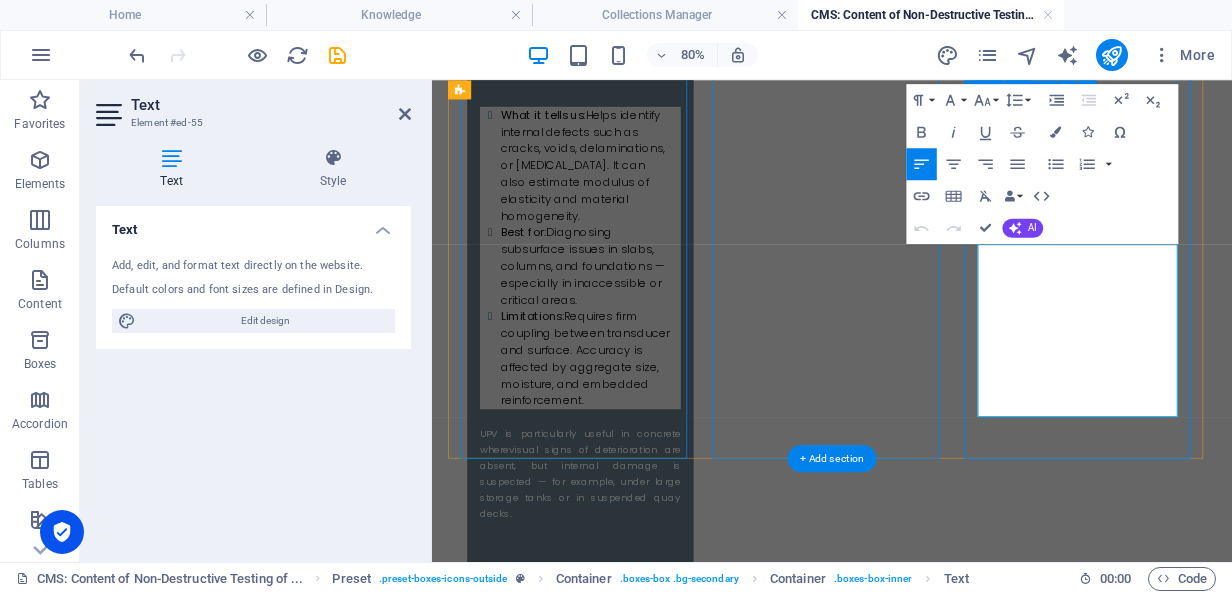 scroll, scrollTop: 2494, scrollLeft: 0, axis: vertical 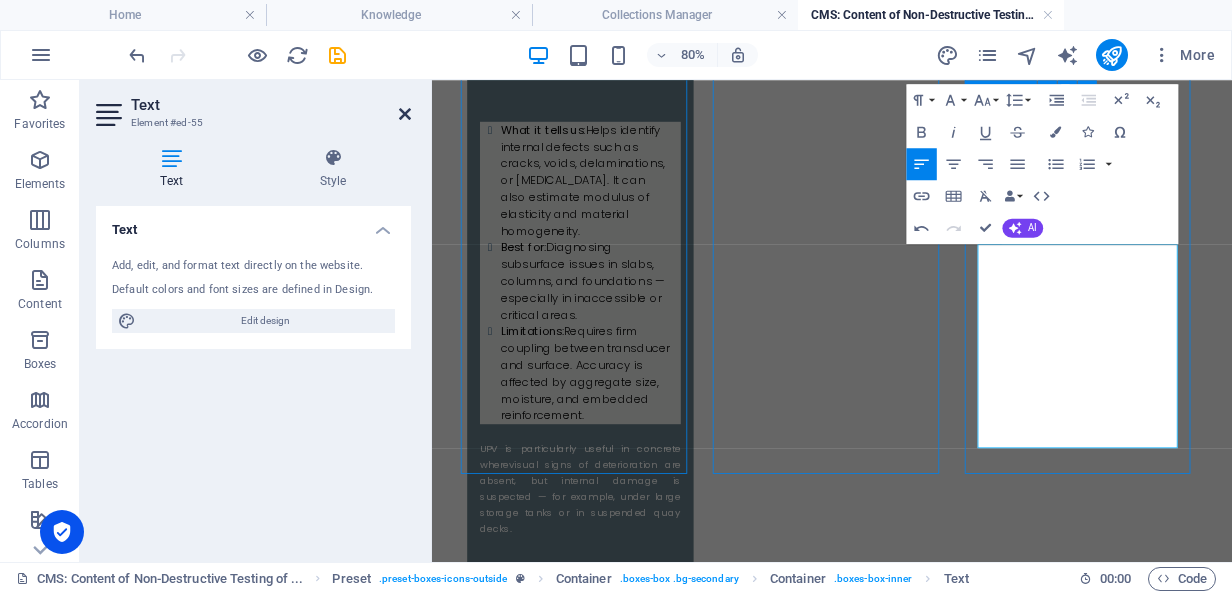 click at bounding box center (405, 114) 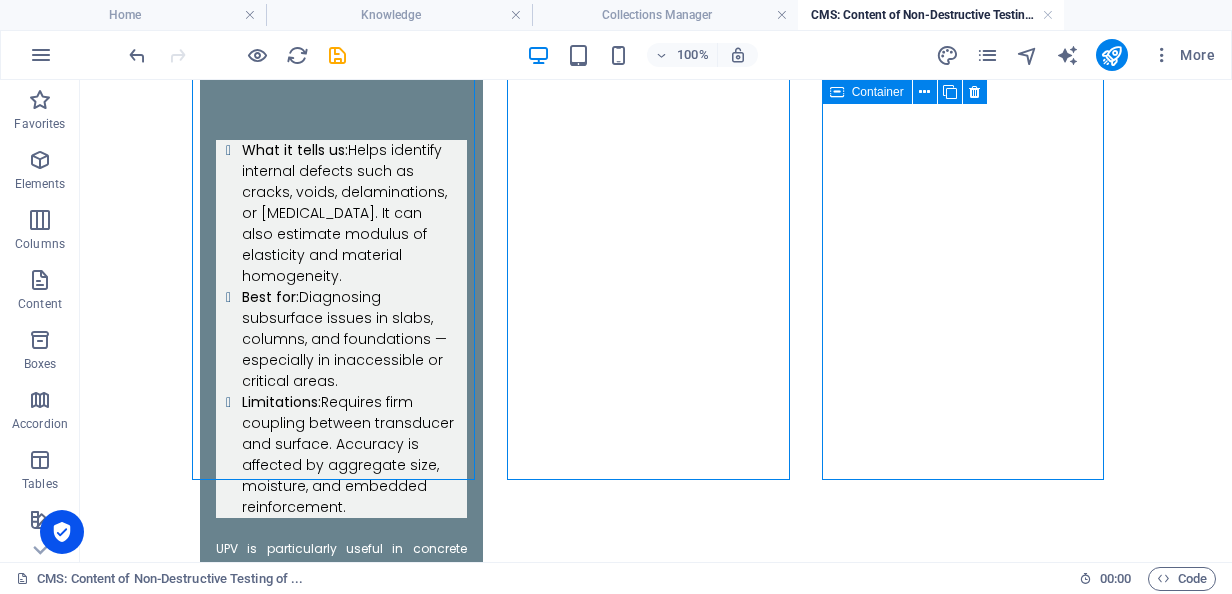 scroll, scrollTop: 2591, scrollLeft: 0, axis: vertical 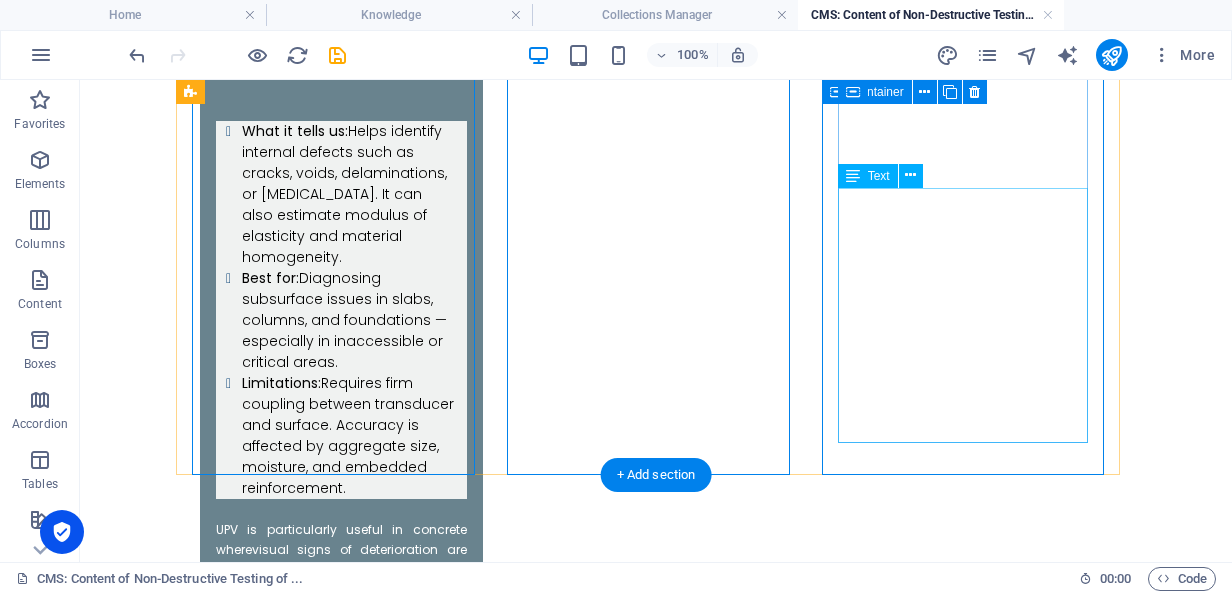 click at bounding box center [341, 3964] 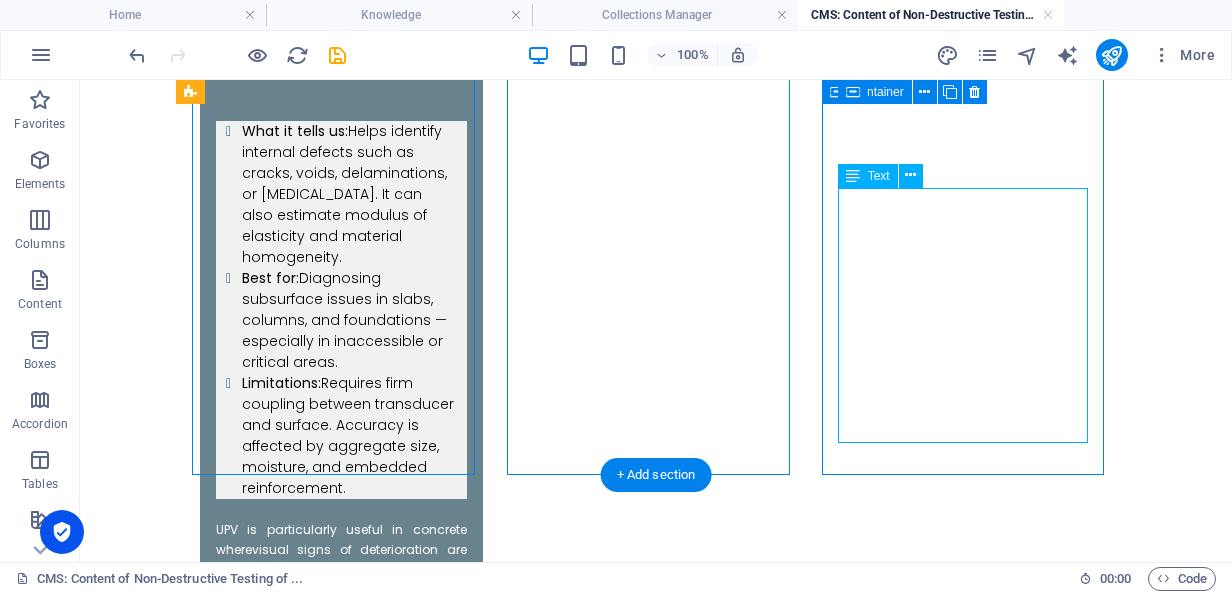 click at bounding box center [341, 3964] 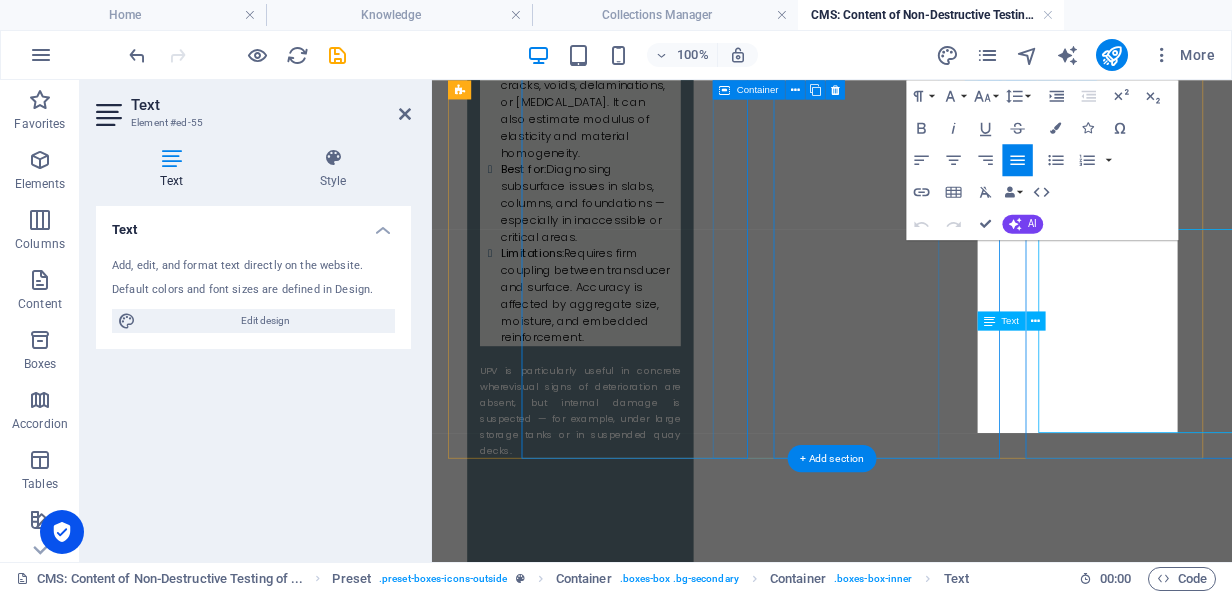 scroll, scrollTop: 2513, scrollLeft: 0, axis: vertical 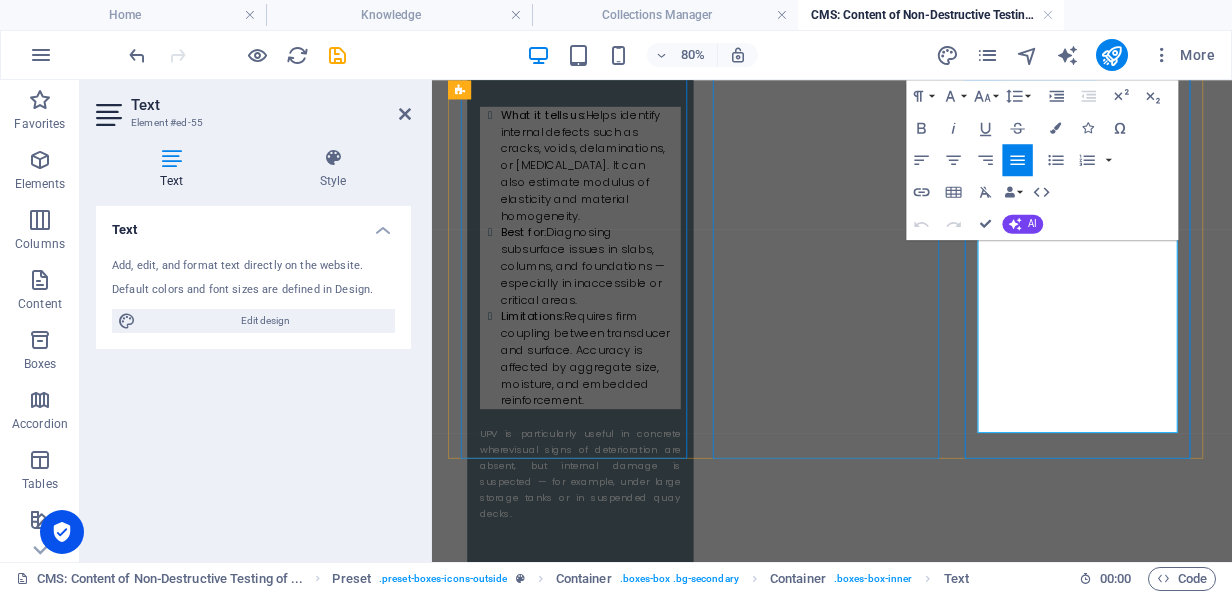 click at bounding box center (617, 3936) 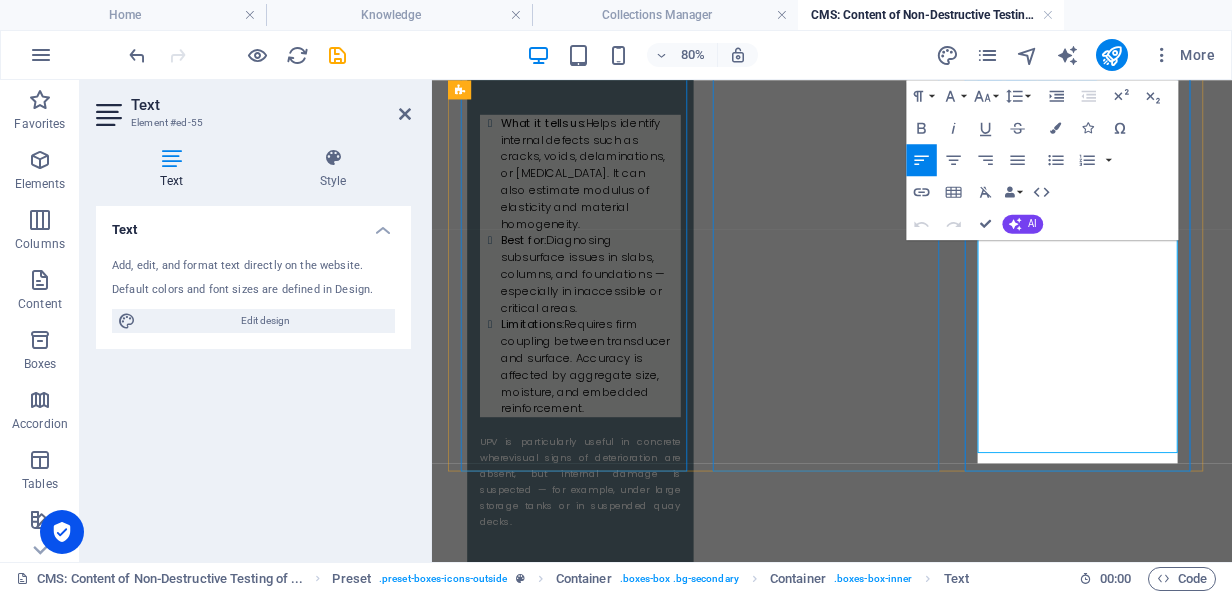 scroll, scrollTop: 2497, scrollLeft: 0, axis: vertical 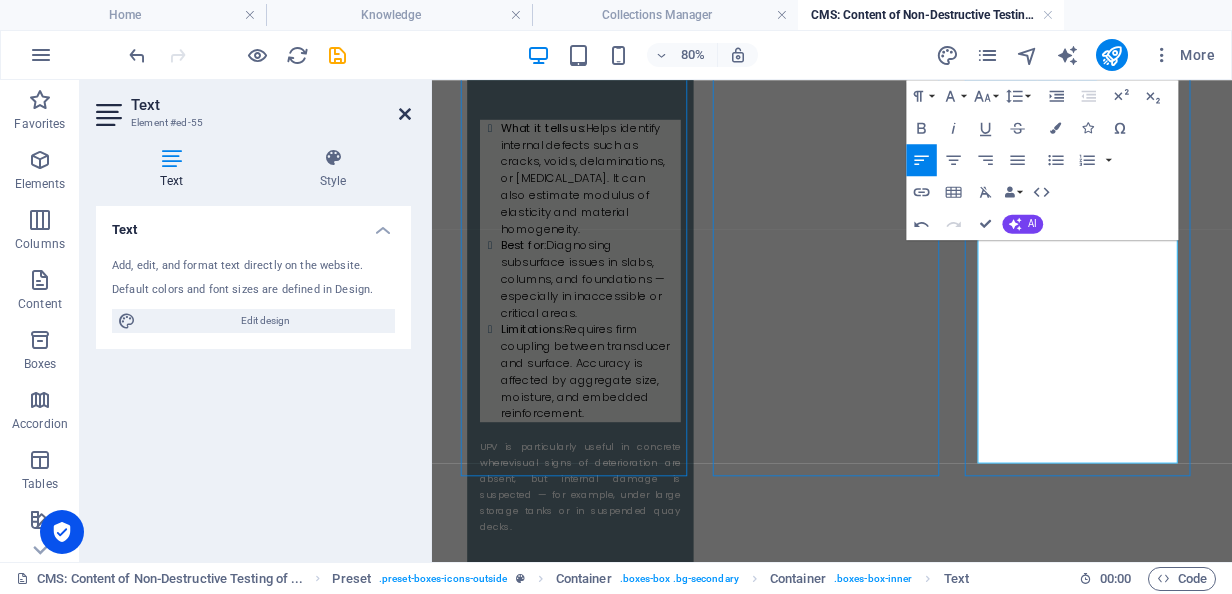 click at bounding box center (405, 114) 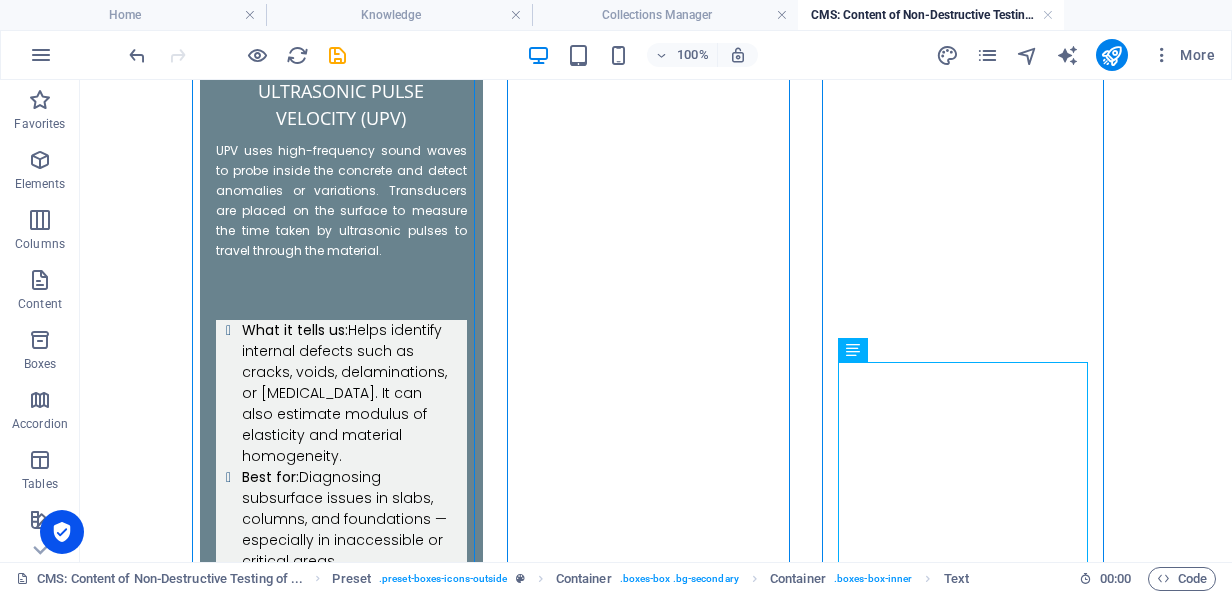 scroll, scrollTop: 2406, scrollLeft: 0, axis: vertical 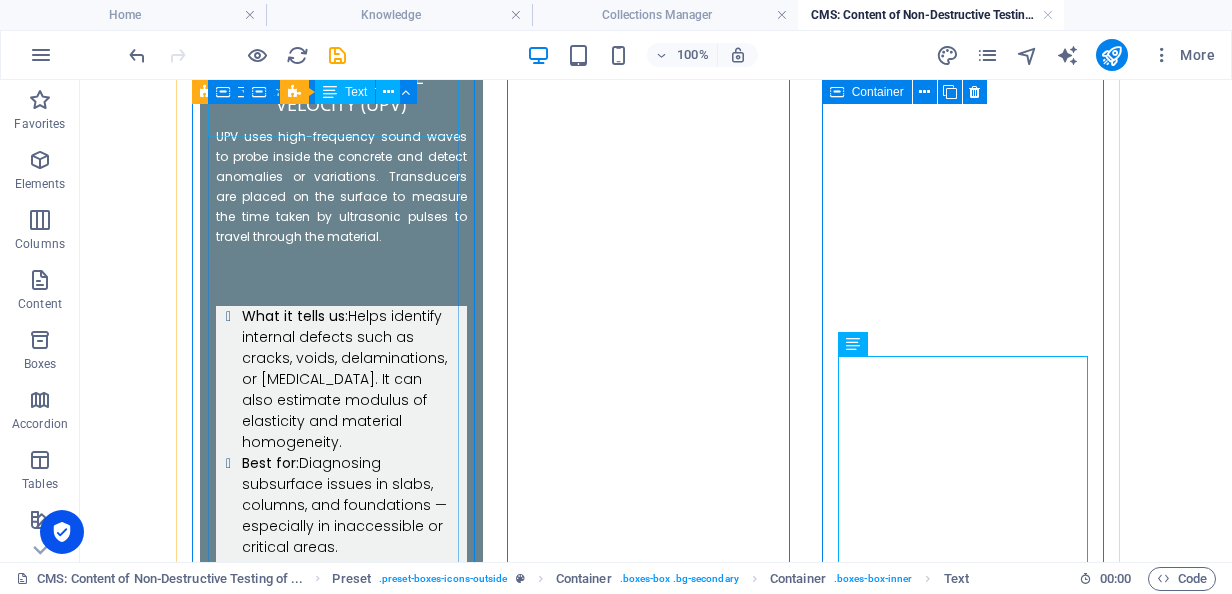 click on "These methods involve applying tensile force to extract a metal disc or insert from the concrete surface.  Pull-out tests  use cast-in inserts, while  pull-off tests  use glued-on discs." at bounding box center (341, 2129) 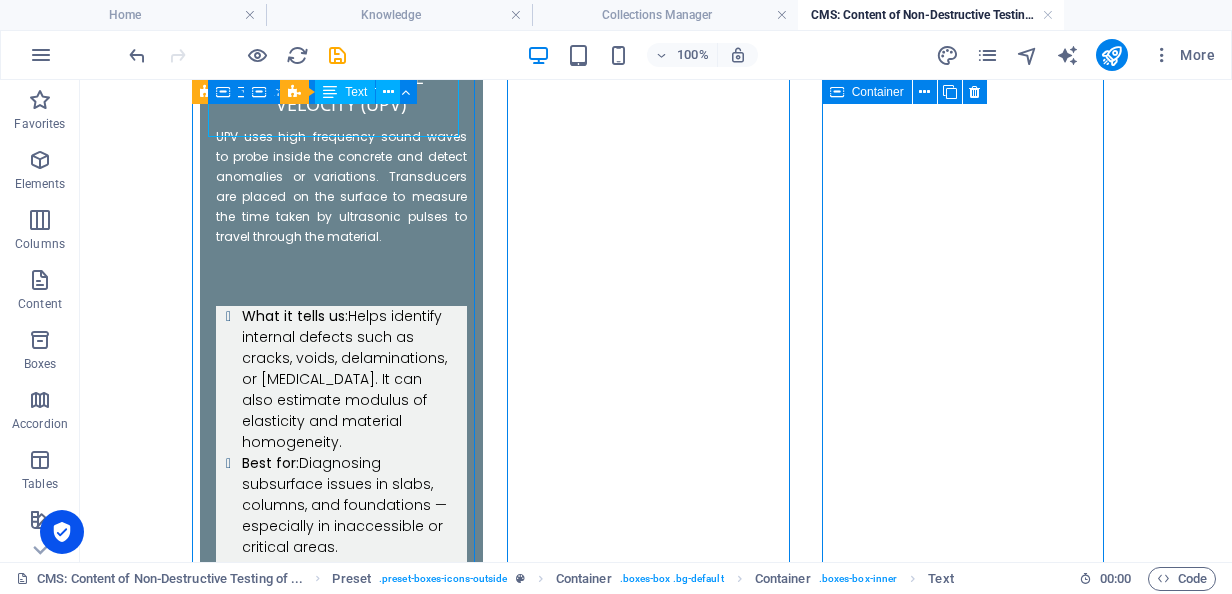 click on "These methods involve applying tensile force to extract a metal disc or insert from the concrete surface.  Pull-out tests  use cast-in inserts, while  pull-off tests  use glued-on discs." at bounding box center [341, 2129] 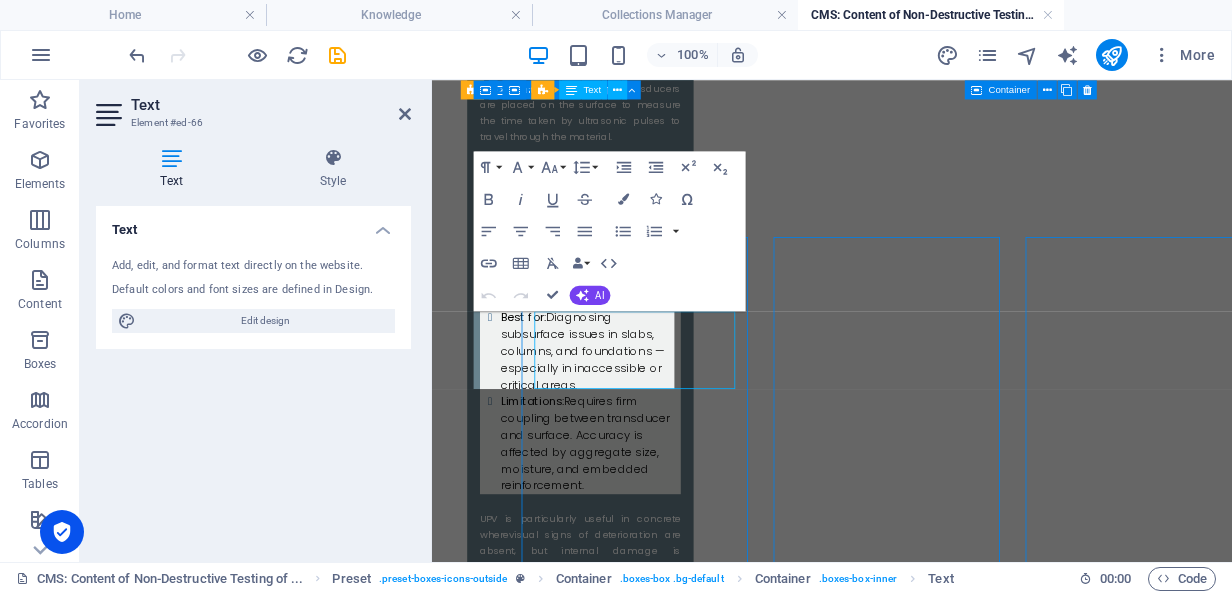 scroll, scrollTop: 2077, scrollLeft: 0, axis: vertical 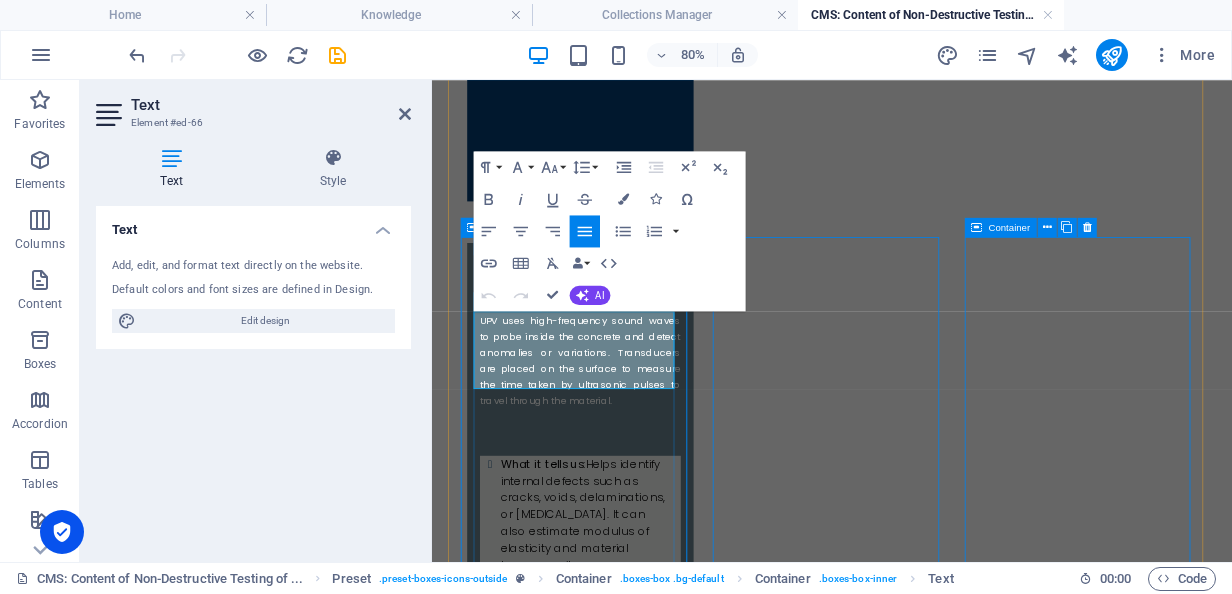 click on "These methods involve applying tensile force to extract a metal disc or insert from the concrete surface.  Pull-out tests  use cast-in inserts, while  pull-off tests  use glued-on discs." at bounding box center (617, 2371) 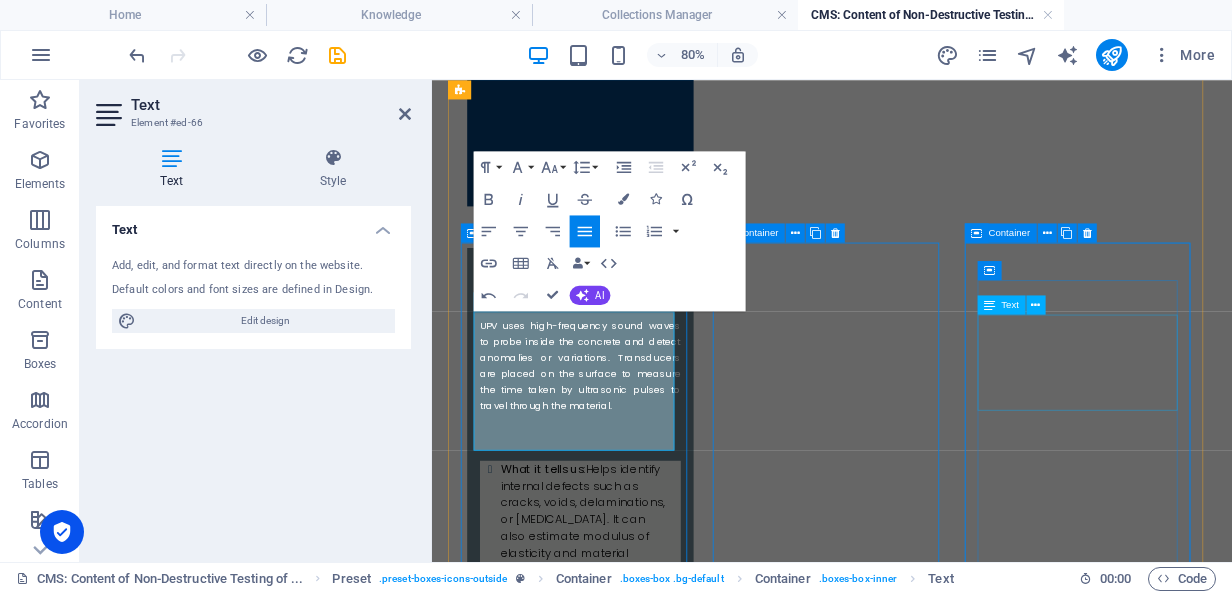 click at bounding box center [617, 4048] 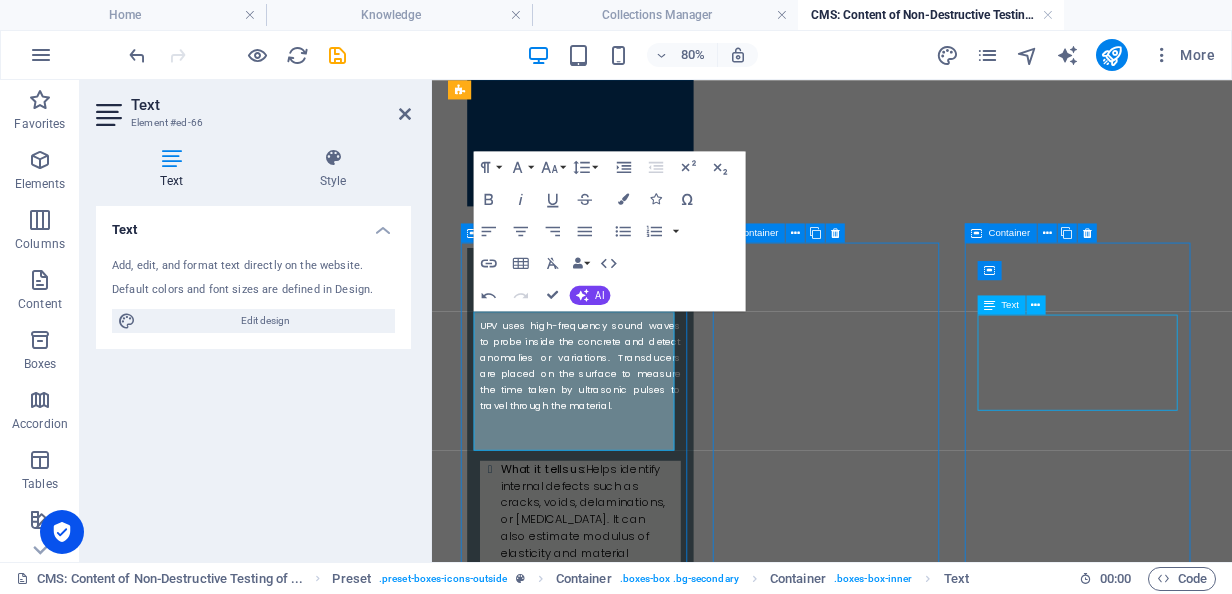 click at bounding box center [617, 4048] 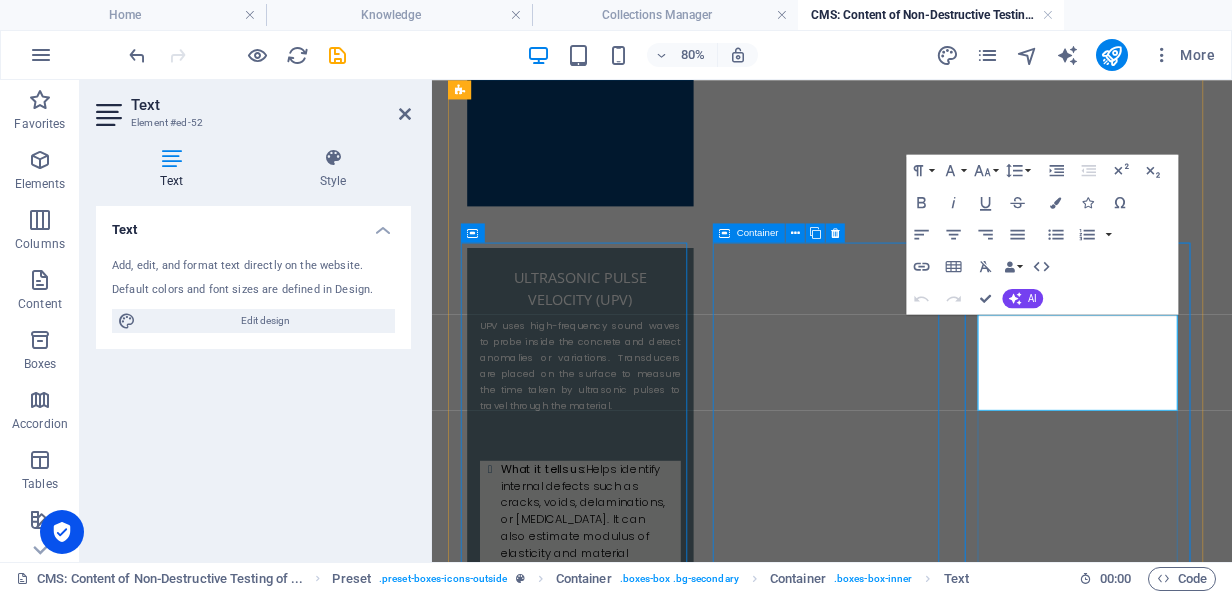 click on "This method correlates the concrete’s internal temperature history with strength gain. Thermocouples are embedded in fresh concrete and used to develop a  maturity curve ." at bounding box center [617, 3988] 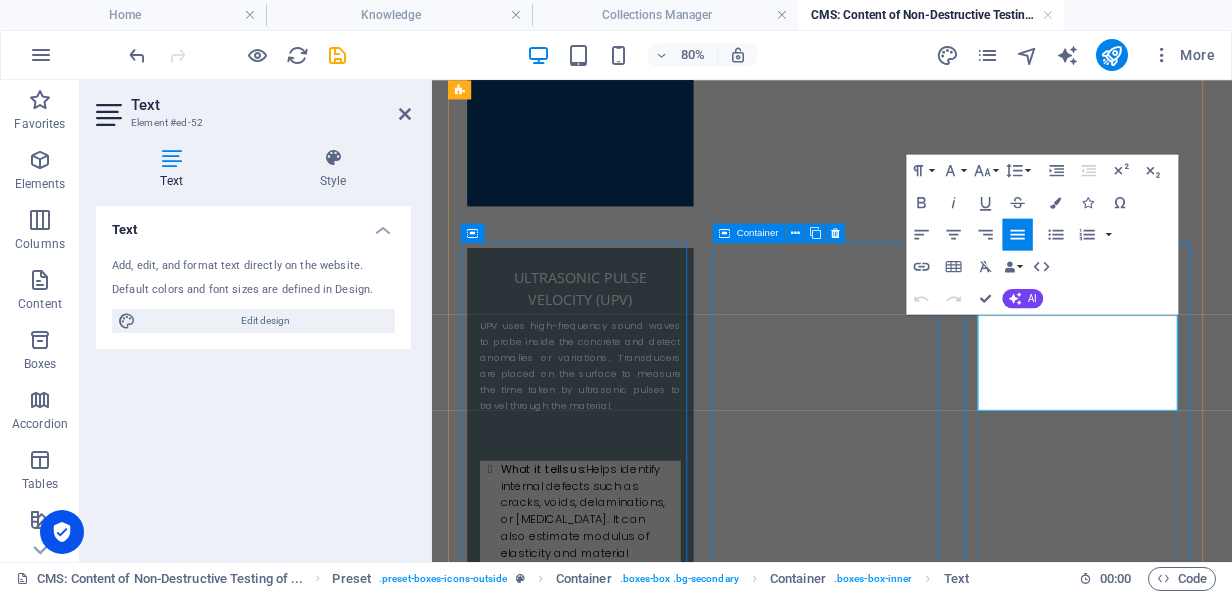 click on "This method correlates the concrete’s internal temperature history with strength gain. Thermocouples are embedded in fresh concrete and used to develop a  maturity curve ." at bounding box center [617, 3988] 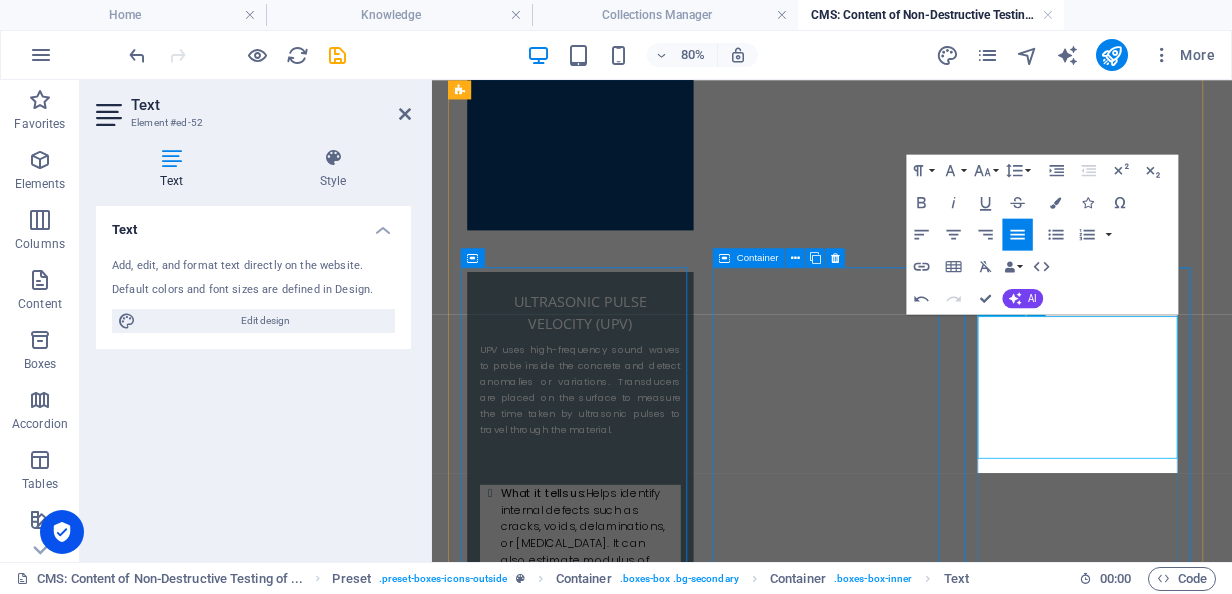 scroll, scrollTop: 2038, scrollLeft: 0, axis: vertical 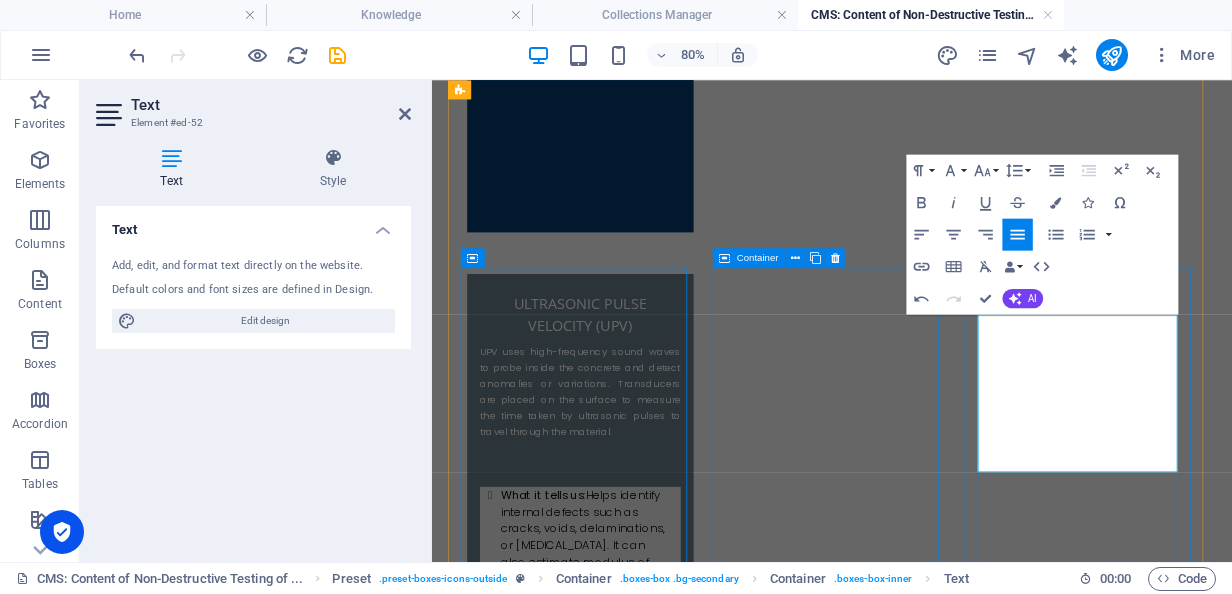 click at bounding box center [617, 4080] 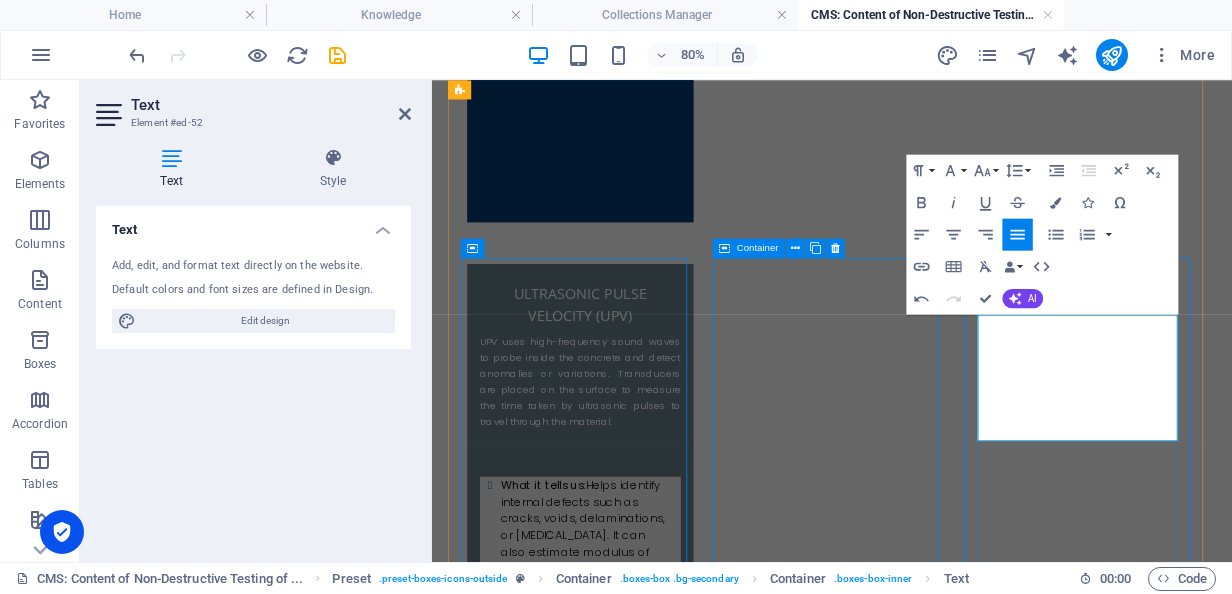scroll, scrollTop: 2070, scrollLeft: 0, axis: vertical 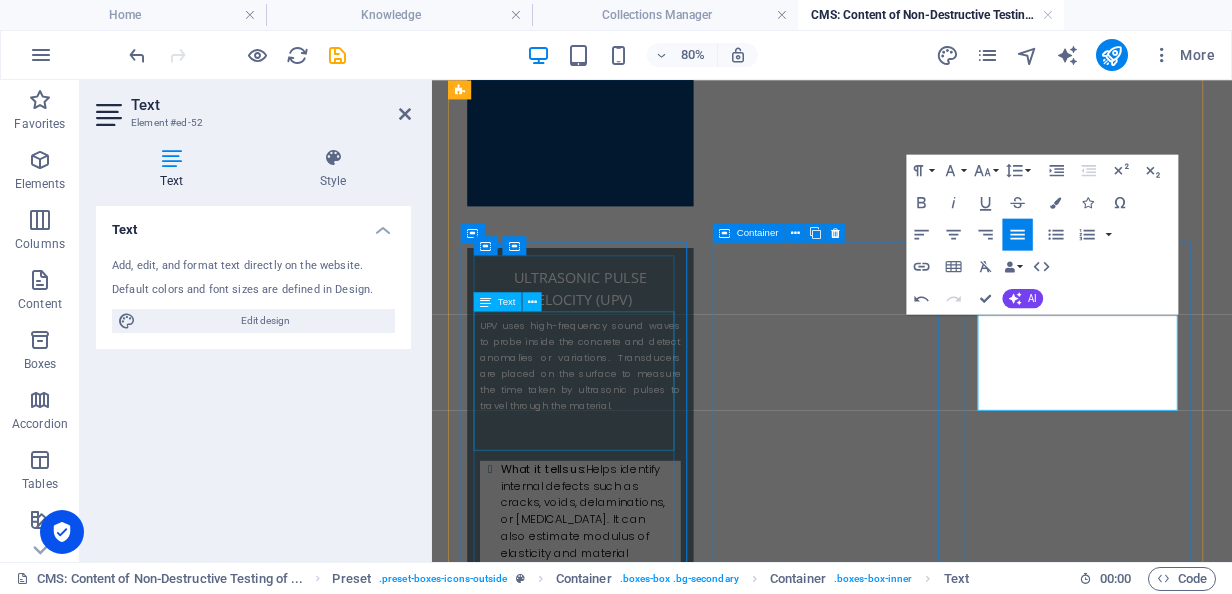 click at bounding box center (617, 2448) 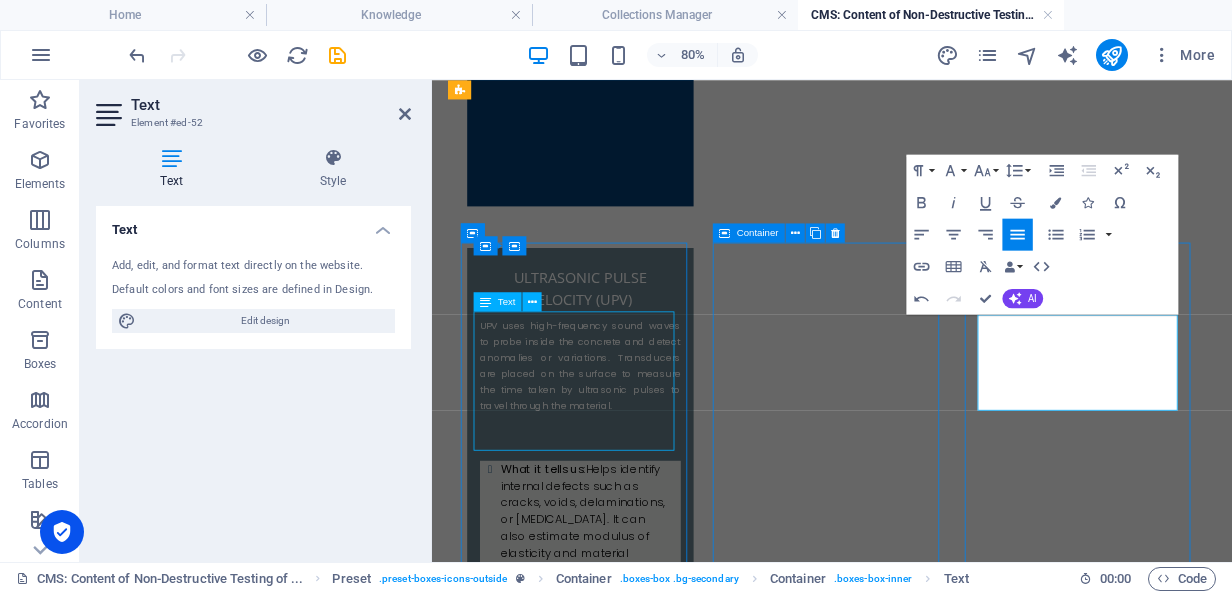 click at bounding box center (617, 2448) 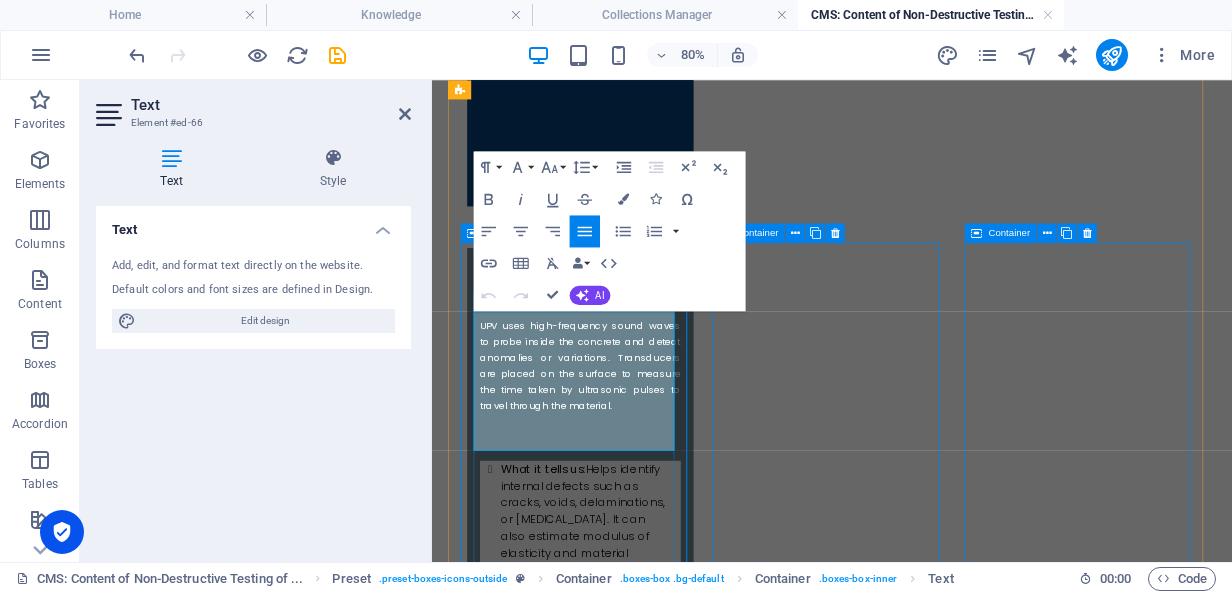 click at bounding box center [617, 2468] 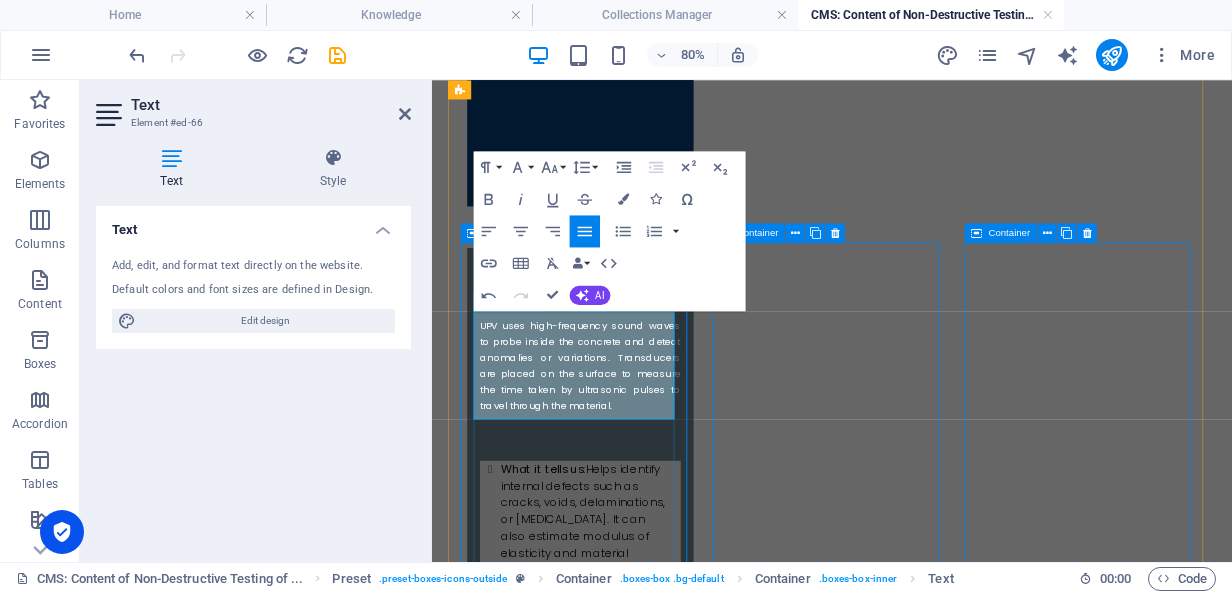 click at bounding box center (617, 2468) 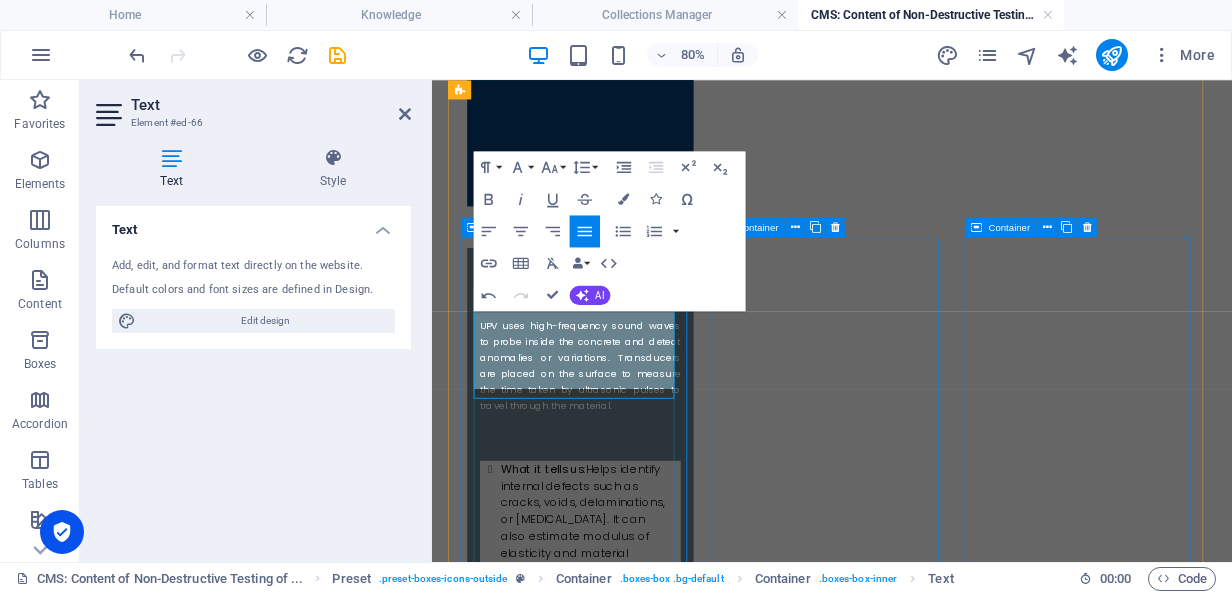 scroll, scrollTop: 2077, scrollLeft: 0, axis: vertical 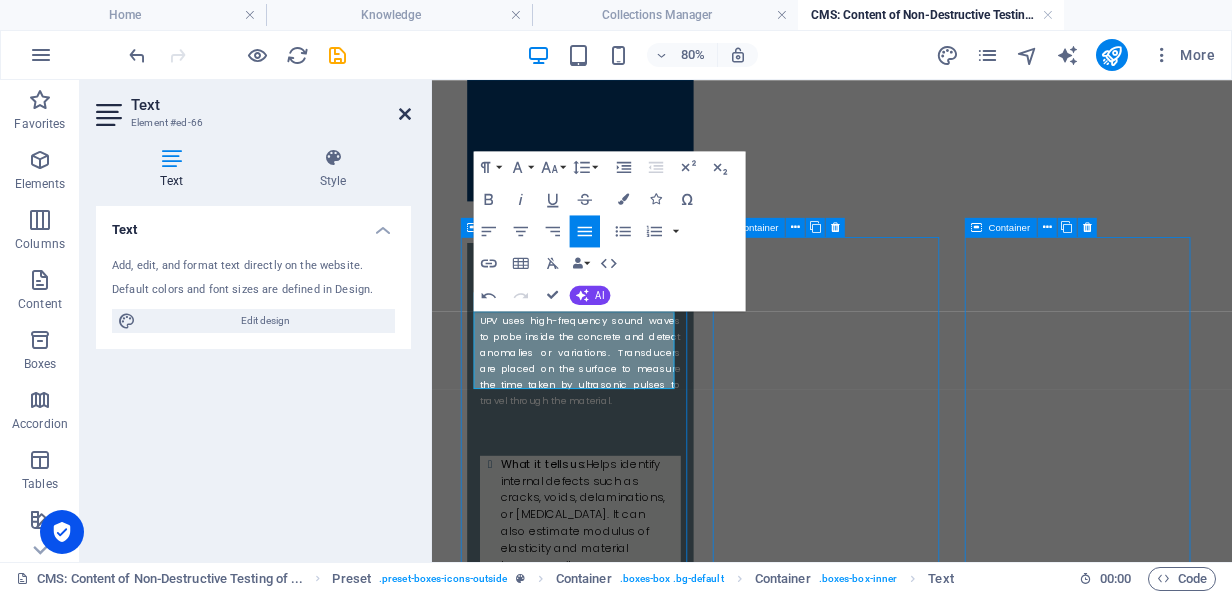click at bounding box center (405, 114) 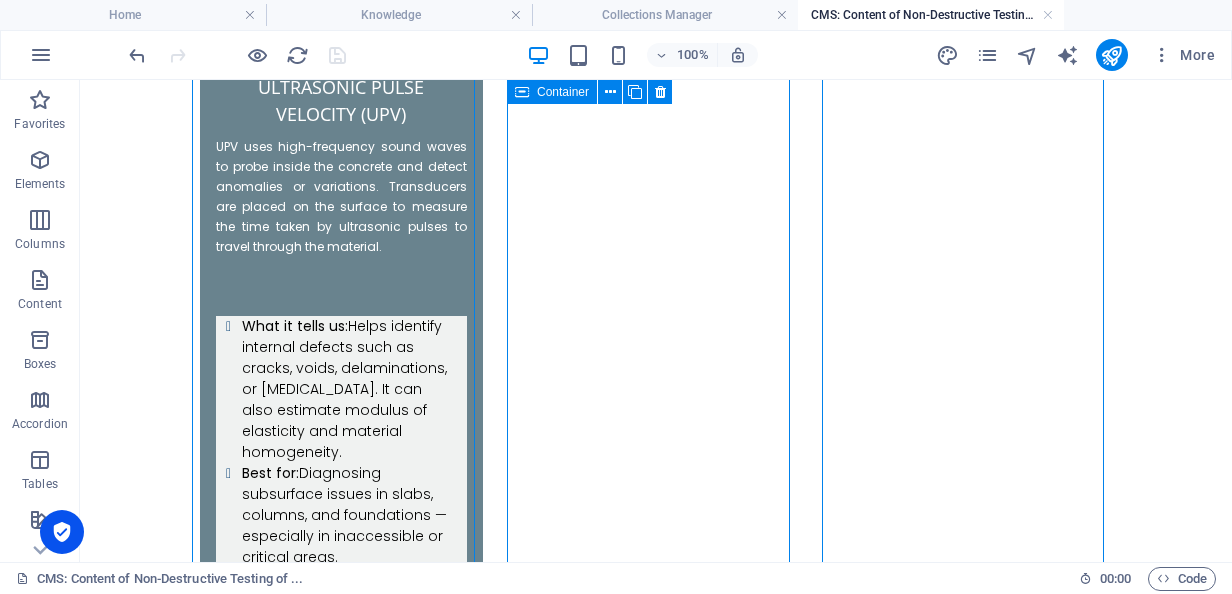 scroll, scrollTop: 2396, scrollLeft: 0, axis: vertical 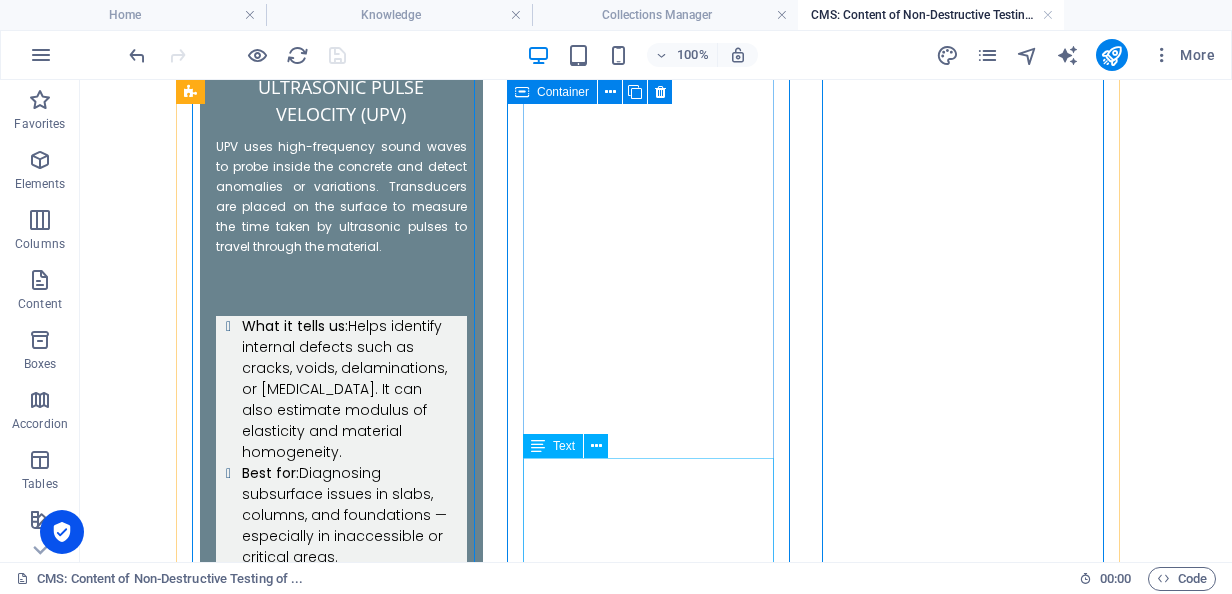 click on "While not common in day-to-day inspection, it plays a valuable role in  research ,  material evaluation , and tracking  long-term degradation mechanisms ." at bounding box center (341, 3361) 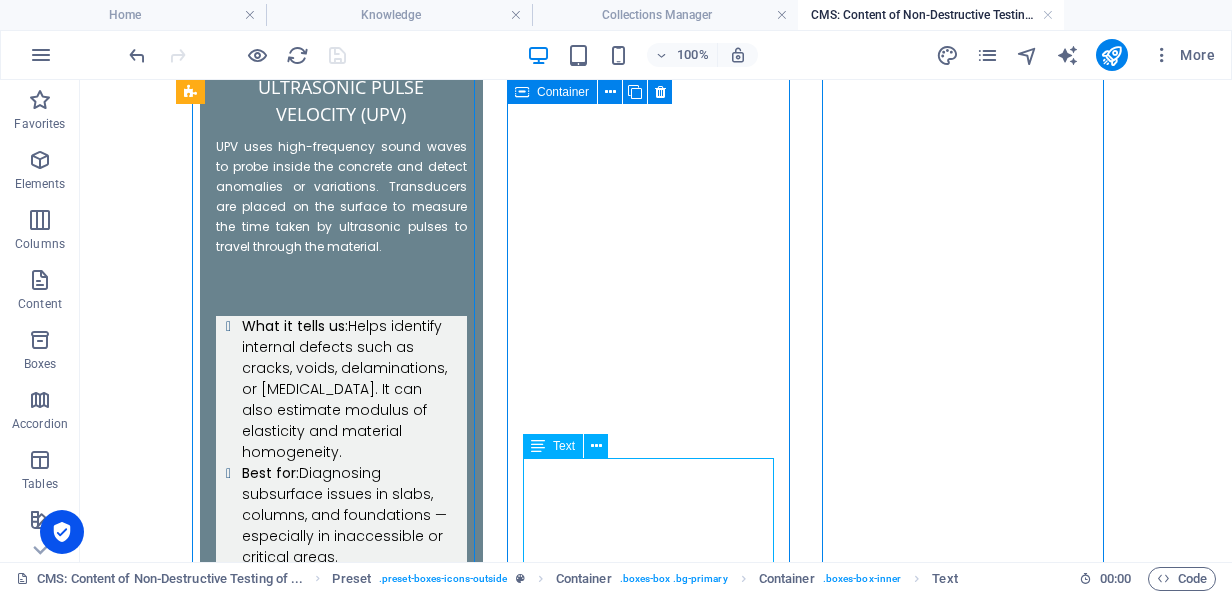 click on "While not common in day-to-day inspection, it plays a valuable role in  research ,  material evaluation , and tracking  long-term degradation mechanisms ." at bounding box center [341, 3361] 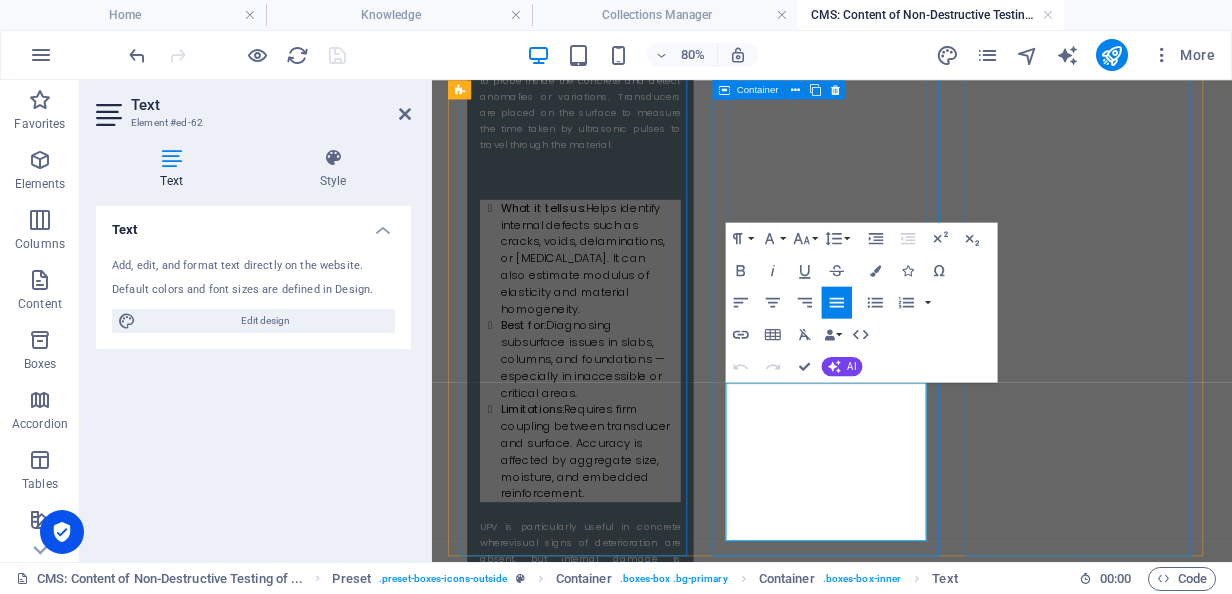 click on "While not common in day-to-day inspection, it plays a valuable role in  research ,  material evaluation , and tracking  long-term degradation mechanisms ." at bounding box center (617, 3275) 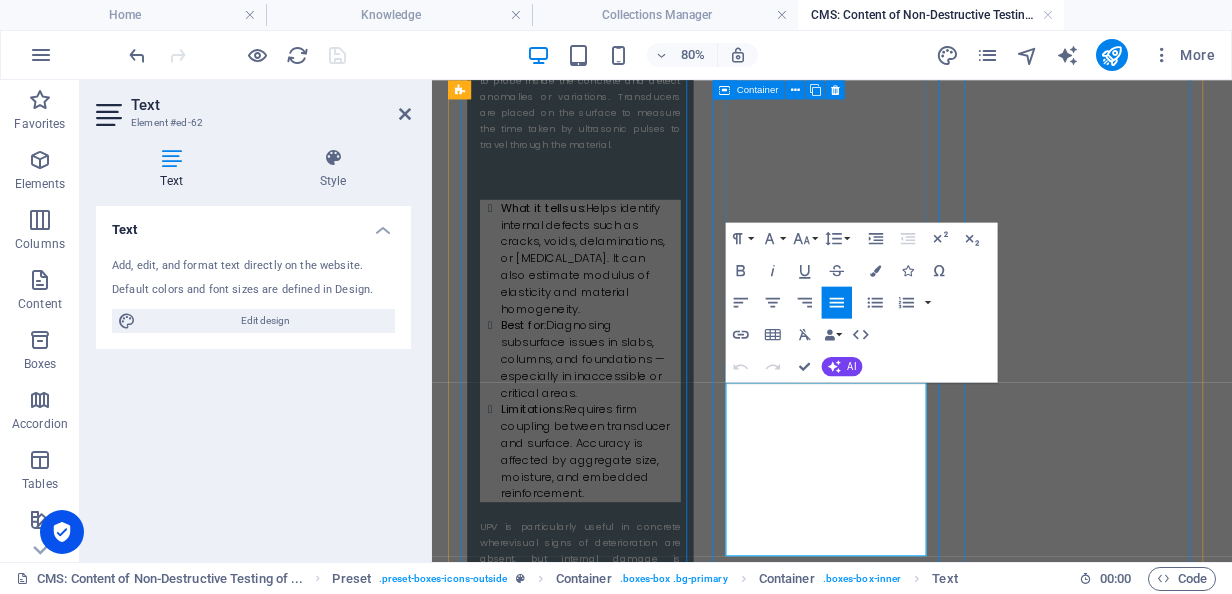 scroll, scrollTop: 2394, scrollLeft: 0, axis: vertical 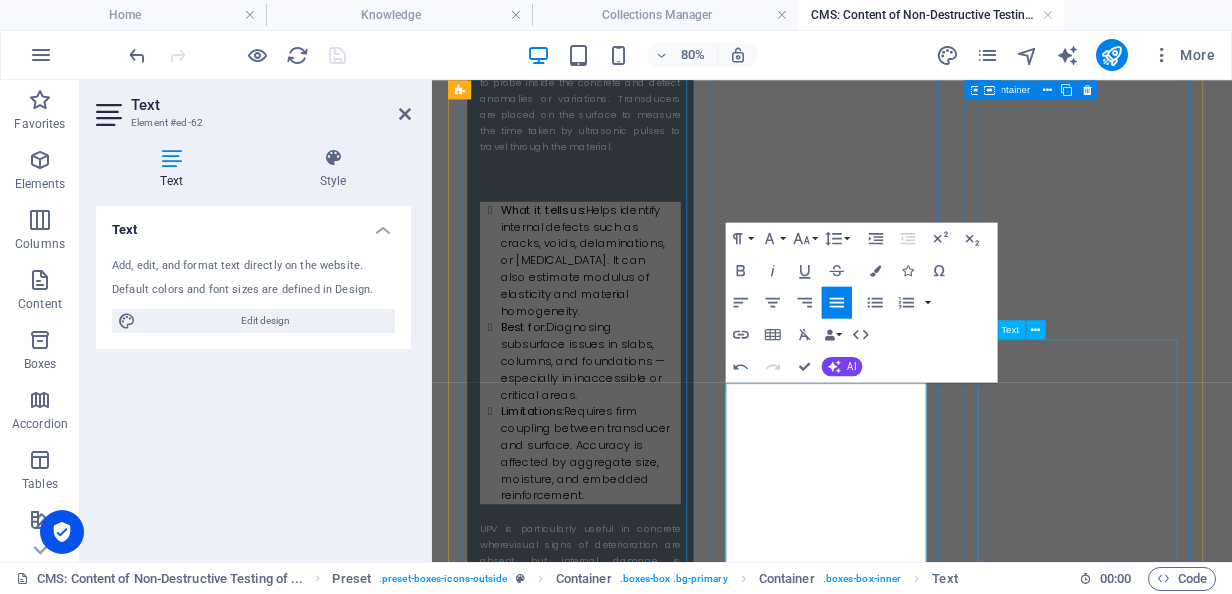 click on "Widely adopted on large projects involving  thick pours  or  post-tensioned slabs , maturity monitoring supports  construction staging decisions  and avoids over-conservative delays." at bounding box center [617, 4045] 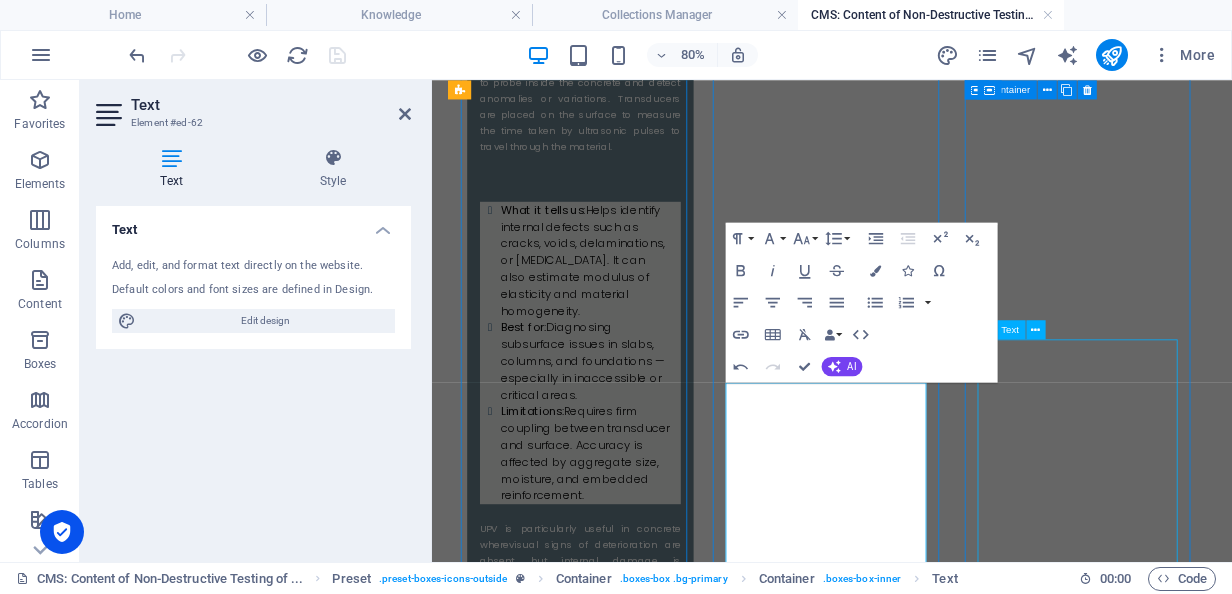 click on "Widely adopted on large projects involving  thick pours  or  post-tensioned slabs , maturity monitoring supports  construction staging decisions  and avoids over-conservative delays." at bounding box center [617, 4045] 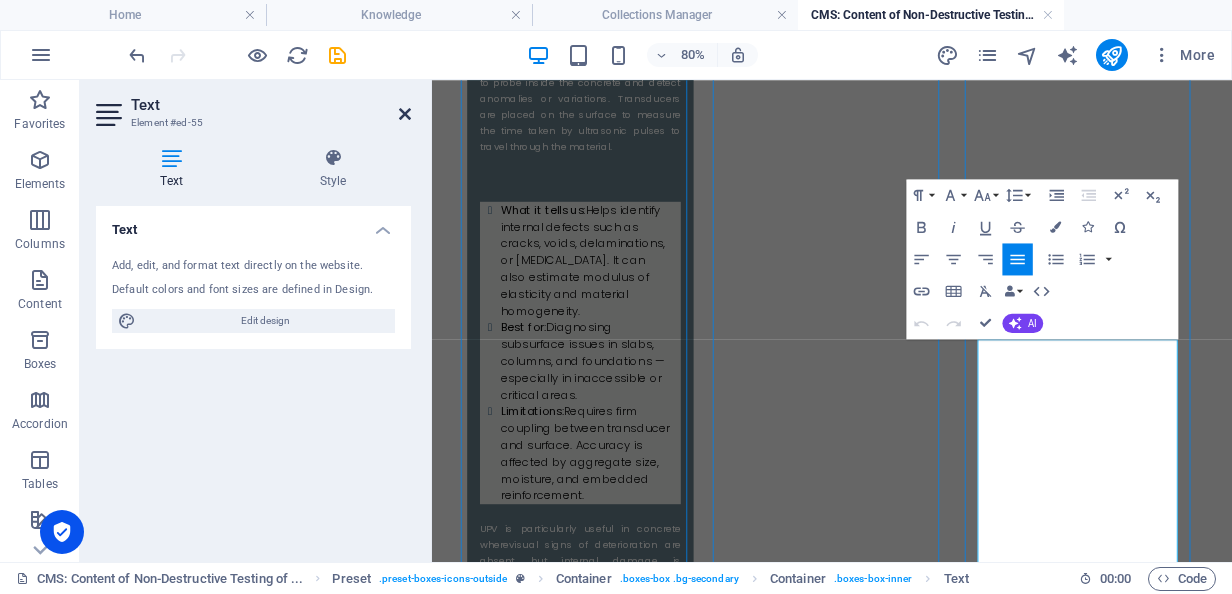 click at bounding box center [405, 114] 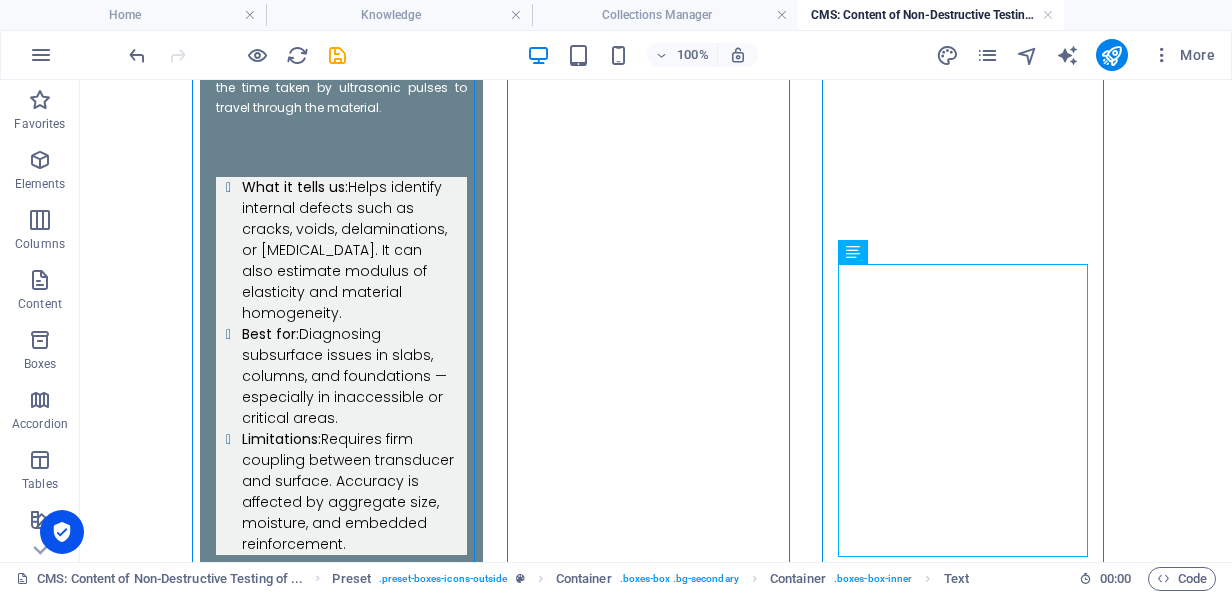 scroll, scrollTop: 2540, scrollLeft: 0, axis: vertical 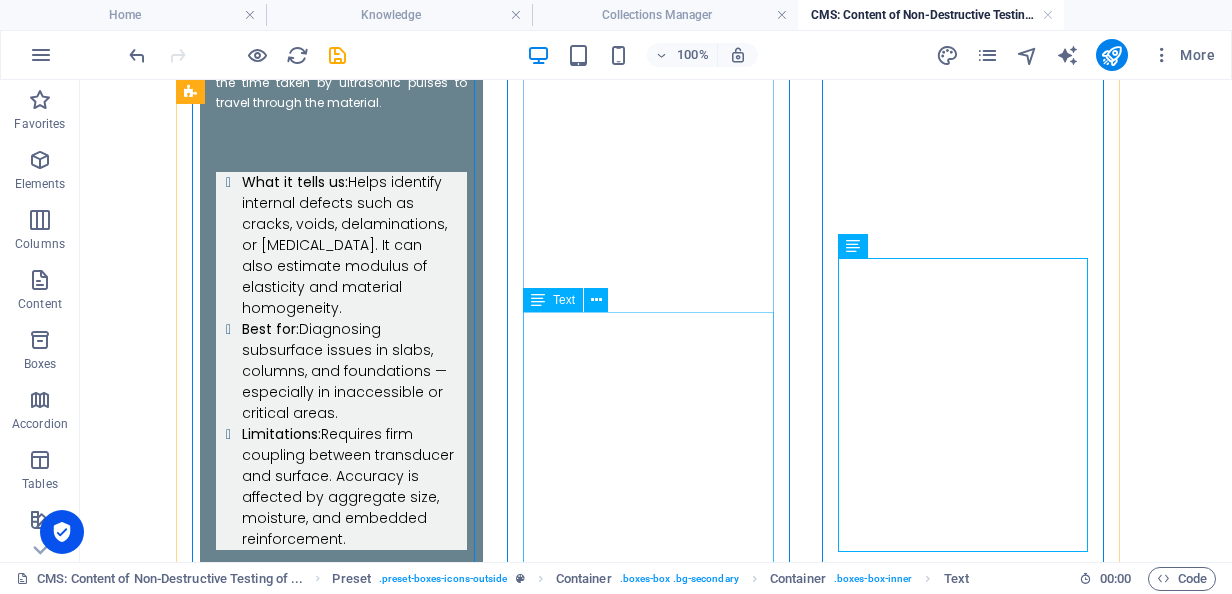 click at bounding box center (341, 3237) 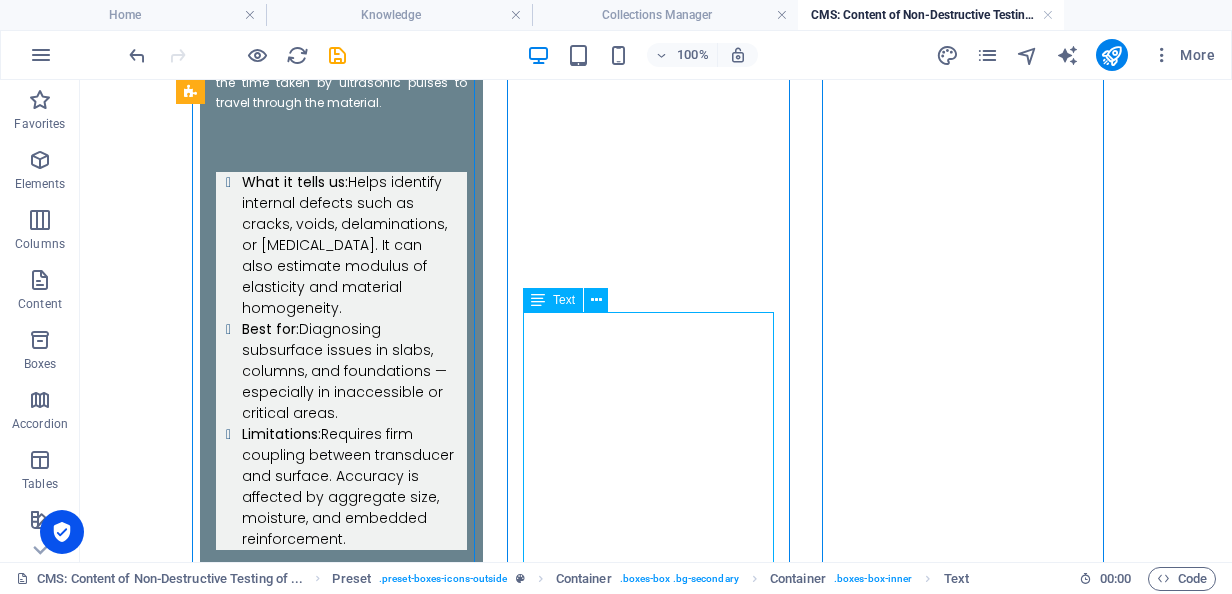 click at bounding box center [341, 3237] 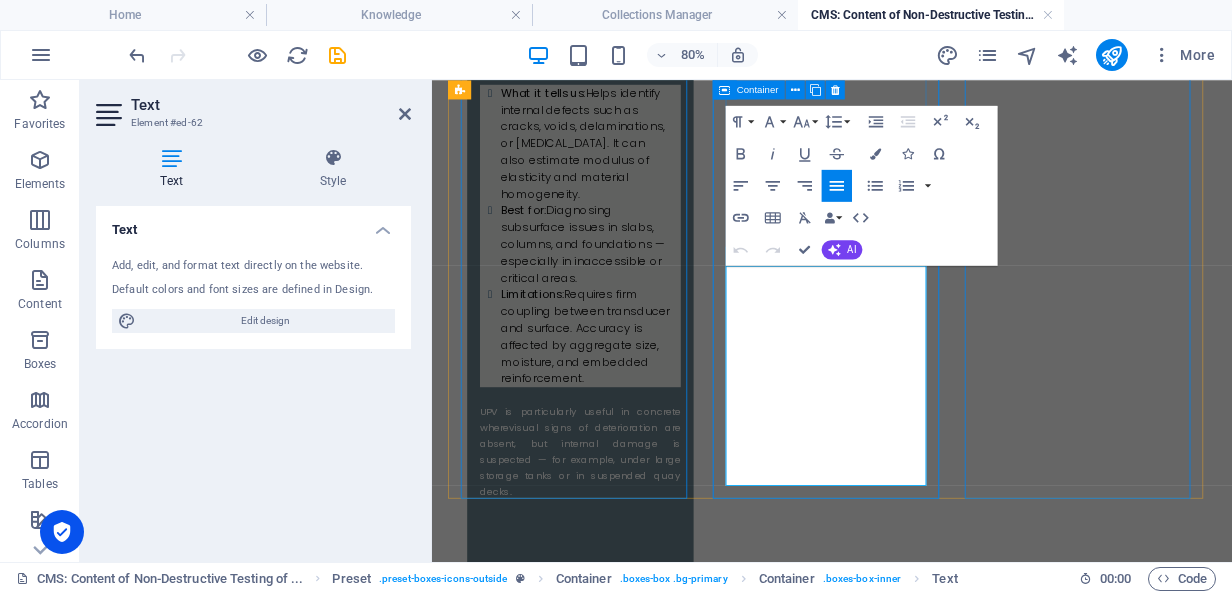 click on "While not common in day-to-day inspection, it plays a valuable role in  research ,  material evaluation , and tracking  long-term degradation mechanisms ." at bounding box center (617, 3211) 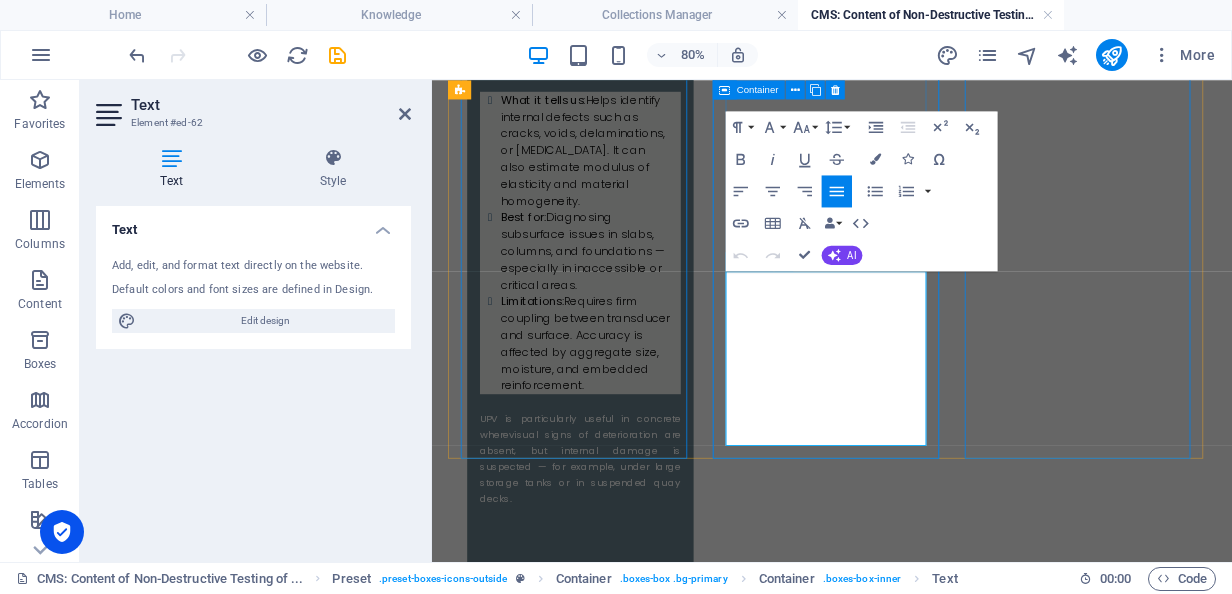 scroll, scrollTop: 2519, scrollLeft: 0, axis: vertical 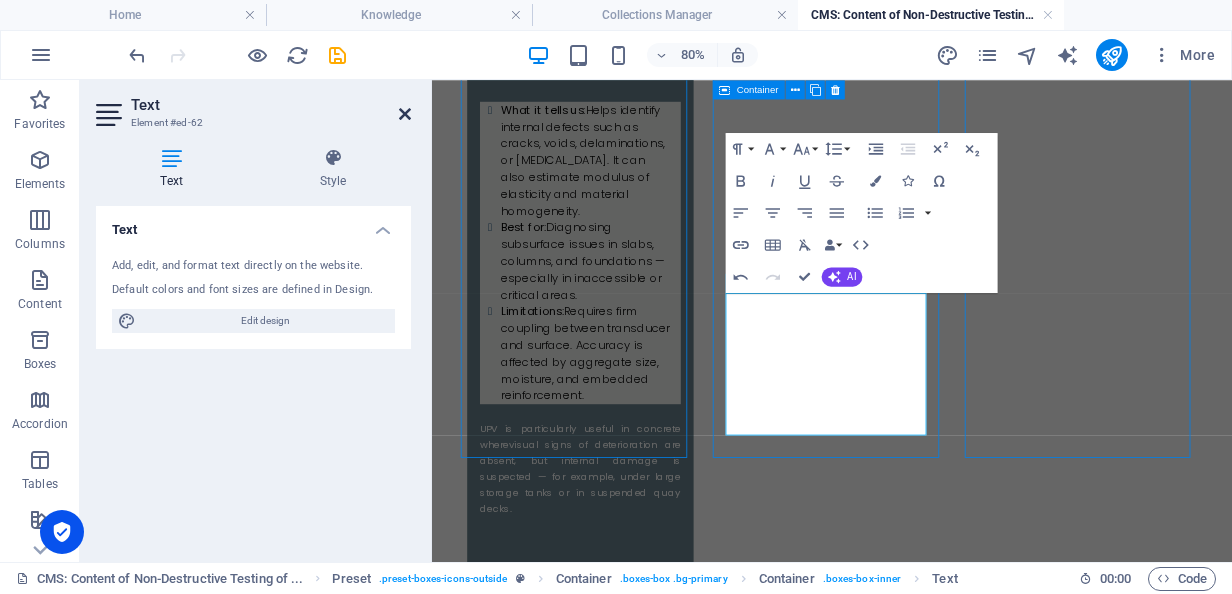 click at bounding box center [405, 114] 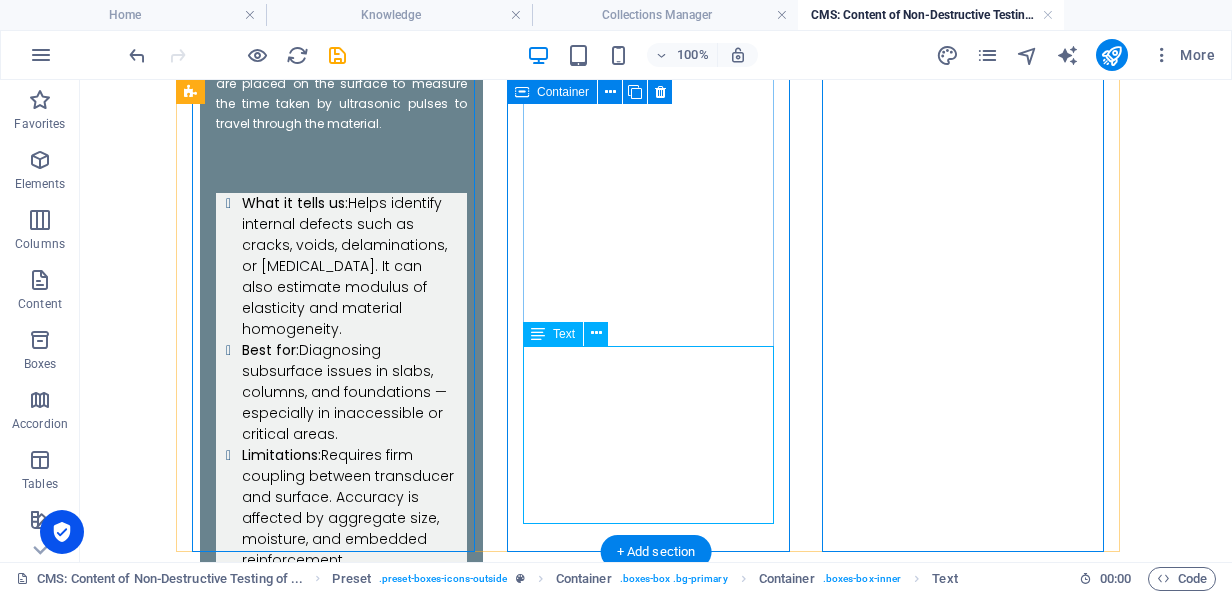 click on "While not common in day-to-day inspection, it plays a valuable role in  research ,  material evaluation , and tracking  long-term degradation mechanisms ." at bounding box center (341, 3218) 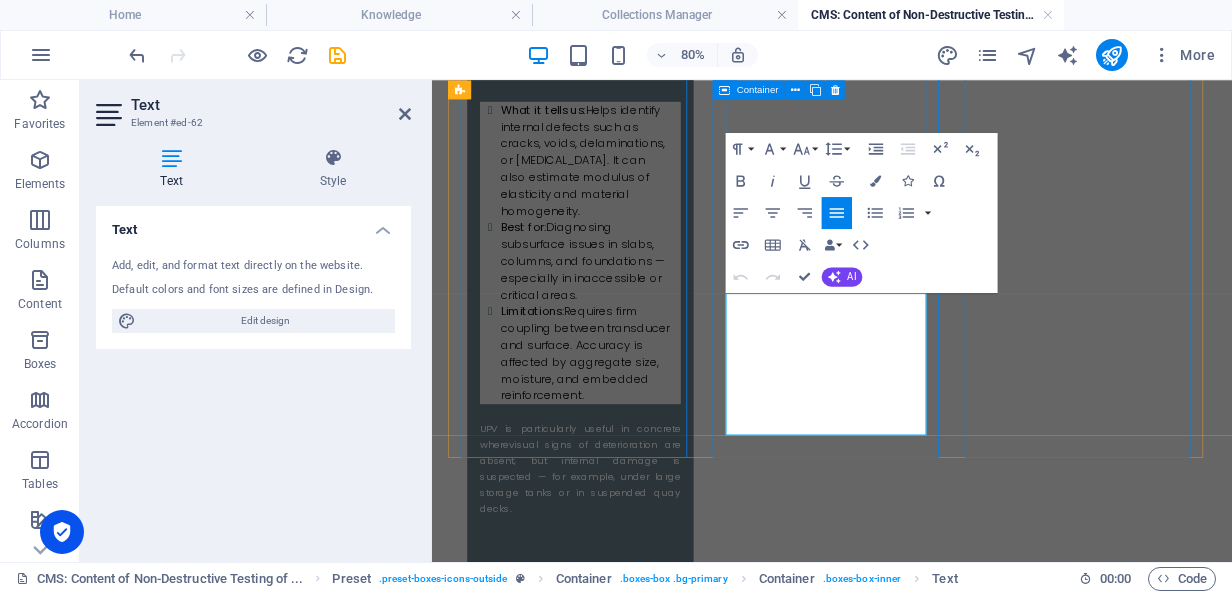 click on "While not common in day-to-day inspection, it plays a valuable role in  research ,  material evaluation , and tracking  long-term degradation mechanisms ." at bounding box center [617, 3132] 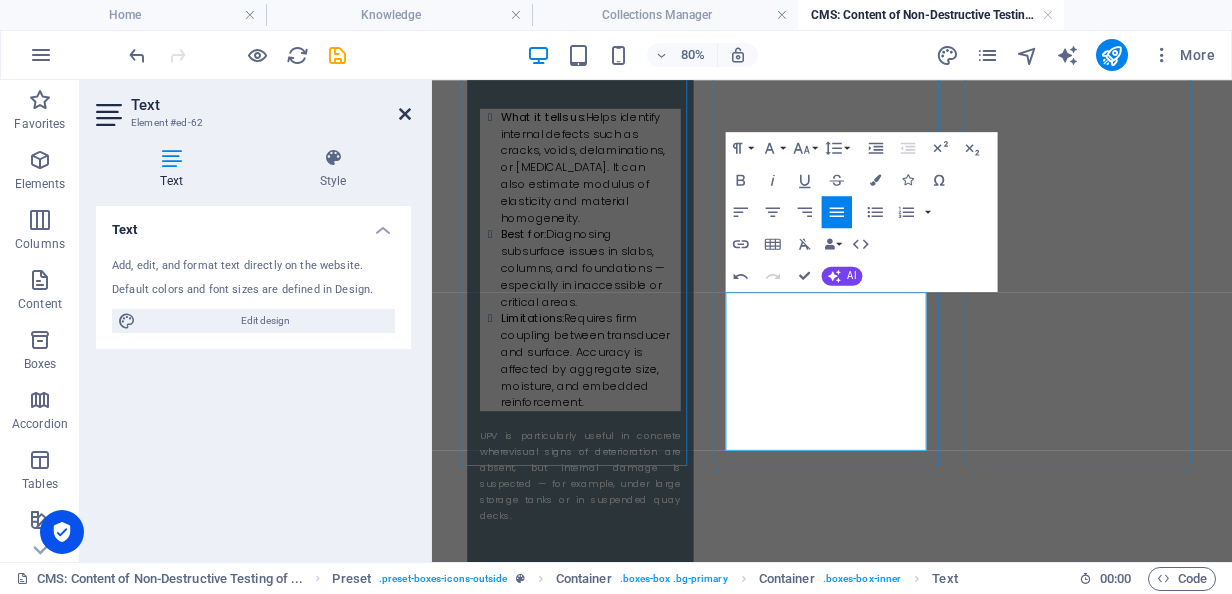 click at bounding box center [405, 114] 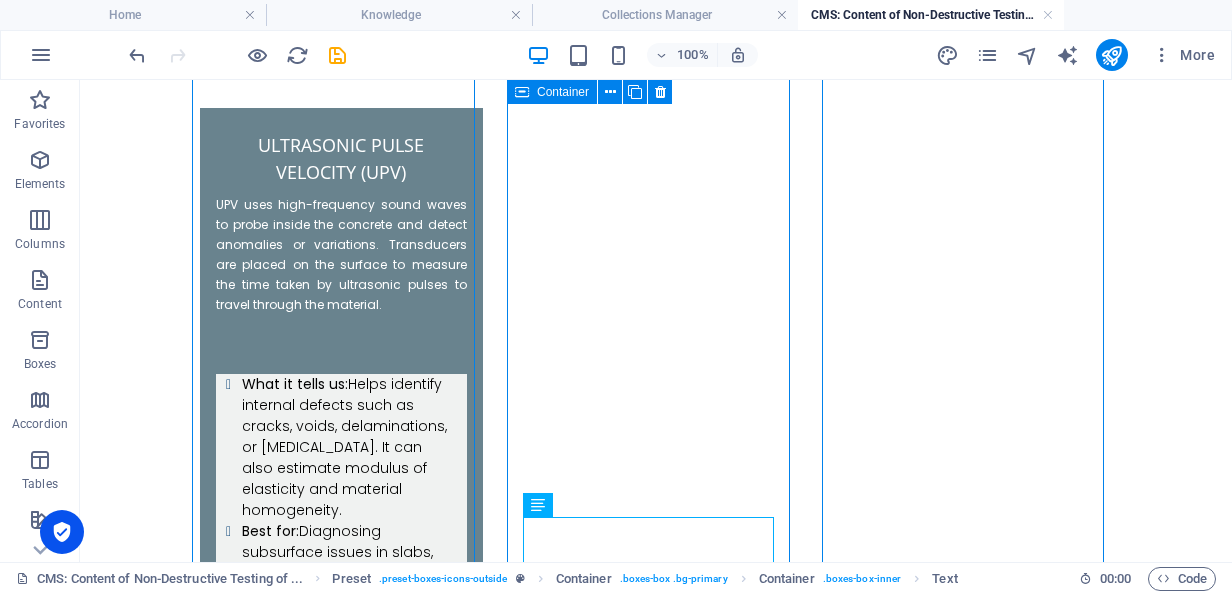 scroll, scrollTop: 2358, scrollLeft: 0, axis: vertical 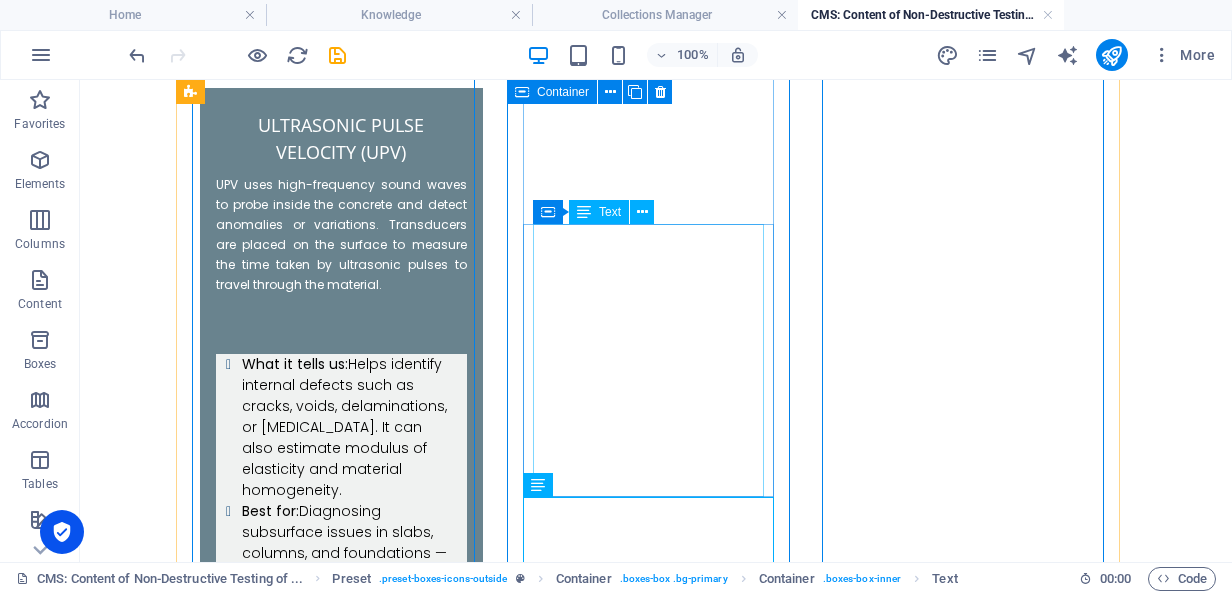 click on "What it tells us:  Indicates material [MEDICAL_DATA] and possible degradation due to freeze-thaw cycles, sulfate attack, or aging. Best for:  Monitoring deterioration trends over time in specimens taken from the structure. Limitations:  Requires lab conditions and controlled specimens; not suitable for real-time field assessments." at bounding box center [341, 3192] 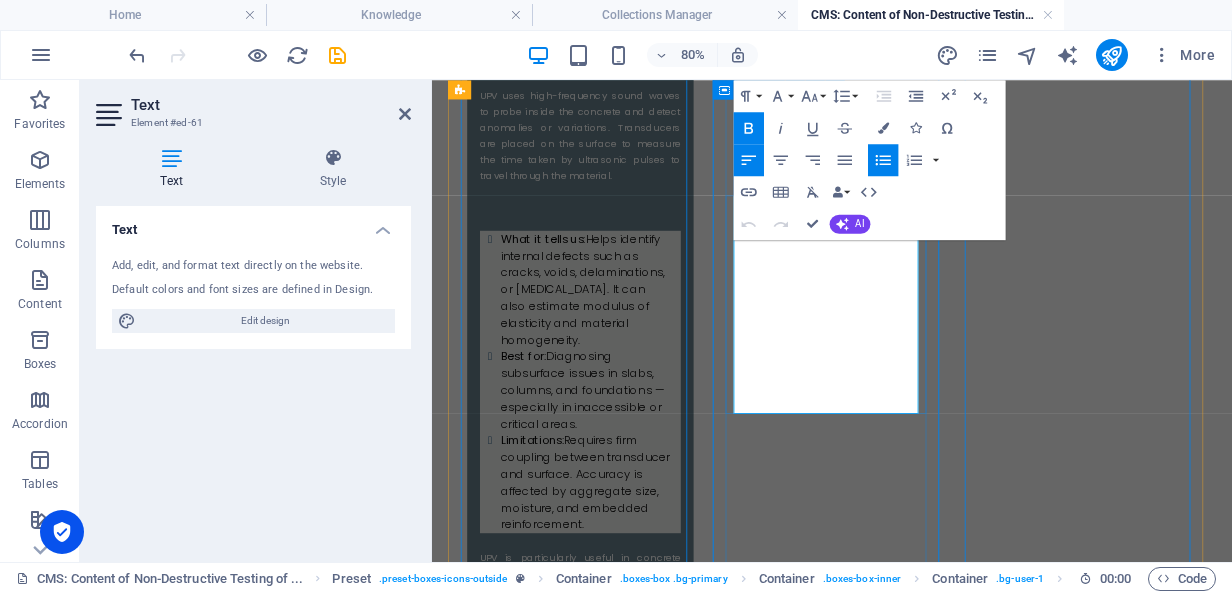 click on "Limitations:  Requires lab conditions and controlled specimens; not suitable for real-time field assessments." at bounding box center (625, 3201) 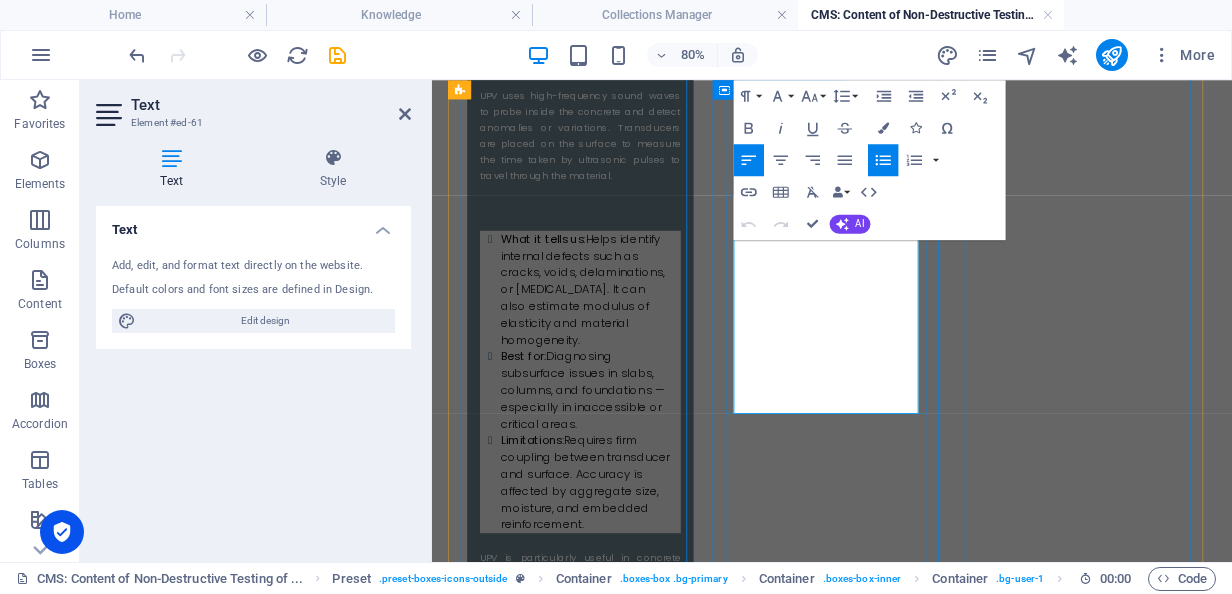 scroll, scrollTop: 2355, scrollLeft: 0, axis: vertical 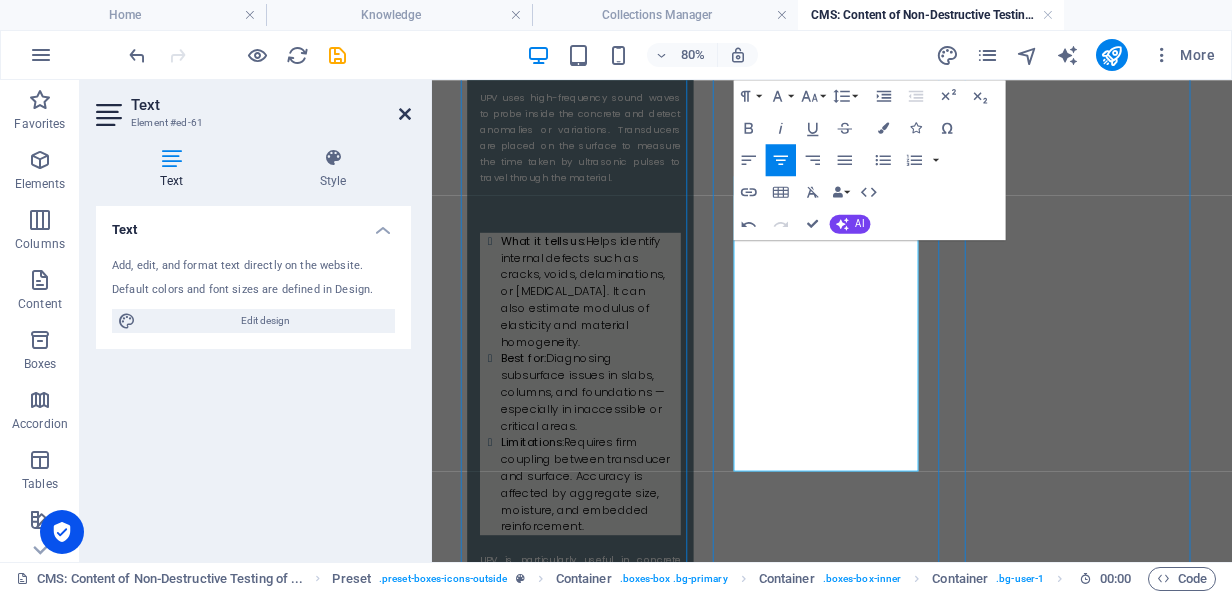 click at bounding box center (405, 114) 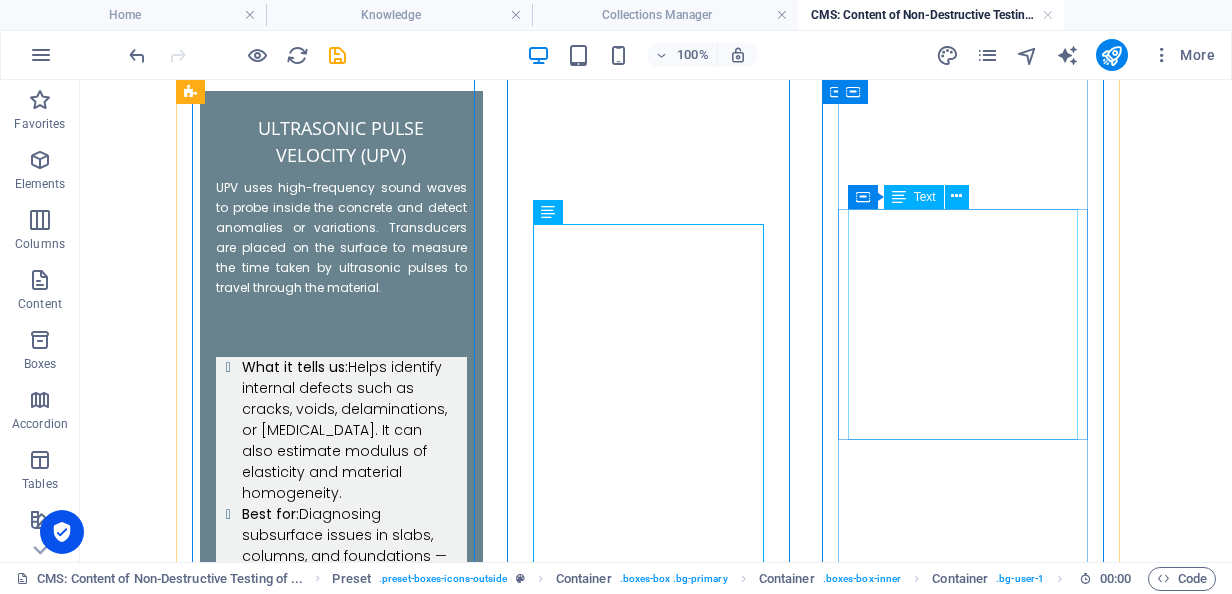 click on "What it tells us:  Predicts early-age strength without destructive sampling. Best for:  Fast-track projects where timing of formwork removal, tensioning, or loading is critical. Limitations:  Needs initial calibration for each mix design and consistent temperature data." at bounding box center (341, 3966) 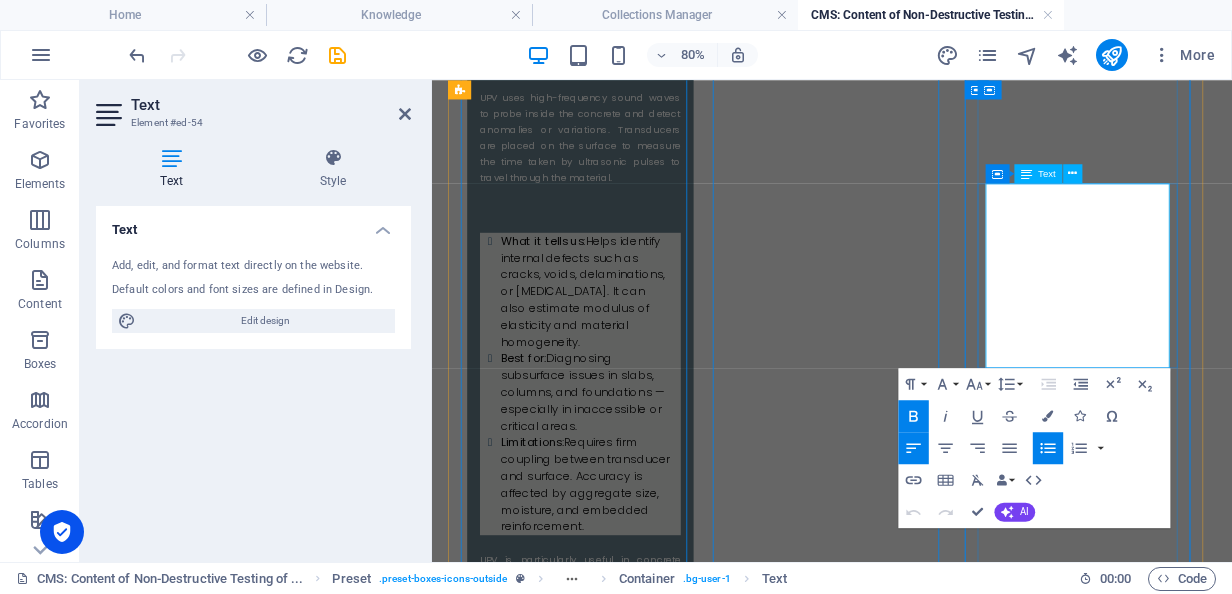 click on "Limitations:  Needs initial calibration for each mix design and consistent temperature data." at bounding box center (625, 3954) 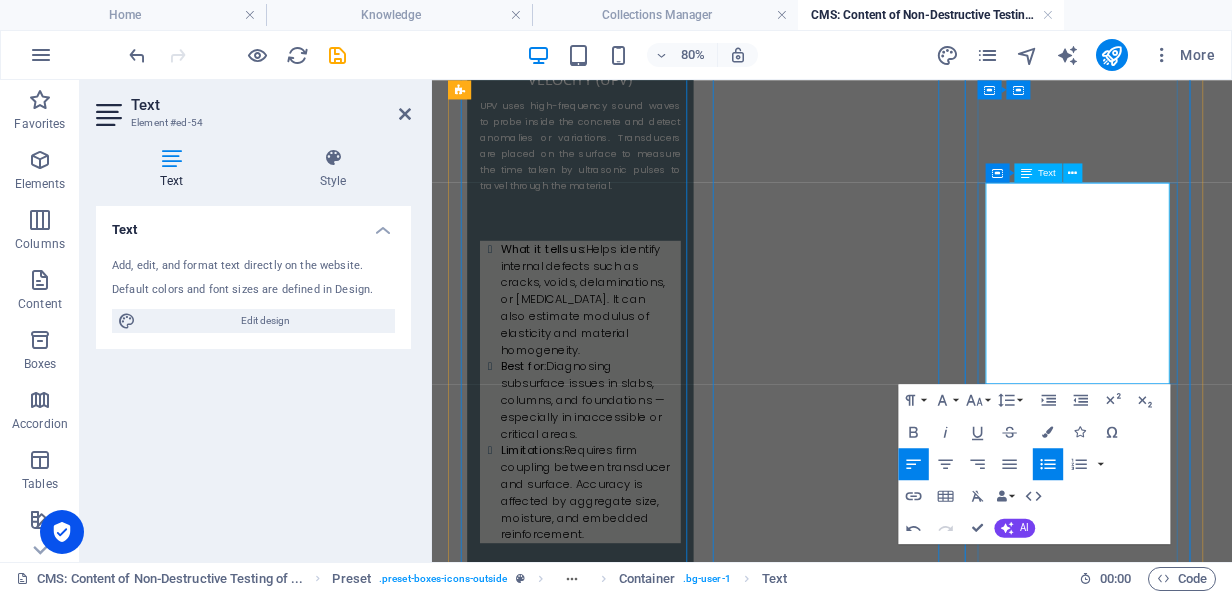 scroll, scrollTop: 2355, scrollLeft: 0, axis: vertical 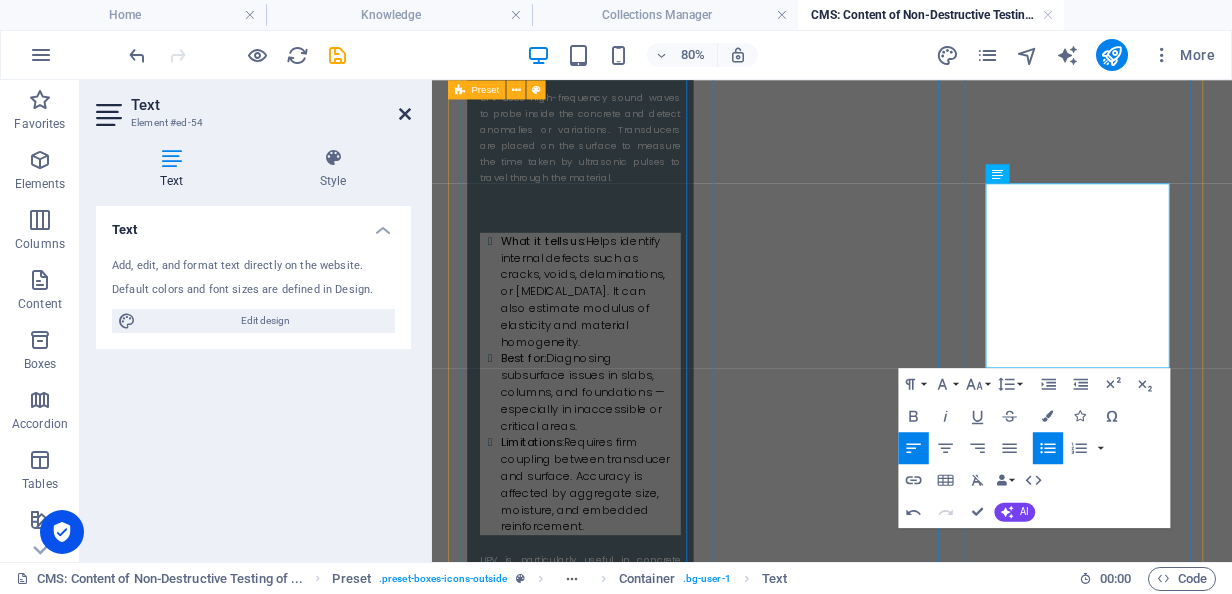 click at bounding box center (405, 114) 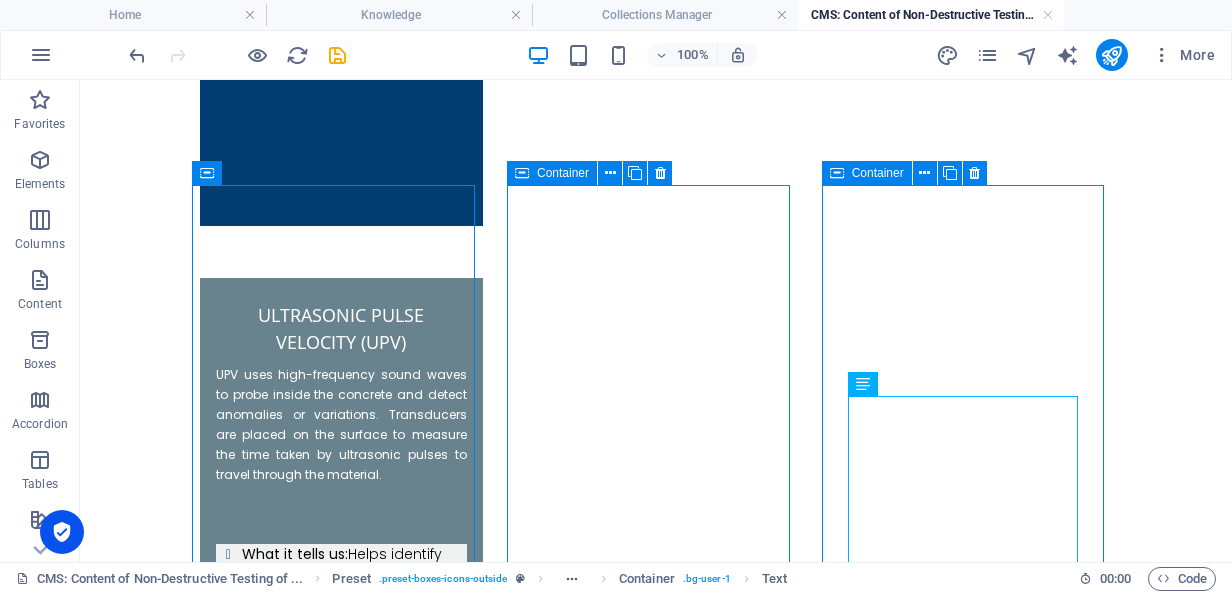 scroll, scrollTop: 2158, scrollLeft: 0, axis: vertical 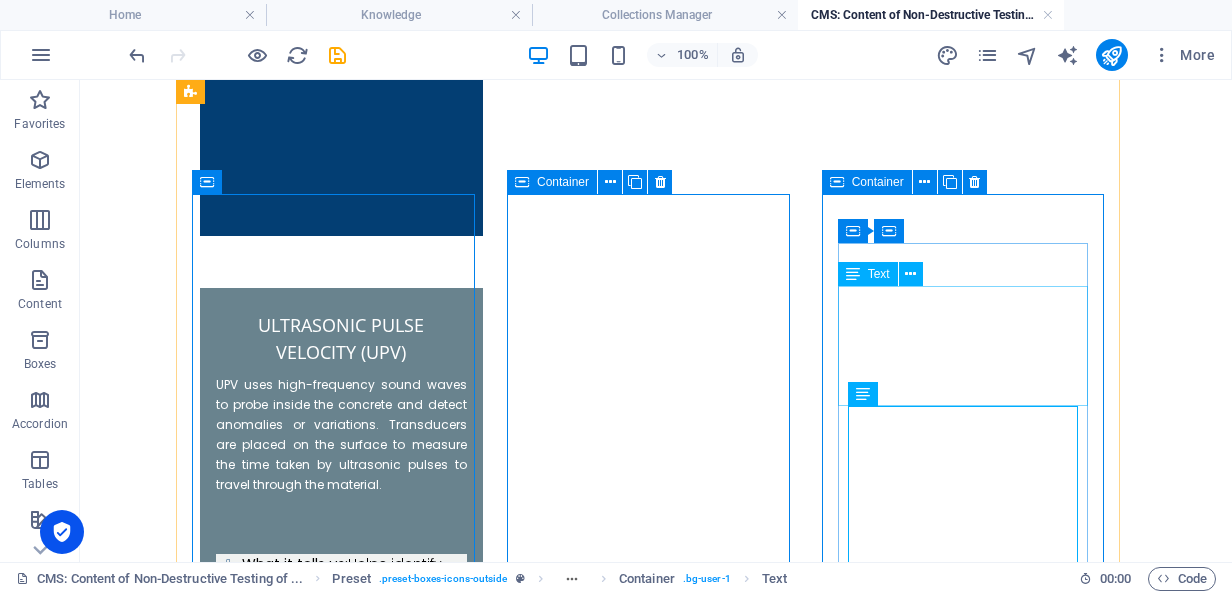 click on "This method correlates the concrete’s internal temperature history with strength gain. Thermocouples are embedded in fresh concrete and used to develop a  maturity curve ." at bounding box center (341, 3978) 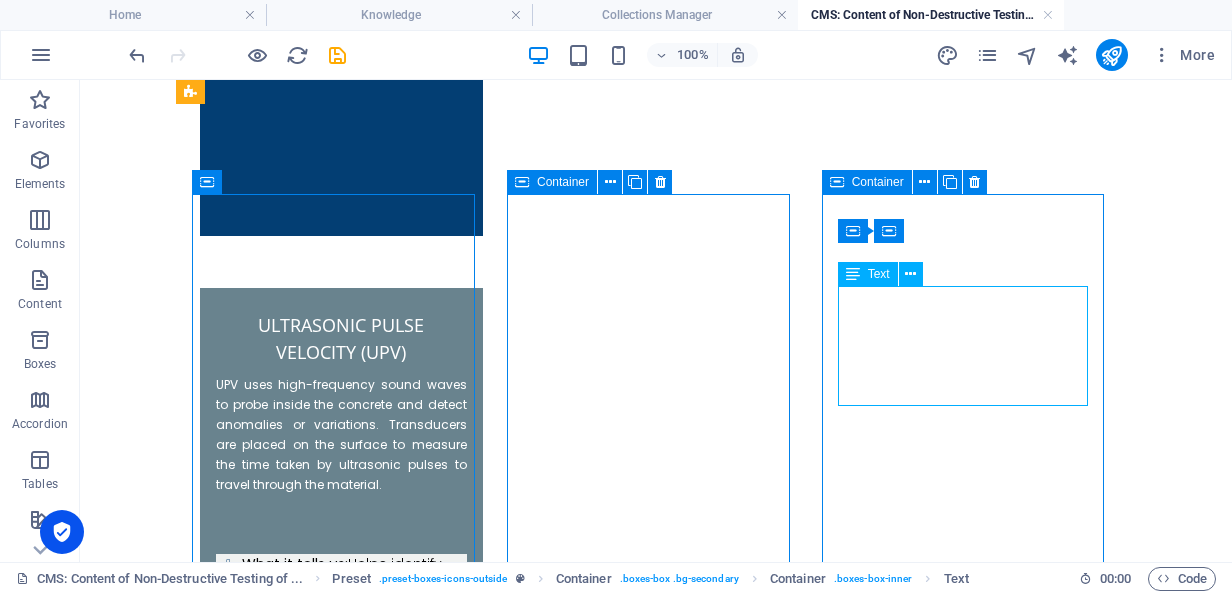 click on "This method correlates the concrete’s internal temperature history with strength gain. Thermocouples are embedded in fresh concrete and used to develop a  maturity curve ." at bounding box center [341, 3978] 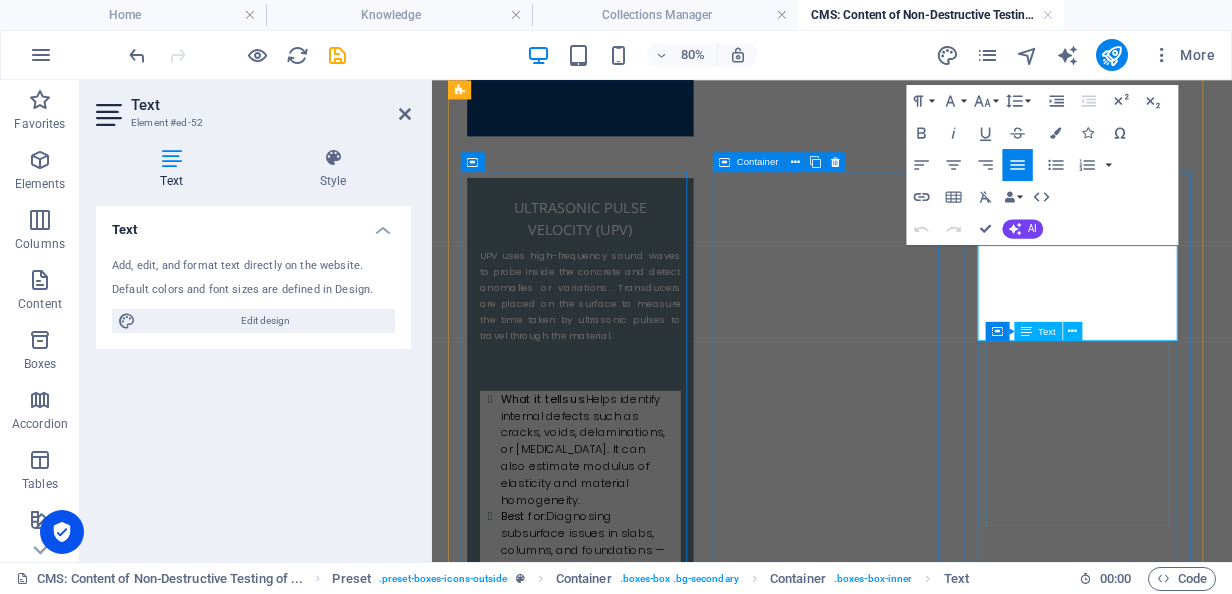 click on "This method correlates the concrete’s internal temperature history with strength gain. Thermocouples are embedded in fresh concrete and used to develop a  maturity curve ." at bounding box center (617, 3892) 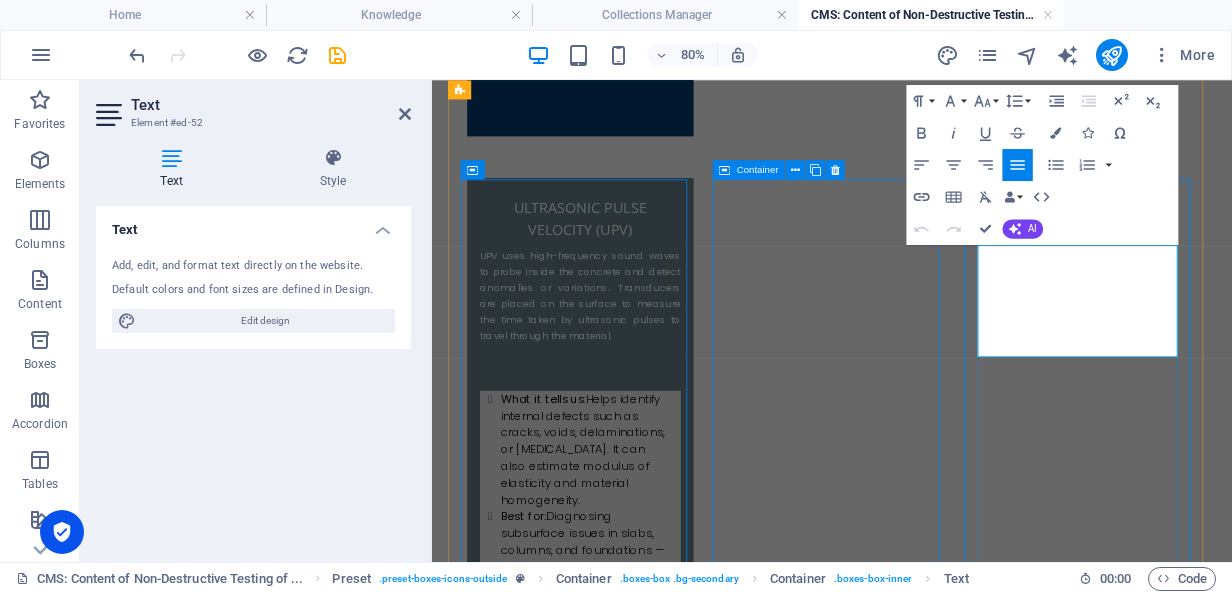 scroll, scrollTop: 2148, scrollLeft: 0, axis: vertical 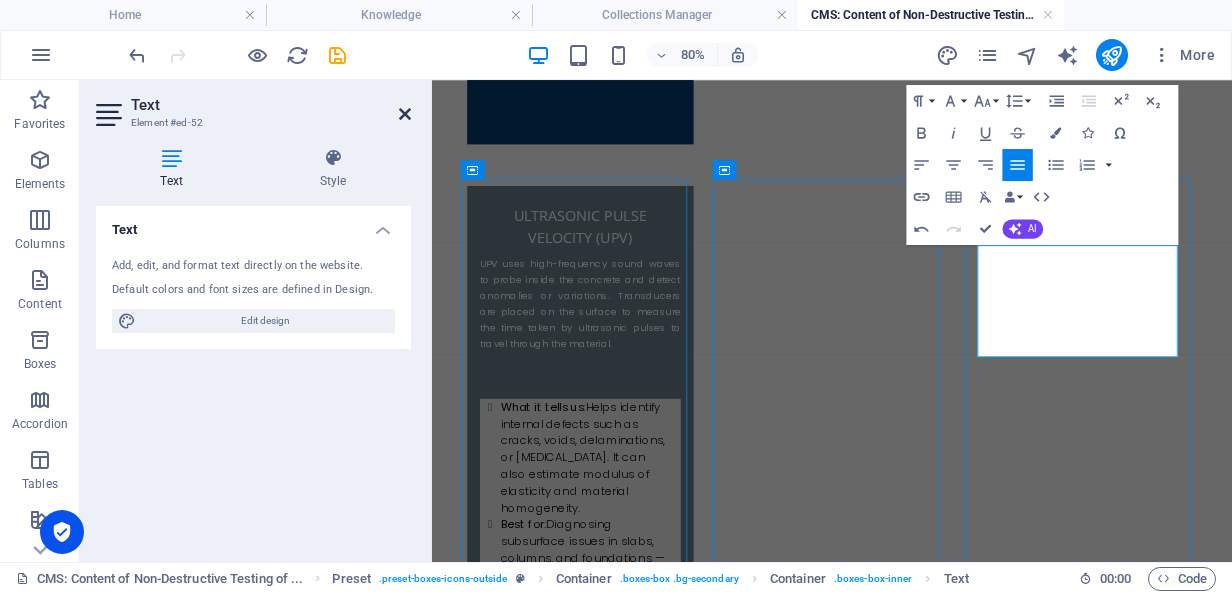 click at bounding box center [405, 114] 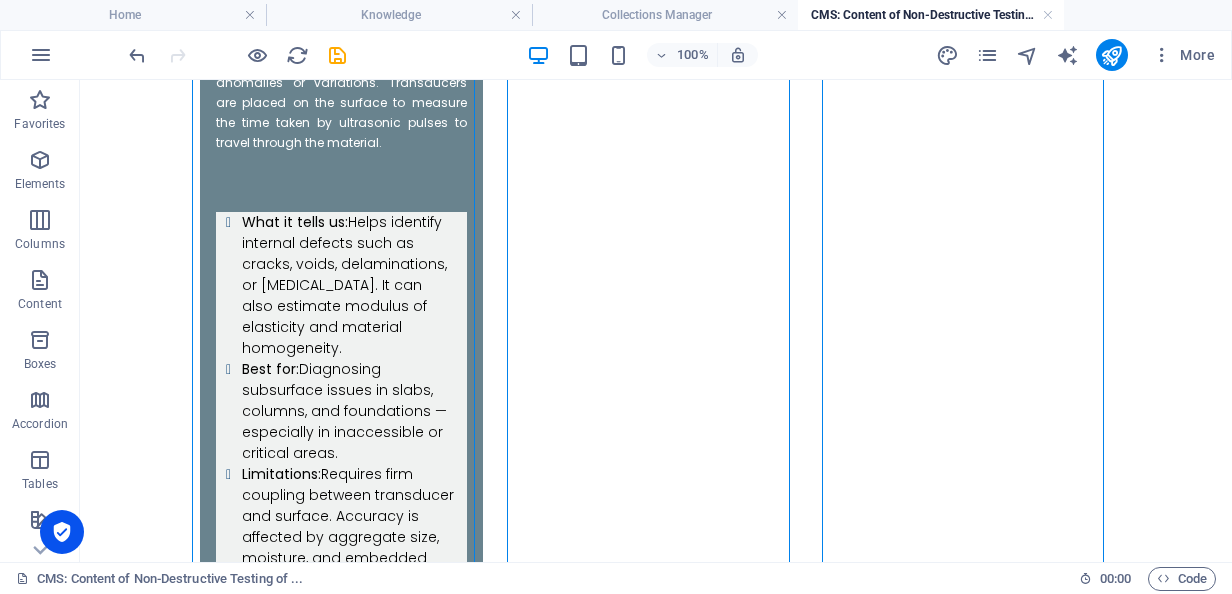 scroll, scrollTop: 2642, scrollLeft: 0, axis: vertical 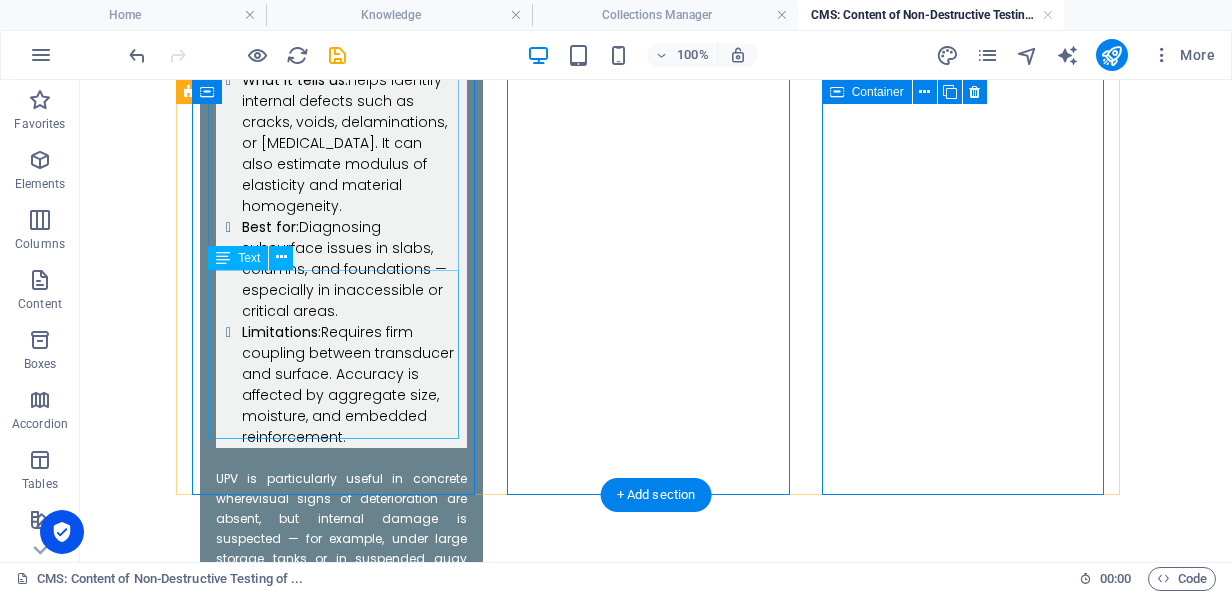 click at bounding box center [341, 2448] 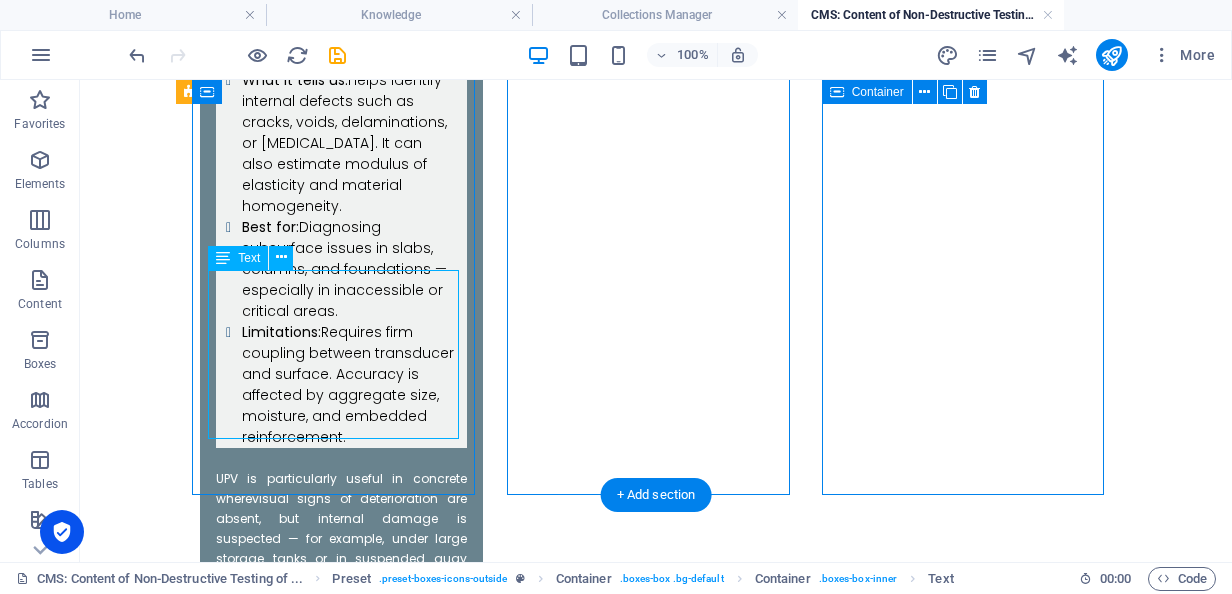click at bounding box center [341, 2448] 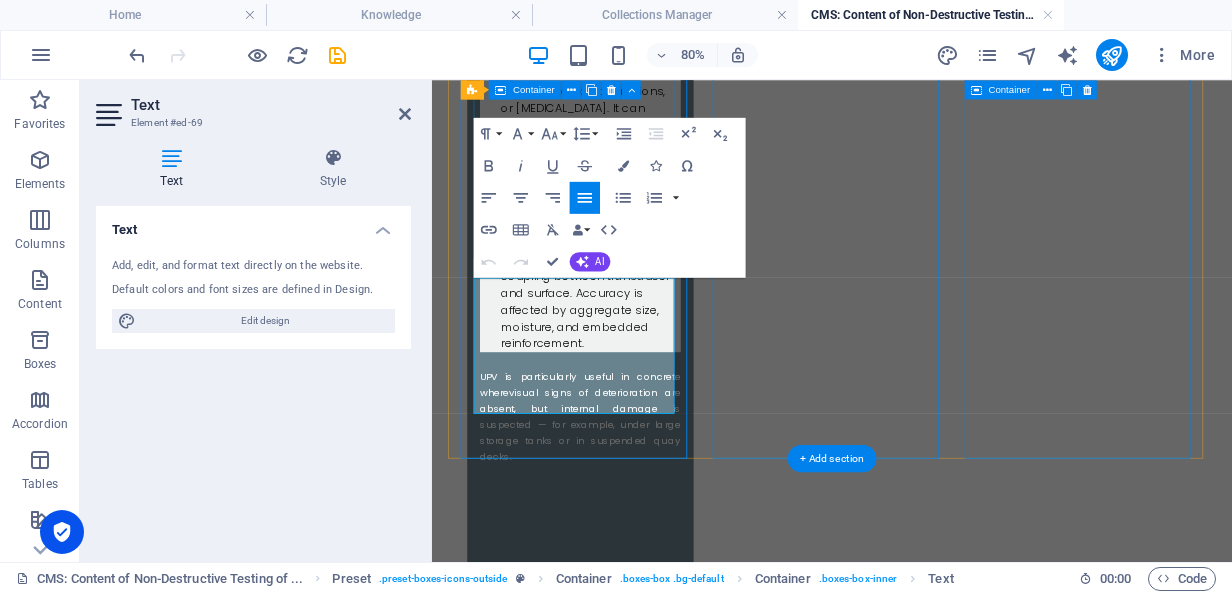 click at bounding box center (617, 2420) 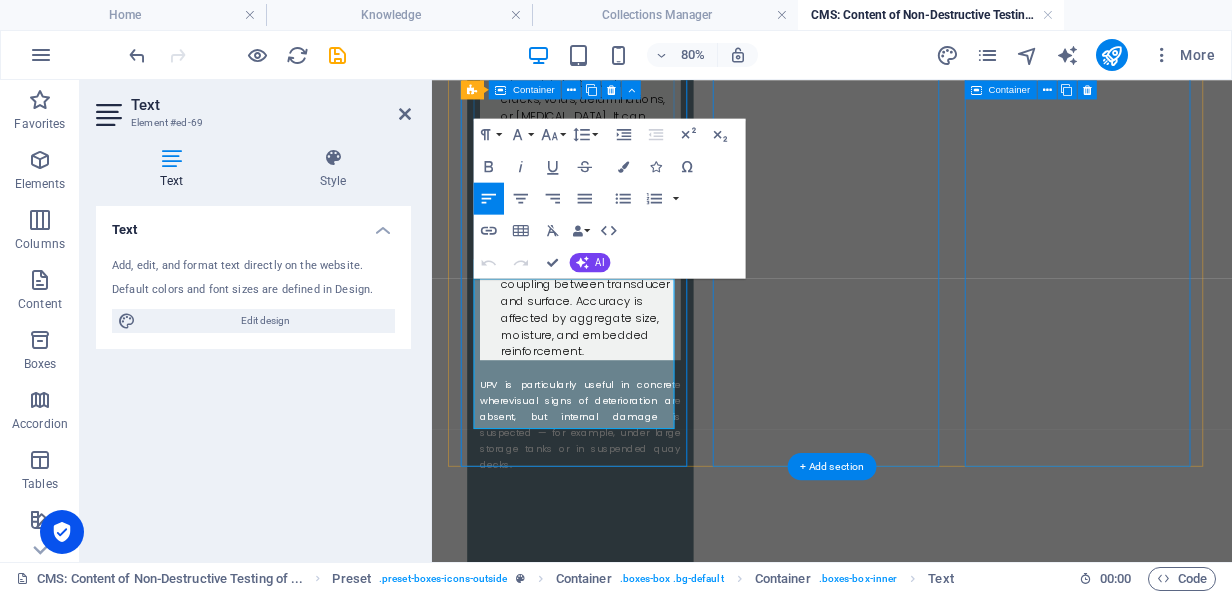 scroll, scrollTop: 2565, scrollLeft: 0, axis: vertical 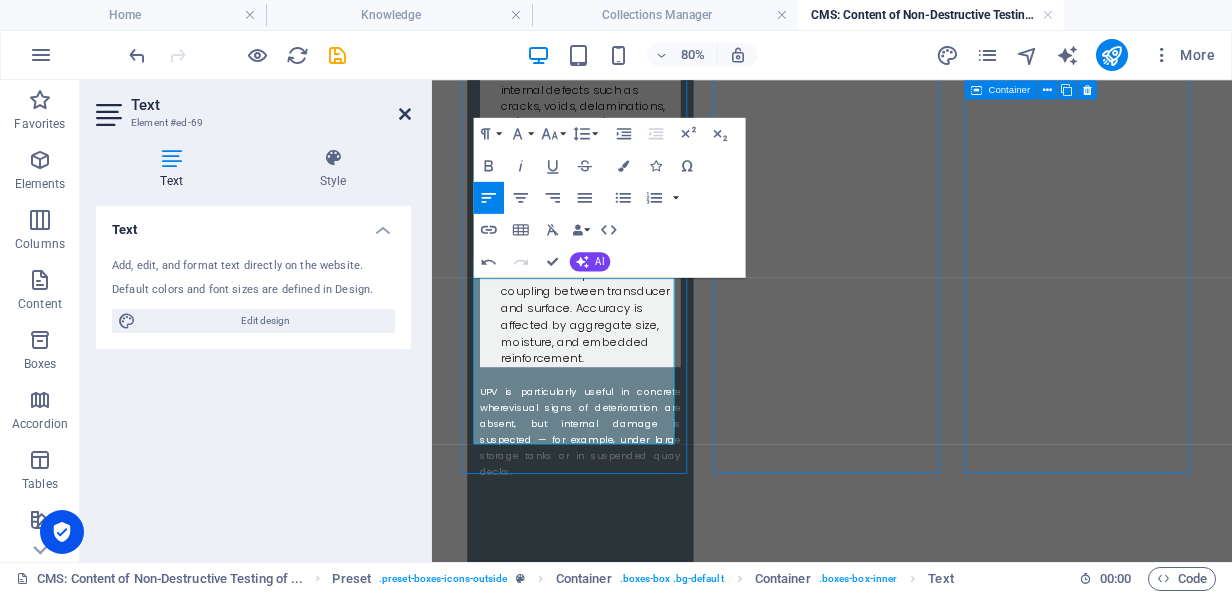 click at bounding box center (405, 114) 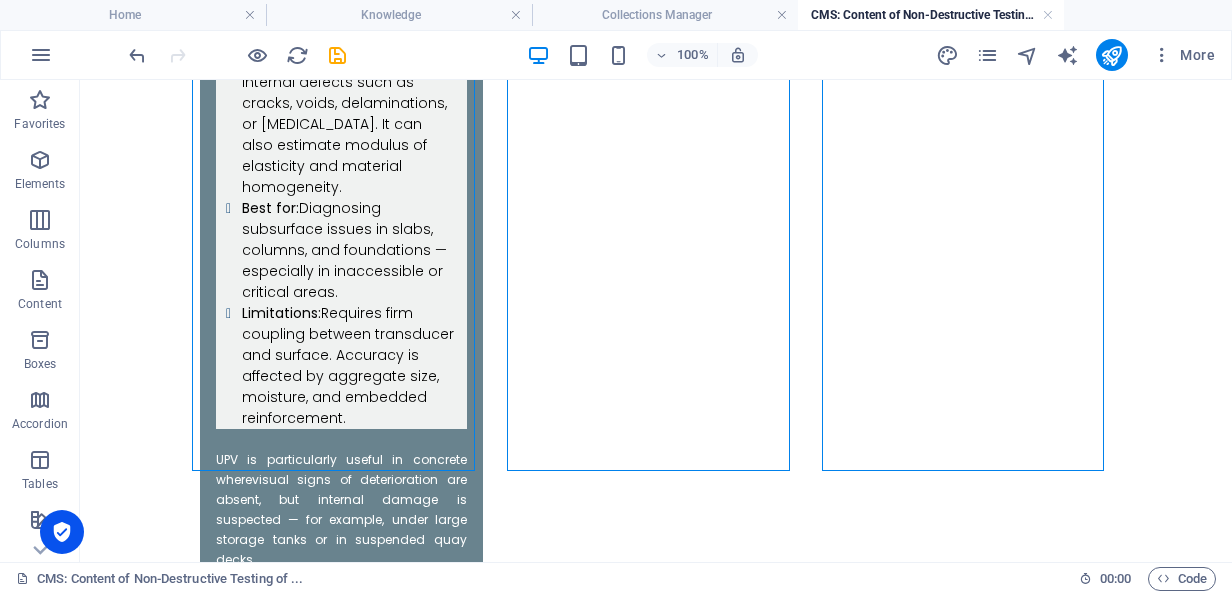 scroll, scrollTop: 2666, scrollLeft: 0, axis: vertical 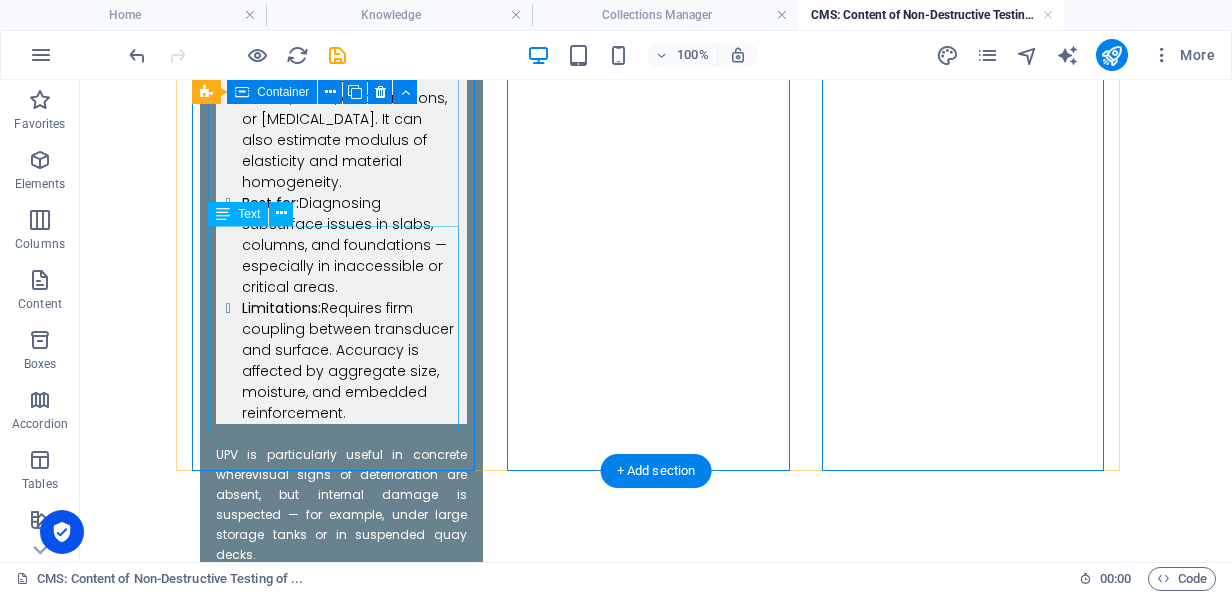 click at bounding box center (341, 2444) 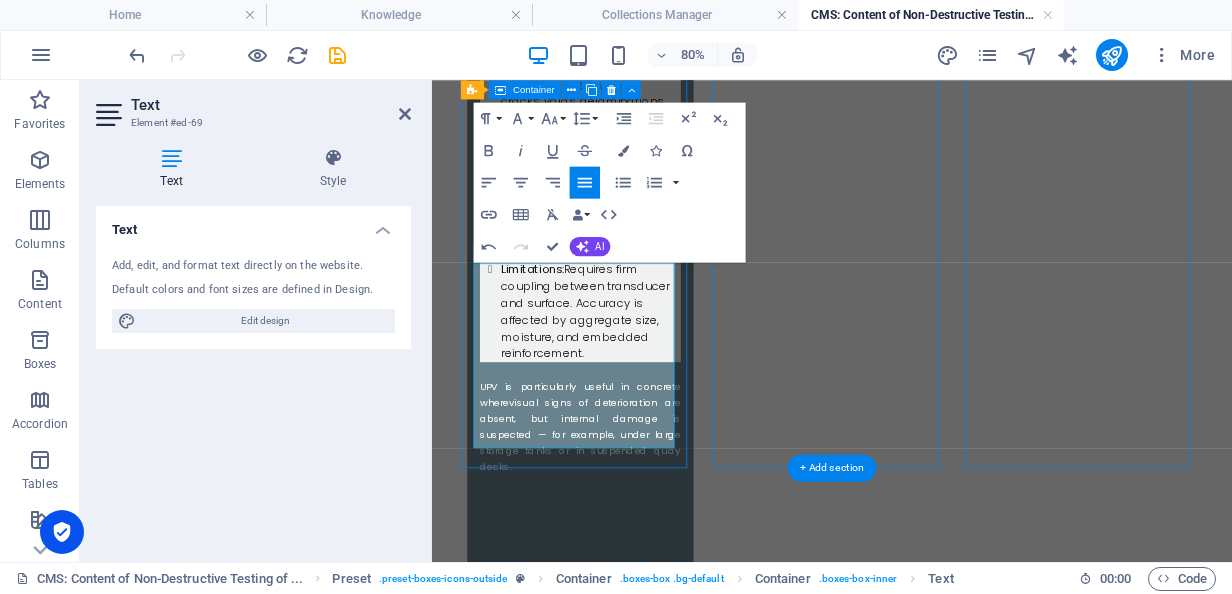 scroll, scrollTop: 2584, scrollLeft: 0, axis: vertical 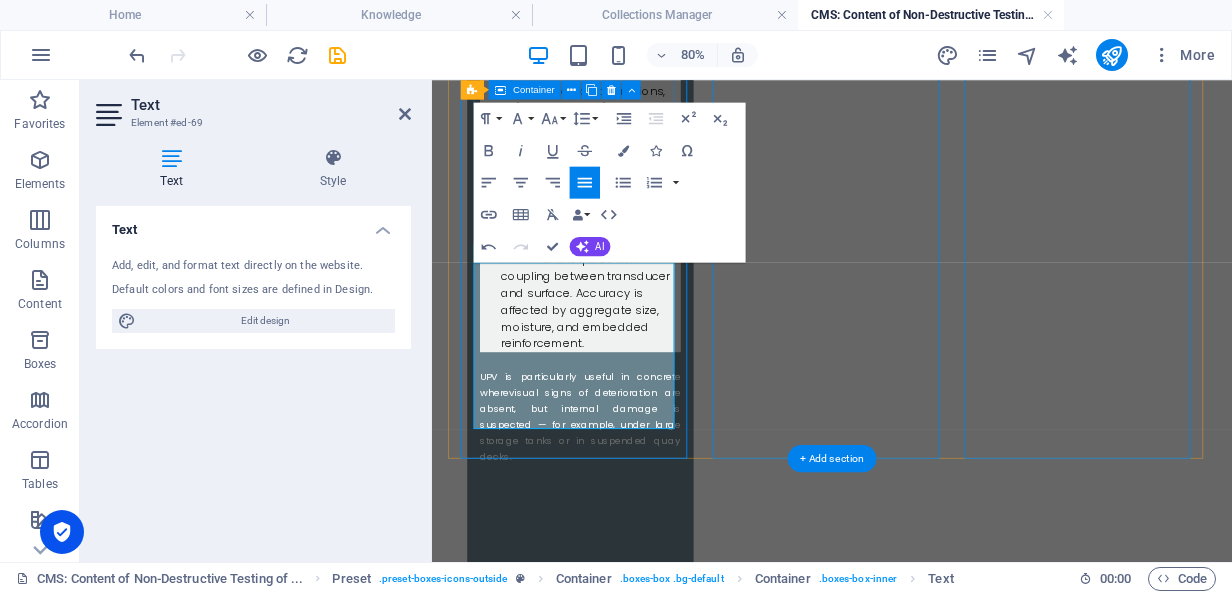 click at bounding box center [617, 2420] 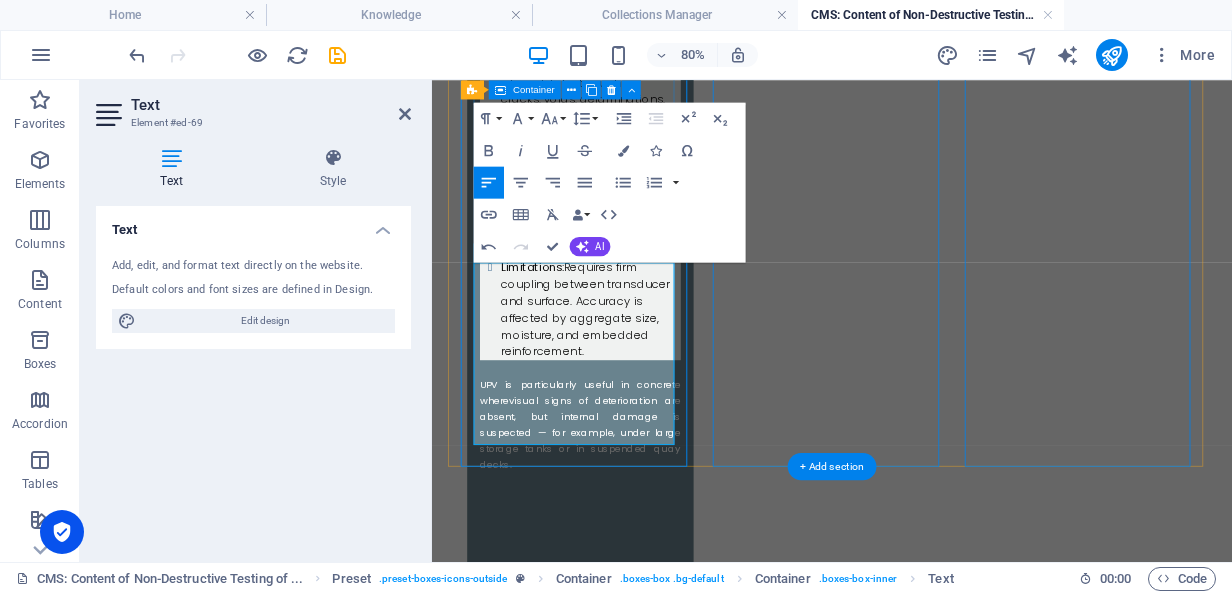 scroll, scrollTop: 2565, scrollLeft: 0, axis: vertical 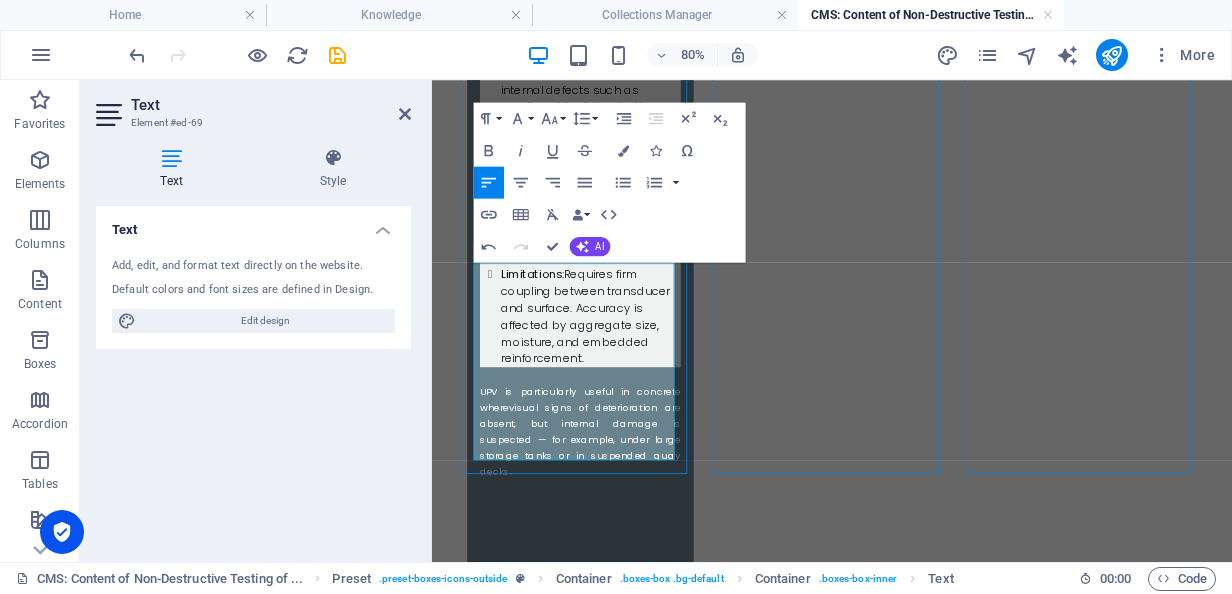 click on "Text" at bounding box center [271, 105] 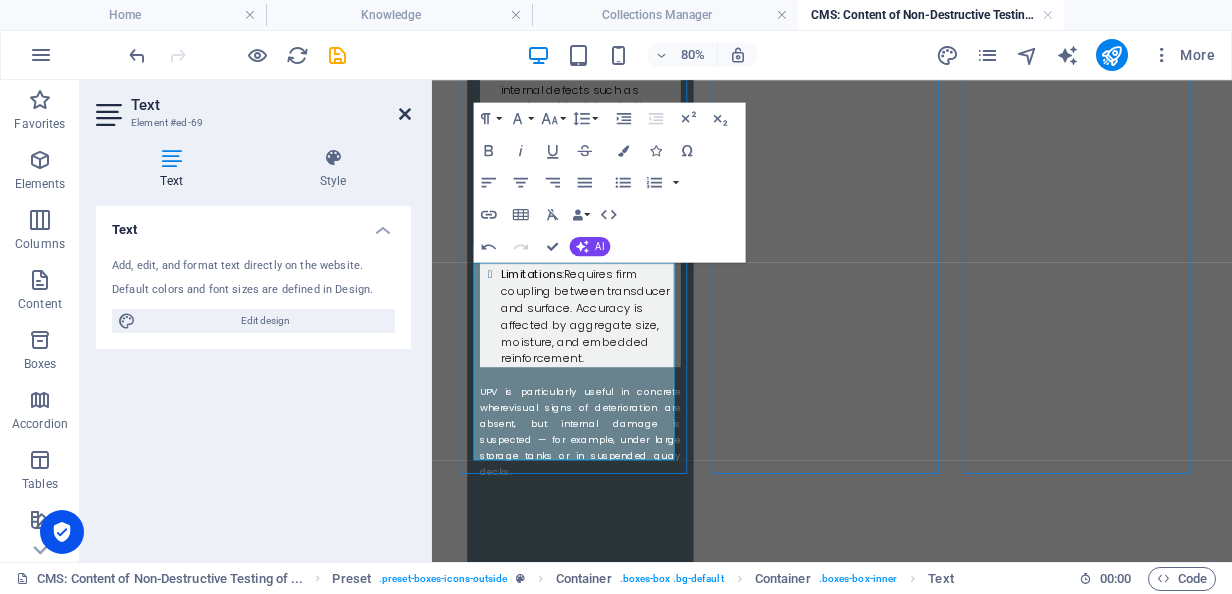 click at bounding box center (405, 114) 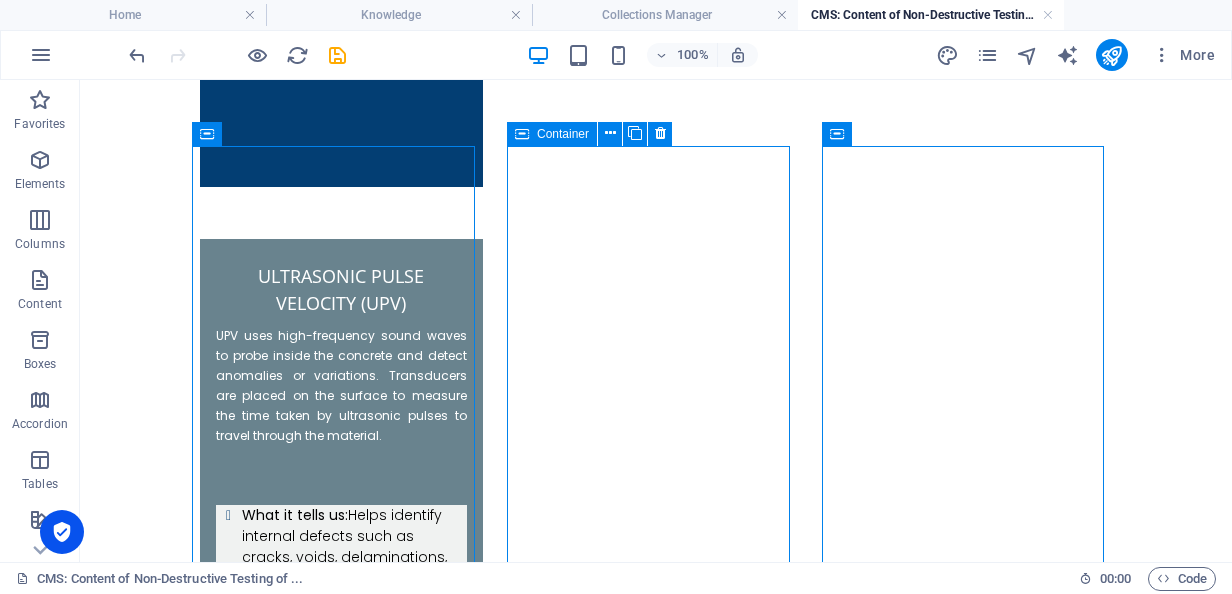 scroll, scrollTop: 2202, scrollLeft: 0, axis: vertical 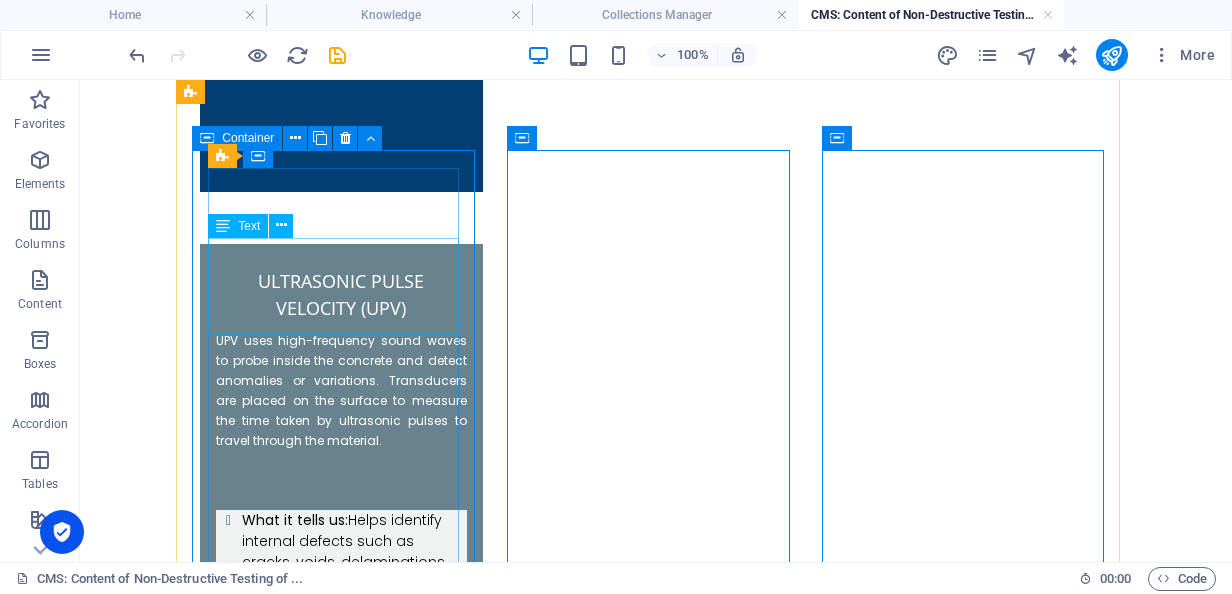 click at bounding box center [341, 2382] 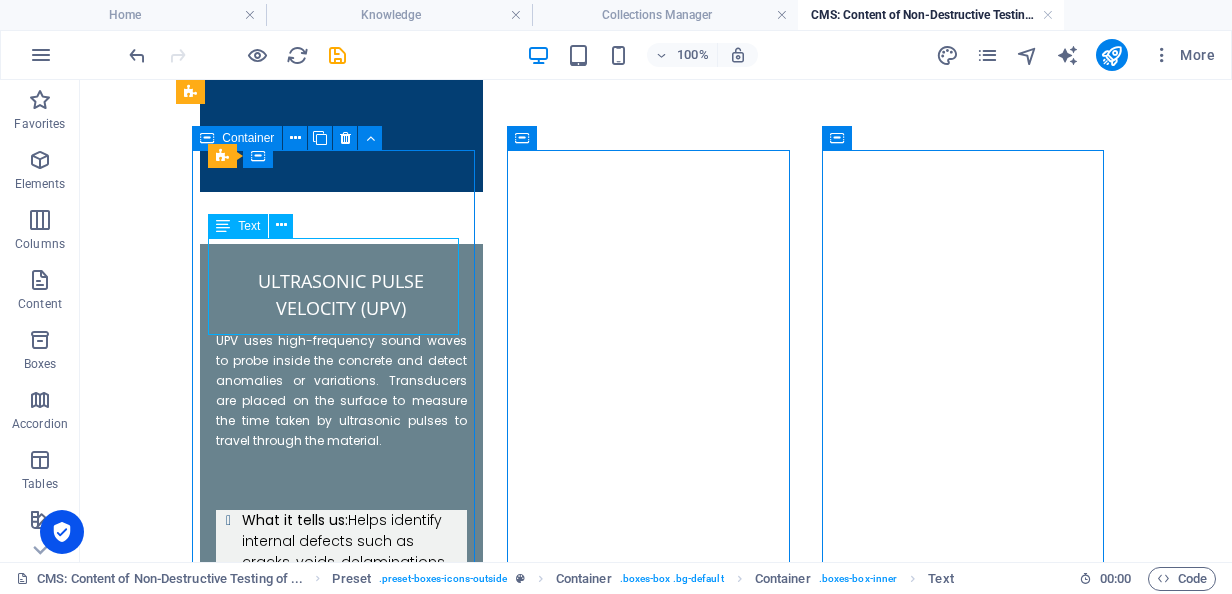 click at bounding box center (341, 2382) 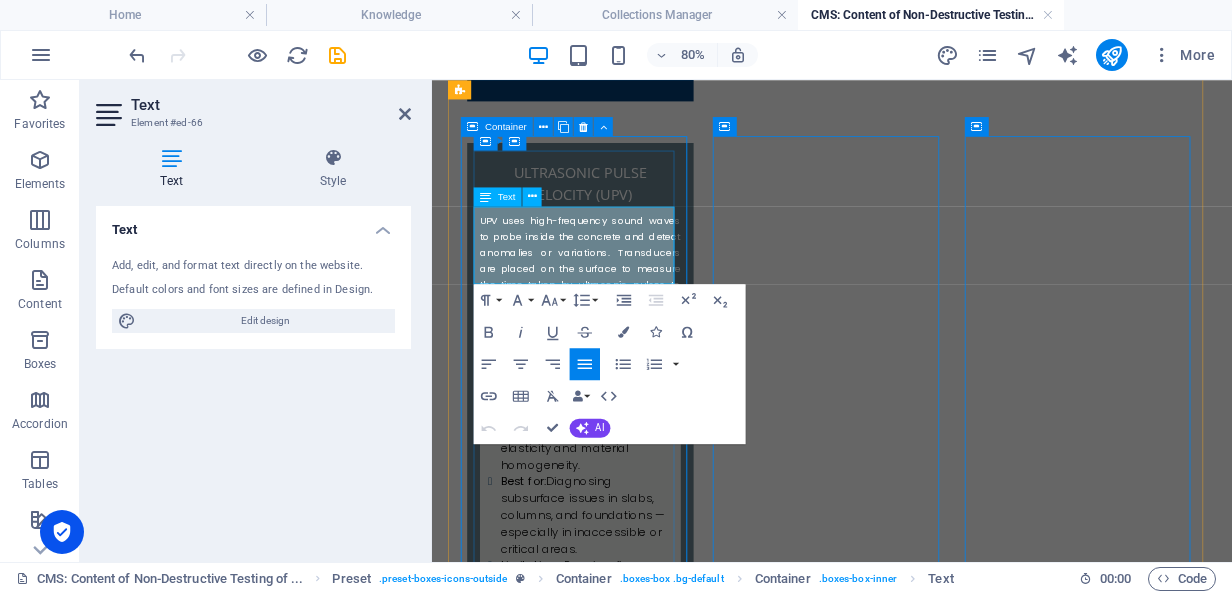 click at bounding box center [617, 2296] 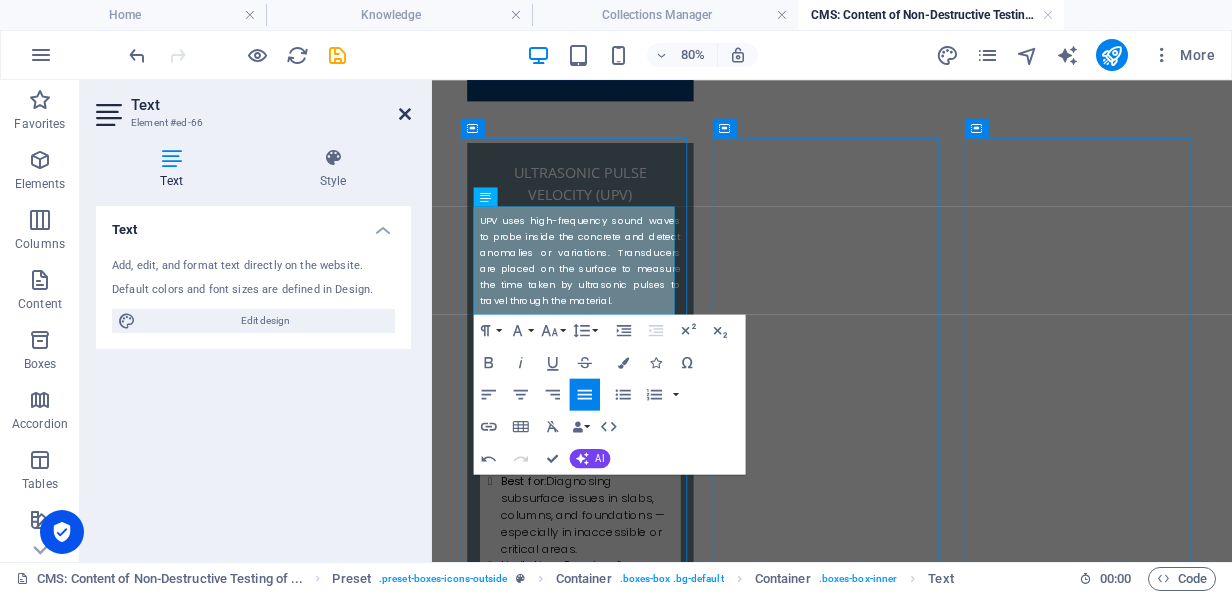 click at bounding box center (405, 114) 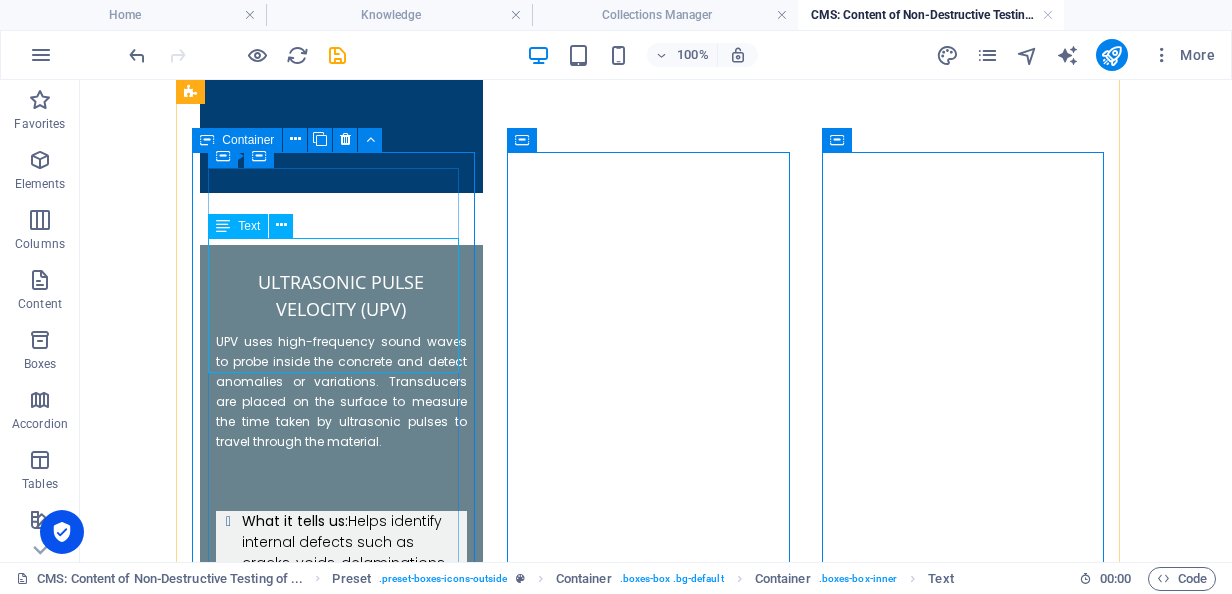 click at bounding box center [341, 2403] 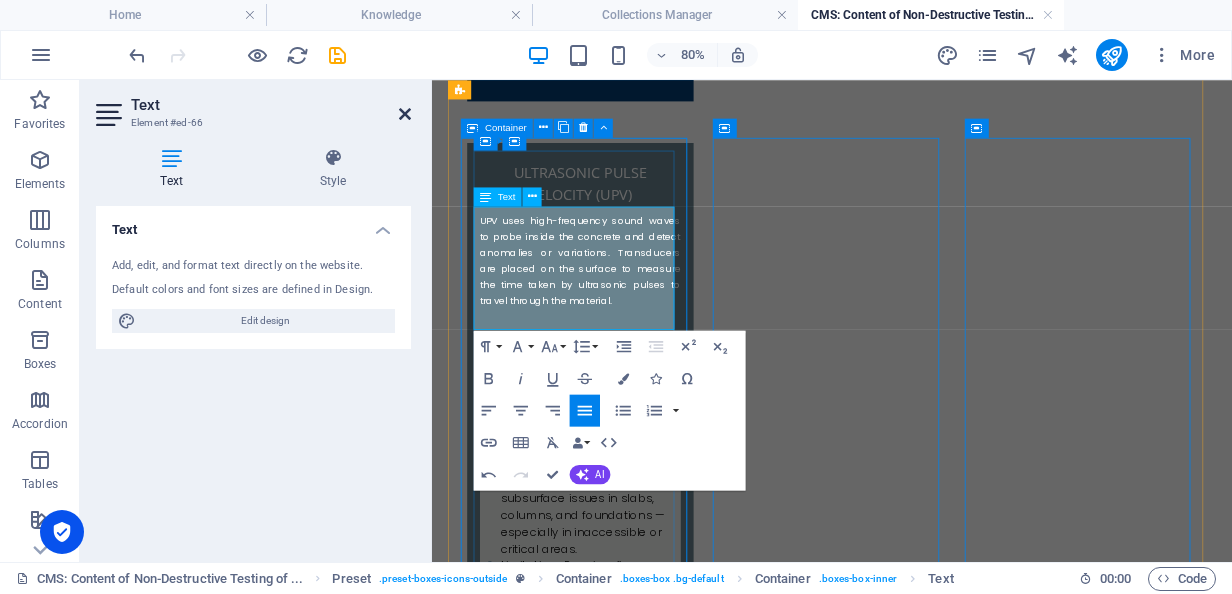 click at bounding box center (405, 114) 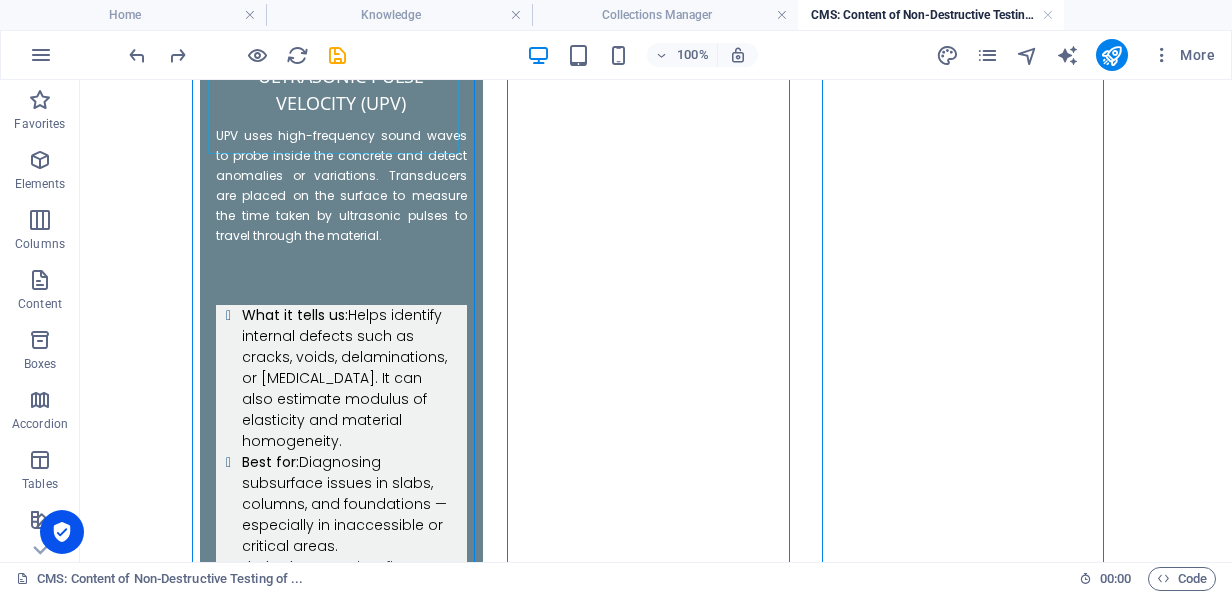 scroll, scrollTop: 2505, scrollLeft: 0, axis: vertical 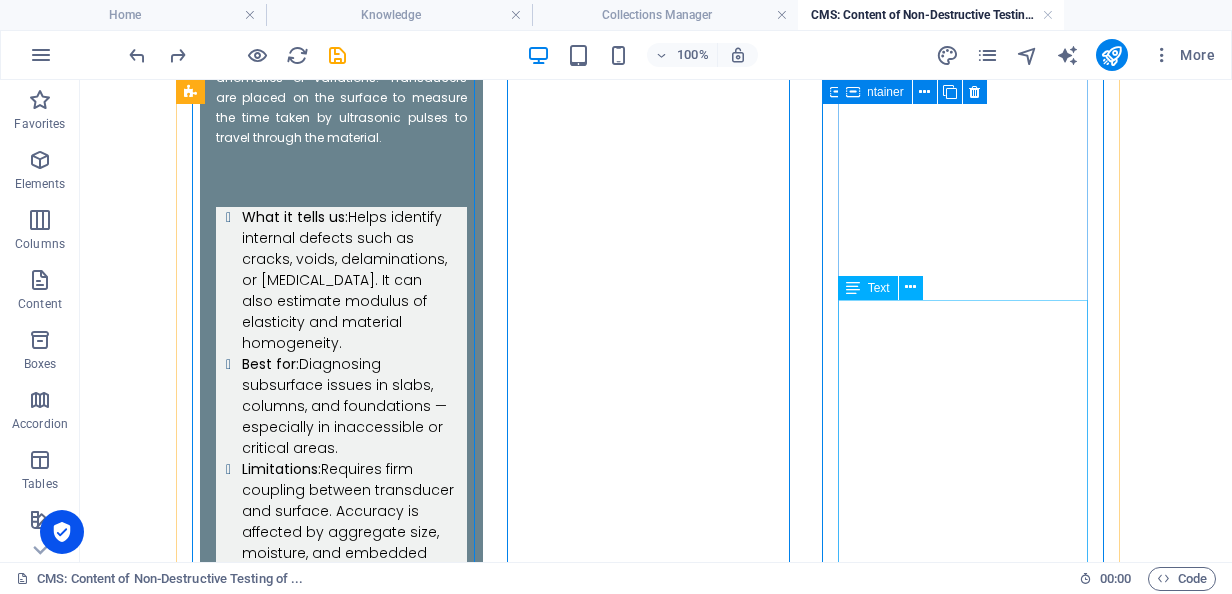 click at bounding box center [341, 4242] 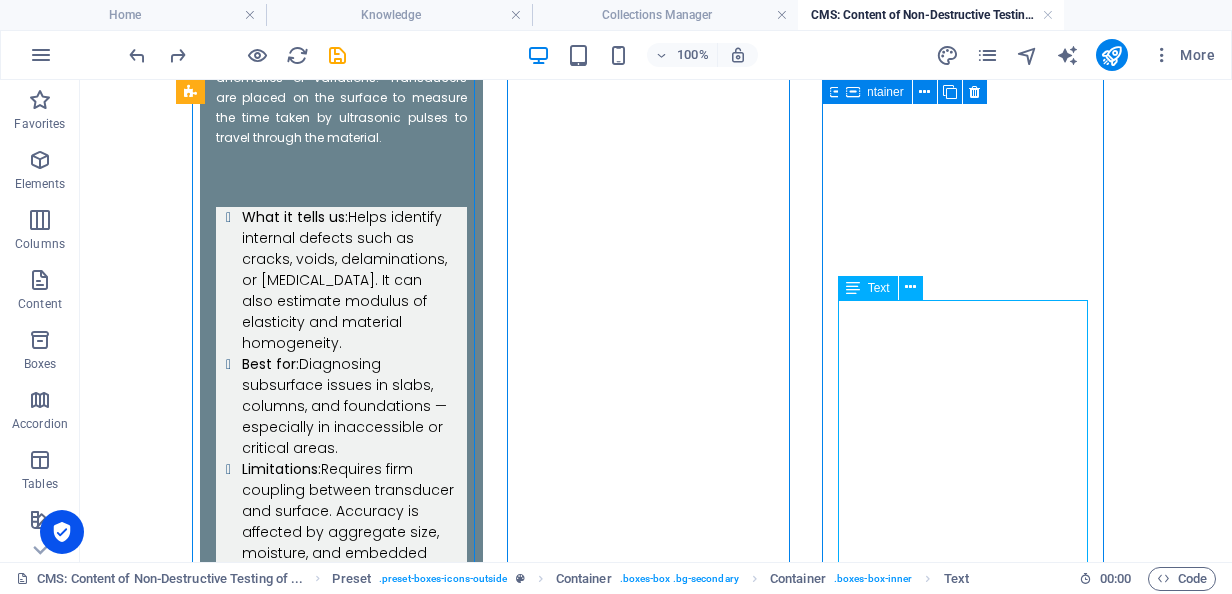 click at bounding box center (341, 4242) 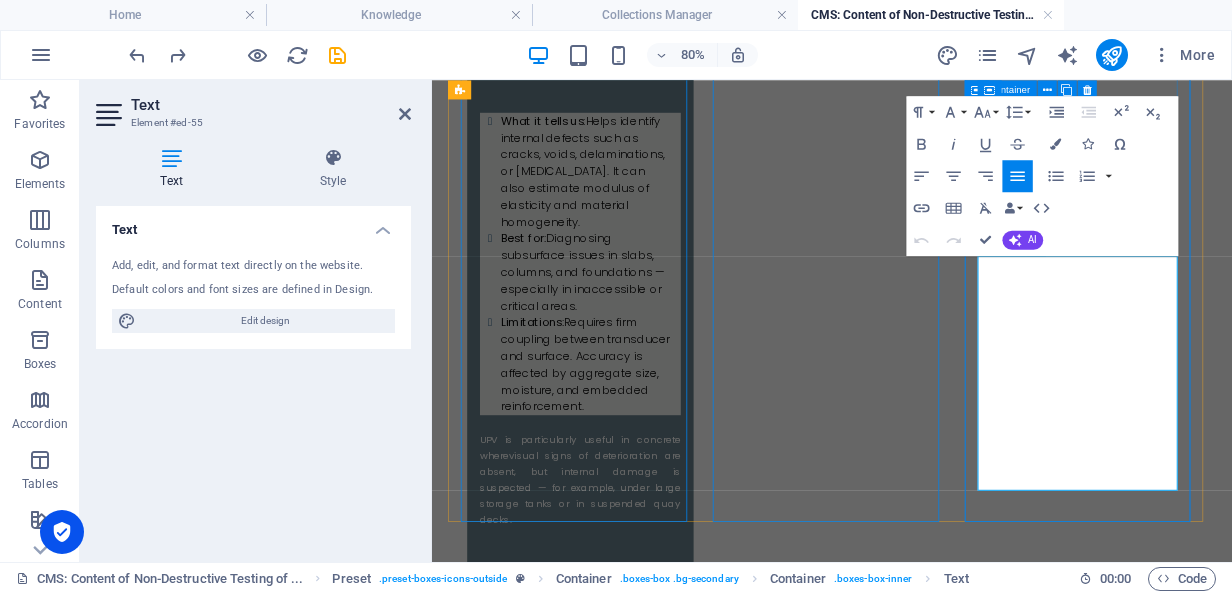 click at bounding box center [617, 4096] 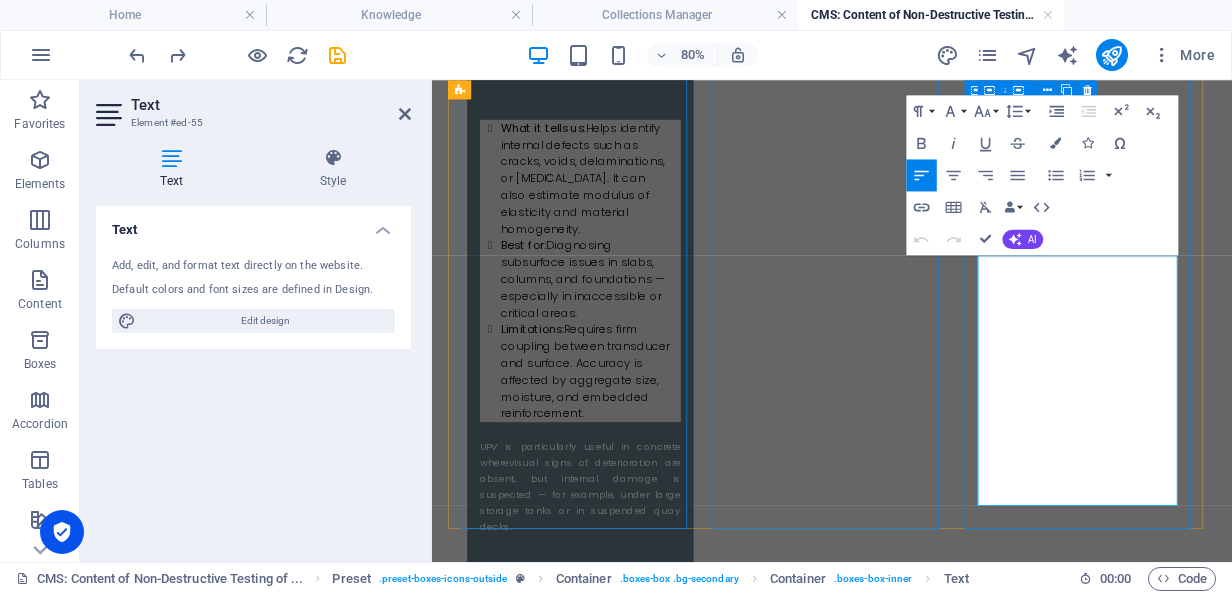 scroll, scrollTop: 2486, scrollLeft: 0, axis: vertical 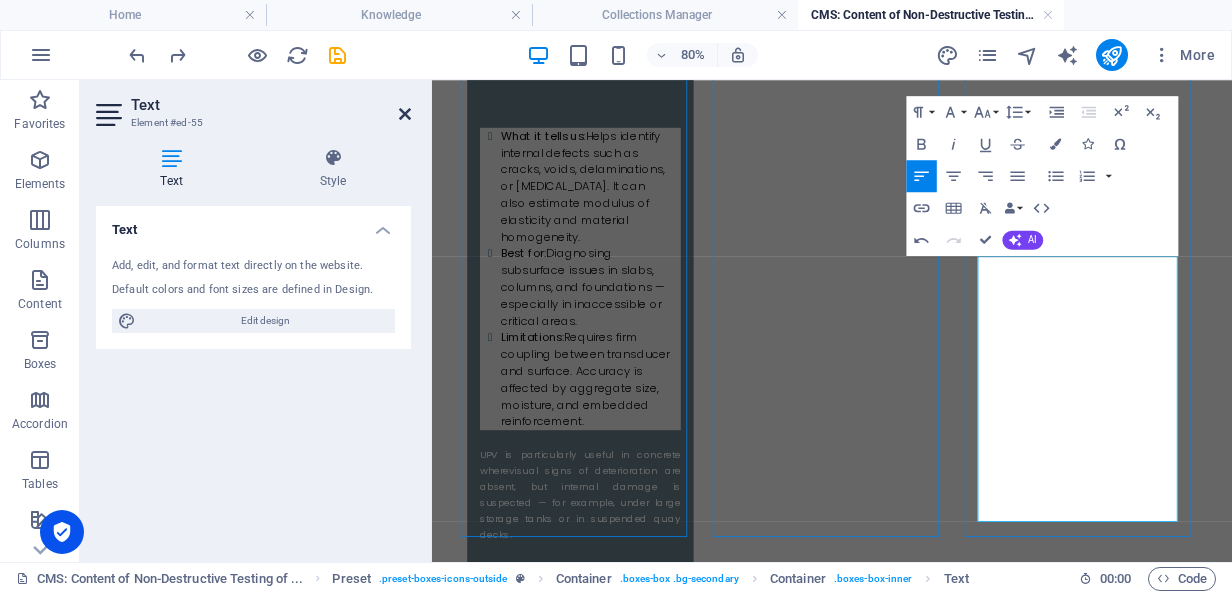 click at bounding box center (405, 114) 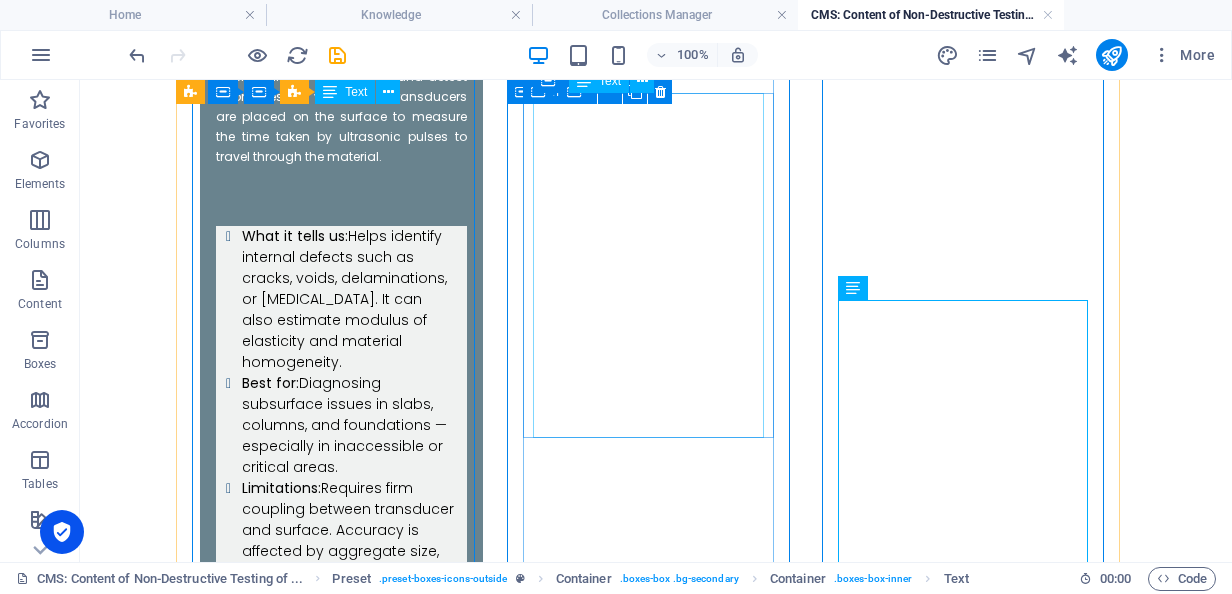 click on "What it tells us:  Indicates material [MEDICAL_DATA] and possible degradation due to freeze-thaw cycles, sulfate attack, or aging. Best for:  Monitoring deterioration trends over time in specimens taken from the structure. Limitations:  Requires lab conditions and controlled specimens; not suitable for real-time field assessments." at bounding box center [341, 3180] 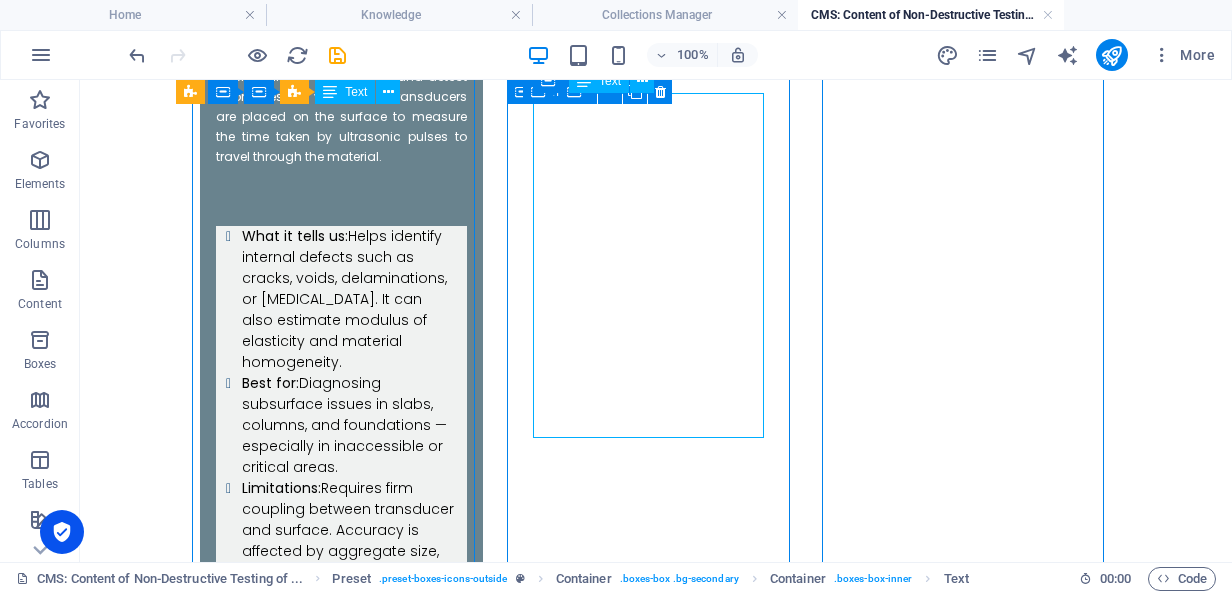 click on "What it tells us:  Indicates material [MEDICAL_DATA] and possible degradation due to freeze-thaw cycles, sulfate attack, or aging. Best for:  Monitoring deterioration trends over time in specimens taken from the structure. Limitations:  Requires lab conditions and controlled specimens; not suitable for real-time field assessments." at bounding box center [341, 3180] 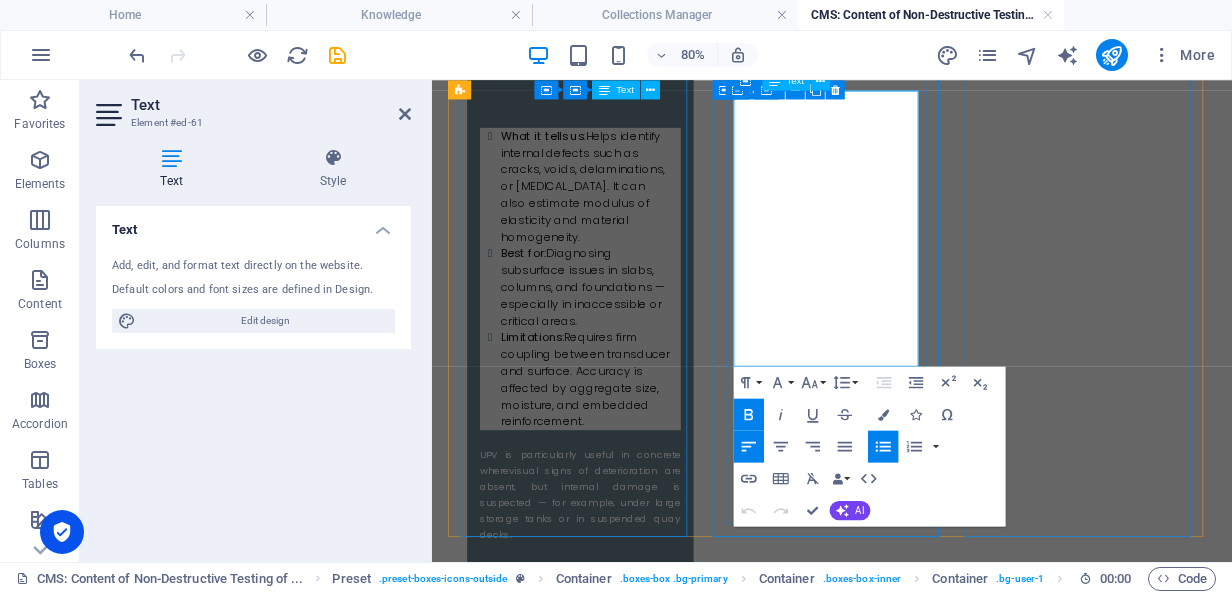 click at bounding box center (617, 3207) 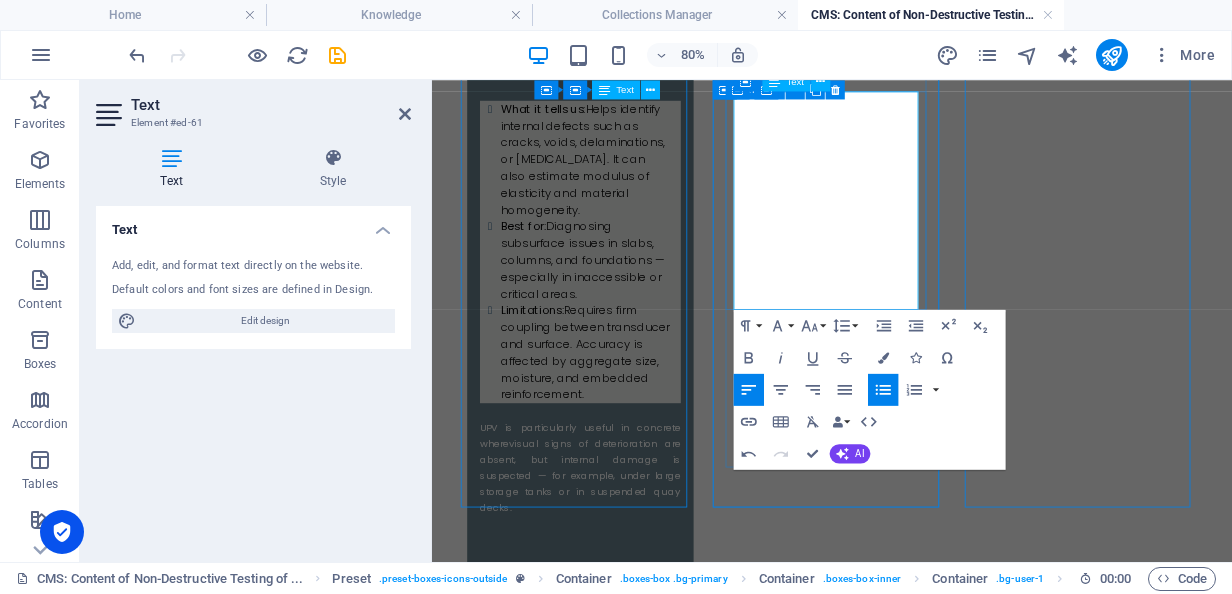 scroll, scrollTop: 2185, scrollLeft: 0, axis: vertical 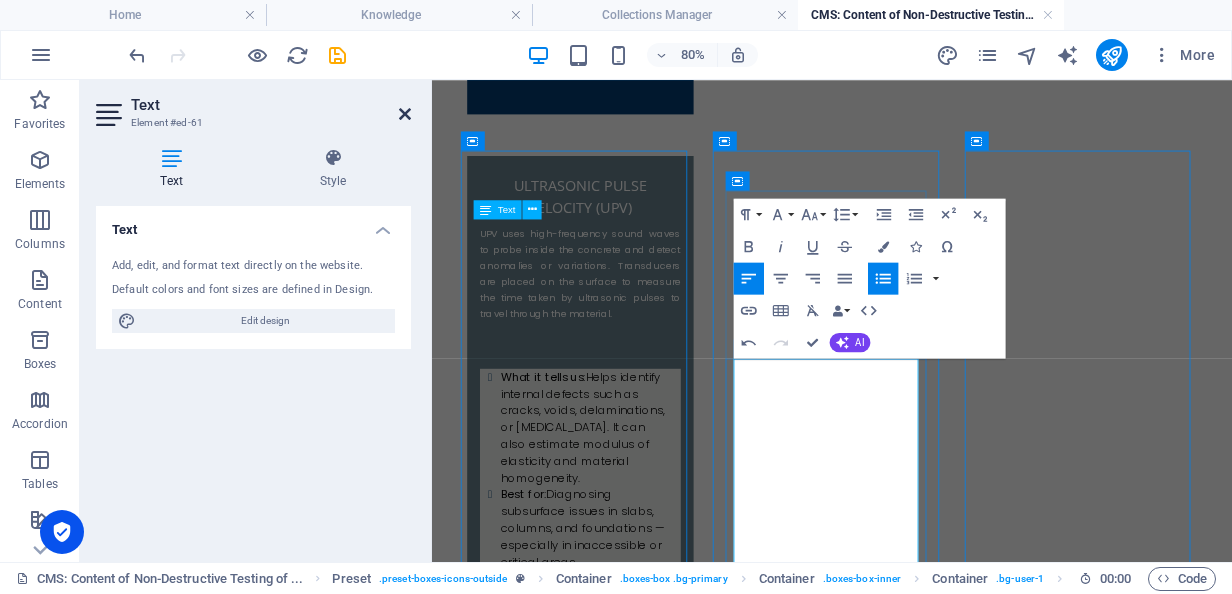 click at bounding box center [405, 114] 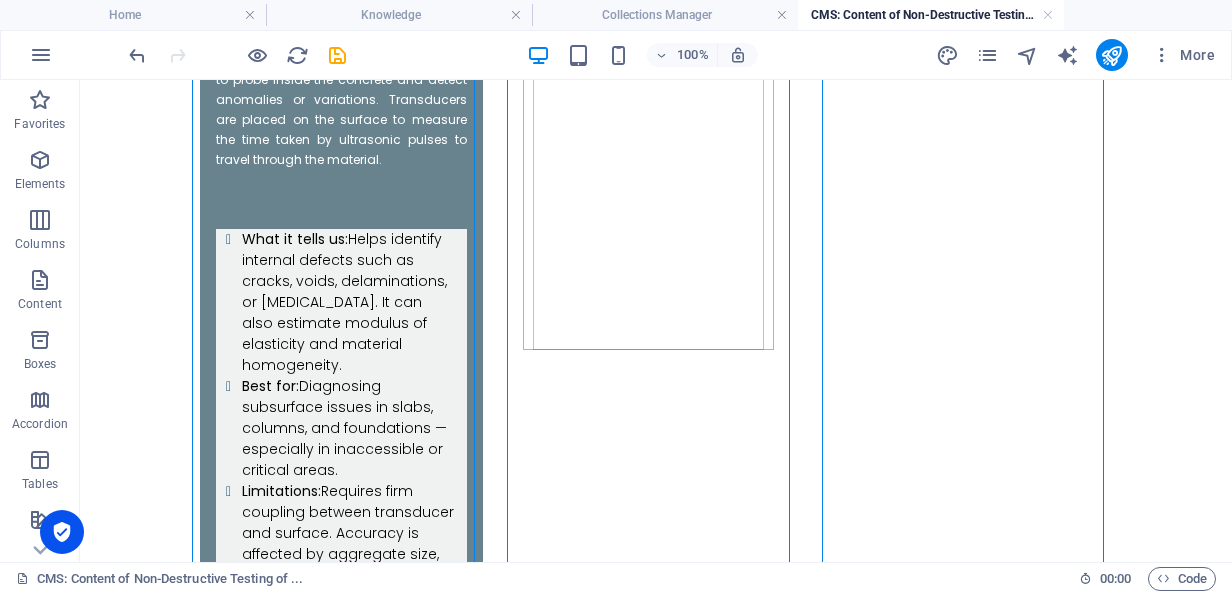 scroll, scrollTop: 2536, scrollLeft: 0, axis: vertical 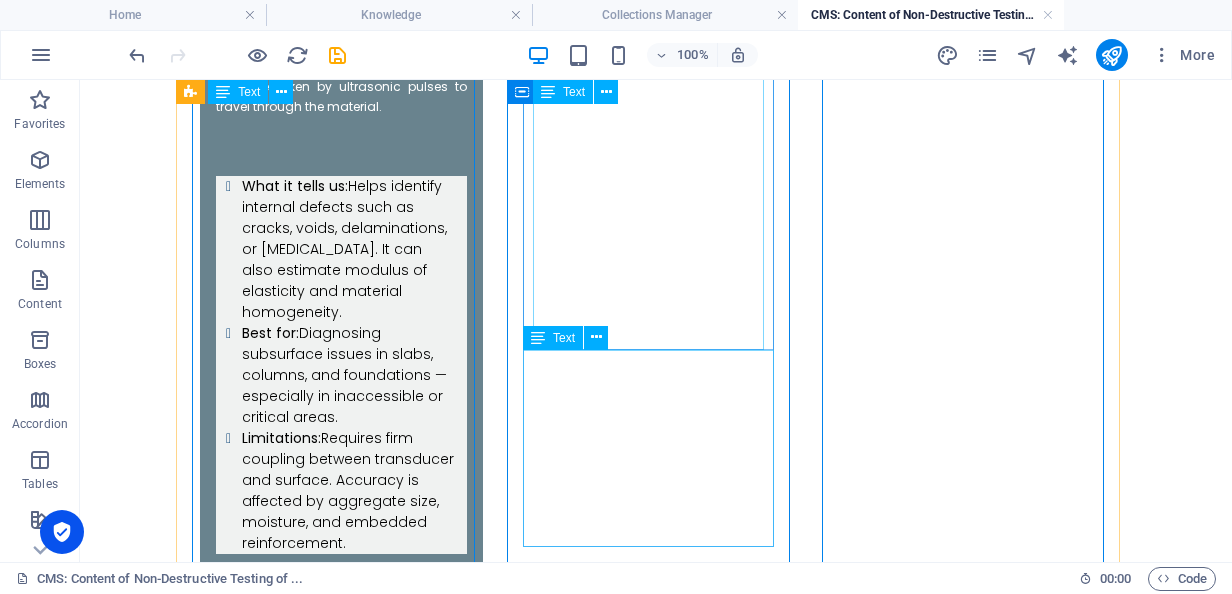 click at bounding box center [341, 3401] 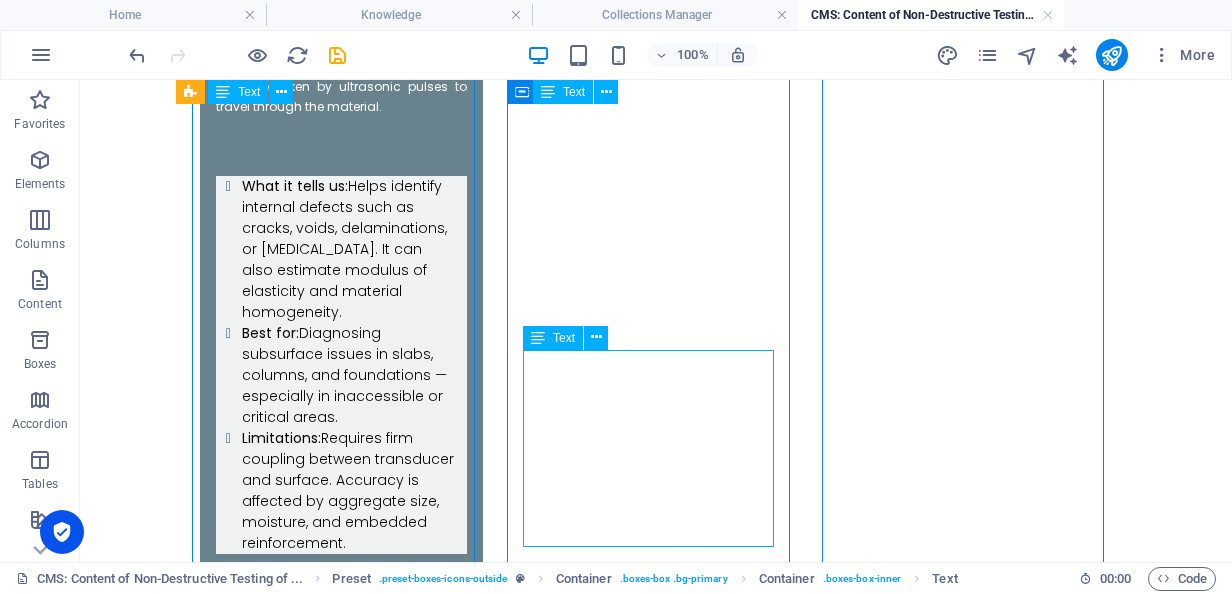 click at bounding box center [341, 3401] 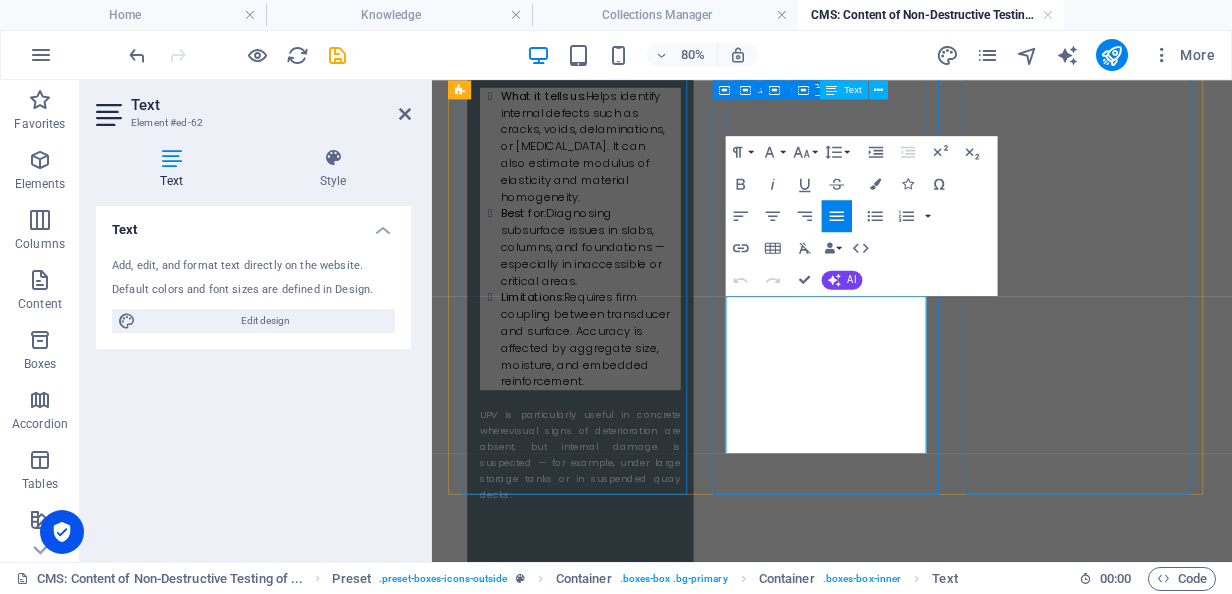 click at bounding box center [617, 3315] 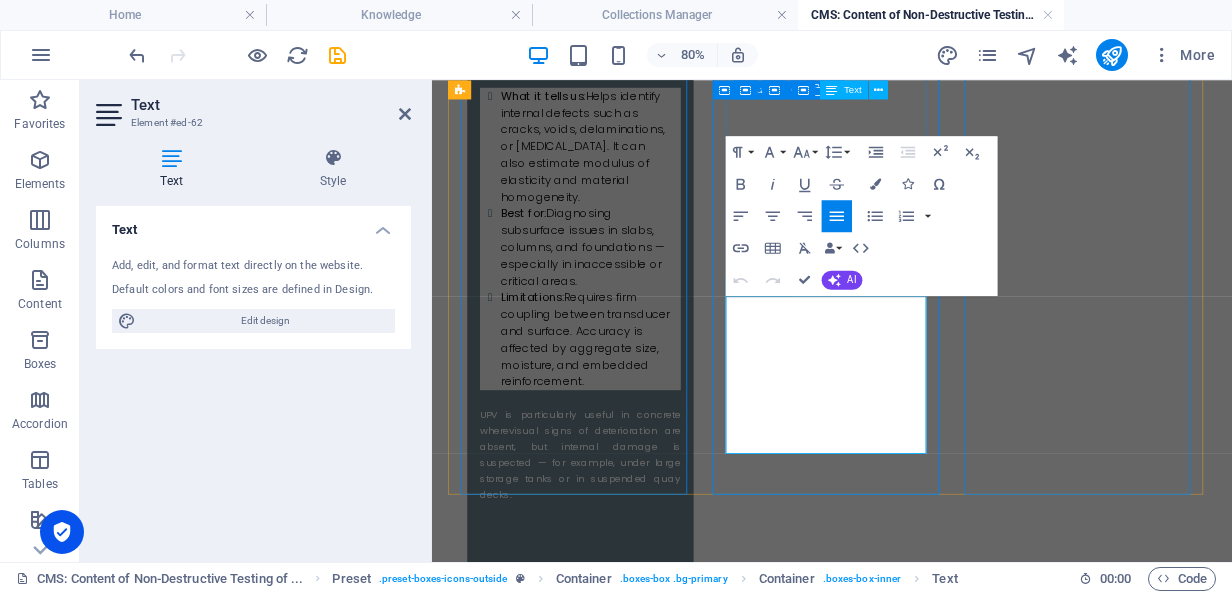 scroll, scrollTop: 2516, scrollLeft: 0, axis: vertical 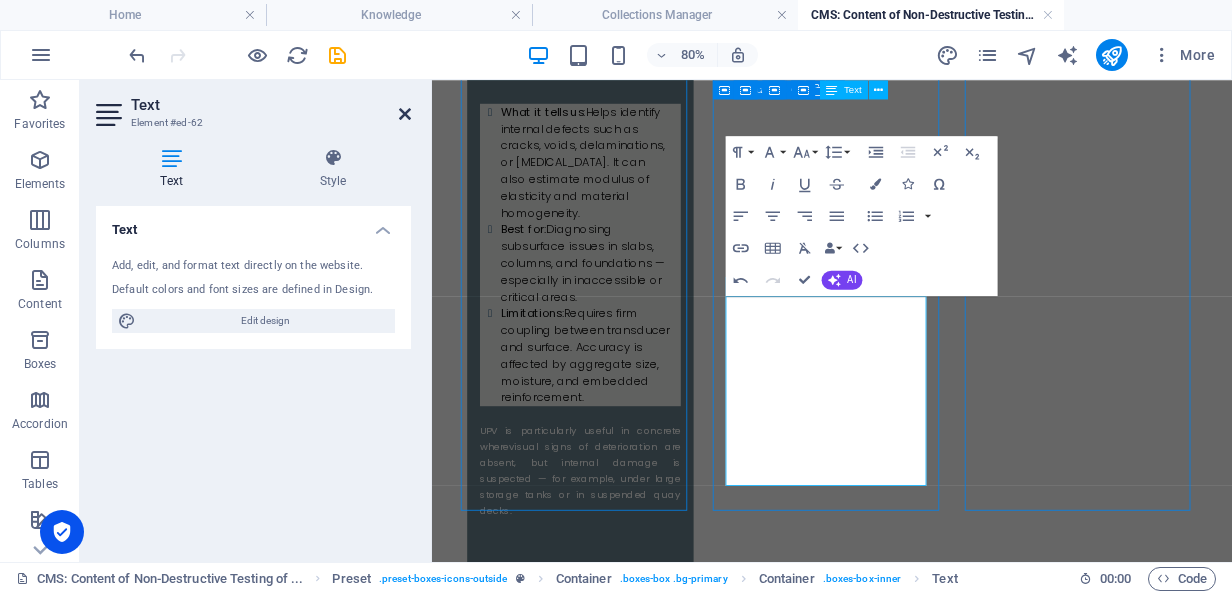 click at bounding box center (405, 114) 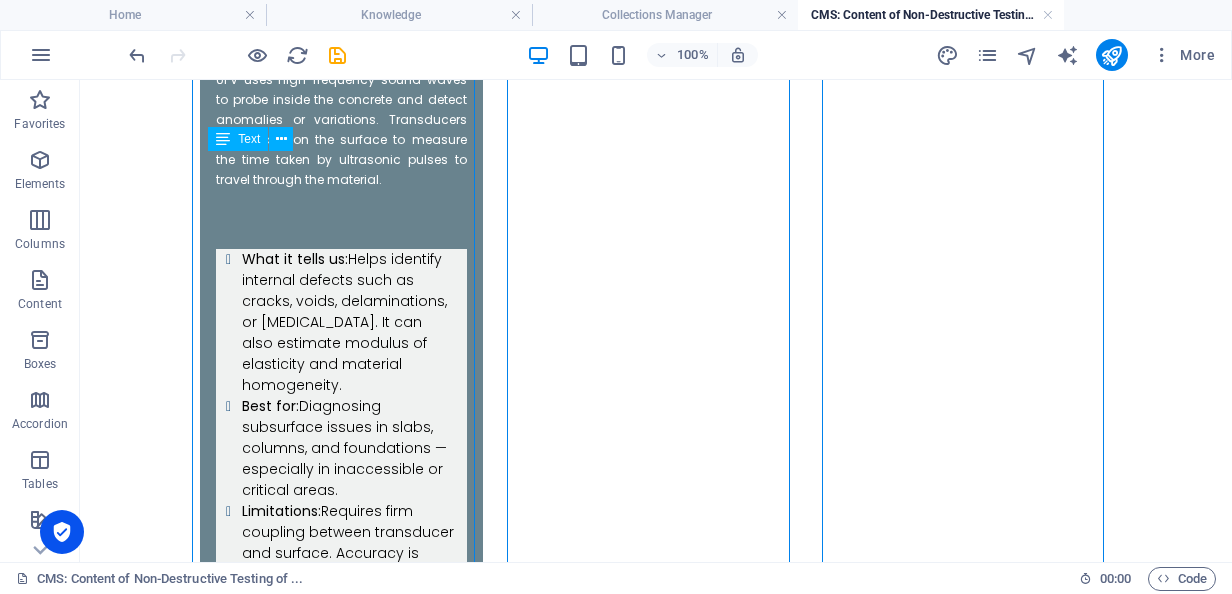 scroll, scrollTop: 2683, scrollLeft: 0, axis: vertical 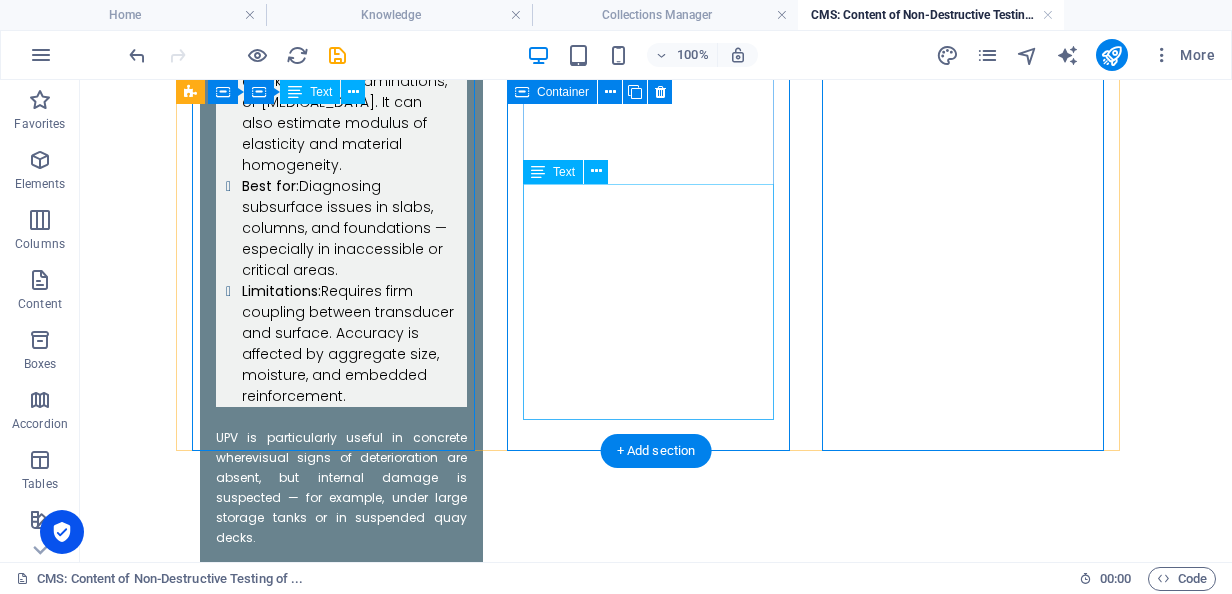 click at bounding box center (341, 3234) 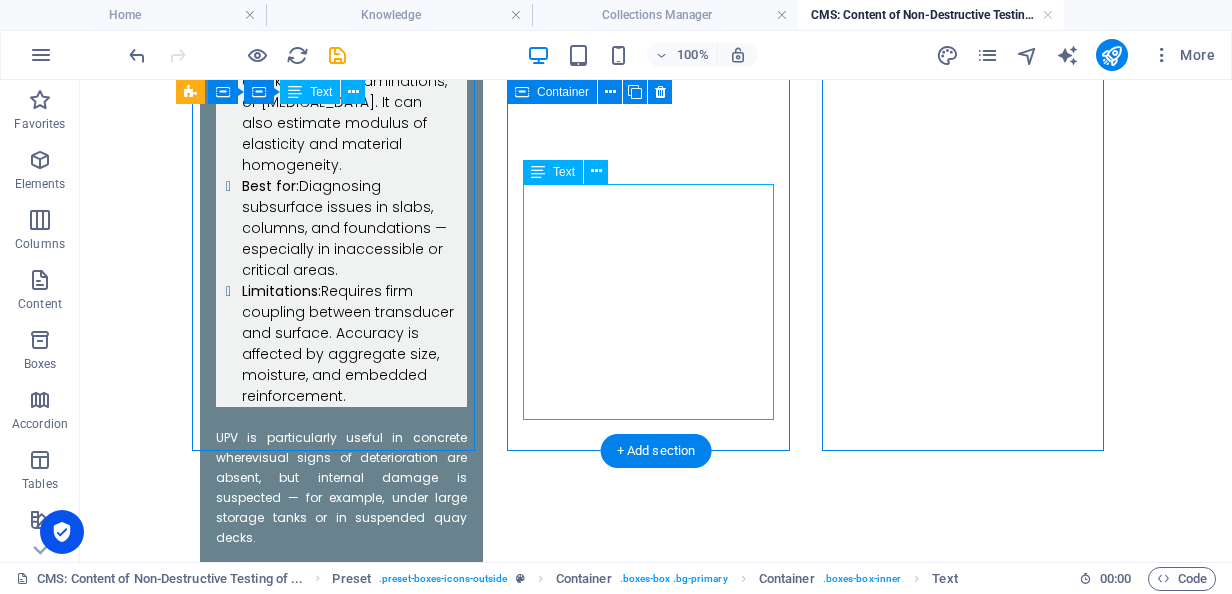 click at bounding box center (341, 3234) 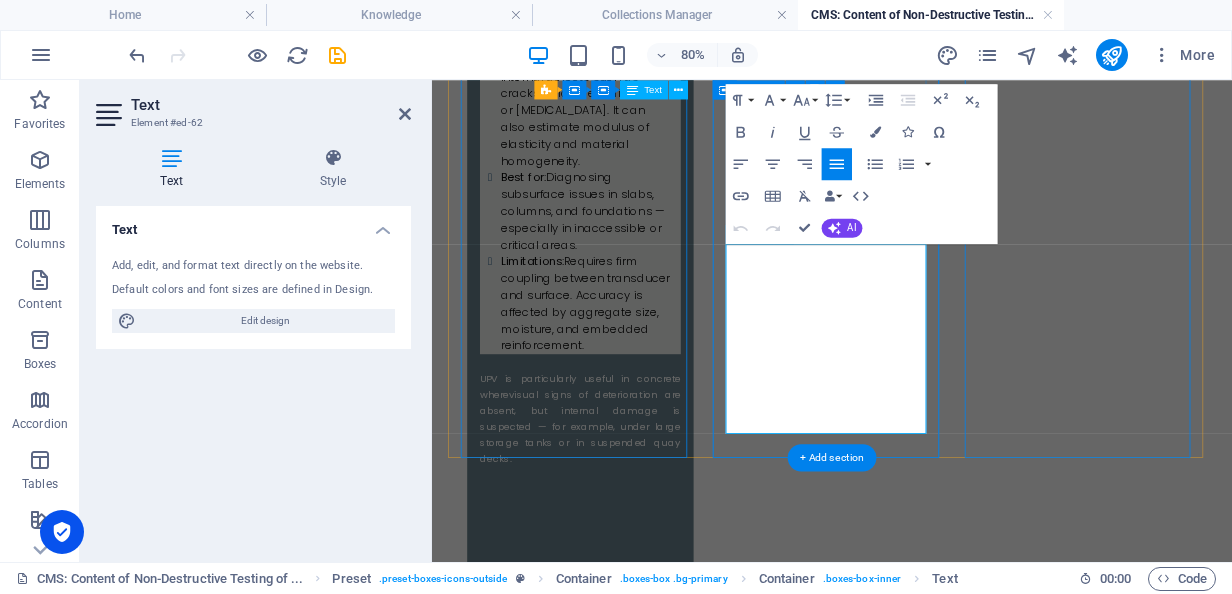 click at bounding box center [617, 3269] 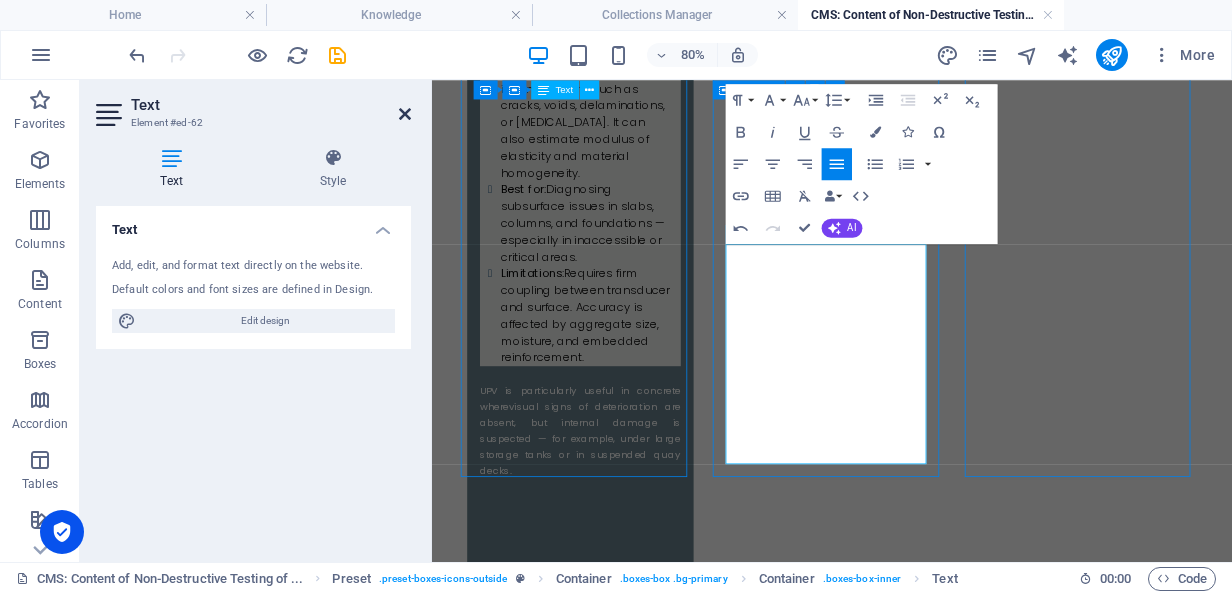 click at bounding box center [405, 114] 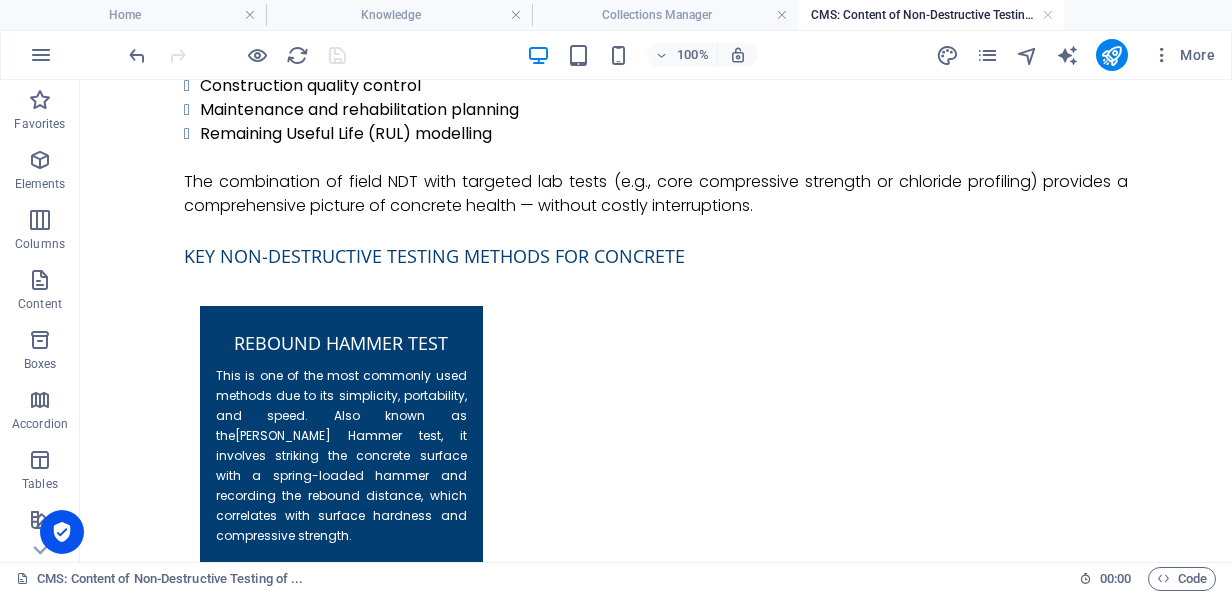 scroll, scrollTop: 1204, scrollLeft: 0, axis: vertical 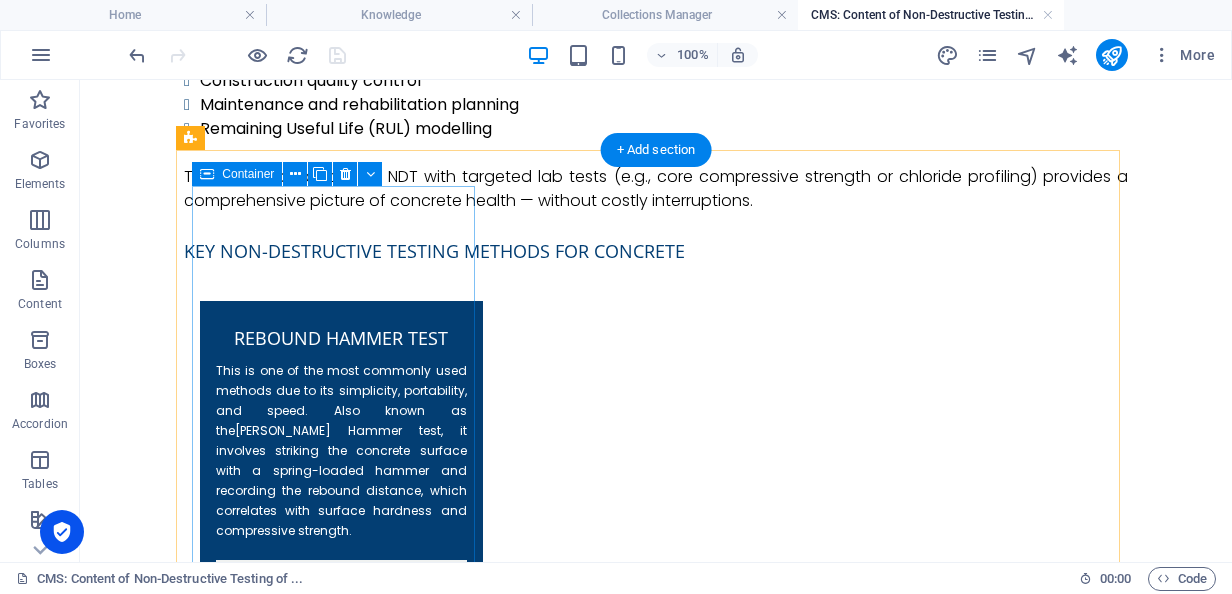click on "Rebound Hammer Test This is one of the most commonly used methods due to its simplicity, portability, and speed. Also known as the  [PERSON_NAME] Hammer test , it involves striking the concrete surface with a spring-loaded hammer and recording the rebound distance, which correlates with surface hardness and compressive strength. What it tells us : Gives an estimate of surface hardness, which correlates to compressive strength through empirical calibration charts. Best for:  Quick screening of surface strength uniformity across slabs, plinths, or vertical elements. Limitations:  Results are affected by moisture content, carbonation, surface texture, and the orientation of testing. In practice, this method is widely used in industrial tank farms and bund areas to compare strength across panels. However, it's recommended as a  relative  indicator — not a substitute for standard compression tests." at bounding box center [341, 745] 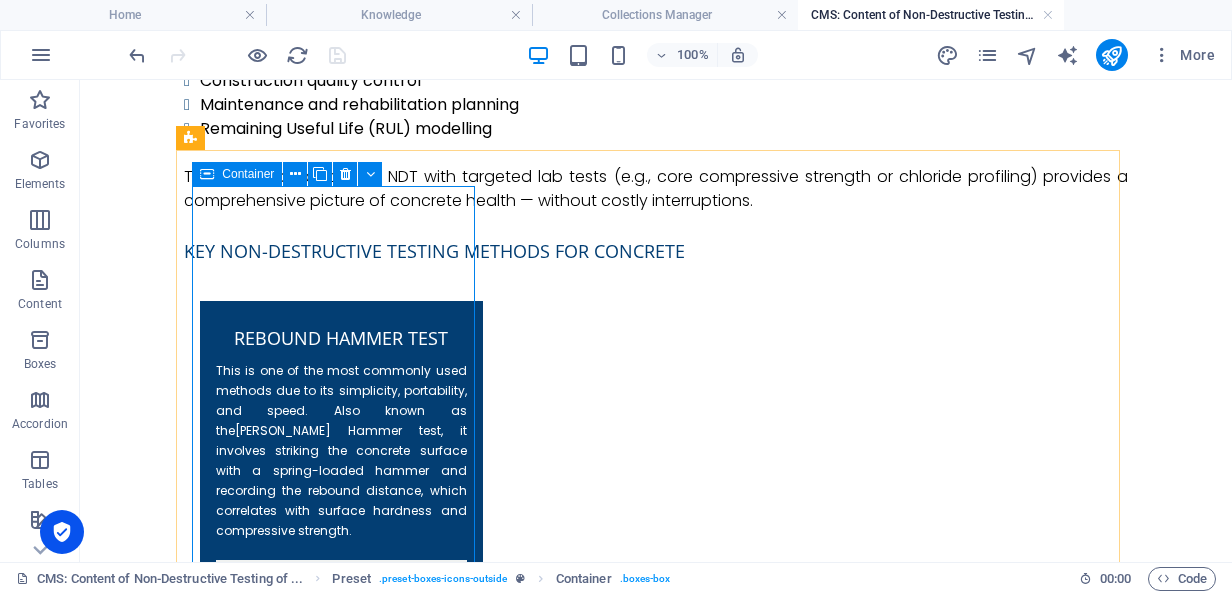 click on "Container" at bounding box center (248, 174) 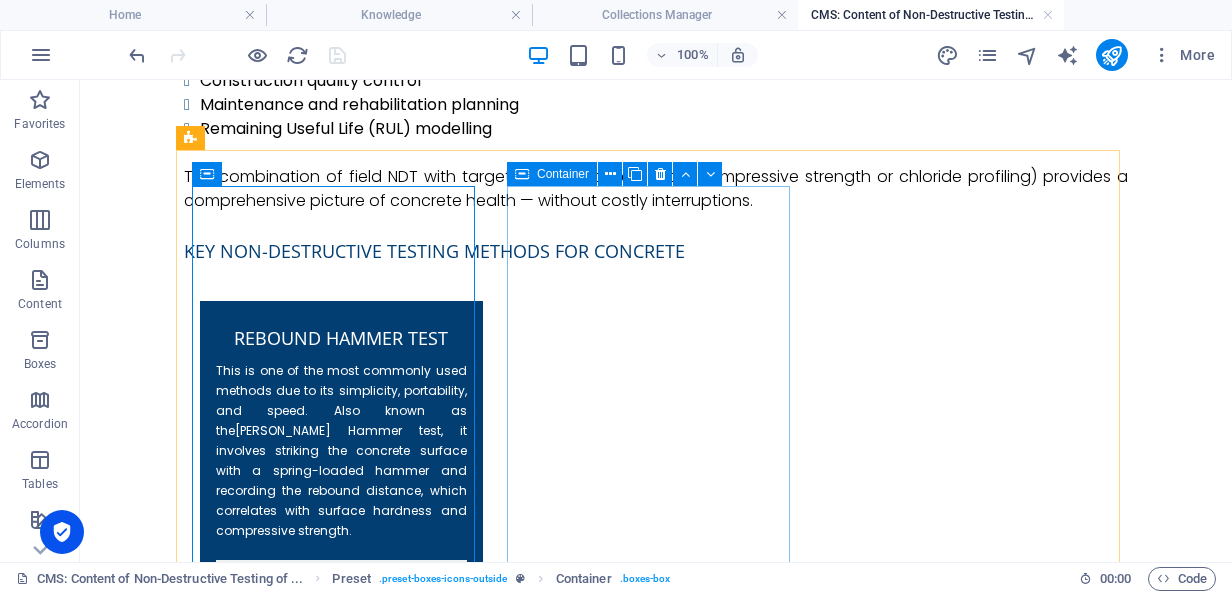 click on "Container" at bounding box center (563, 174) 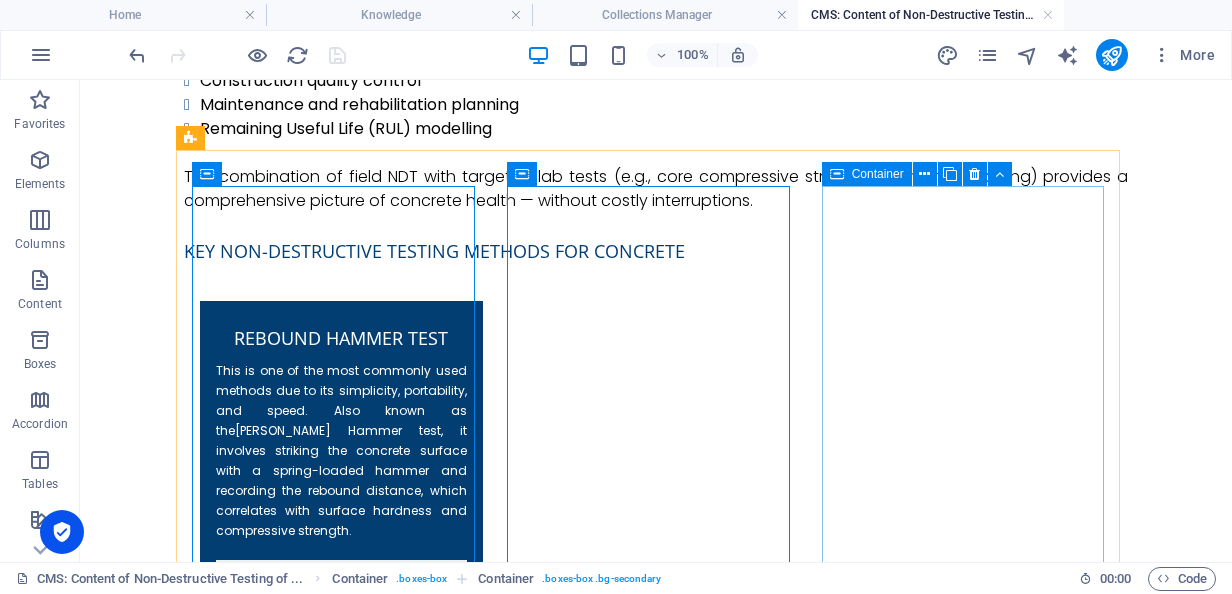 click on "Container" at bounding box center (867, 174) 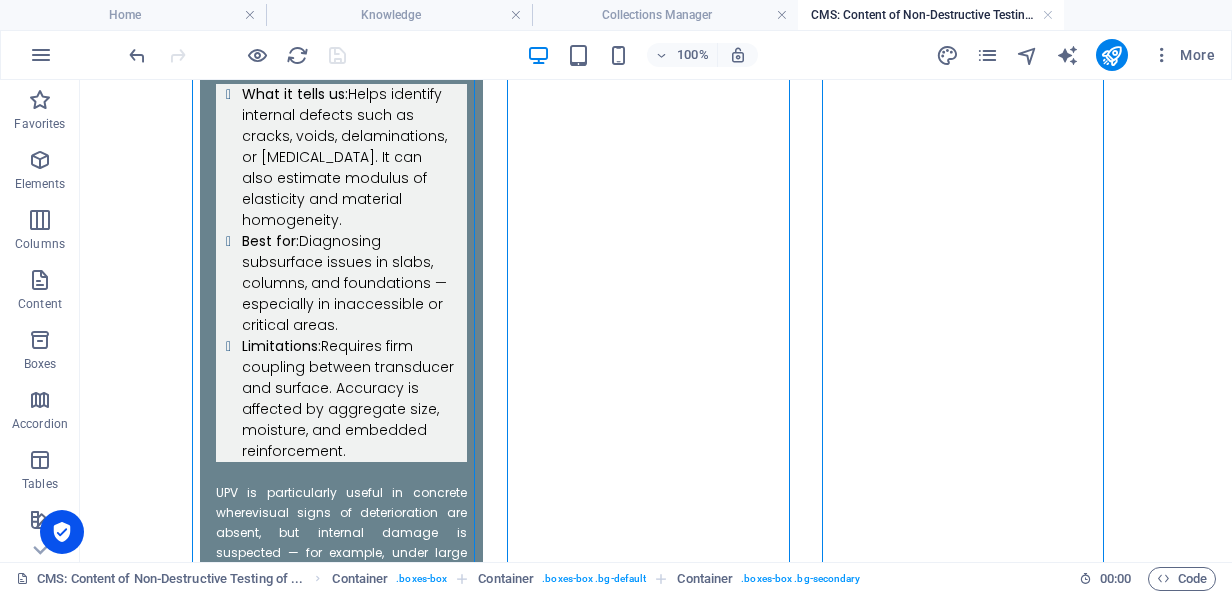 scroll, scrollTop: 2711, scrollLeft: 0, axis: vertical 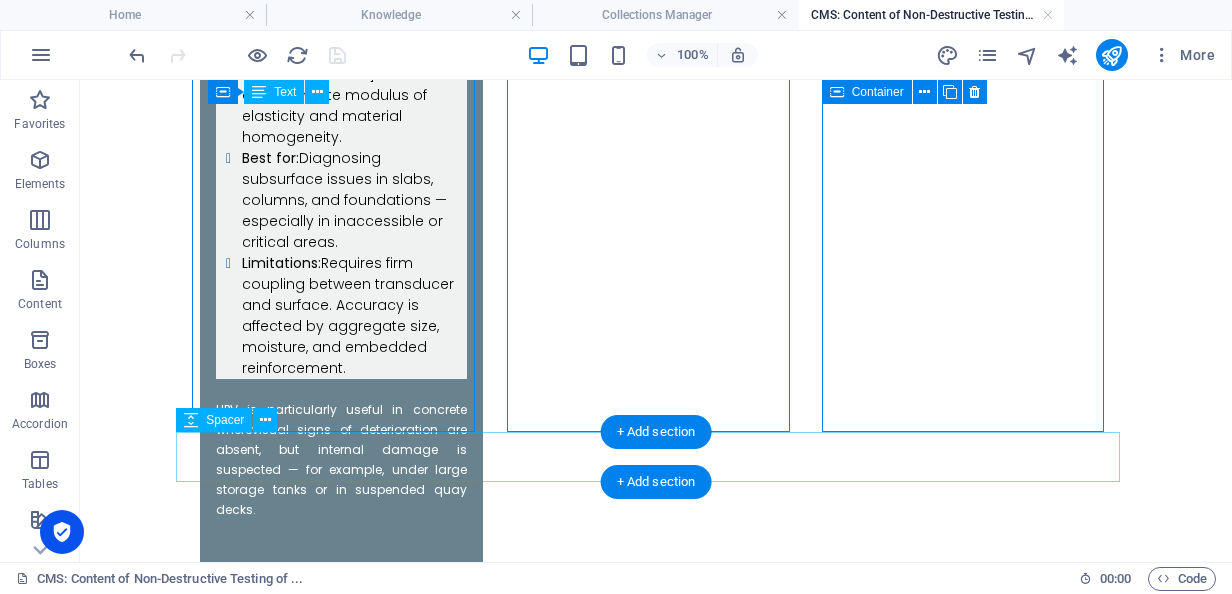 click at bounding box center [656, 4235] 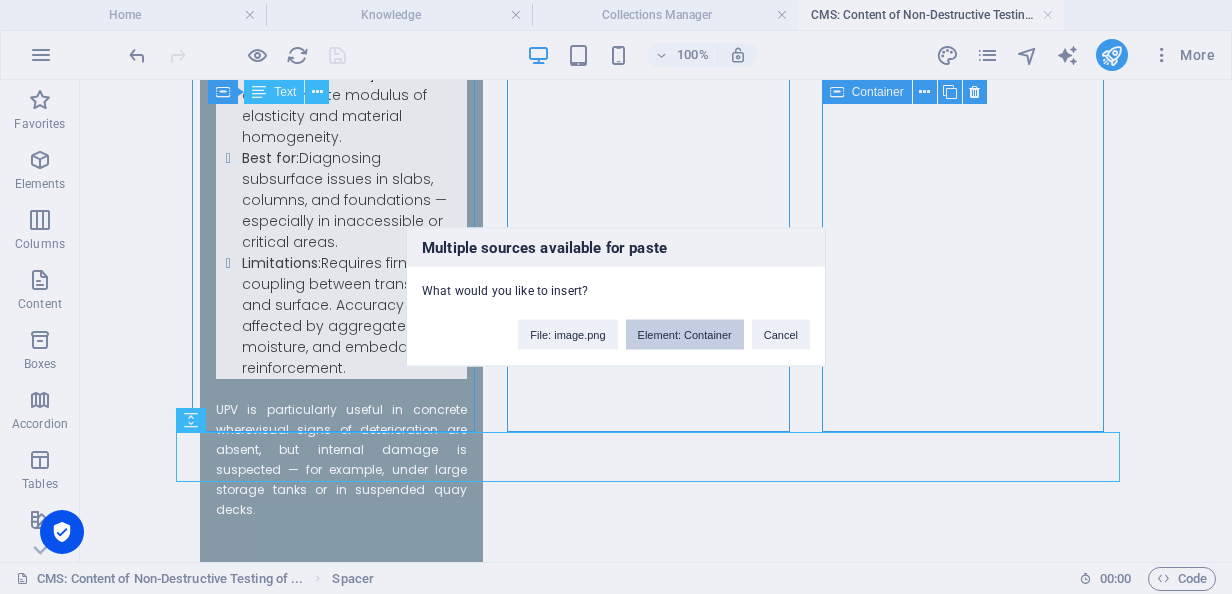 click on "Element: Container" at bounding box center (685, 335) 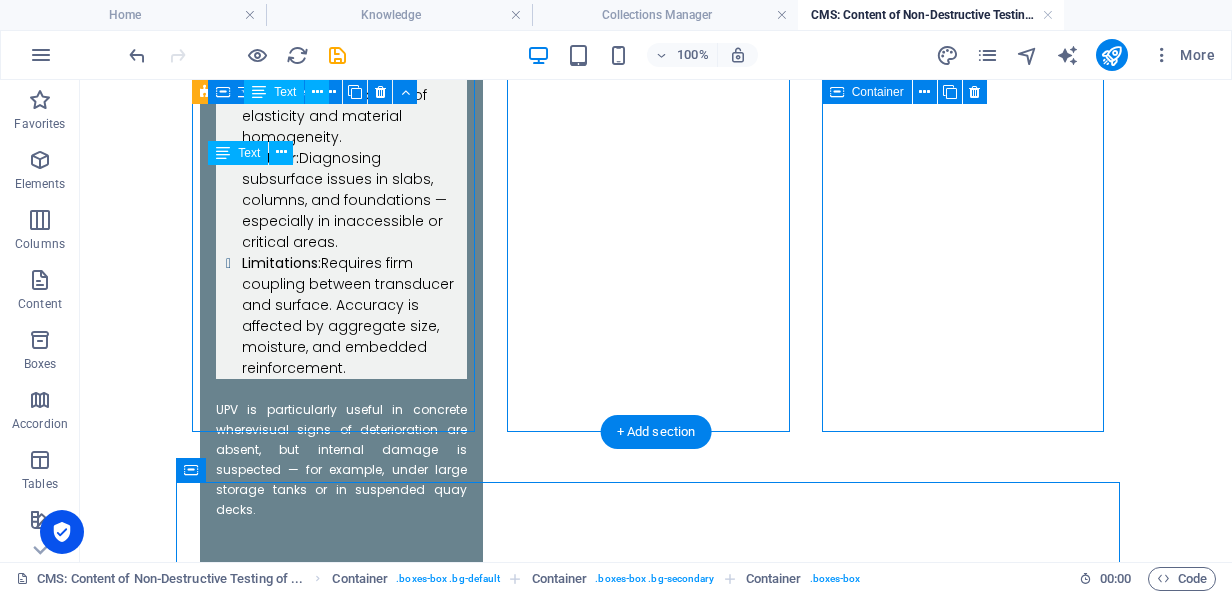 click at bounding box center [341, 2459] 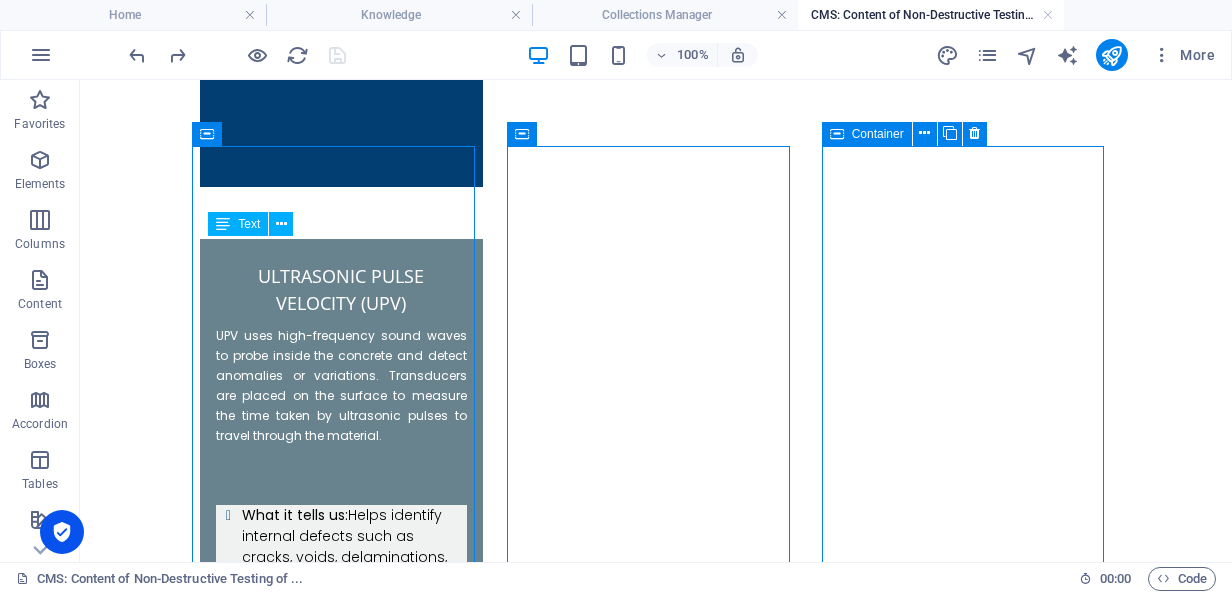 scroll, scrollTop: 2202, scrollLeft: 0, axis: vertical 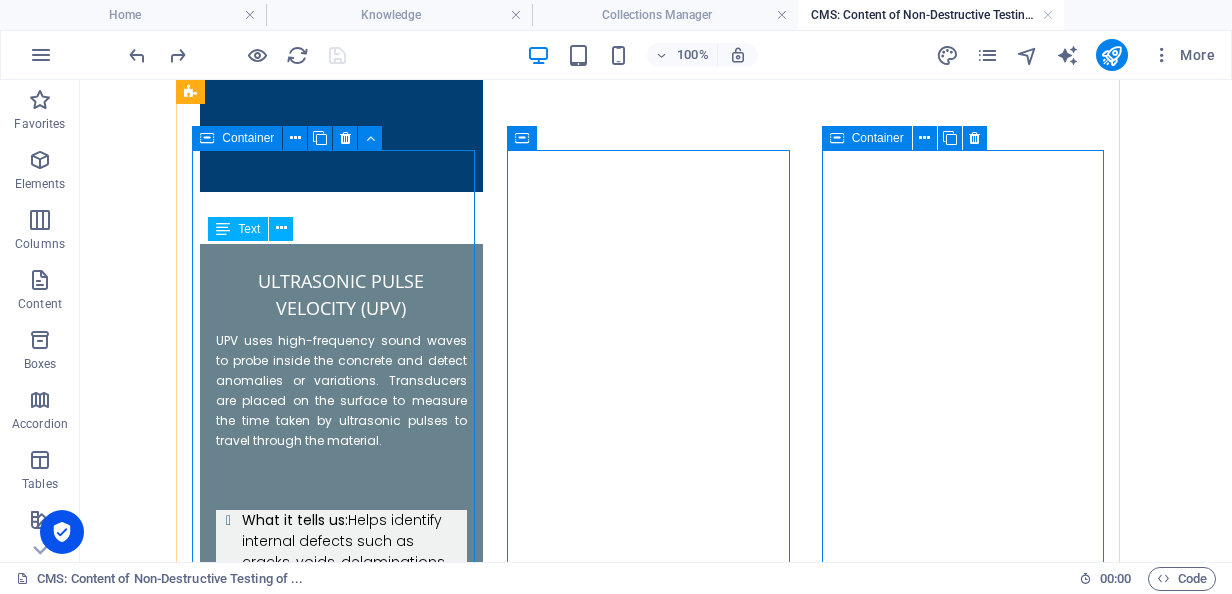 click on "Container" at bounding box center (248, 138) 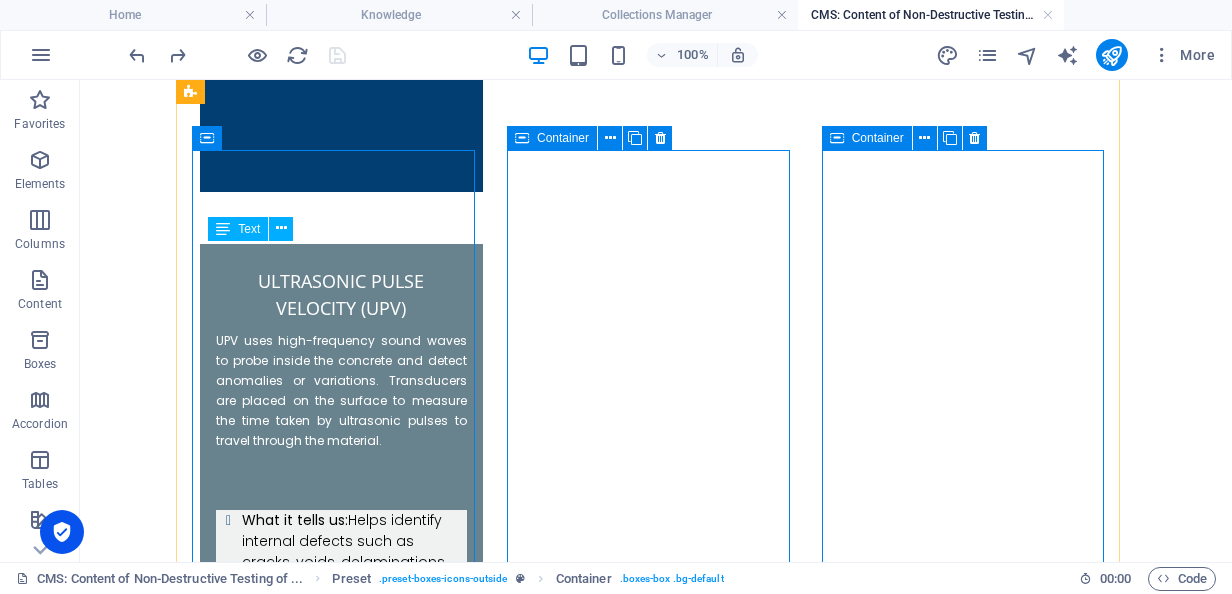 click on "Container" at bounding box center (563, 138) 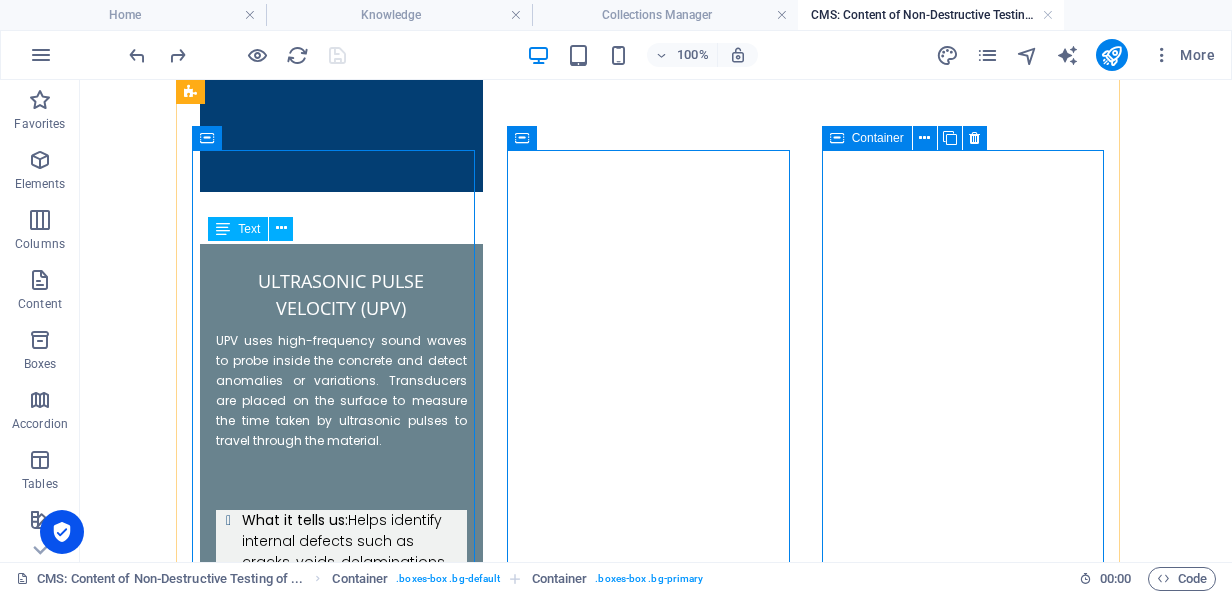 click on "Container" at bounding box center [878, 138] 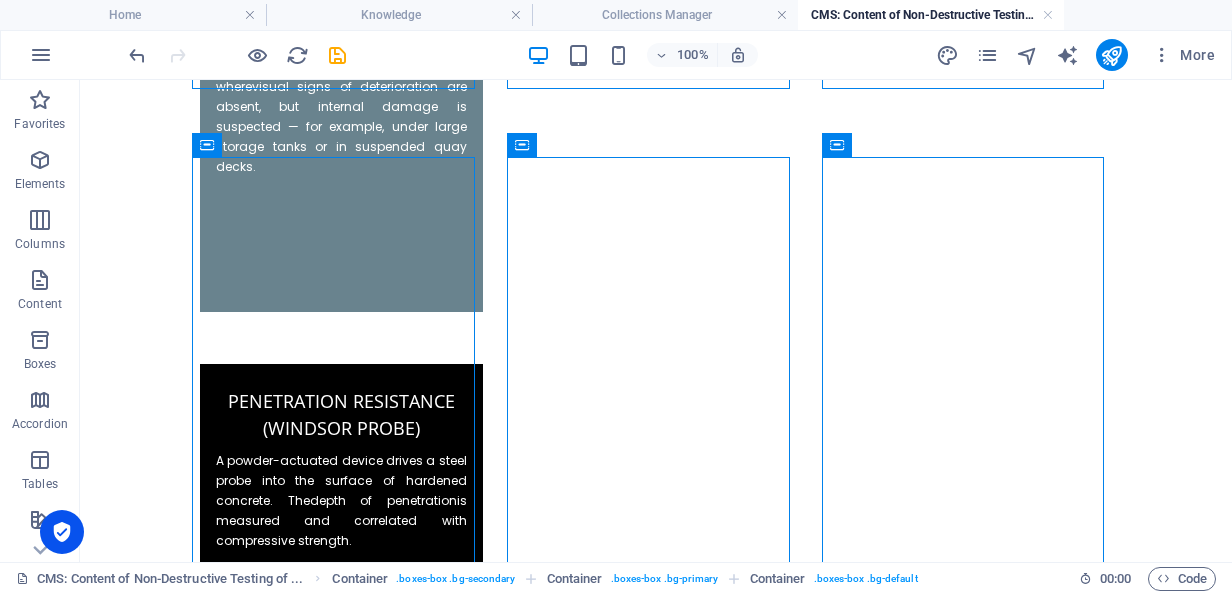 scroll, scrollTop: 3042, scrollLeft: 0, axis: vertical 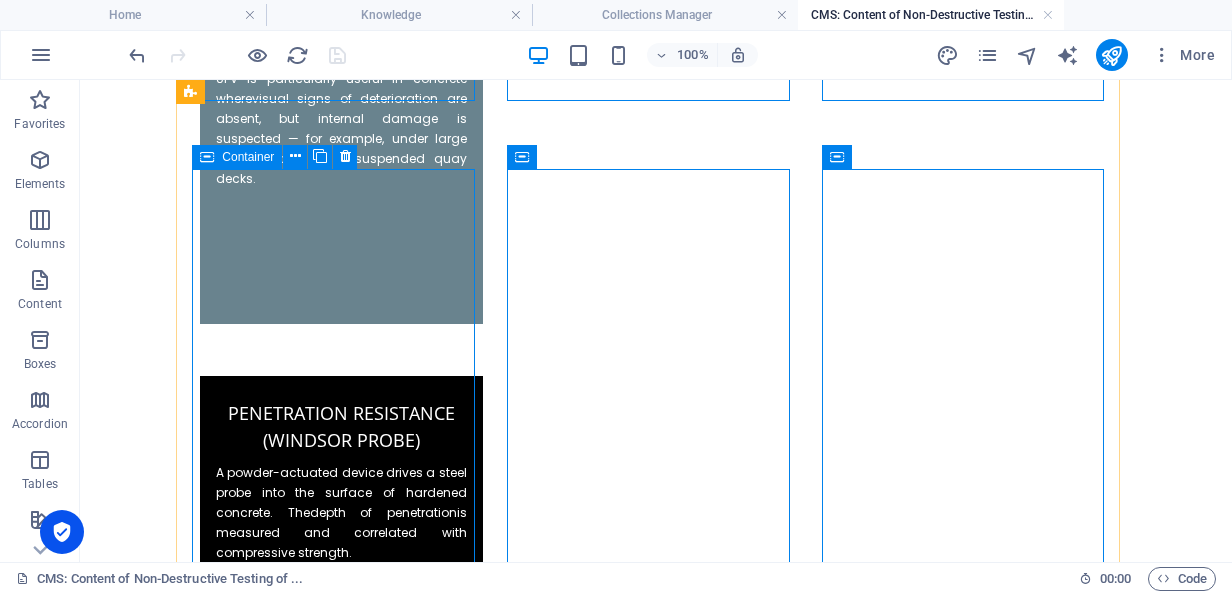 click on "Pull-Out and Pull-Off Tests These methods involve applying tensile force to extract a metal disc or insert from the concrete surface.  Pull-out tests  use cast-in inserts, while  pull-off tests  use glued-on discs. What it tells us:  Measures tensile or compressive bond strength, giving insight into concrete quality, overlay adhesion, or structural capacity. Best for:  Situations where in-place strength confirmation is needed (e.g., overlays, patches, coatings, or fire-damaged concrete). Limitations:  Requires drilling or bonding and sufficient adhesive curing time (usually 24 hours). Surface prep is crucial. Pull-off tests are especially effective for  coating adhesion checks  or when  delamination  is suspected in slabs or plinths, such as those near chemical storage zones." at bounding box center [341, 4325] 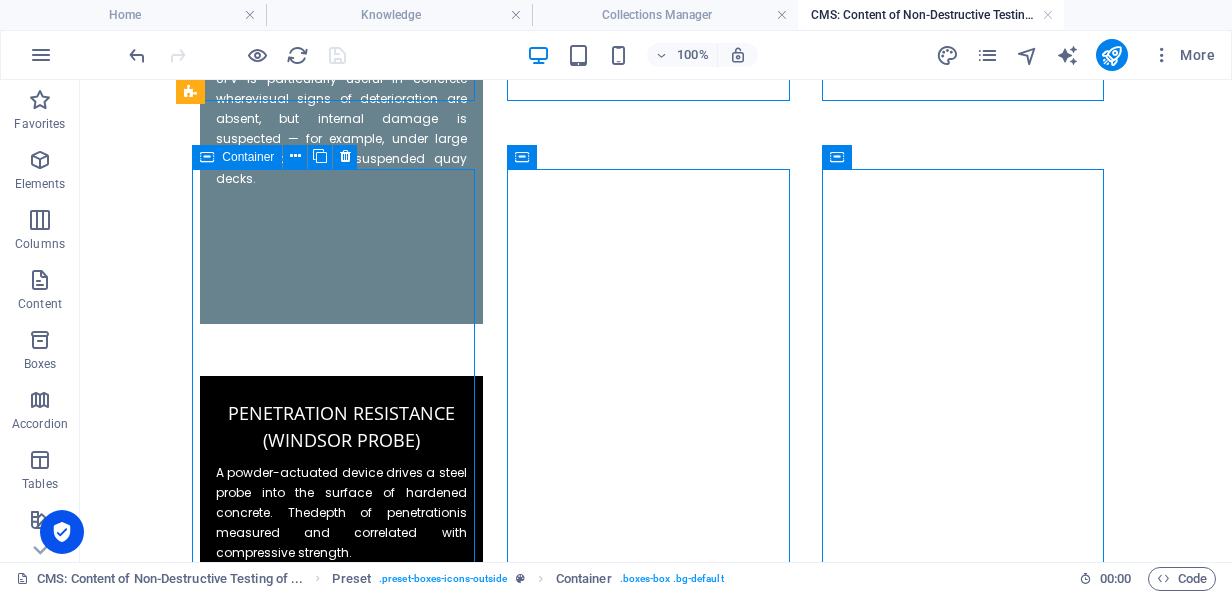 click on "Pull-Out and Pull-Off Tests These methods involve applying tensile force to extract a metal disc or insert from the concrete surface.  Pull-out tests  use cast-in inserts, while  pull-off tests  use glued-on discs. What it tells us:  Measures tensile or compressive bond strength, giving insight into concrete quality, overlay adhesion, or structural capacity. Best for:  Situations where in-place strength confirmation is needed (e.g., overlays, patches, coatings, or fire-damaged concrete). Limitations:  Requires drilling or bonding and sufficient adhesive curing time (usually 24 hours). Surface prep is crucial. Pull-off tests are especially effective for  coating adhesion checks  or when  delamination  is suspected in slabs or plinths, such as those near chemical storage zones." at bounding box center (341, 4325) 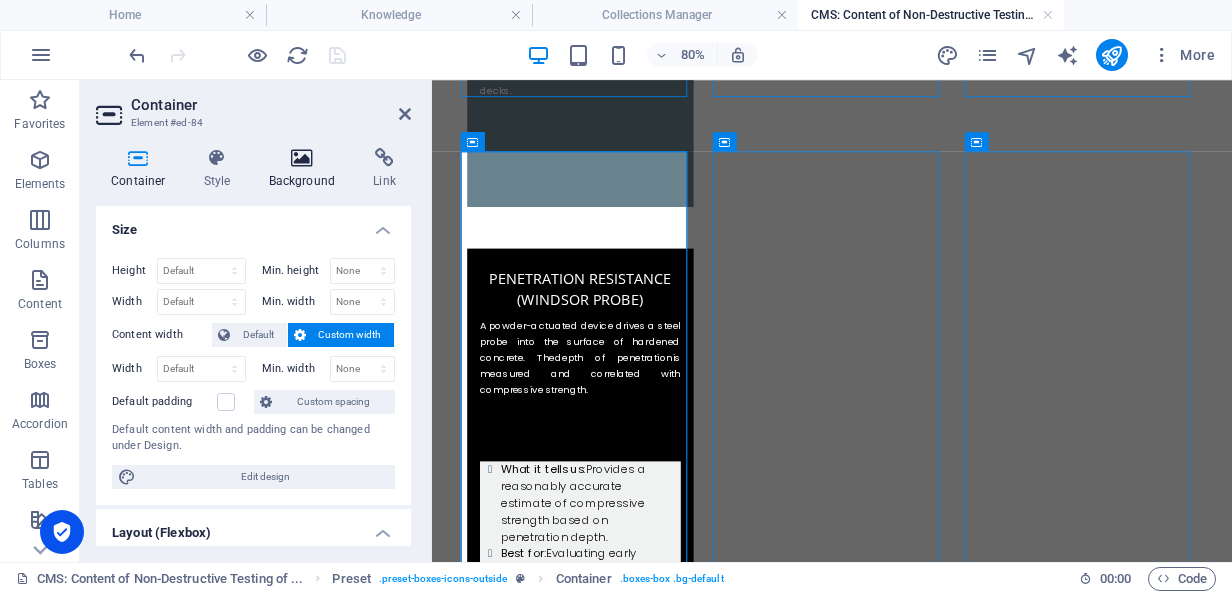 click on "Background" at bounding box center [306, 169] 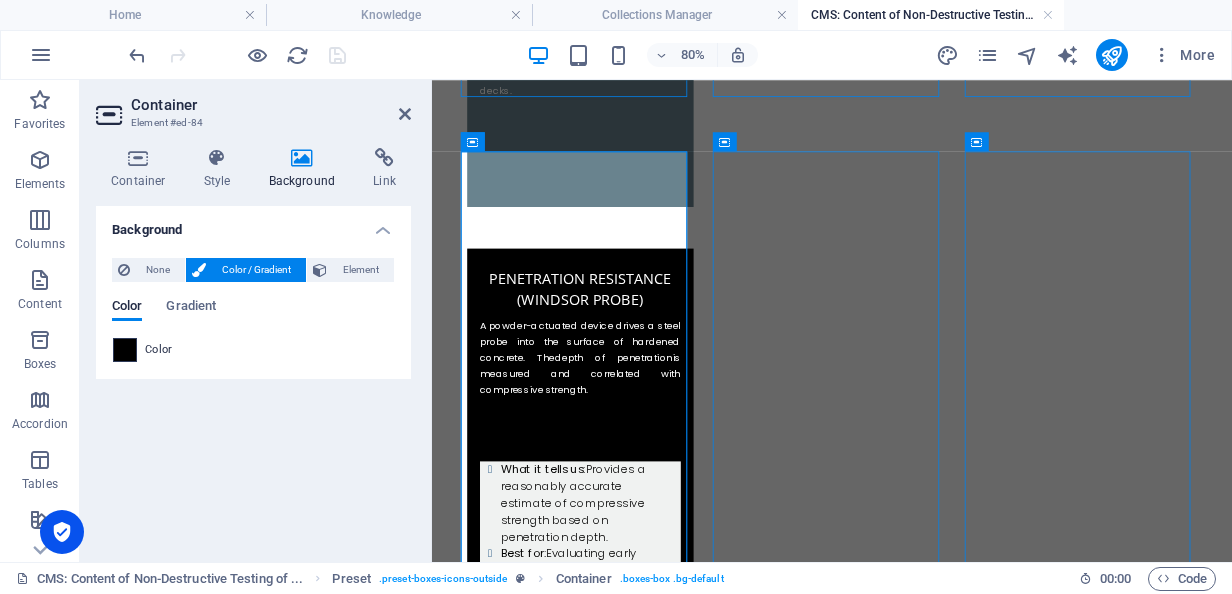 click at bounding box center (125, 350) 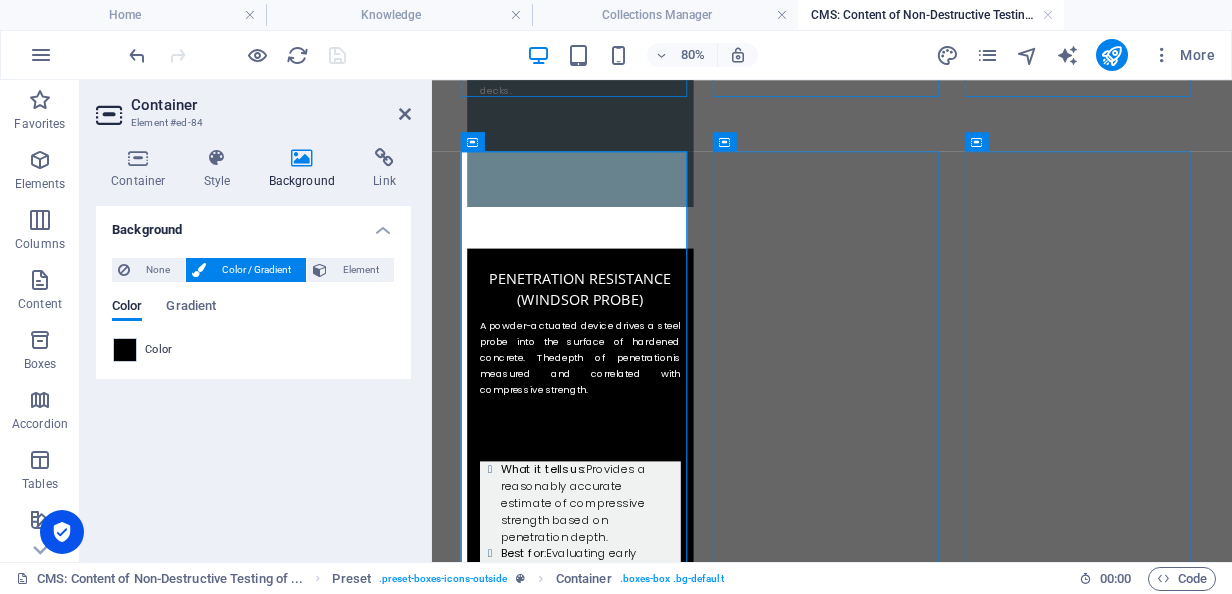 click on "Color" at bounding box center [159, 350] 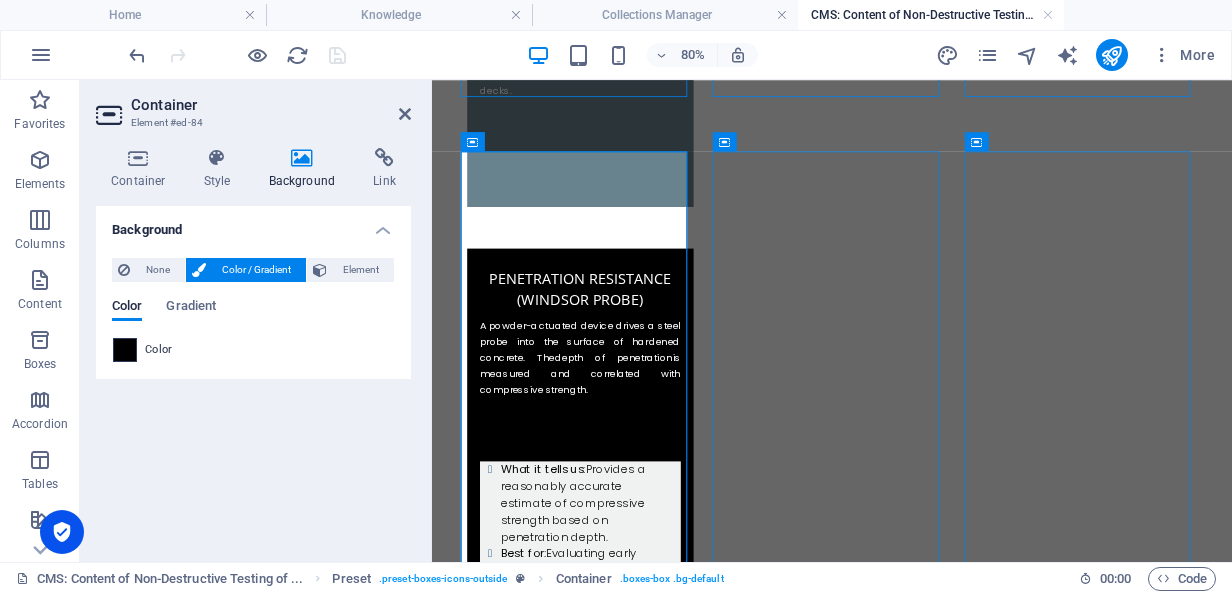 click at bounding box center (125, 350) 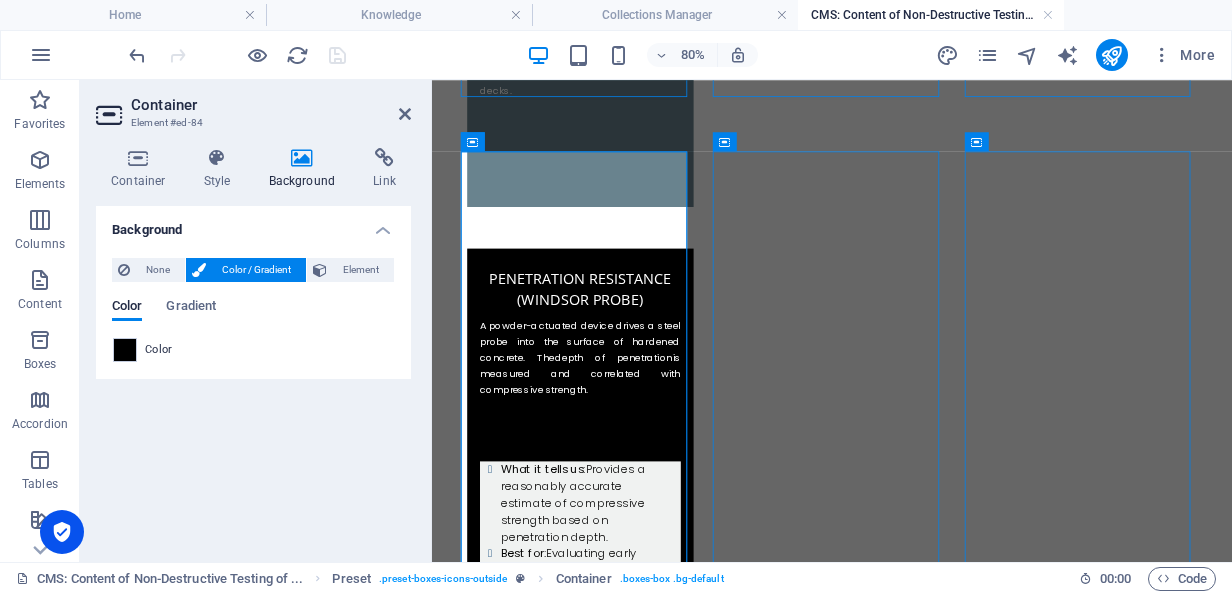 click on "Container" at bounding box center [271, 105] 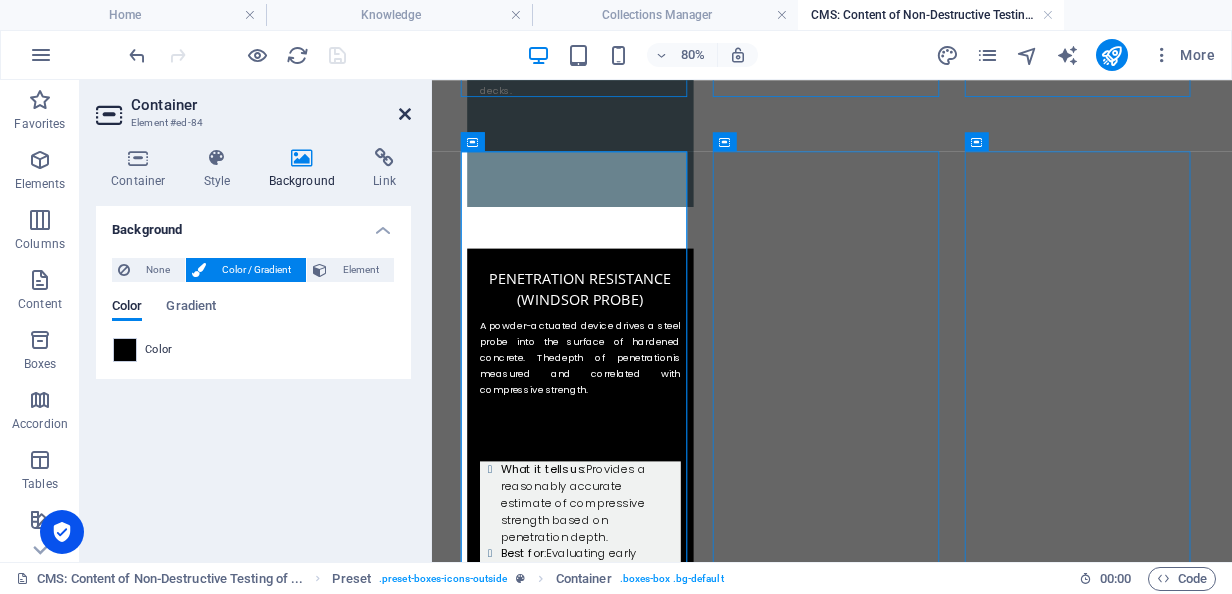 click at bounding box center (405, 114) 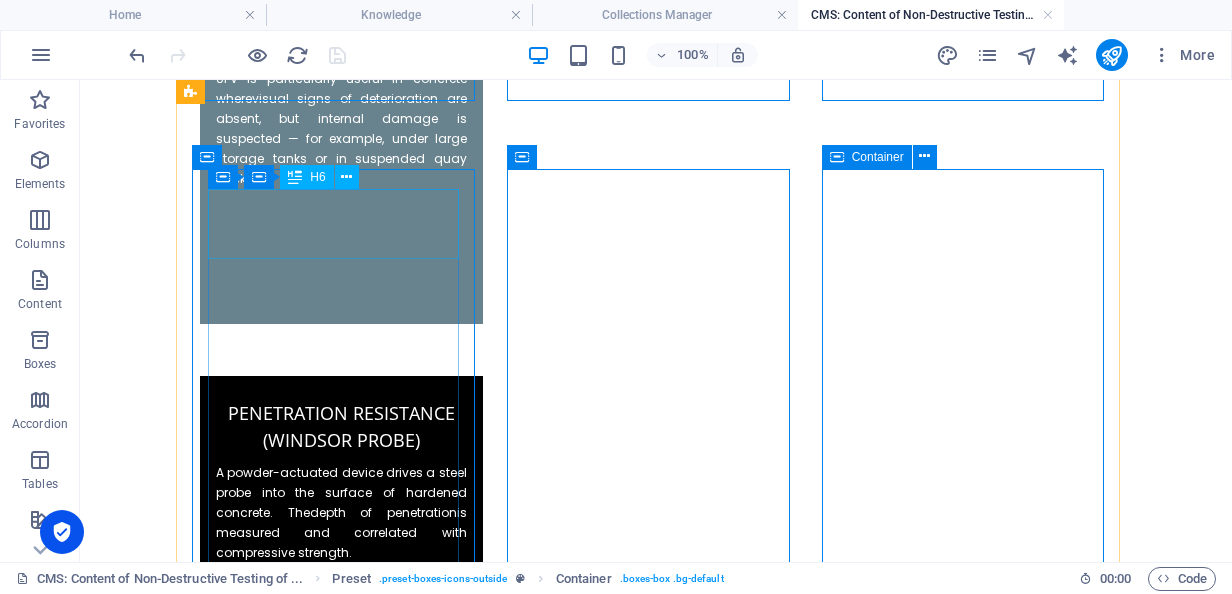 click on "Pull-Out and Pull-Off Tests" at bounding box center [341, 3982] 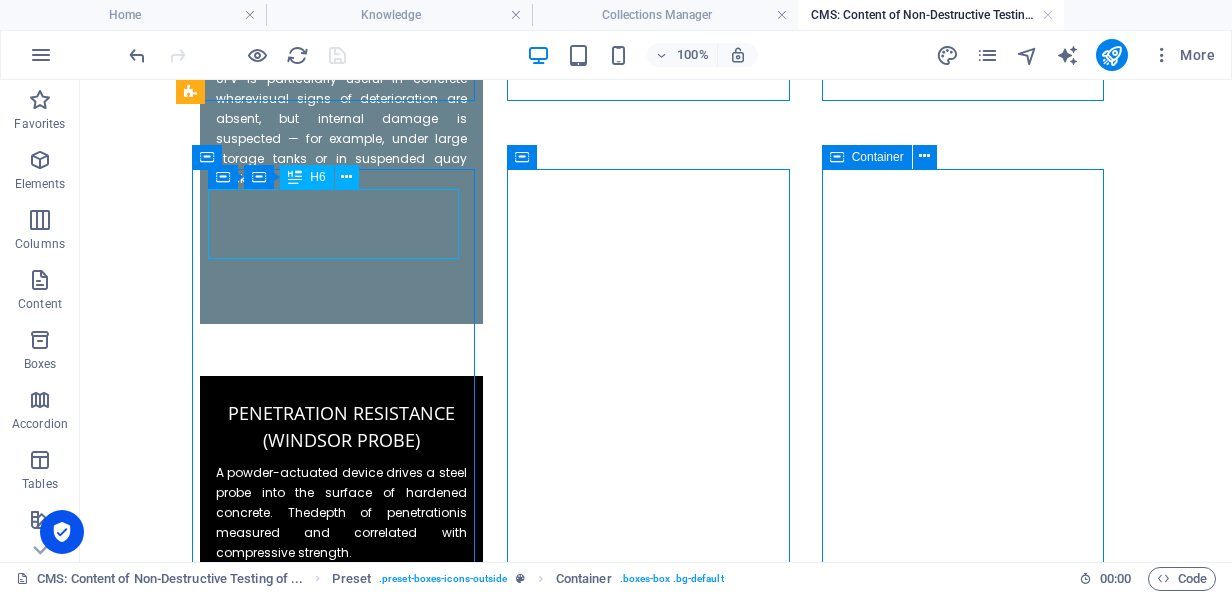 click on "Pull-Out and Pull-Off Tests" at bounding box center (341, 3982) 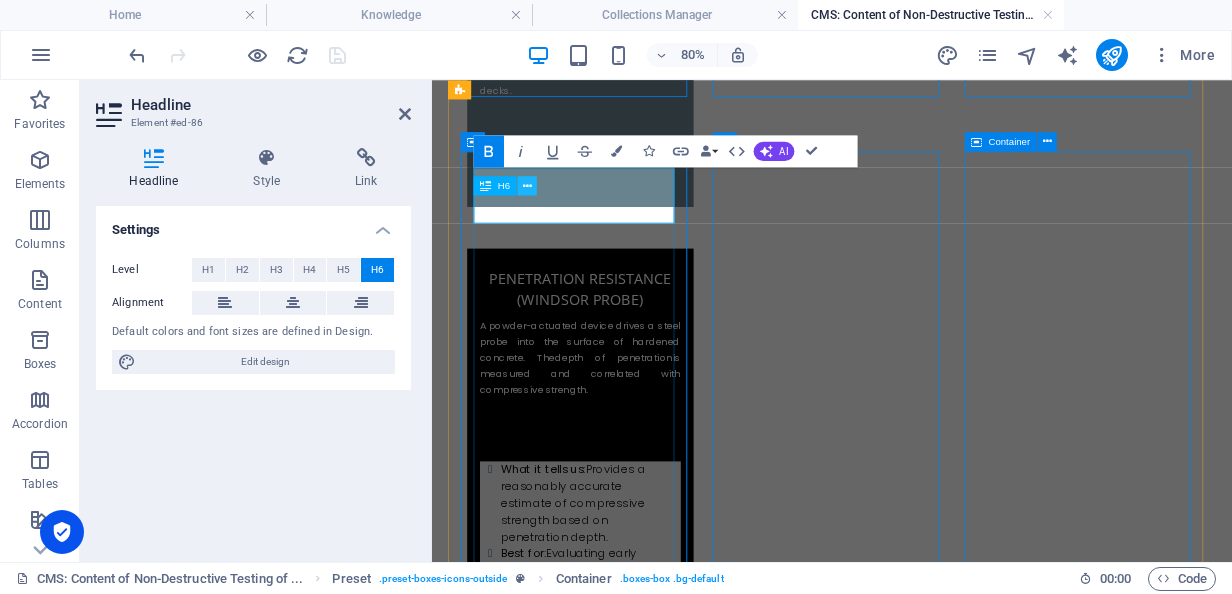scroll, scrollTop: 3056, scrollLeft: 0, axis: vertical 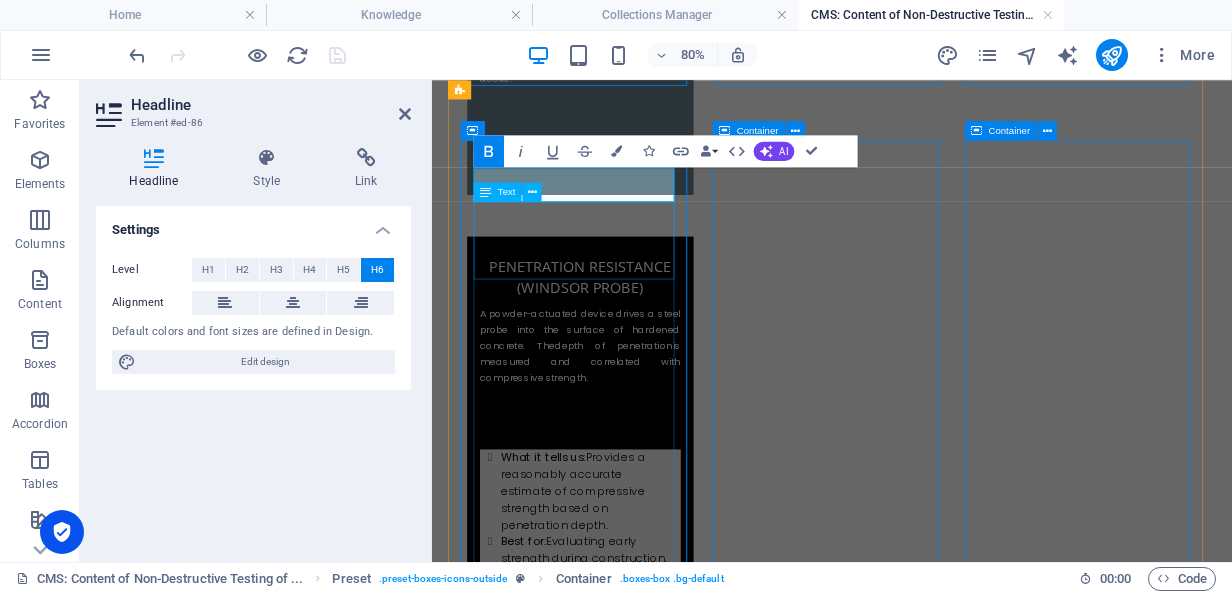 click on "Pull-out tests" at bounding box center [634, 3941] 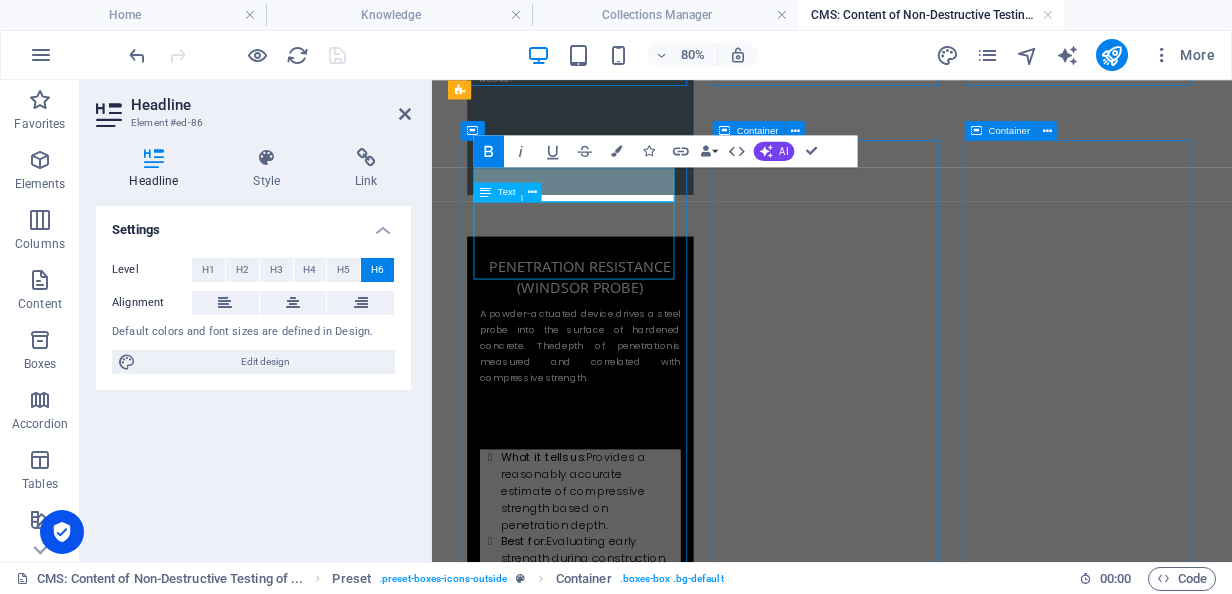 click on "Pull-out tests" at bounding box center (634, 3941) 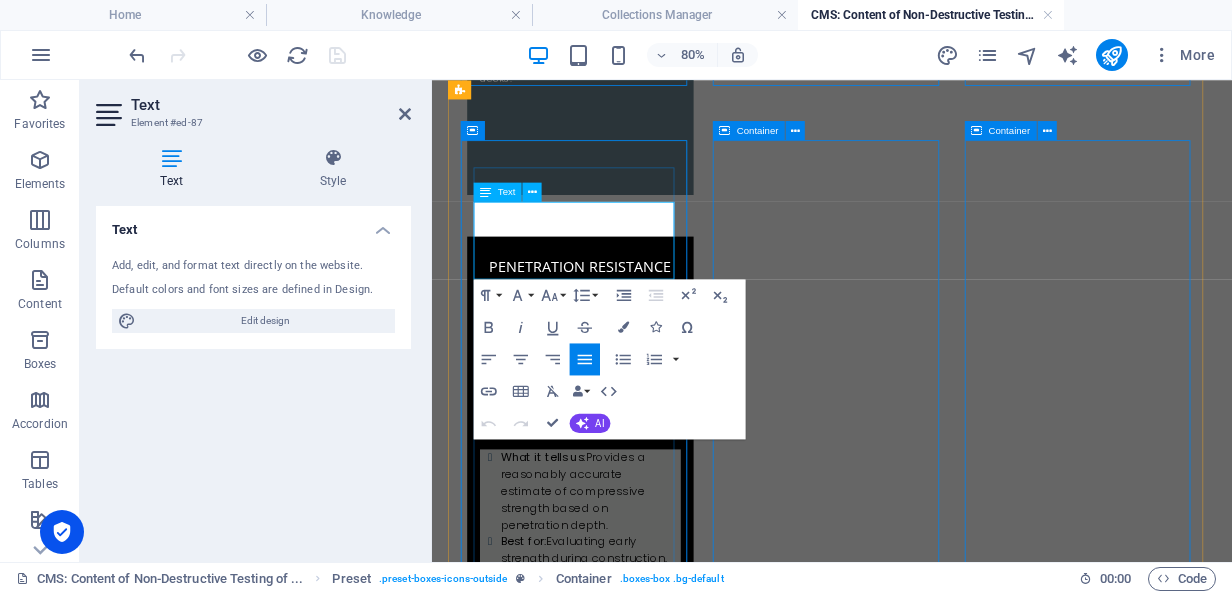 click on "Pull-out tests" 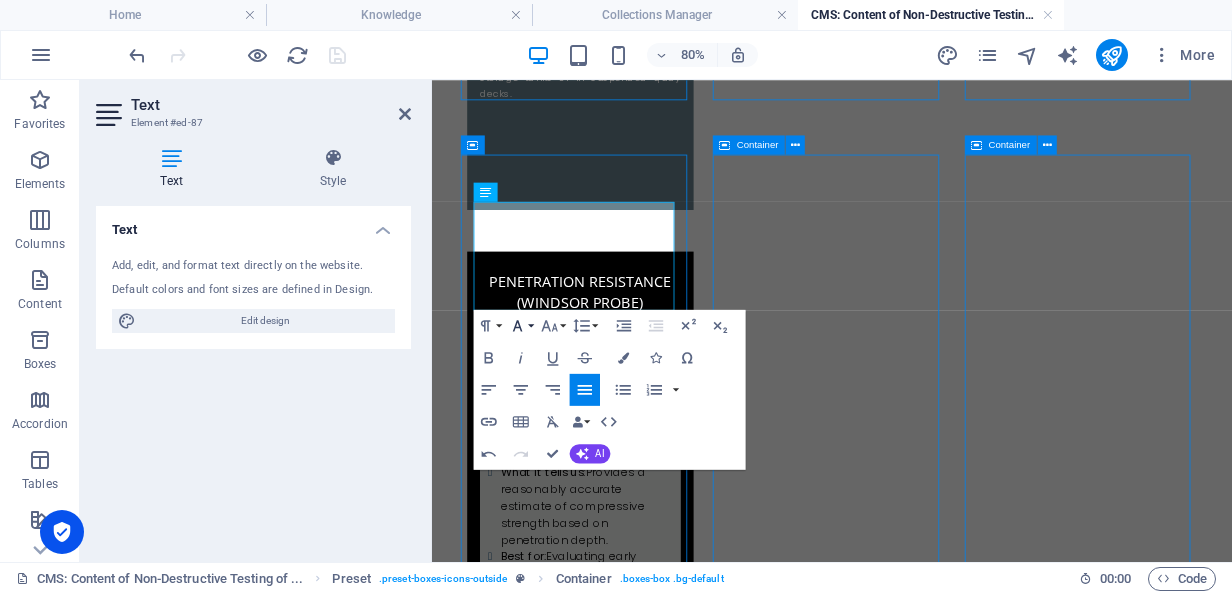 click 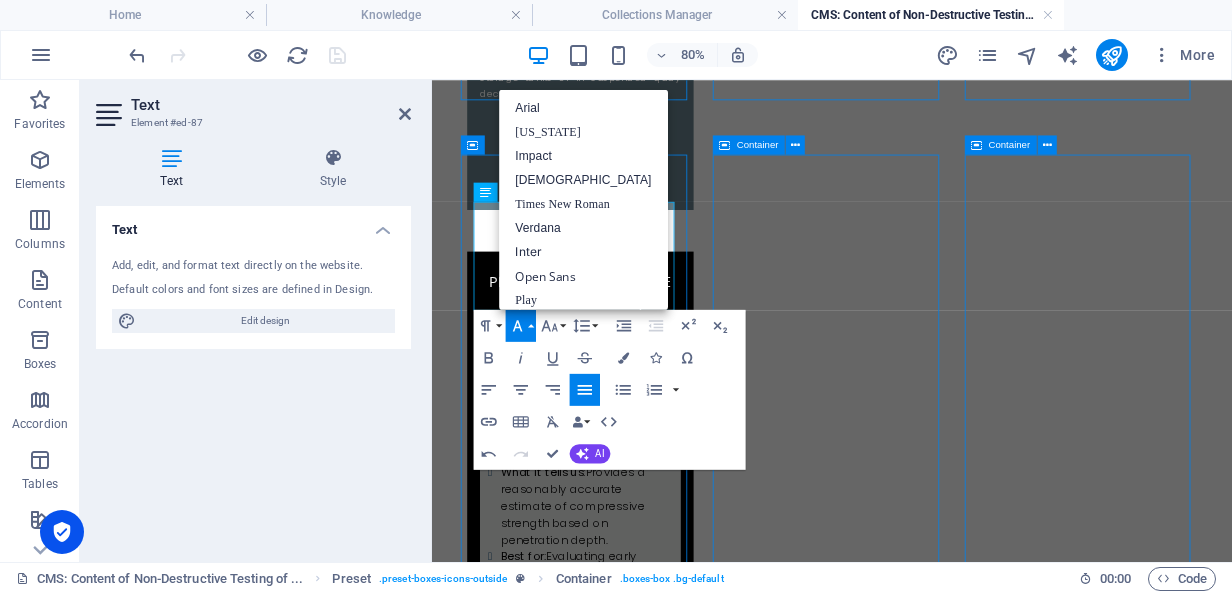 scroll, scrollTop: 70, scrollLeft: 0, axis: vertical 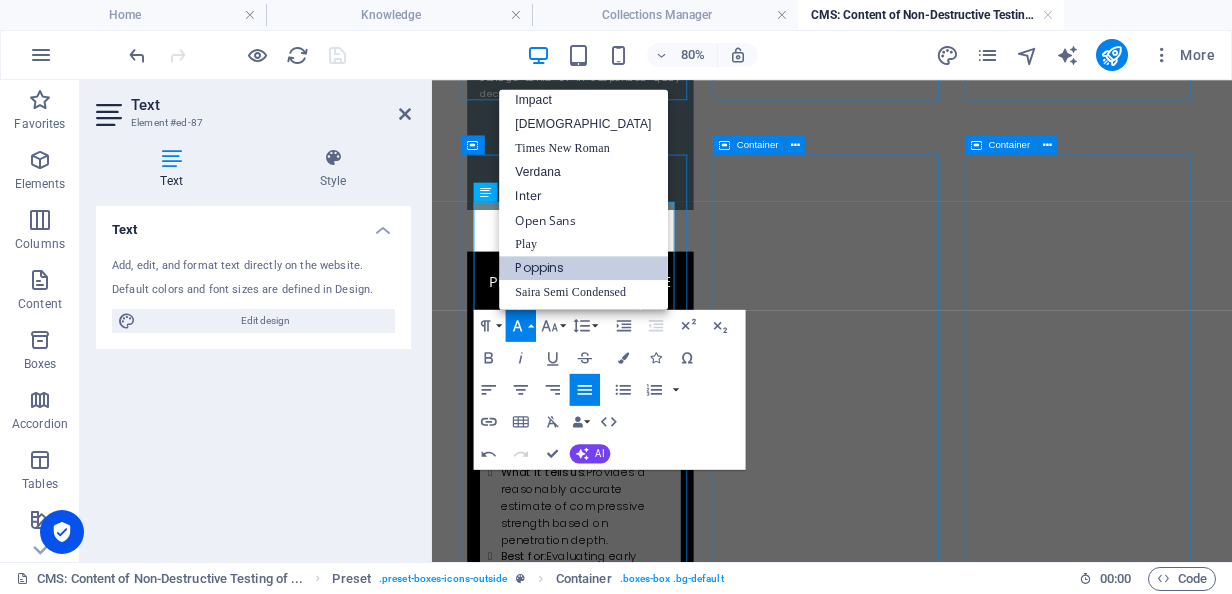 click on "Poppins" at bounding box center [583, 268] 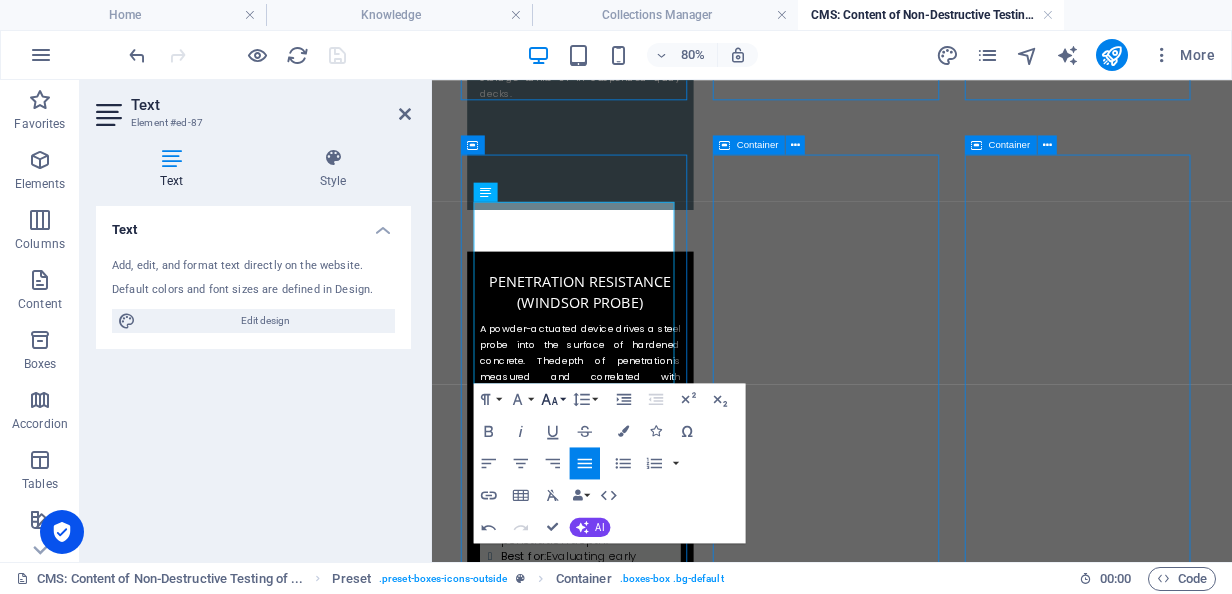 click 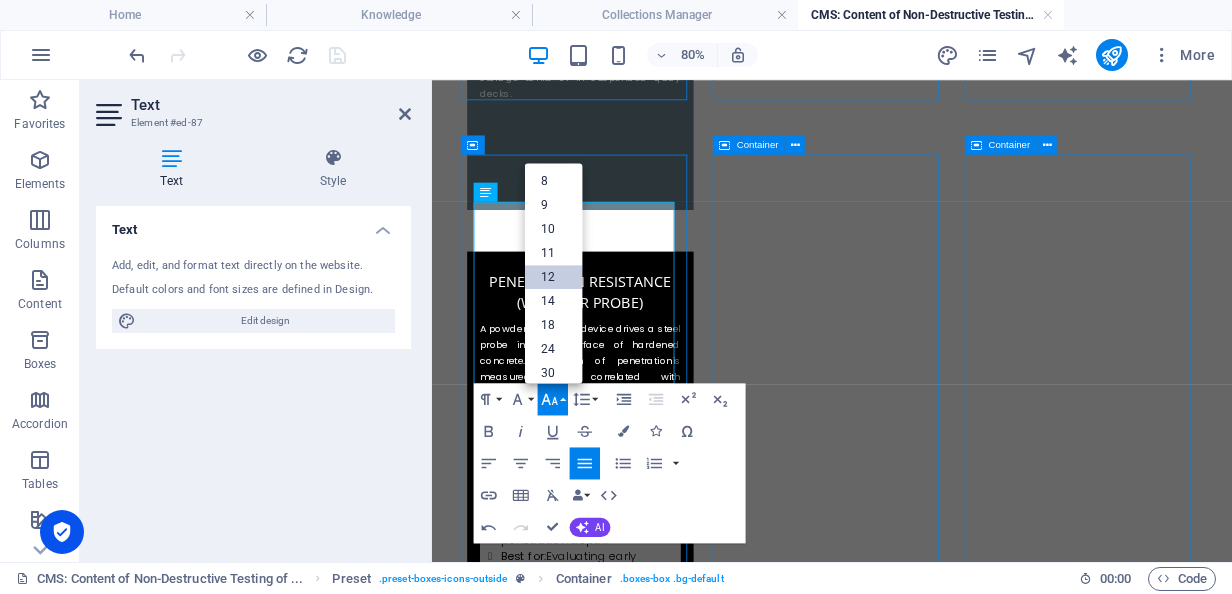 click on "12" at bounding box center (554, 278) 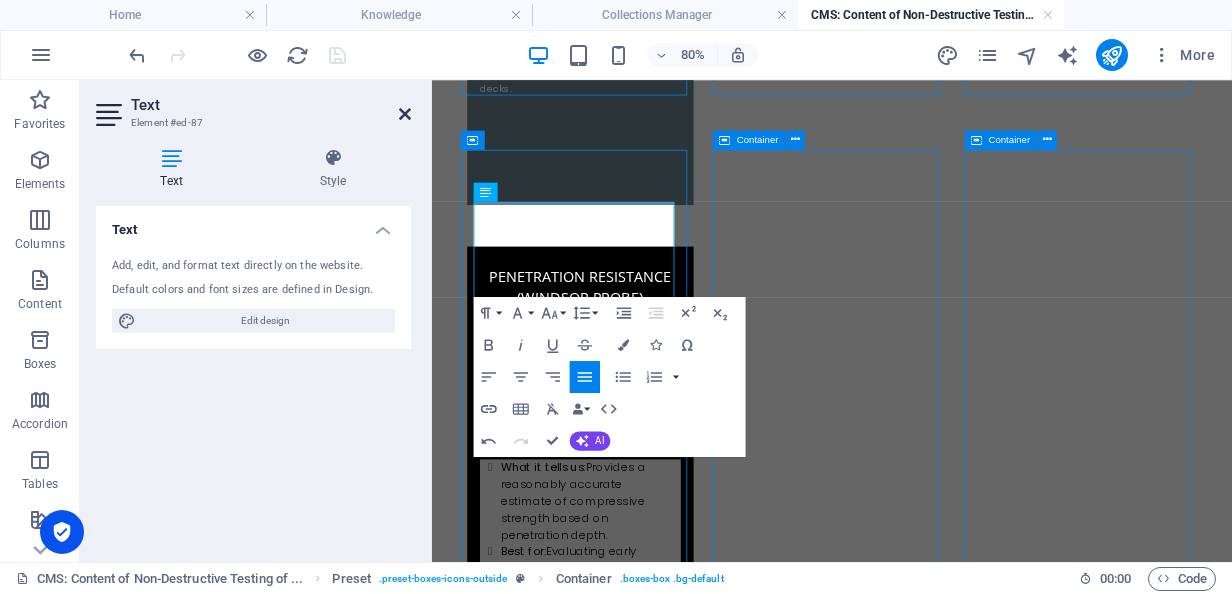 click at bounding box center [405, 114] 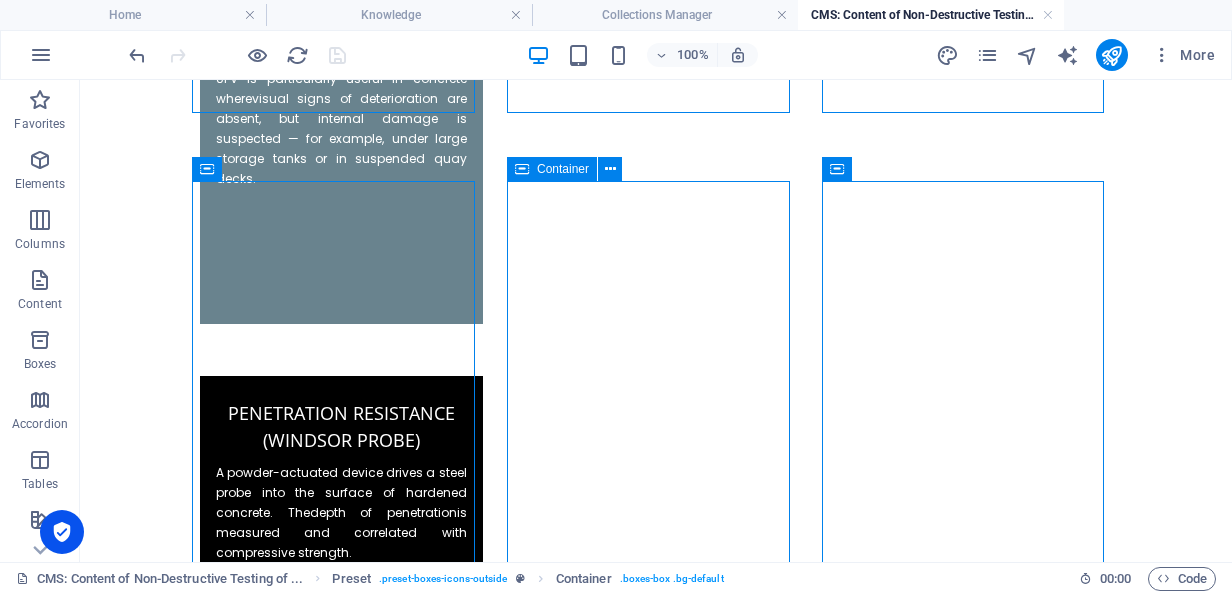 scroll, scrollTop: 3048, scrollLeft: 0, axis: vertical 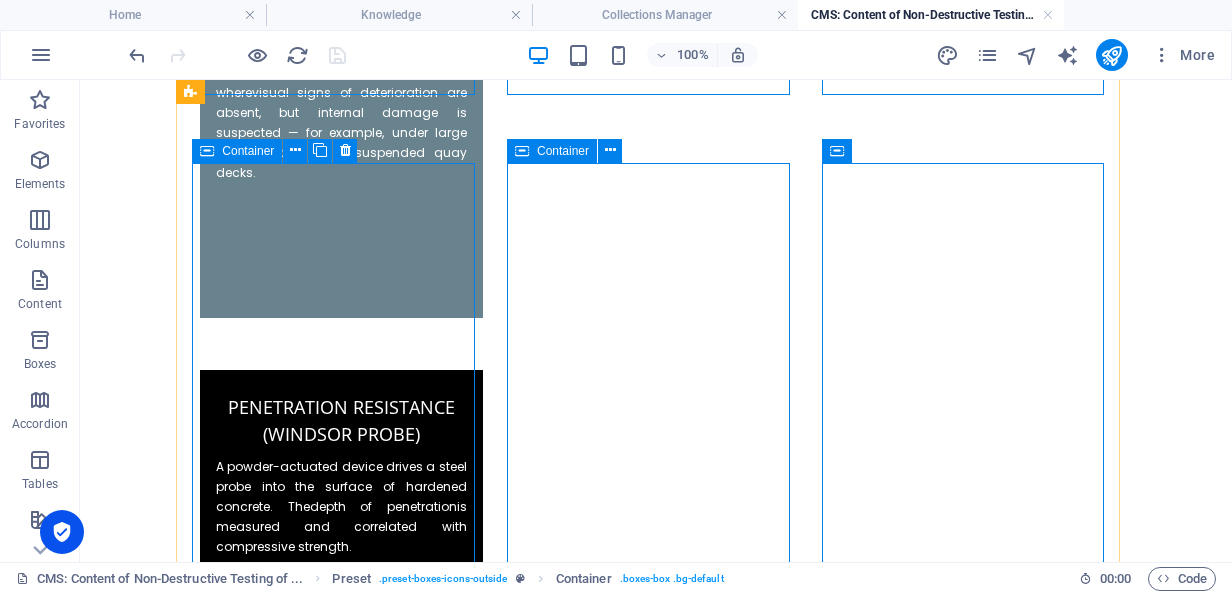 click on "Permeability Testing Permeability is a critical factor in concrete durability. These tests measure the movement of  water, gas, or chloride ions  through the concrete to assess its resistance to environmental attack. What it tells us:  Measures tensile or compressive bond strength, giving insight into concrete quality, overlay adhesion, or structural capacity. Best for:  Situations where in-place strength confirmation is needed (e.g., overlays, patches, coatings, or fire-damaged concrete). Limitations:  Requires drilling or bonding and sufficient adhesive curing time (usually 24 hours). Surface prep is crucial. Pull-off tests are especially effective for  coating adhesion checks  or when  delamination  is suspected in slabs or plinths, such as those near chemical storage zones." at bounding box center [341, 4315] 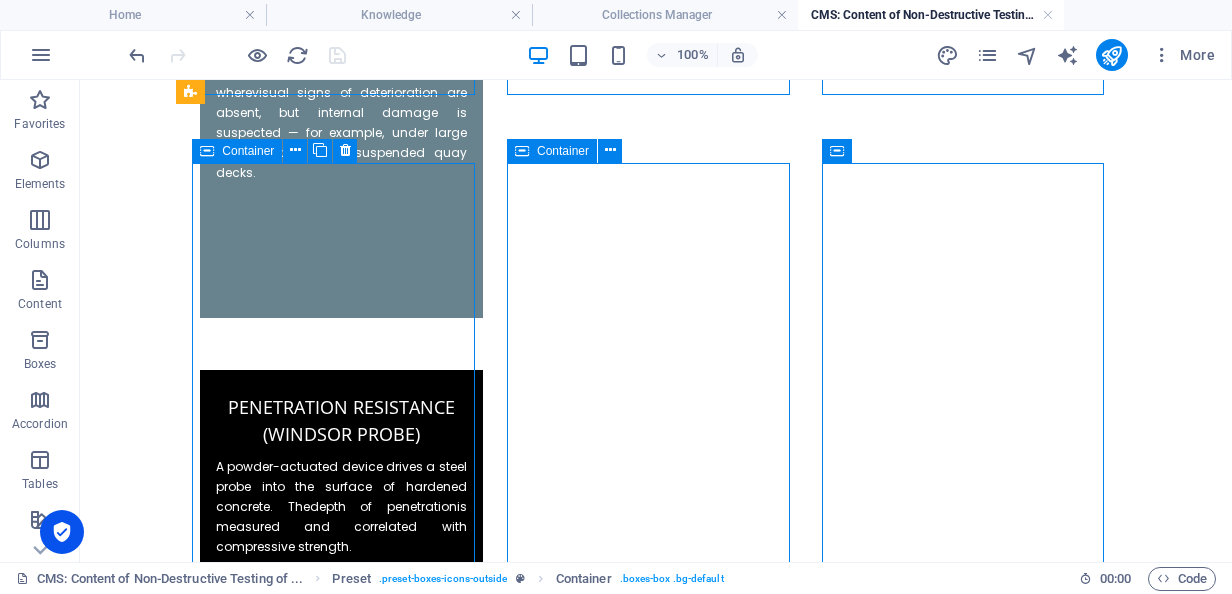 click on "Permeability Testing Permeability is a critical factor in concrete durability. These tests measure the movement of  water, gas, or chloride ions  through the concrete to assess its resistance to environmental attack. What it tells us:  Measures tensile or compressive bond strength, giving insight into concrete quality, overlay adhesion, or structural capacity. Best for:  Situations where in-place strength confirmation is needed (e.g., overlays, patches, coatings, or fire-damaged concrete). Limitations:  Requires drilling or bonding and sufficient adhesive curing time (usually 24 hours). Surface prep is crucial. Pull-off tests are especially effective for  coating adhesion checks  or when  delamination  is suspected in slabs or plinths, such as those near chemical storage zones." at bounding box center (341, 4315) 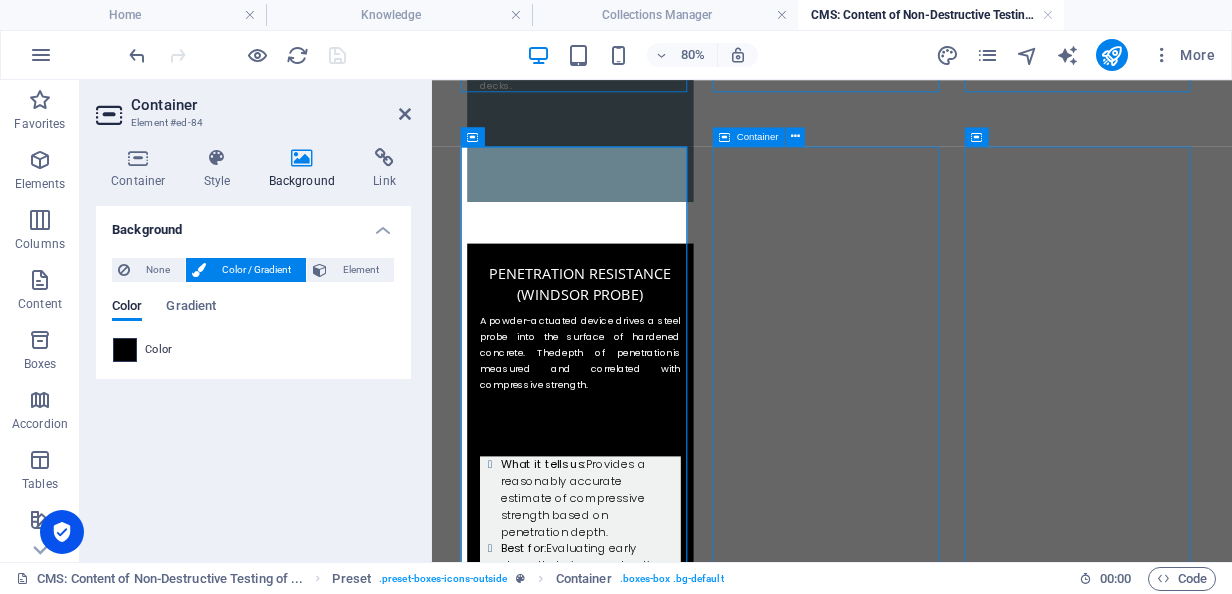 click at bounding box center [125, 350] 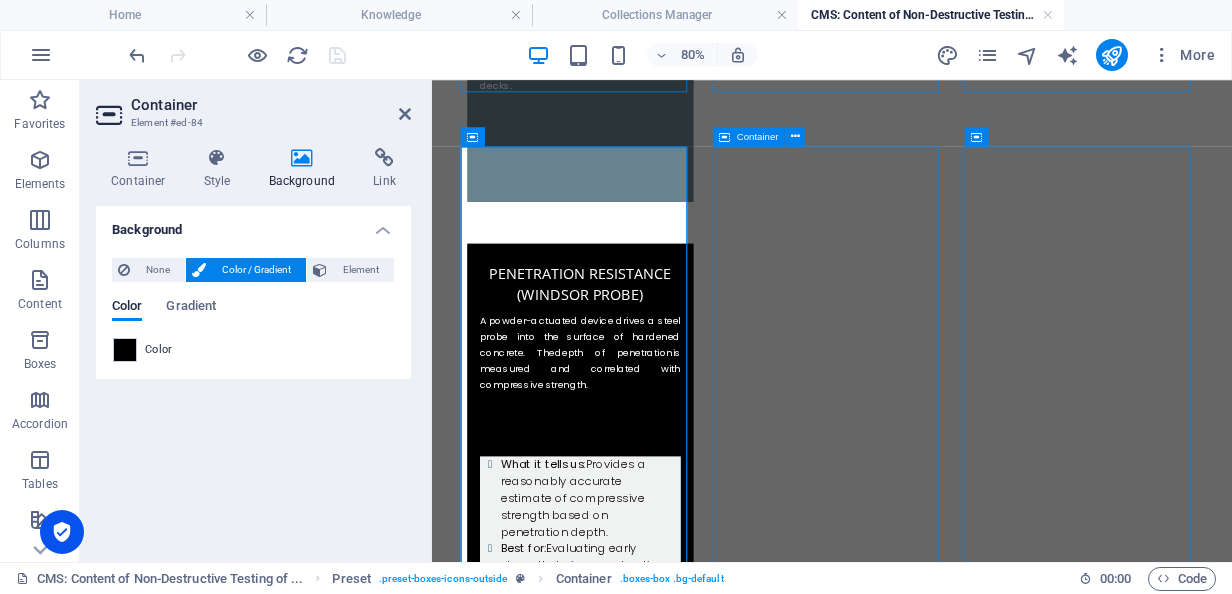 click on "Color" at bounding box center (159, 350) 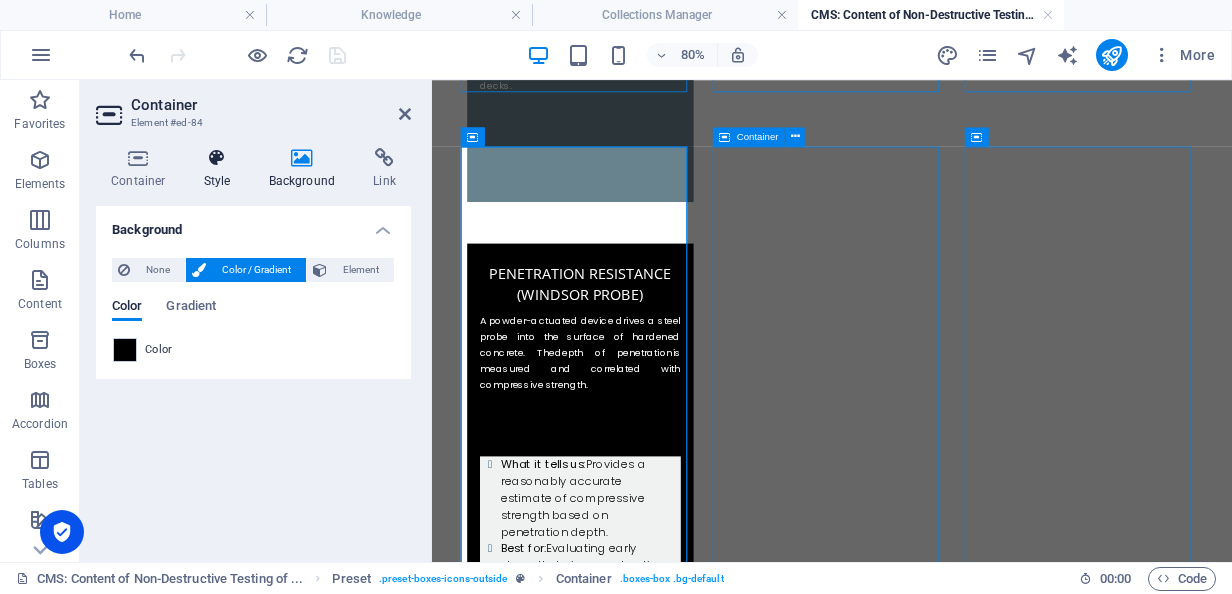 click on "Style" at bounding box center (221, 169) 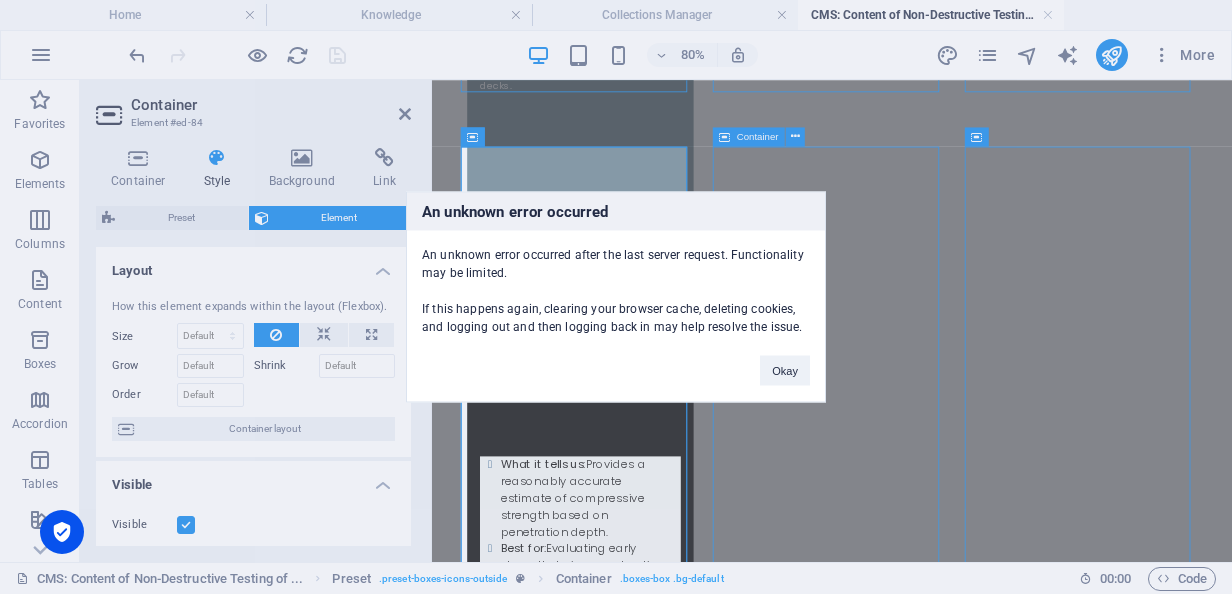click on "An unknown error occurred An unknown error occurred after the last server request. Functionality may be limited.  If this happens again, clearing your browser cache, deleting cookies, and logging out and then logging back in may help resolve the issue. Okay" at bounding box center [616, 297] 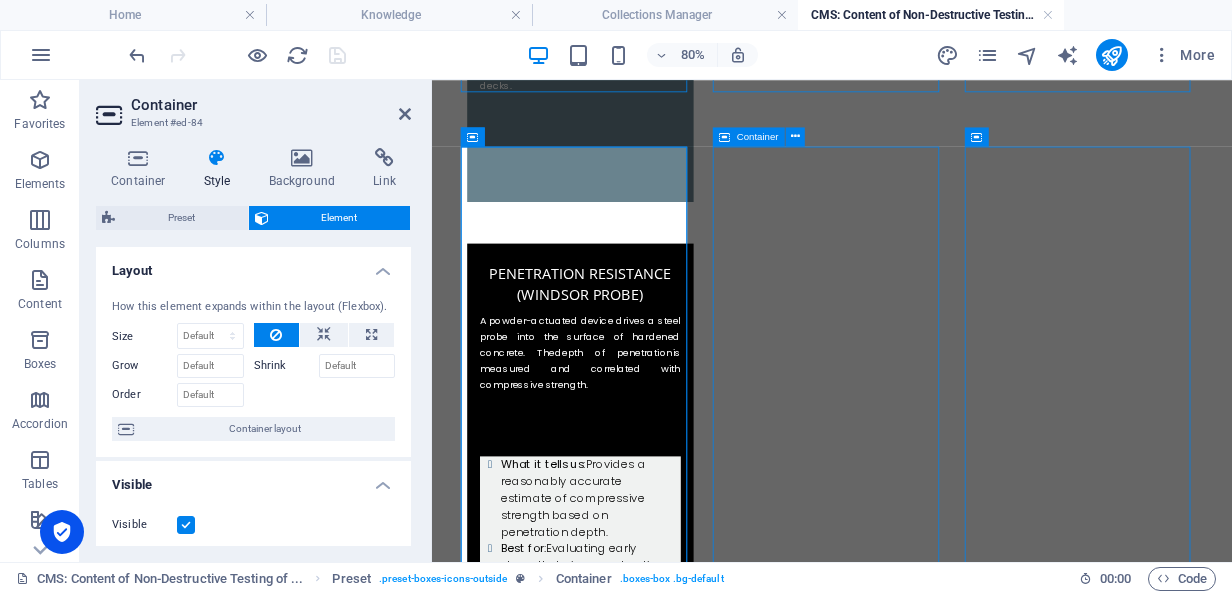 click on "Background" at bounding box center (306, 169) 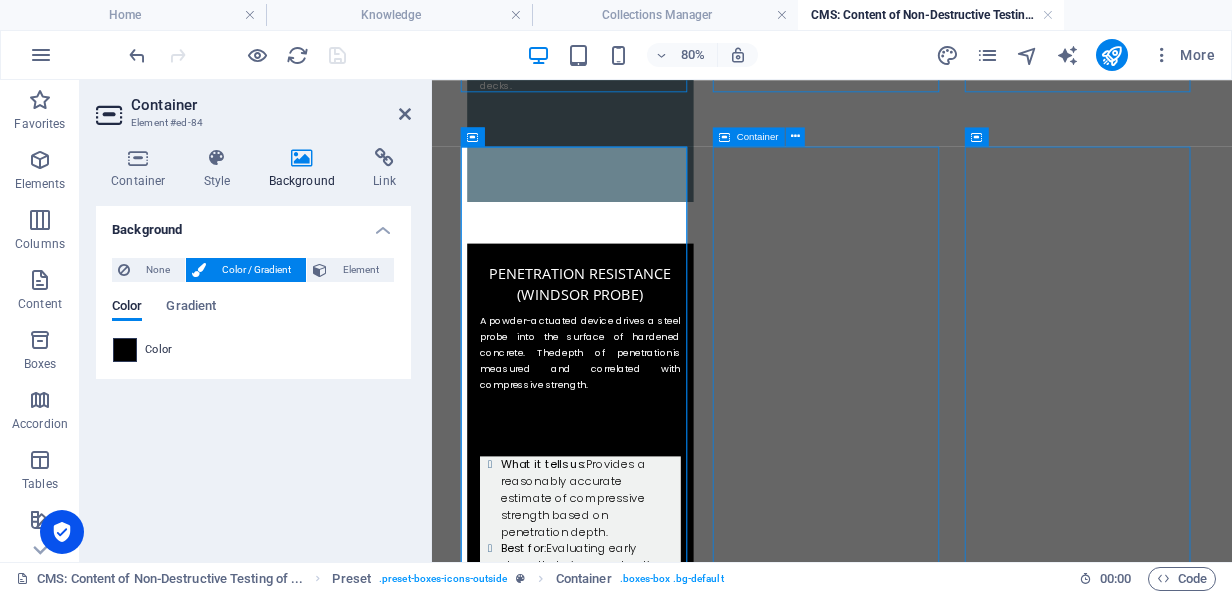 click at bounding box center (125, 350) 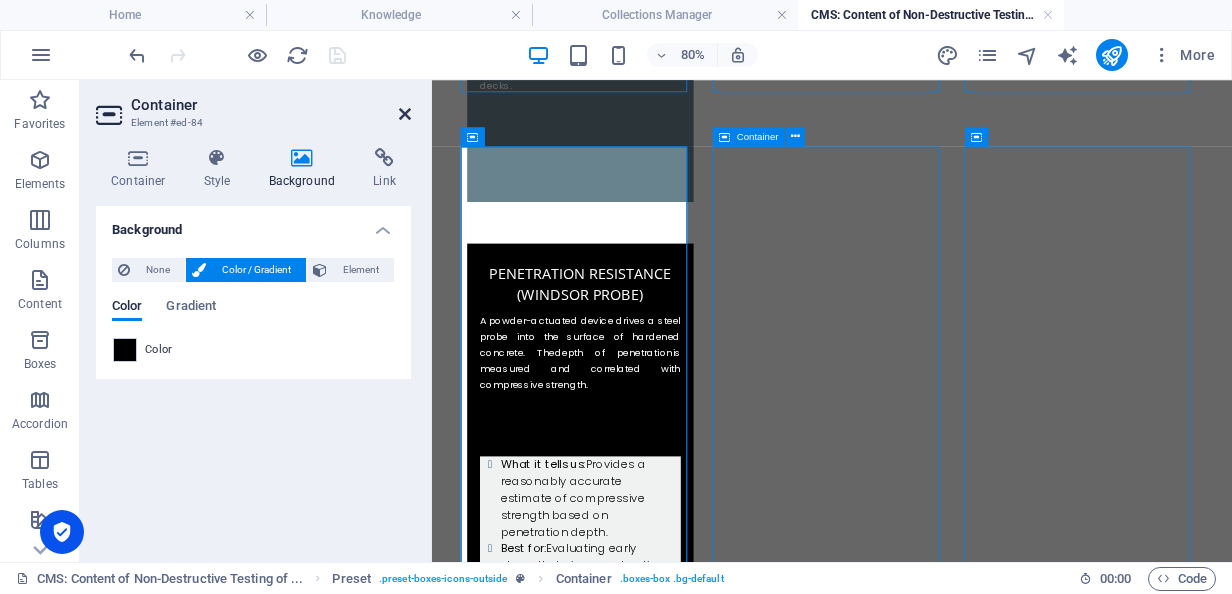 click at bounding box center [405, 114] 